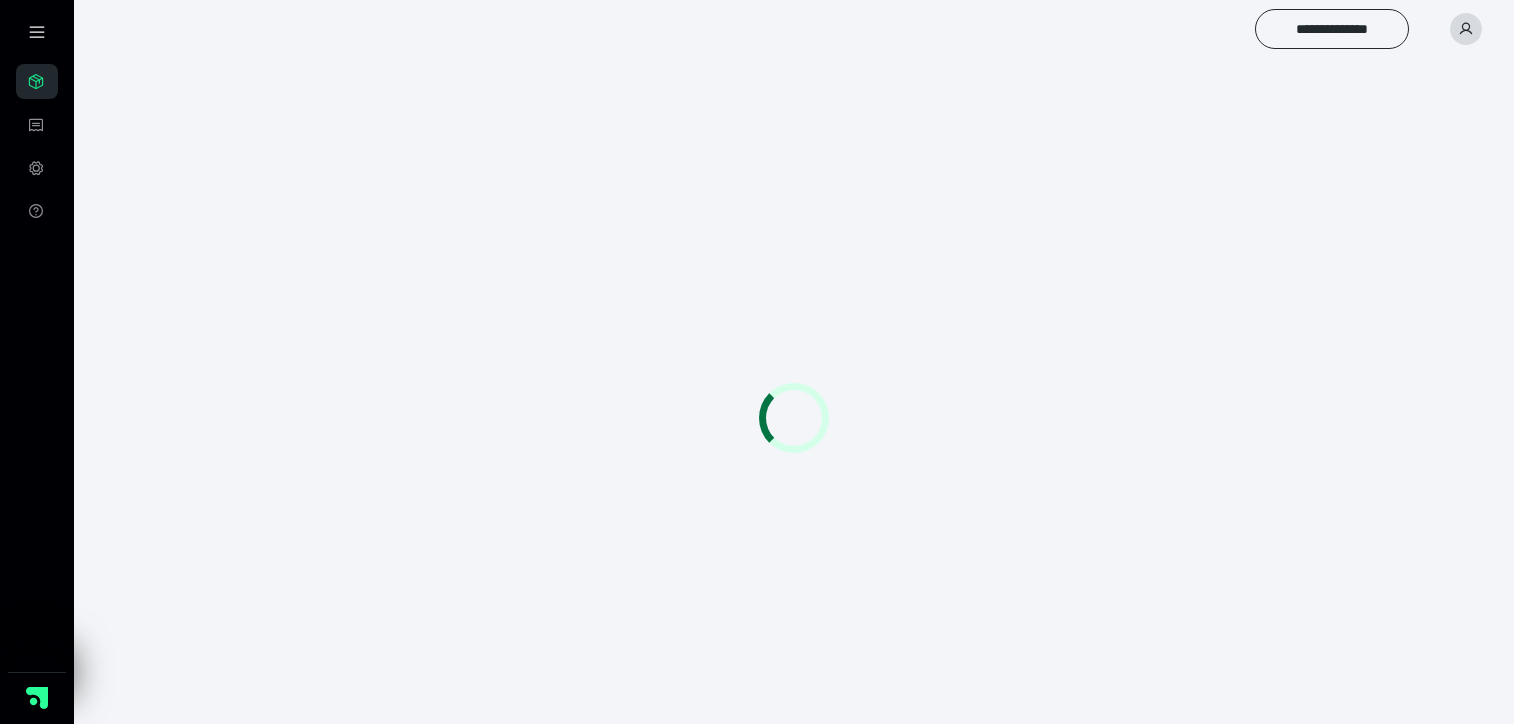 scroll, scrollTop: 0, scrollLeft: 0, axis: both 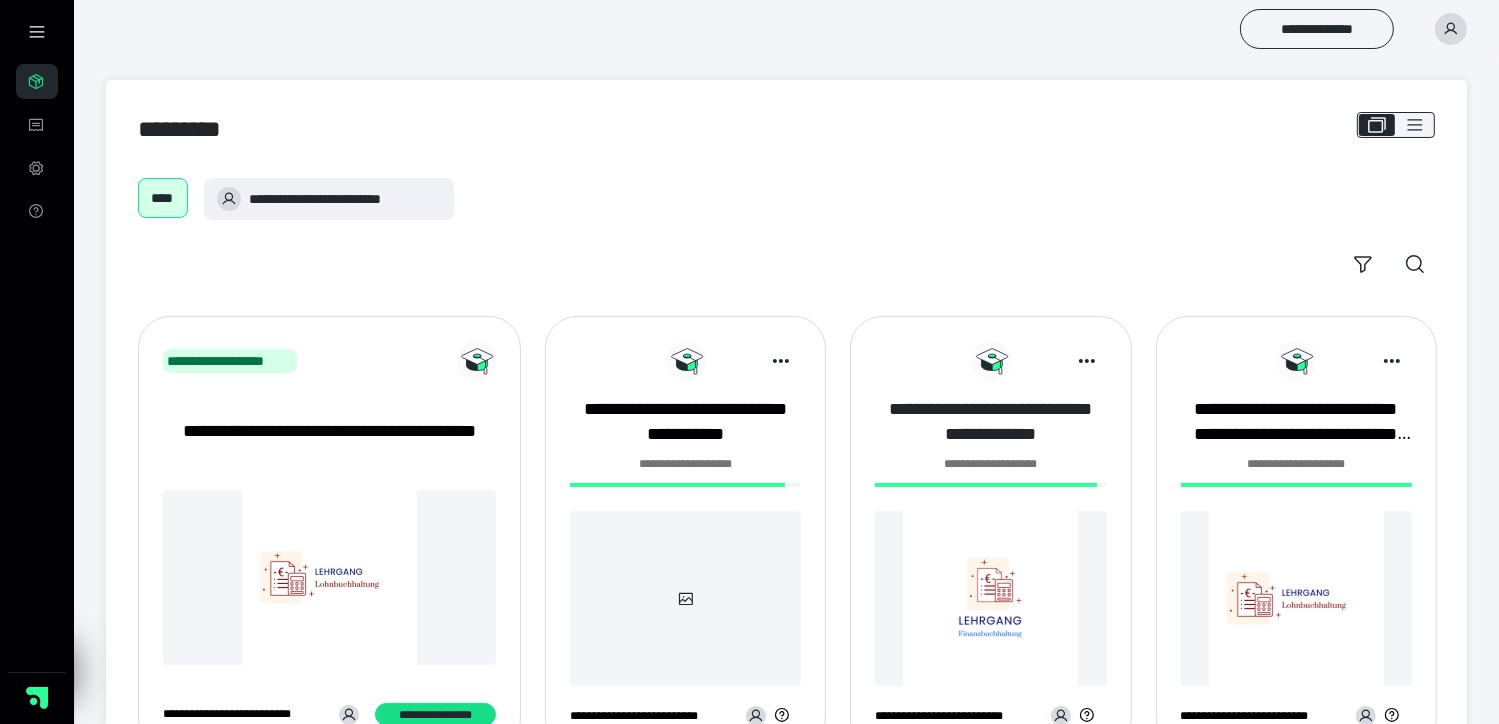 click on "**********" at bounding box center (990, 422) 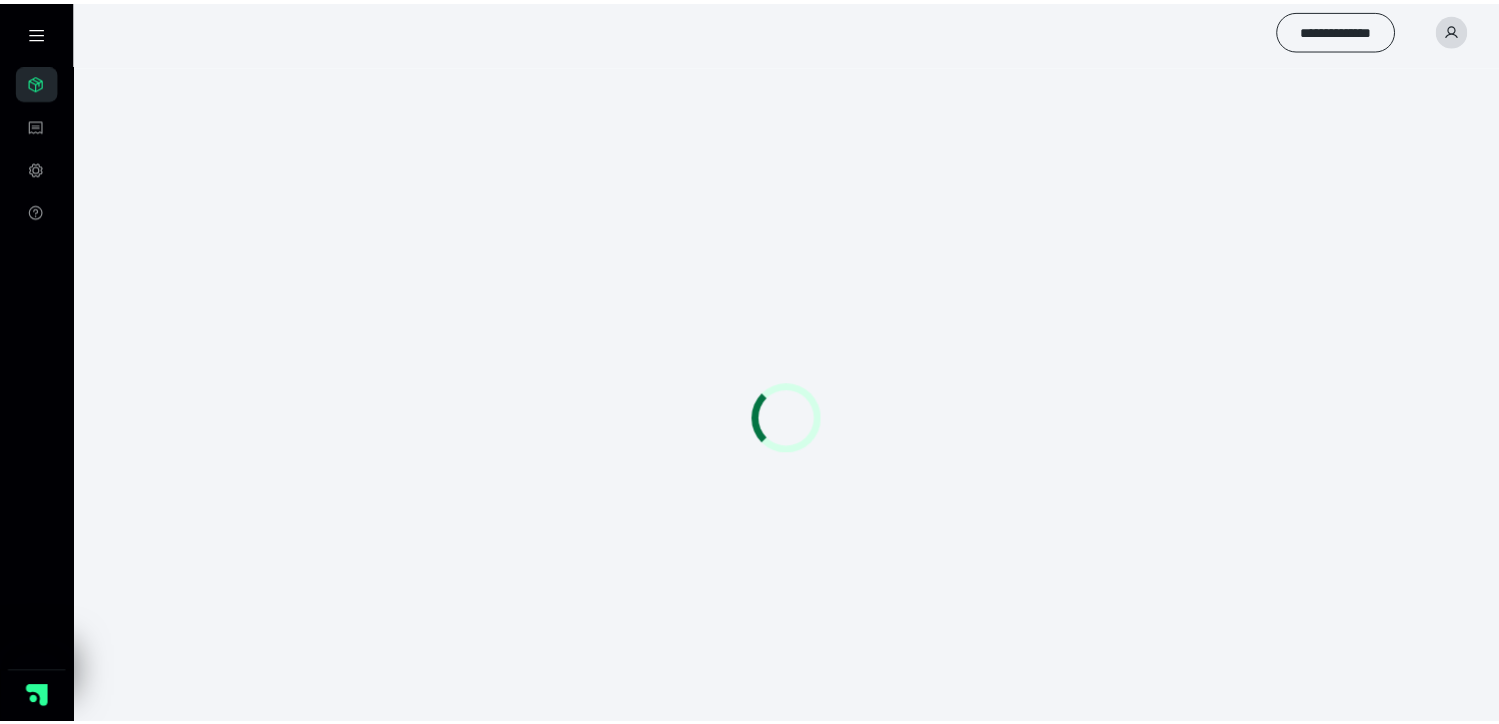 scroll, scrollTop: 0, scrollLeft: 0, axis: both 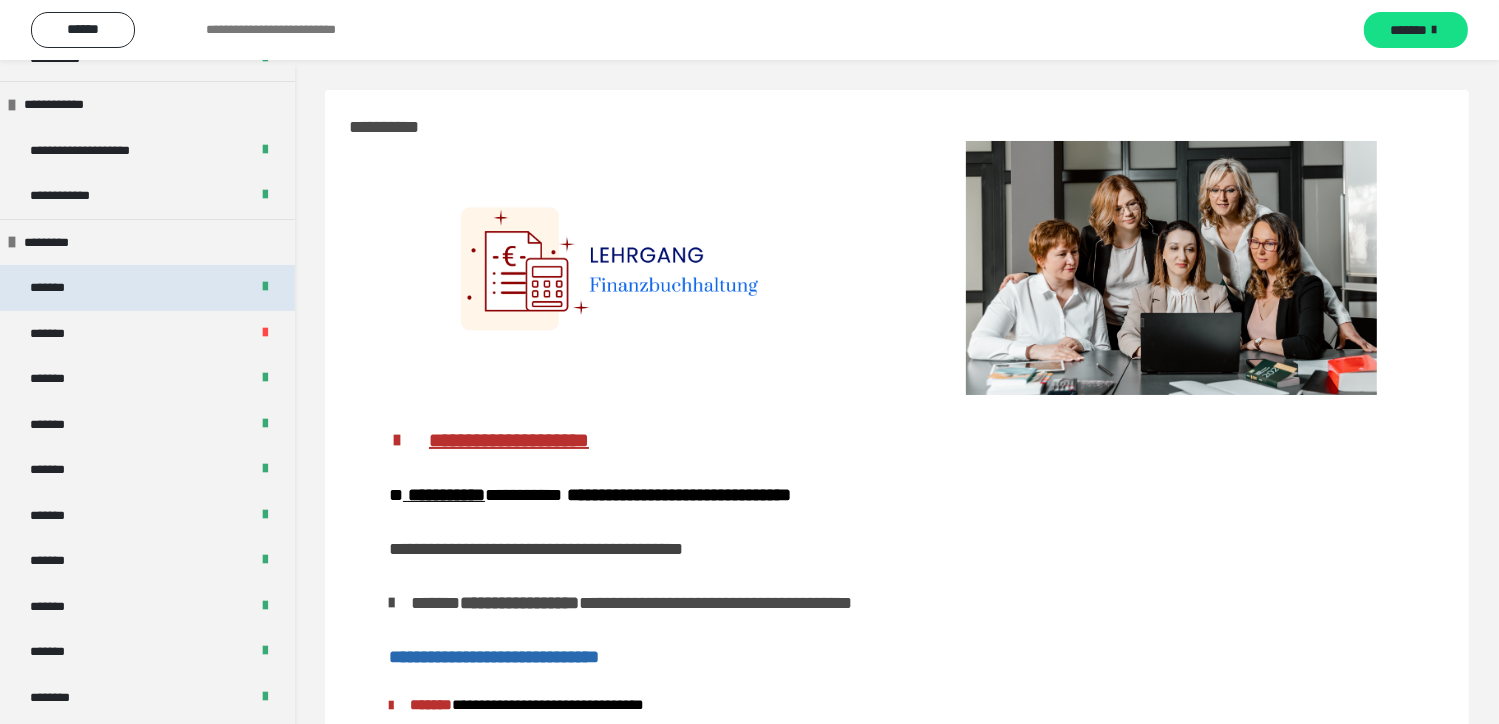click on "*******" at bounding box center (147, 288) 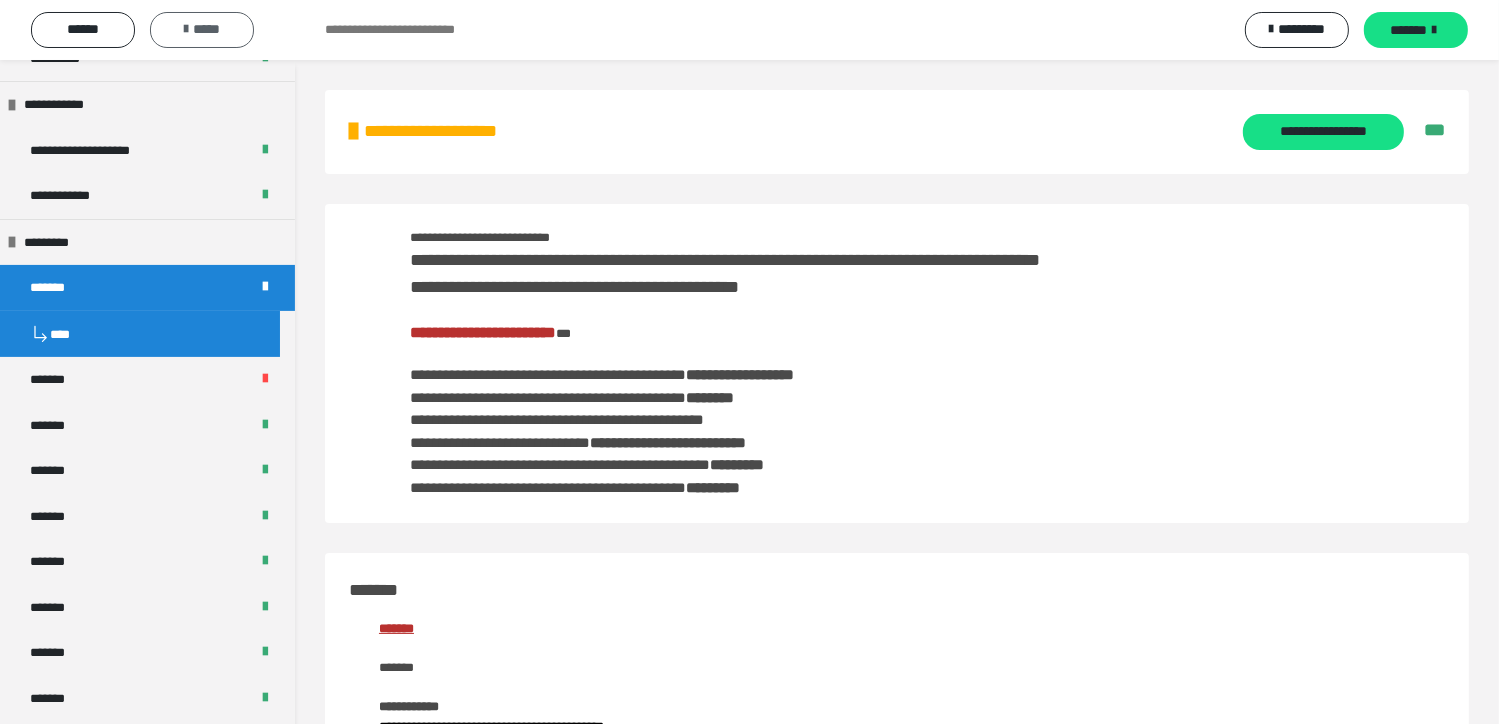 click on "*****" at bounding box center (202, 29) 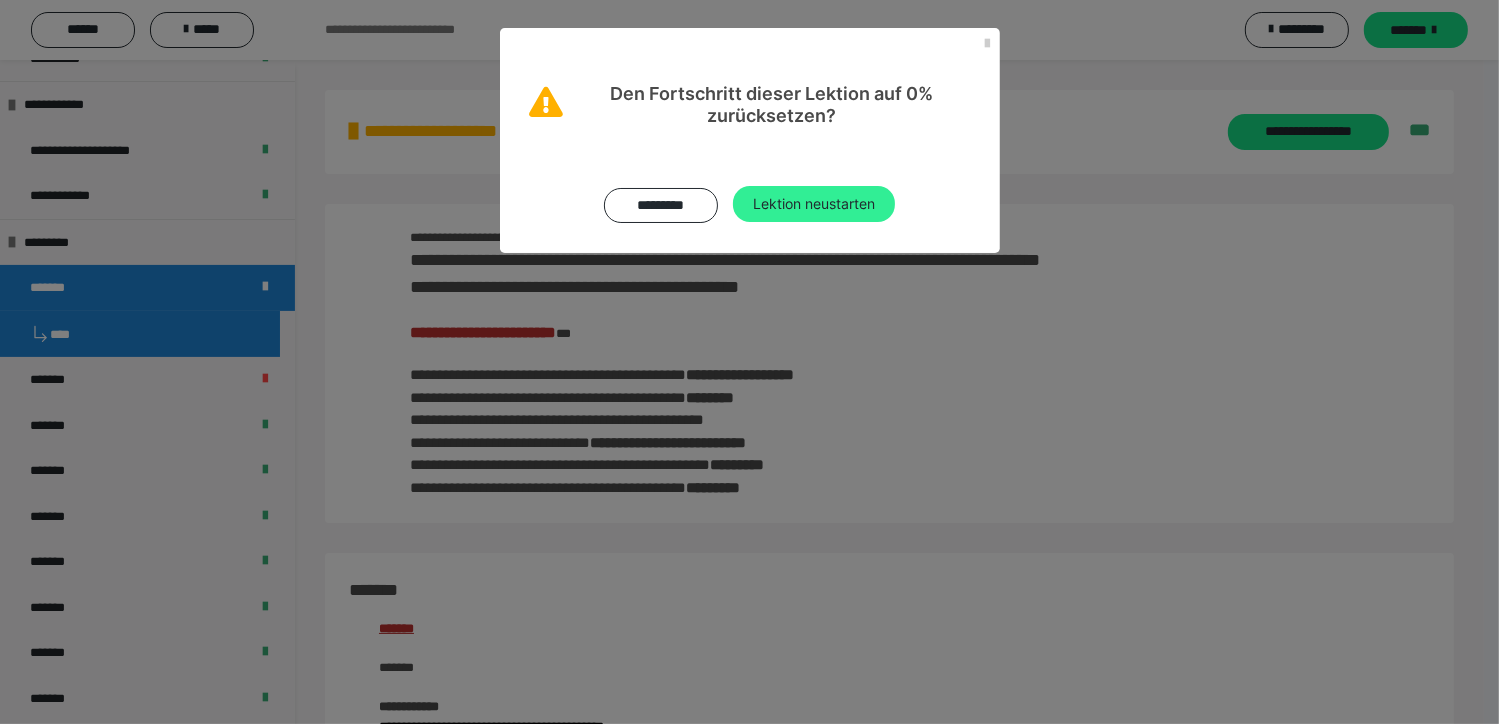 click on "Lektion neustarten" at bounding box center [814, 204] 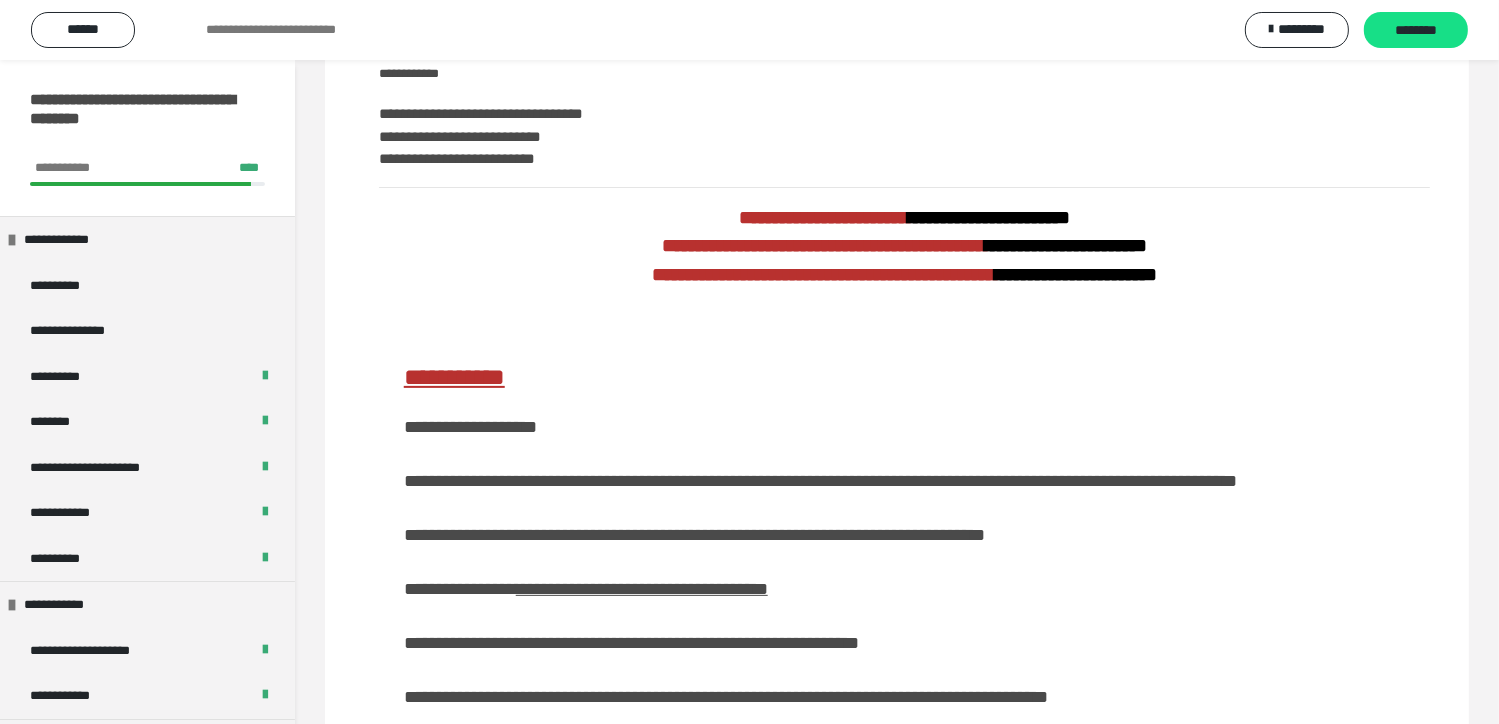 scroll, scrollTop: 600, scrollLeft: 0, axis: vertical 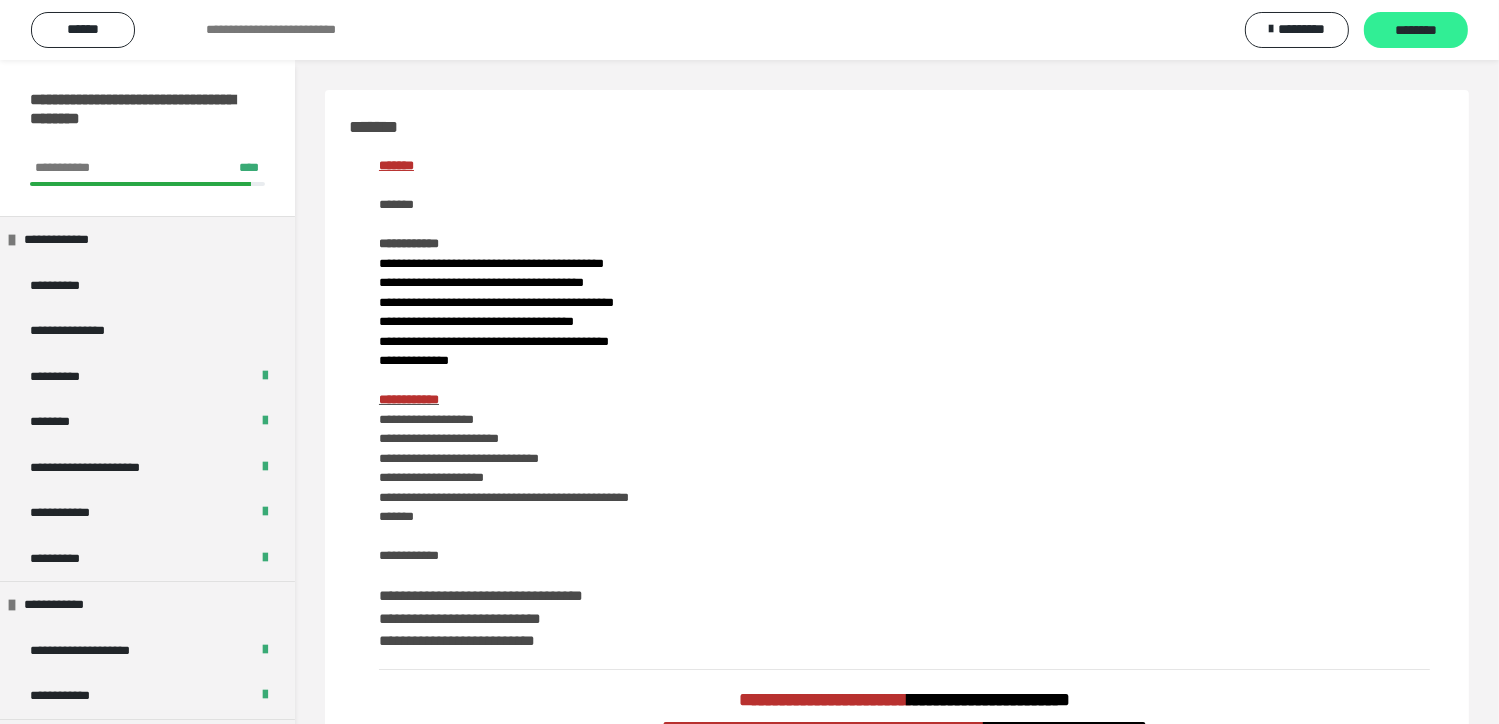 click on "********" at bounding box center (1416, 31) 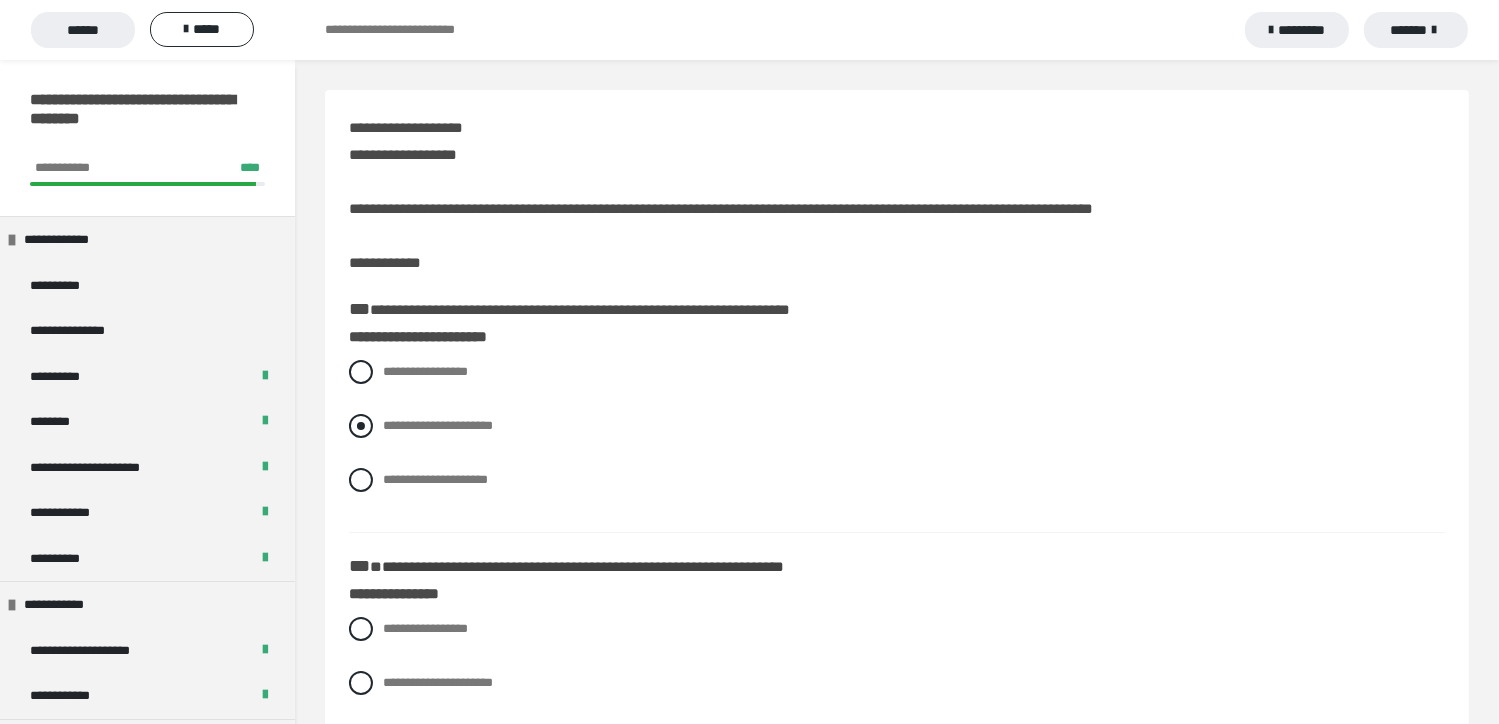 click at bounding box center (361, 426) 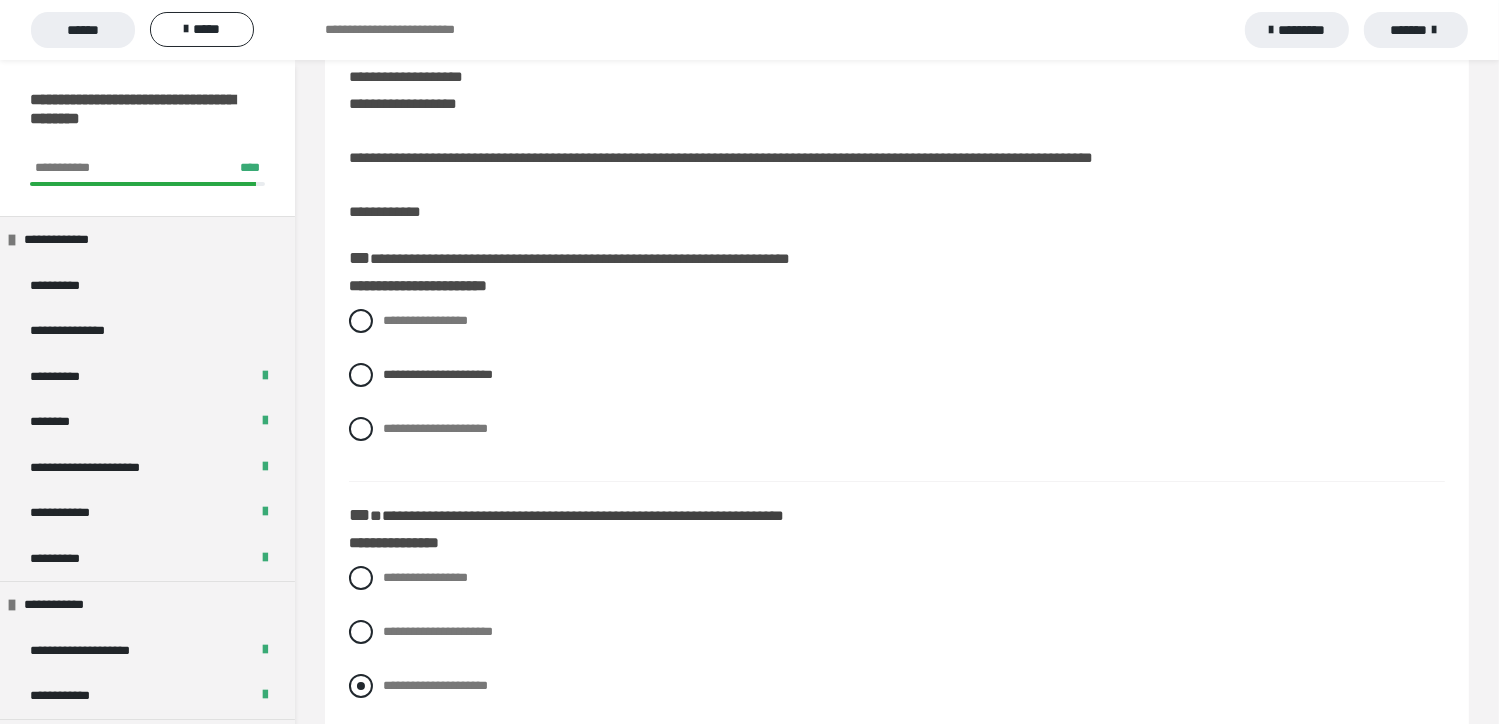 scroll, scrollTop: 100, scrollLeft: 0, axis: vertical 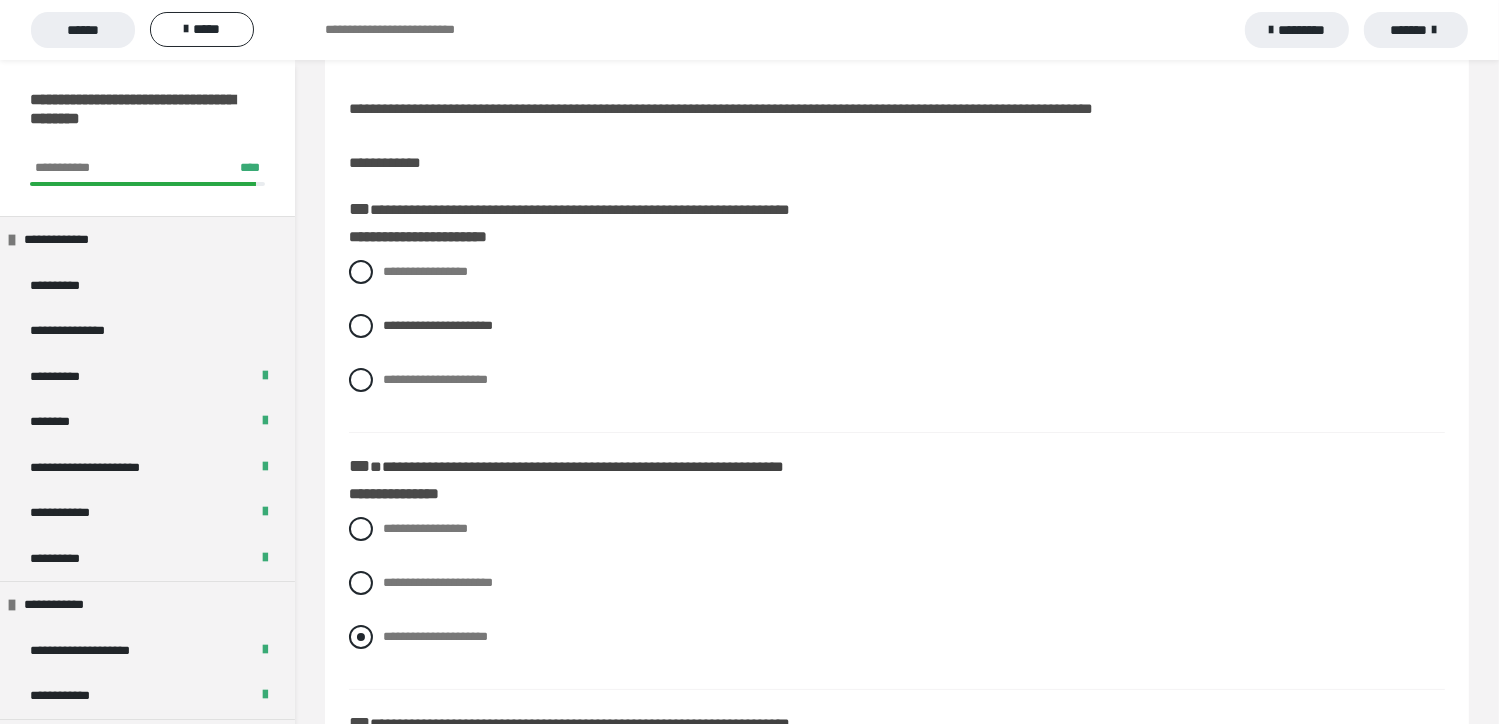 click at bounding box center [361, 637] 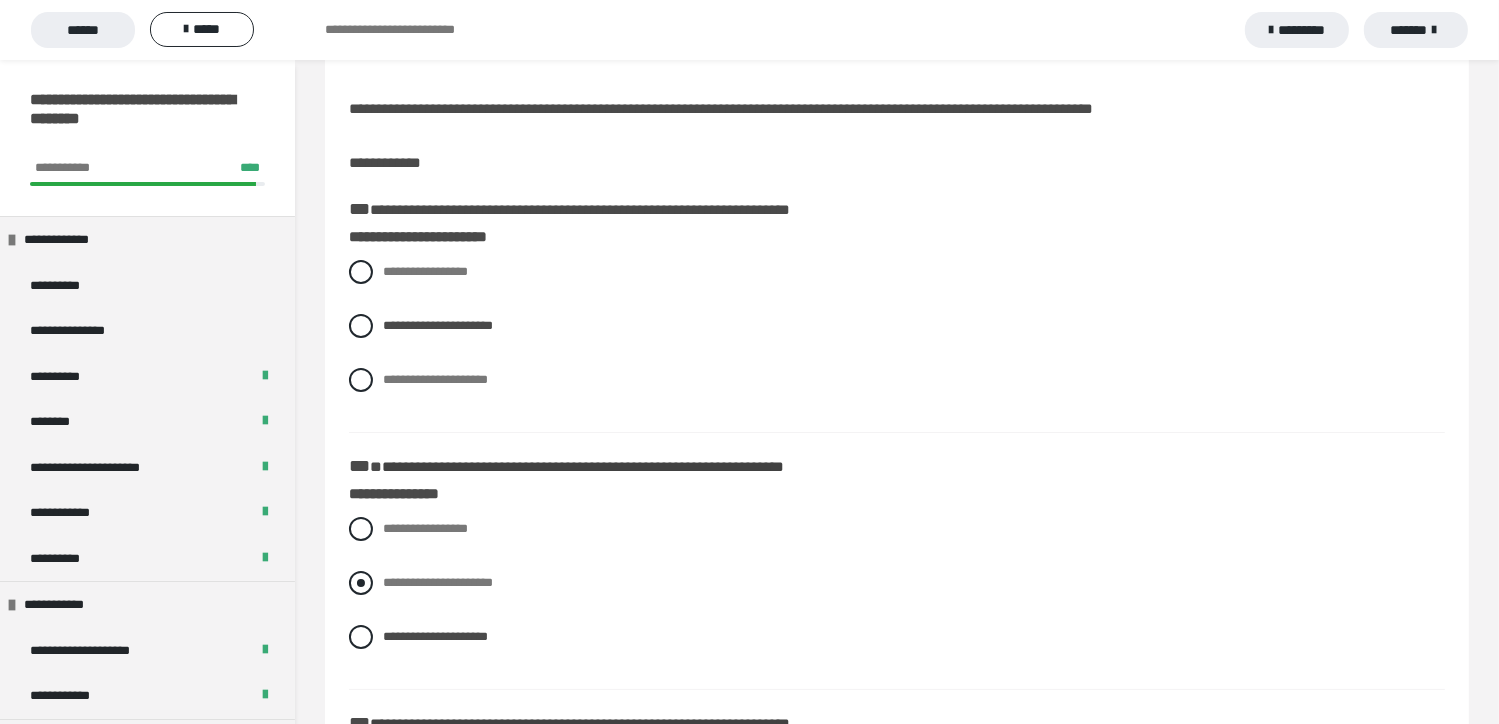 click at bounding box center (361, 583) 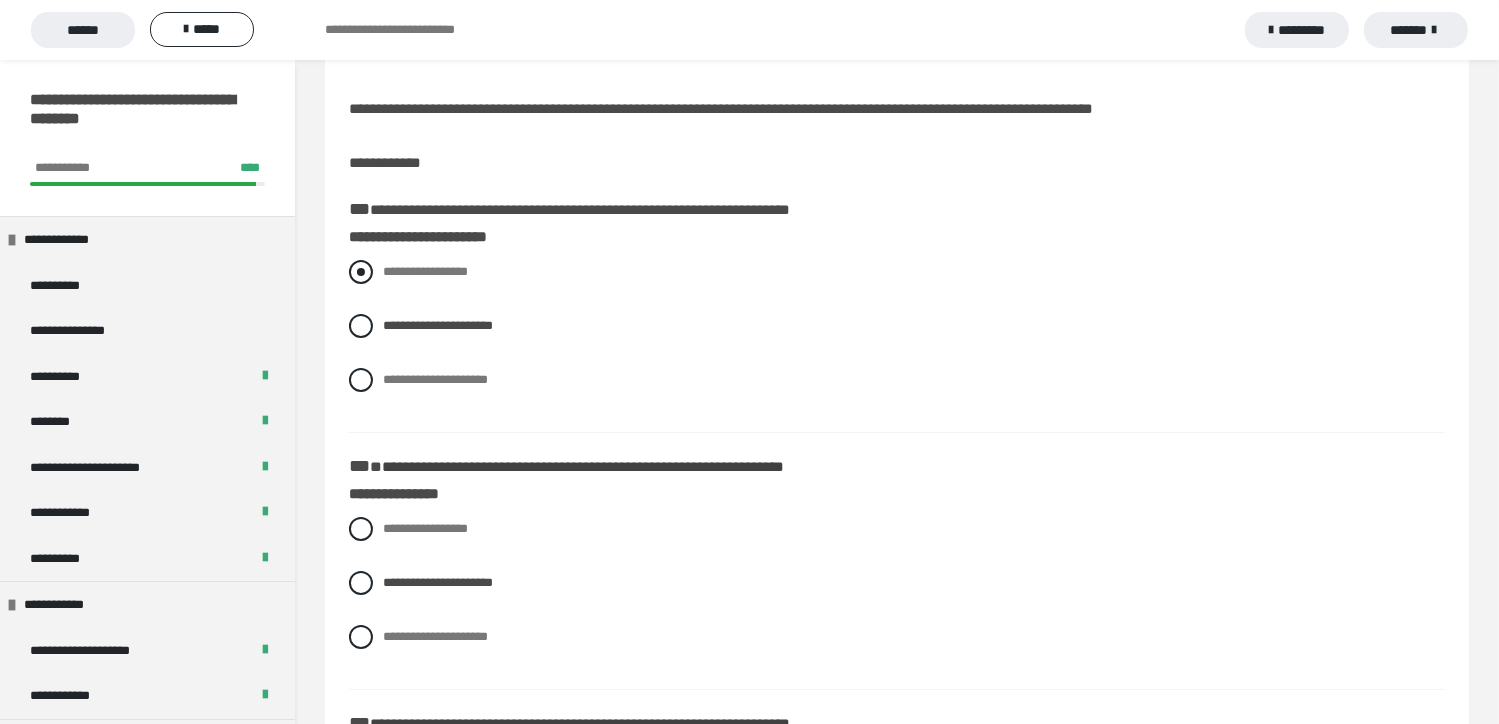 click on "**********" at bounding box center (897, 272) 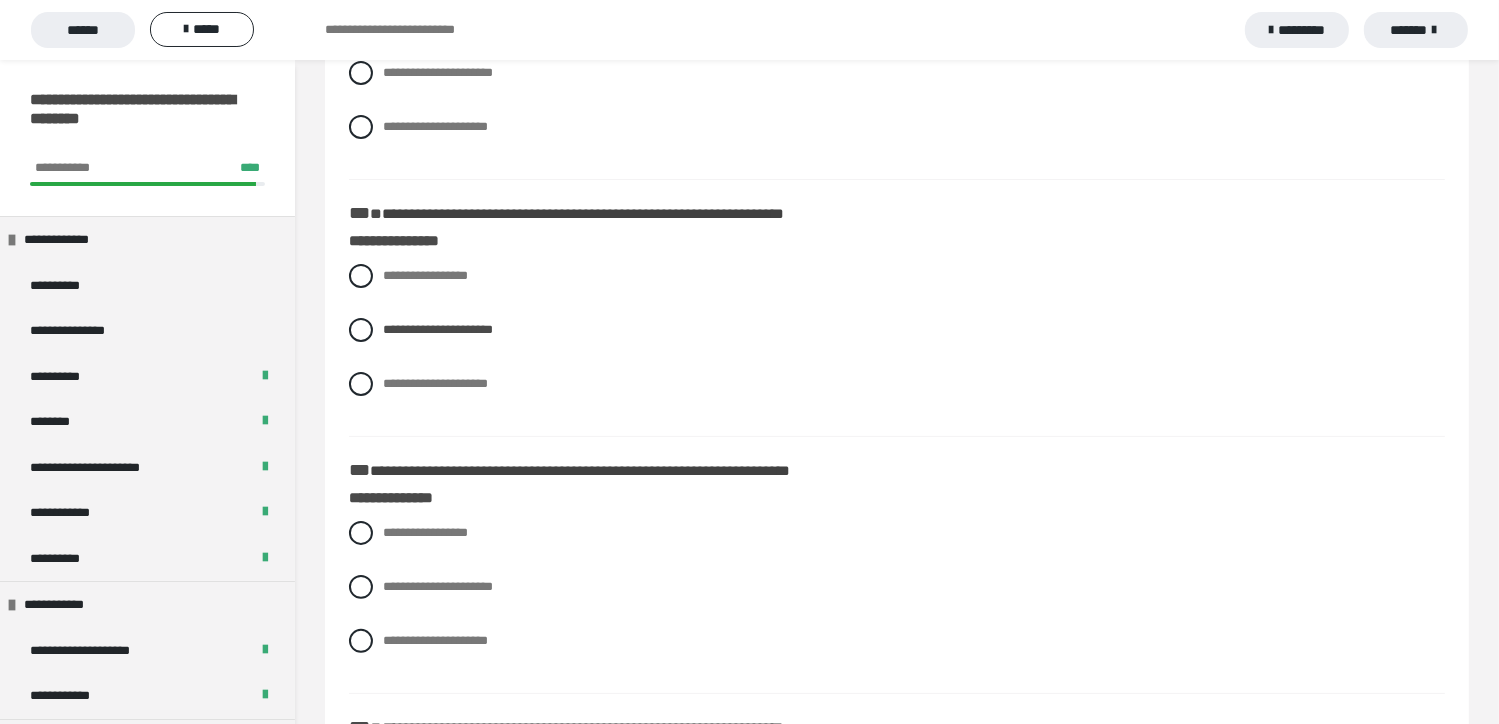 scroll, scrollTop: 400, scrollLeft: 0, axis: vertical 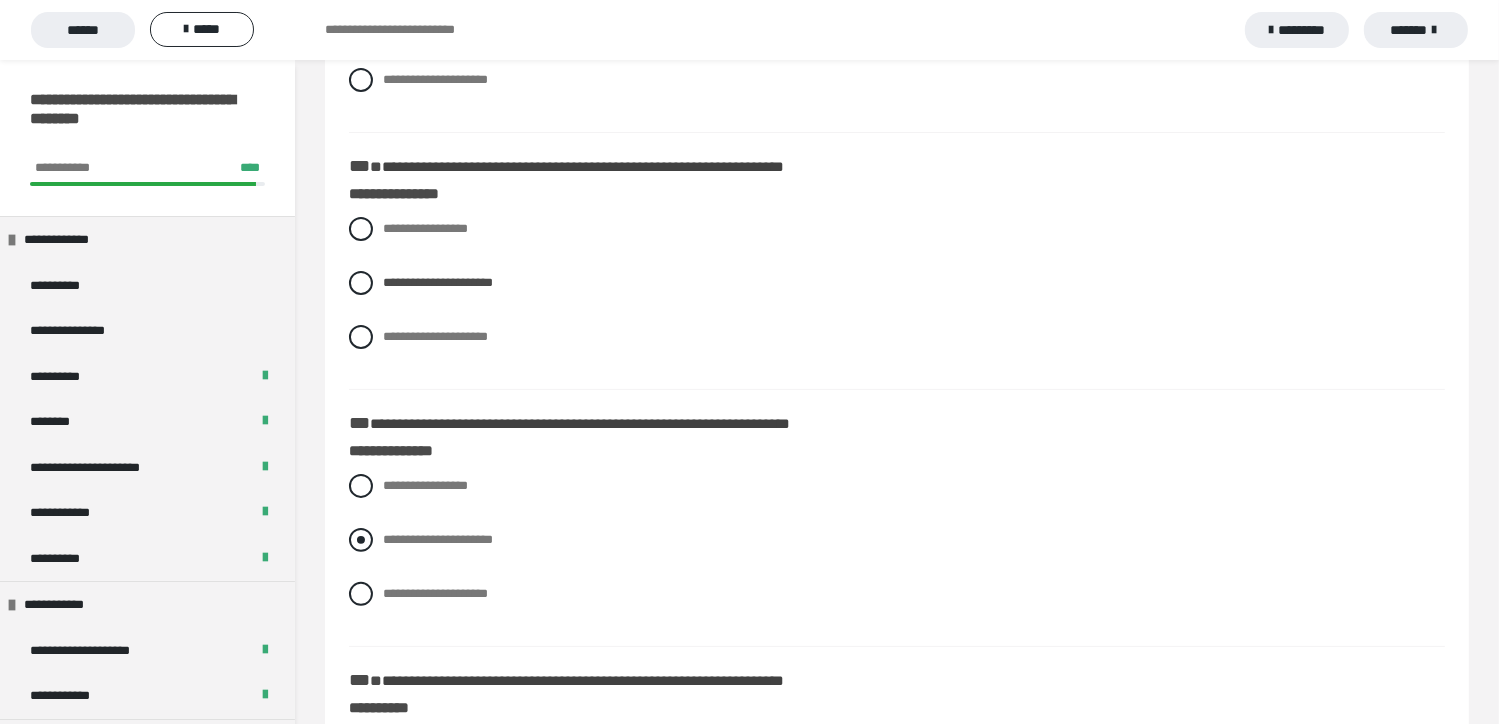 click at bounding box center [361, 540] 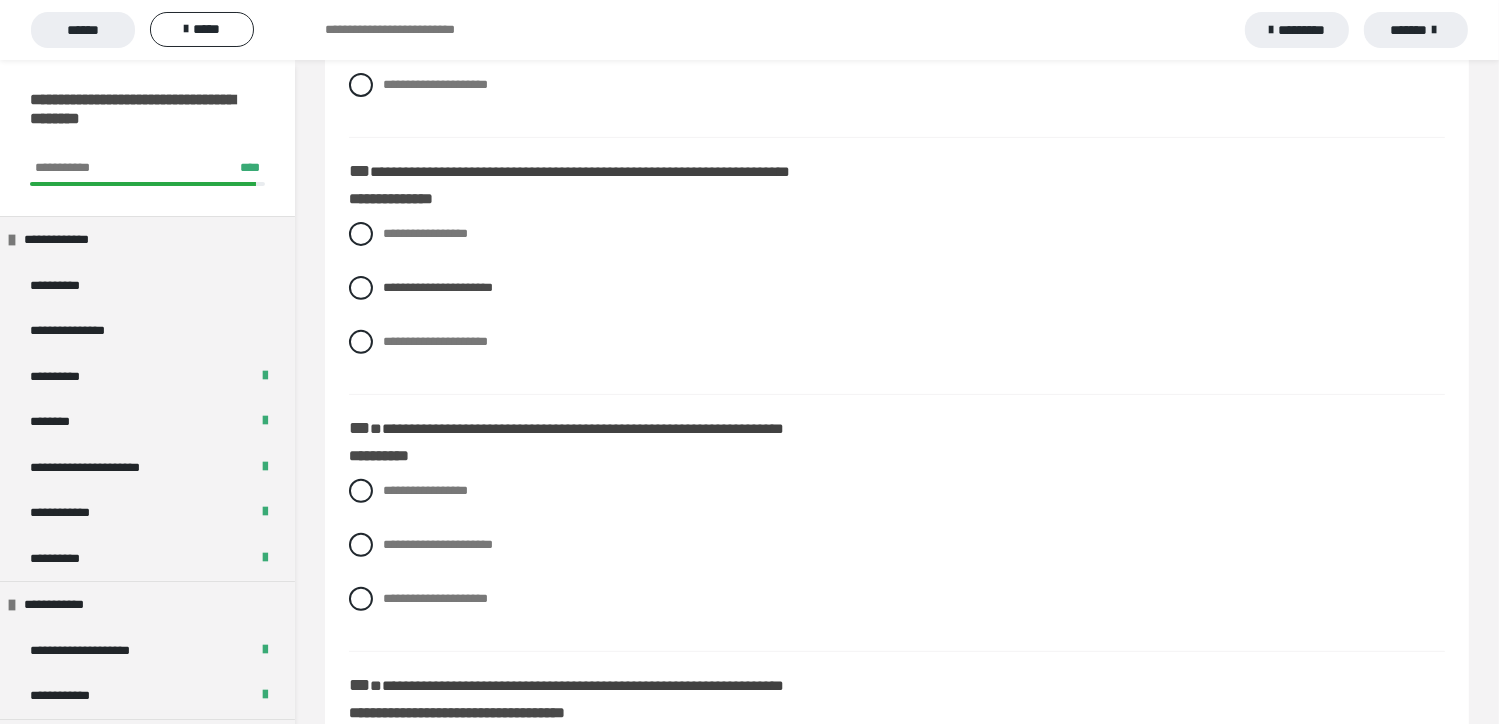 scroll, scrollTop: 700, scrollLeft: 0, axis: vertical 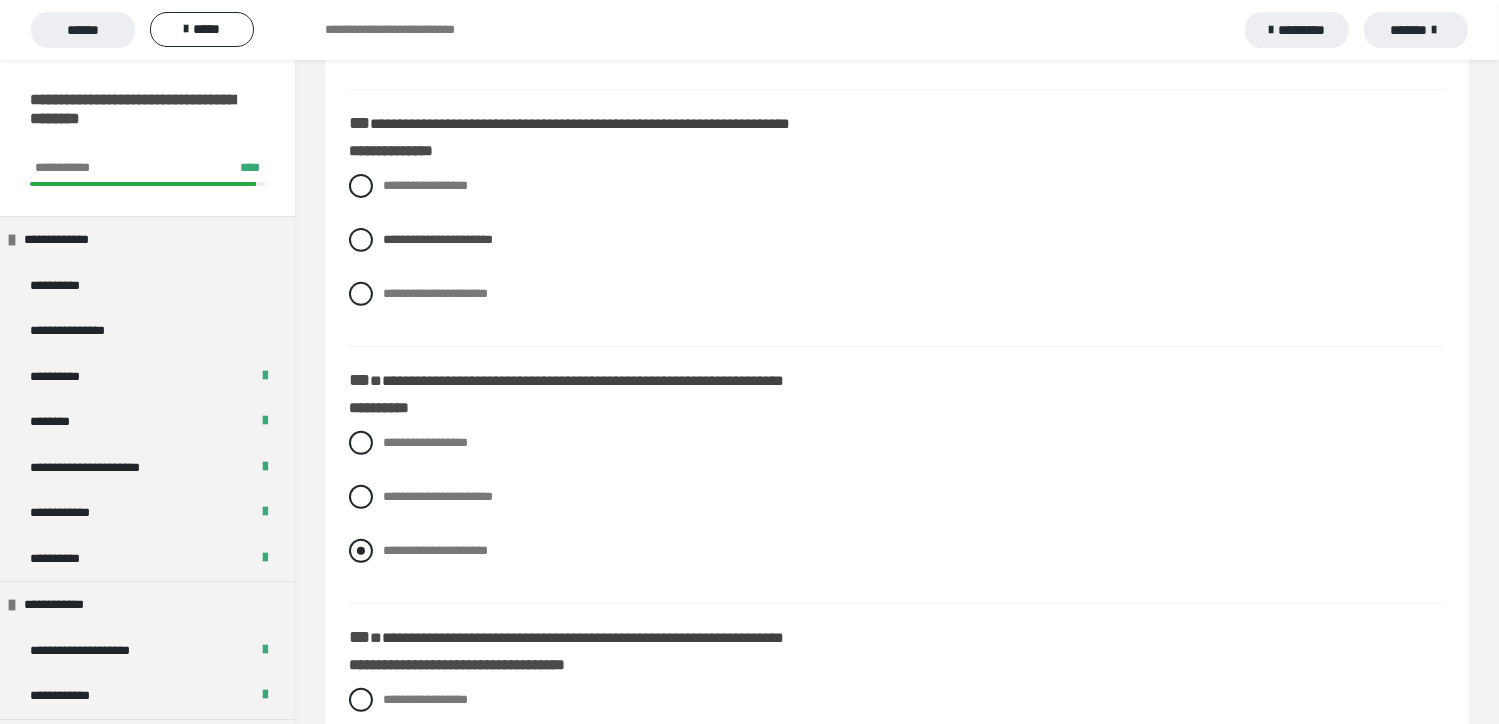 click at bounding box center (361, 551) 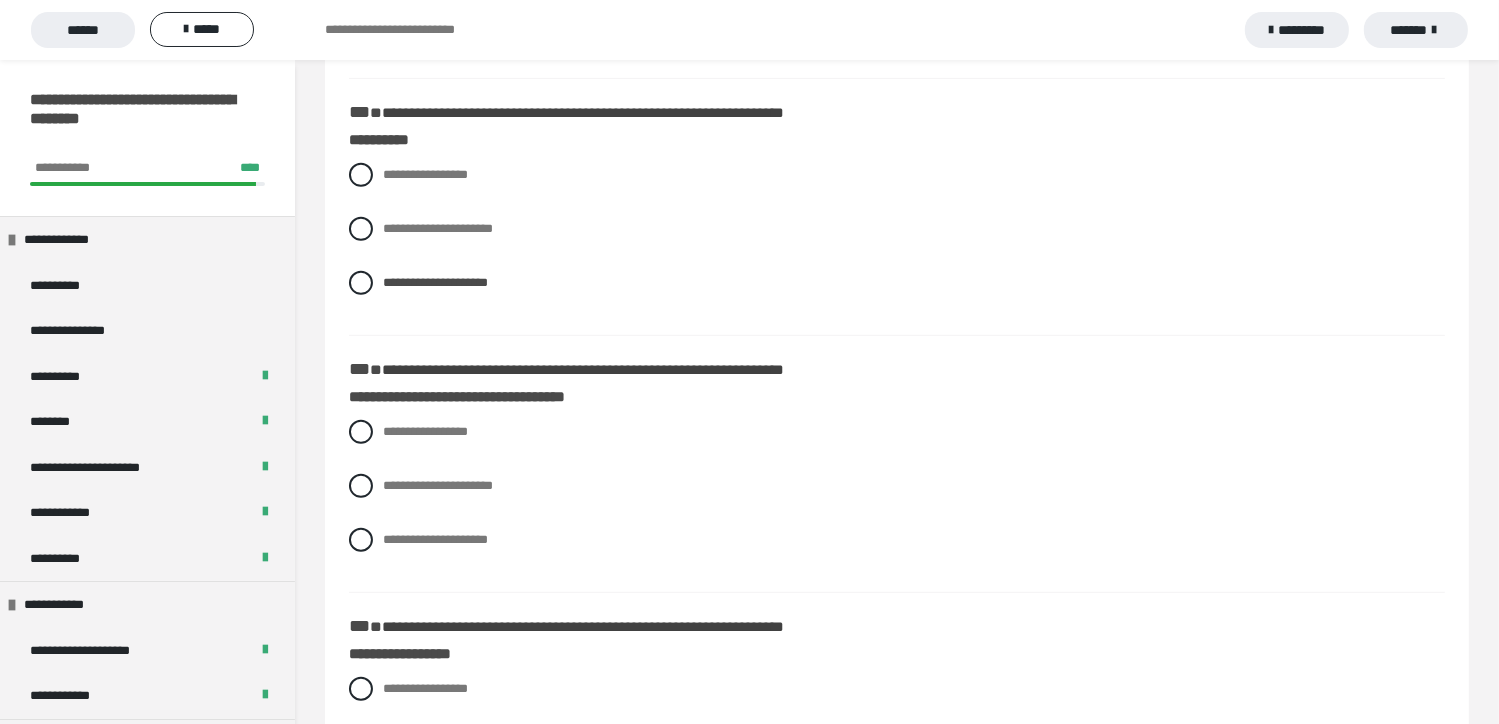 scroll, scrollTop: 1000, scrollLeft: 0, axis: vertical 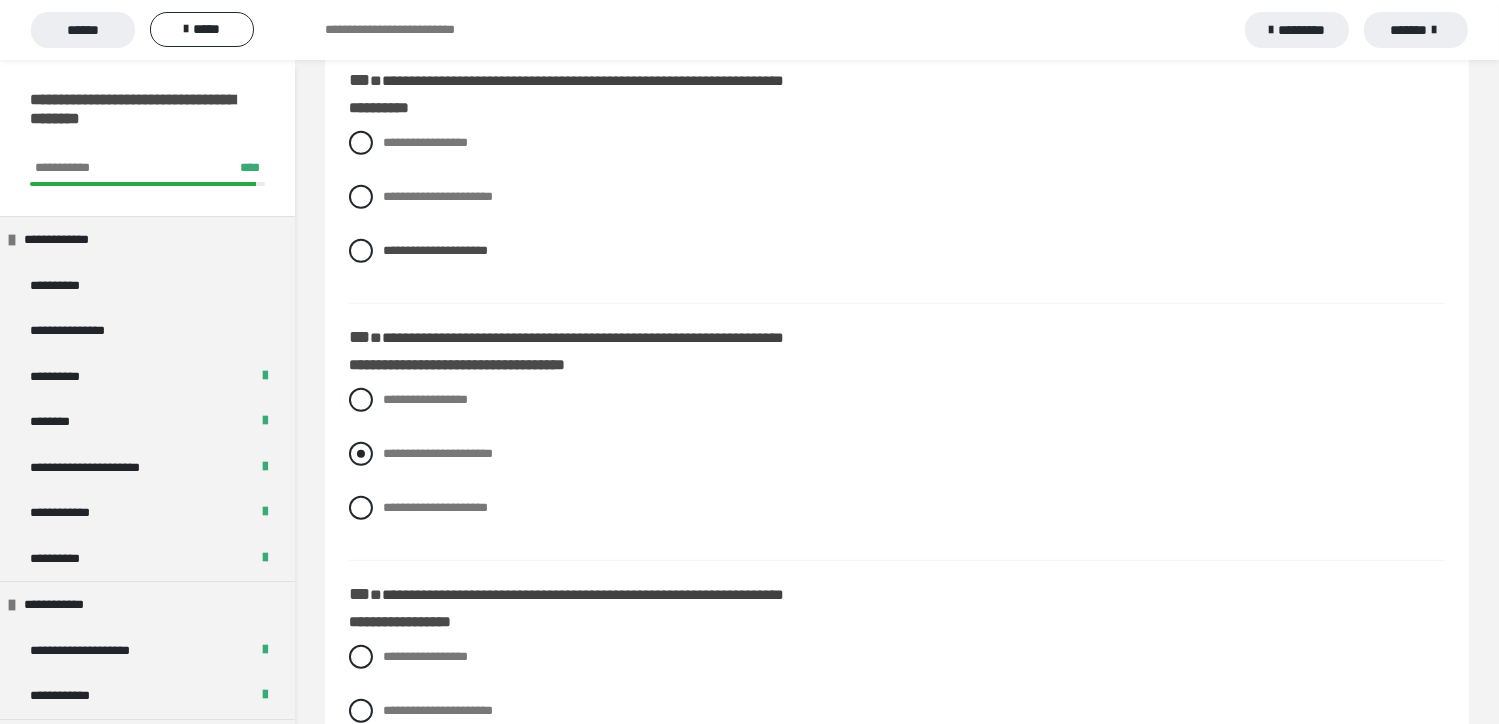 click at bounding box center [361, 454] 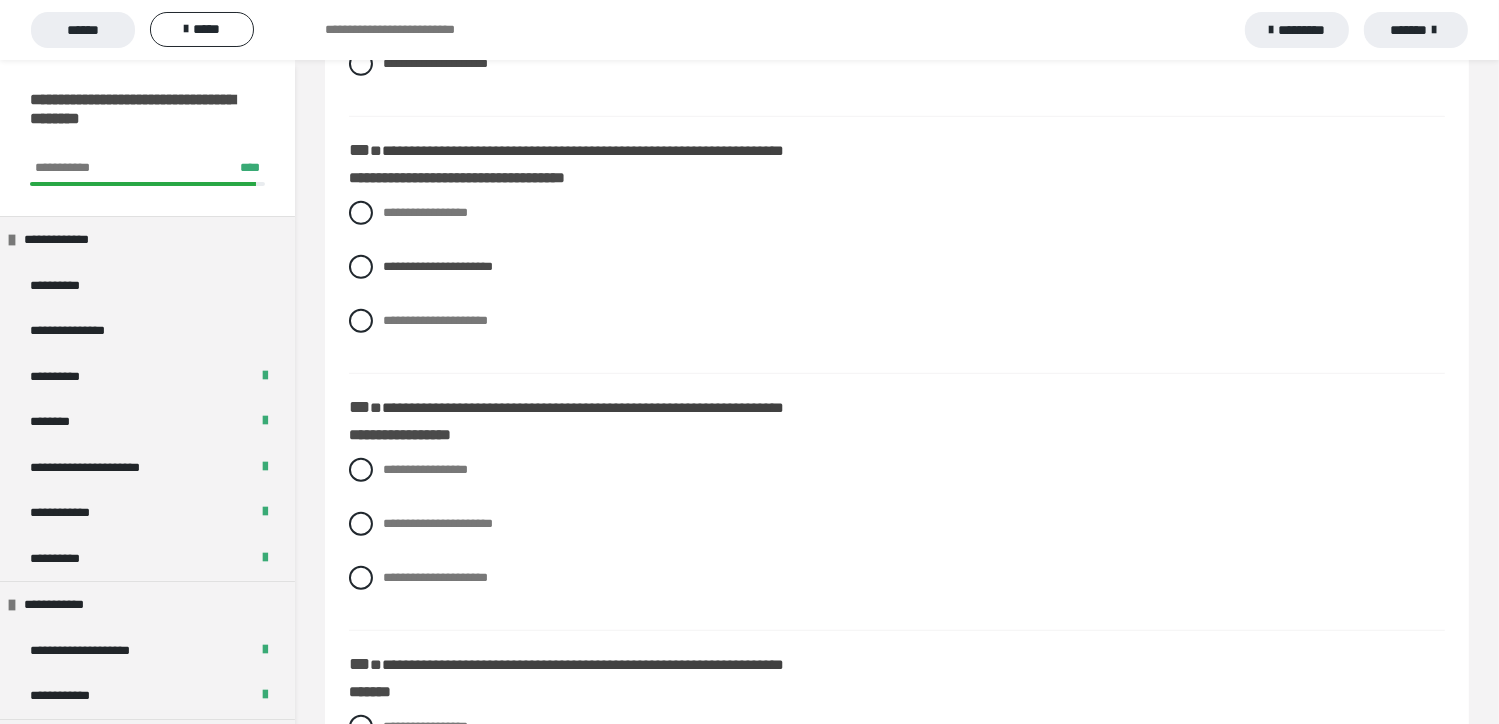scroll, scrollTop: 1200, scrollLeft: 0, axis: vertical 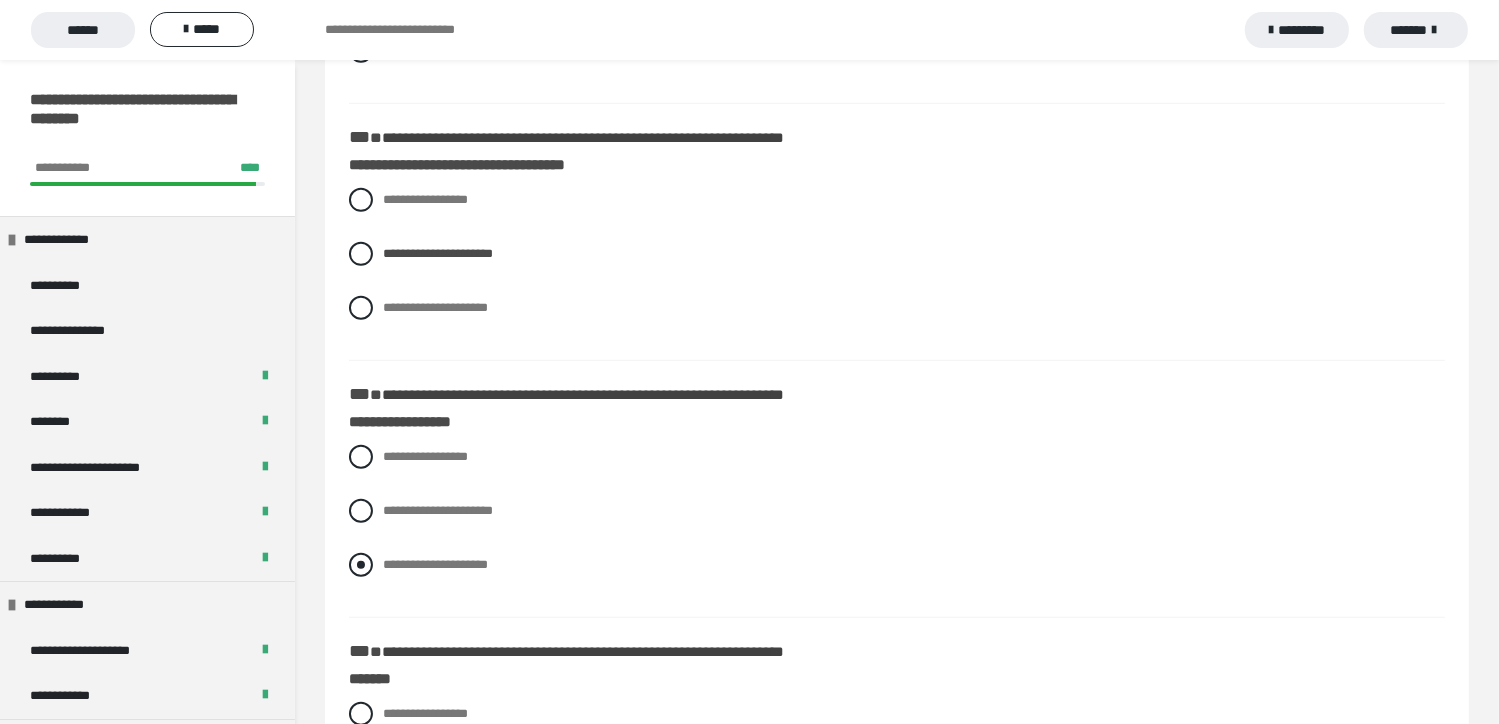 click at bounding box center [361, 565] 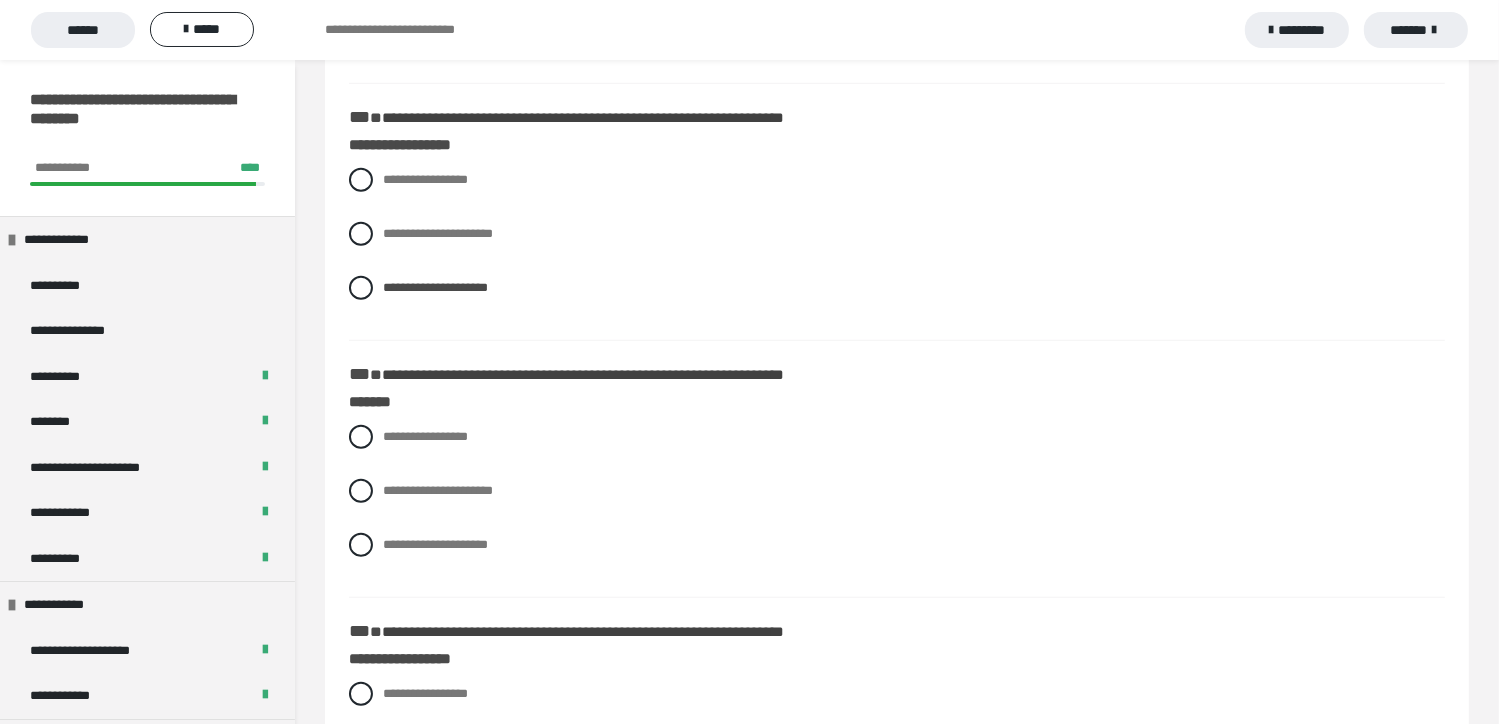 scroll, scrollTop: 1500, scrollLeft: 0, axis: vertical 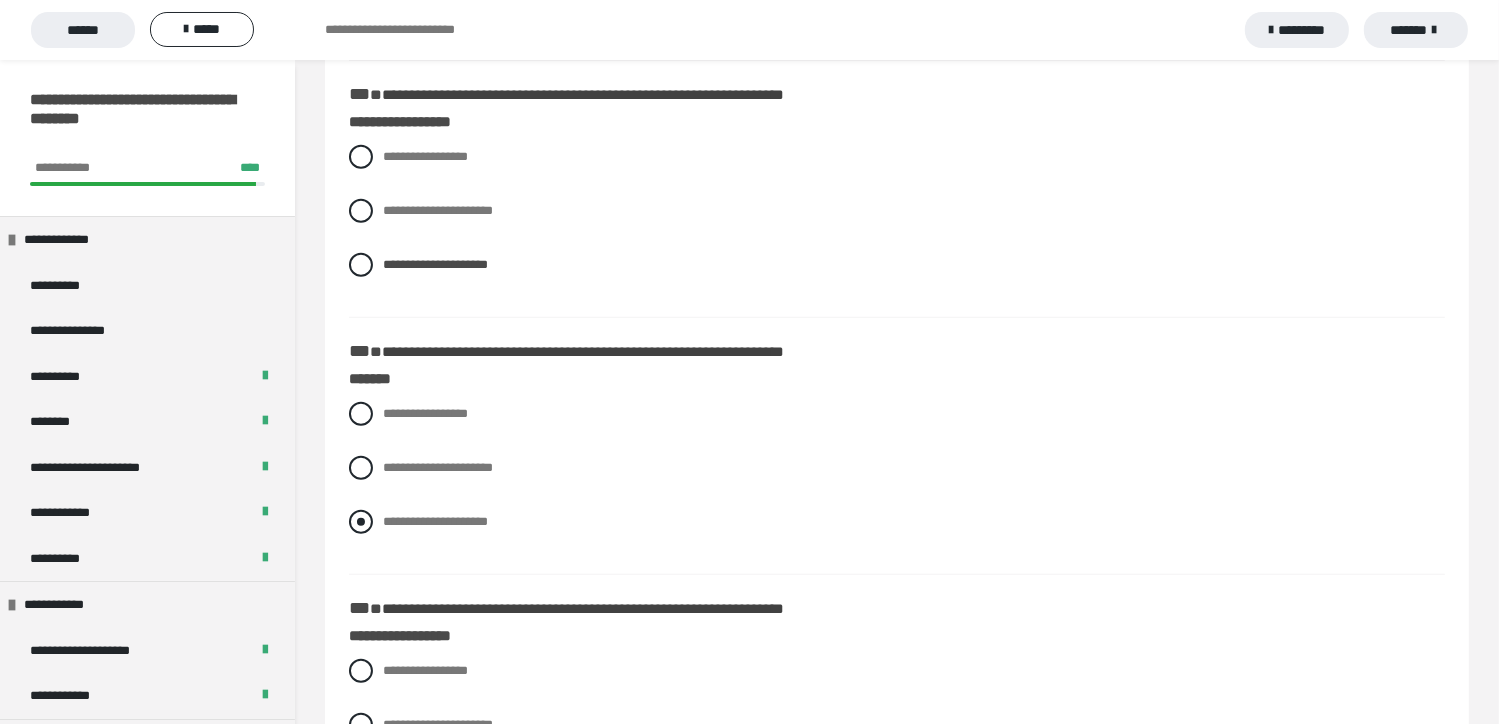 click at bounding box center [361, 522] 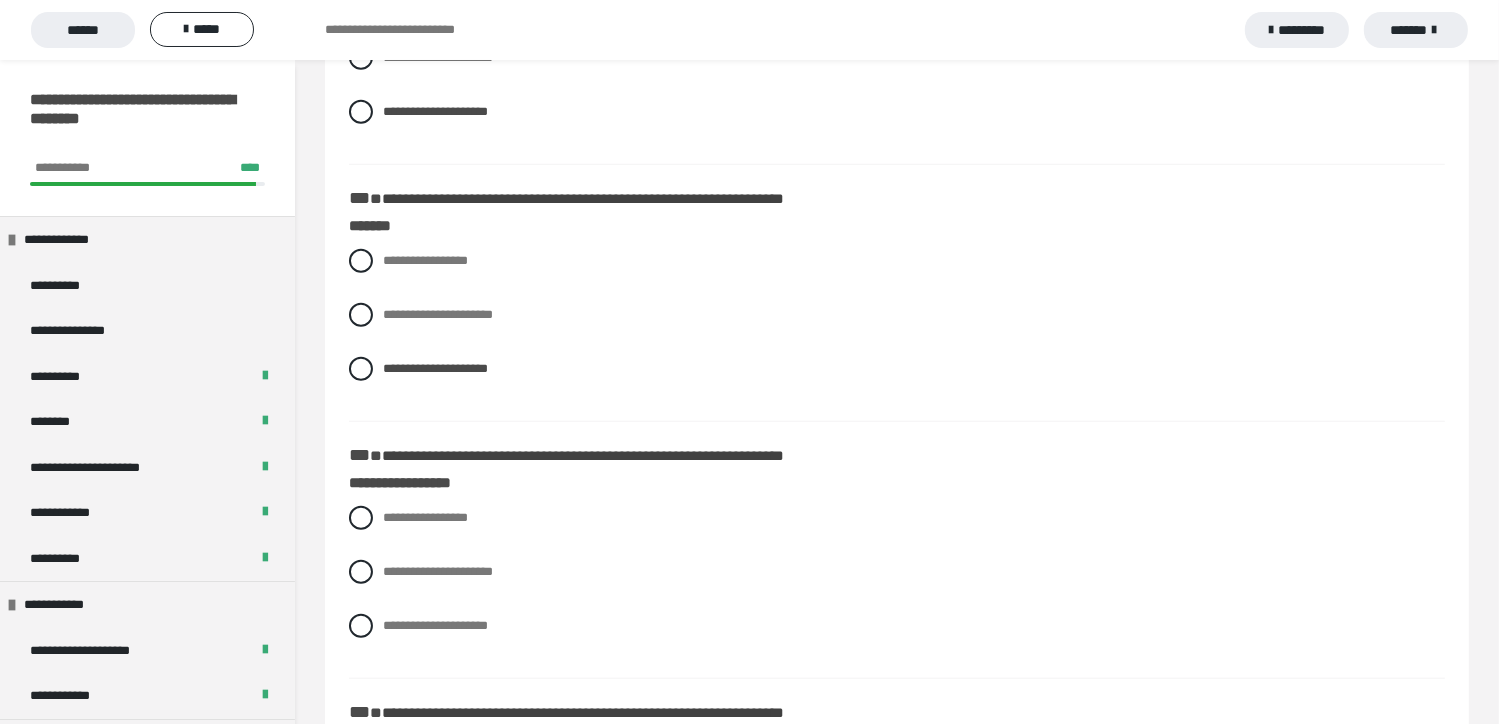 scroll, scrollTop: 1700, scrollLeft: 0, axis: vertical 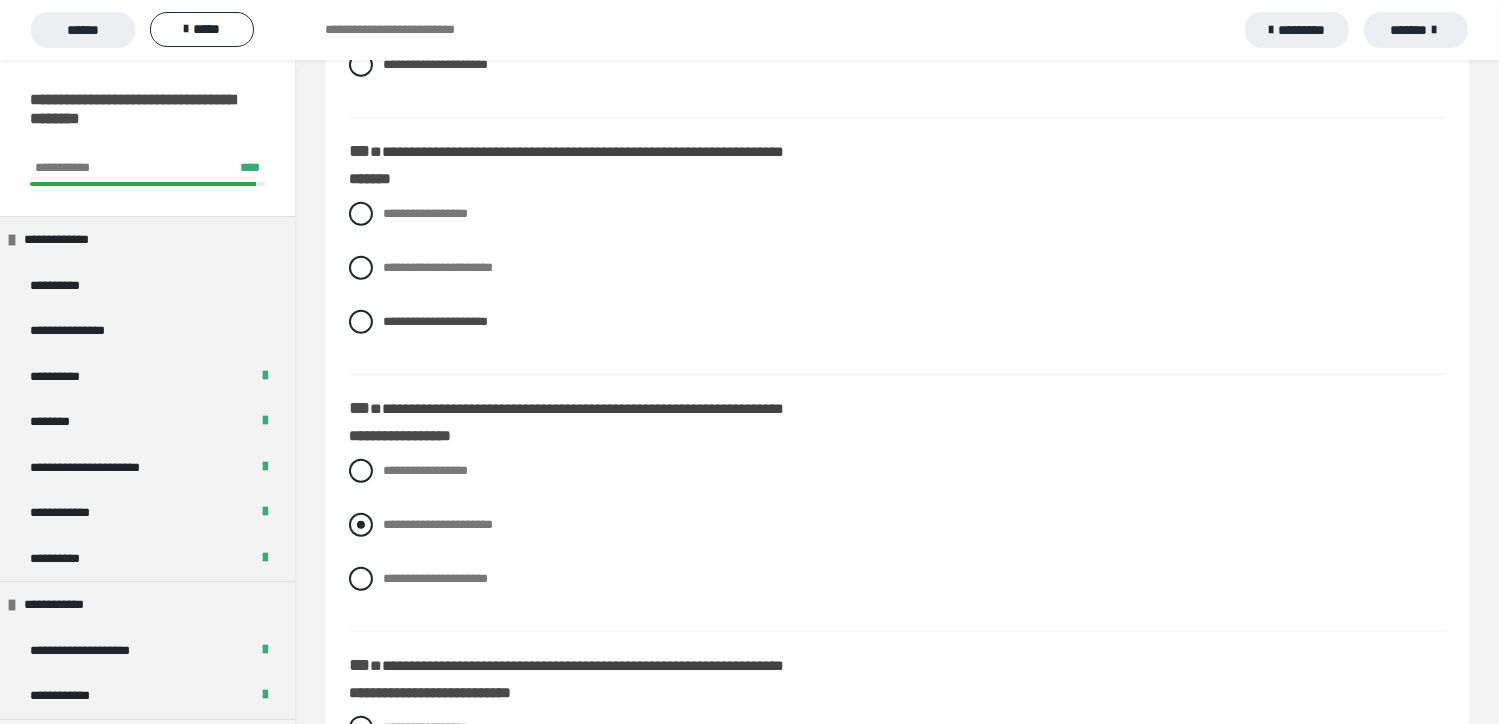 click at bounding box center [361, 525] 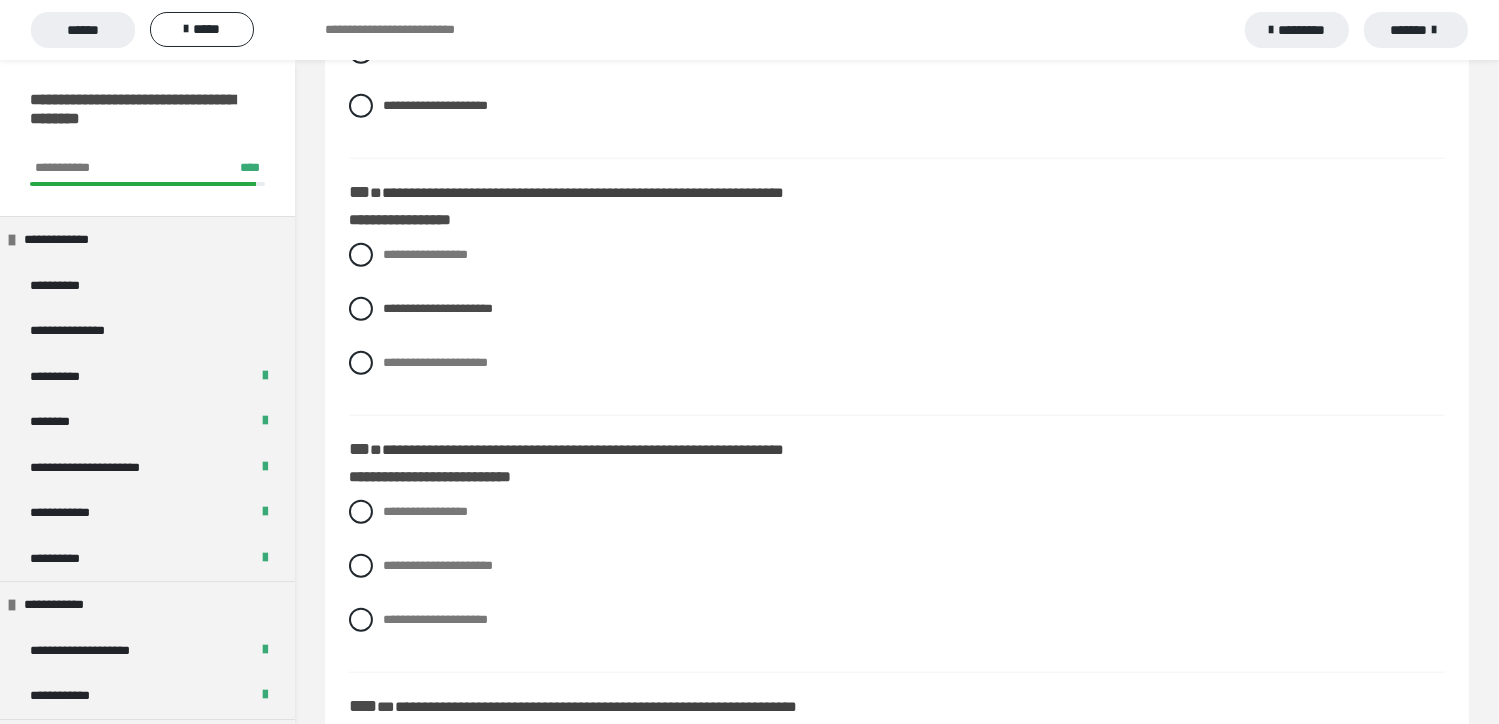 scroll, scrollTop: 2000, scrollLeft: 0, axis: vertical 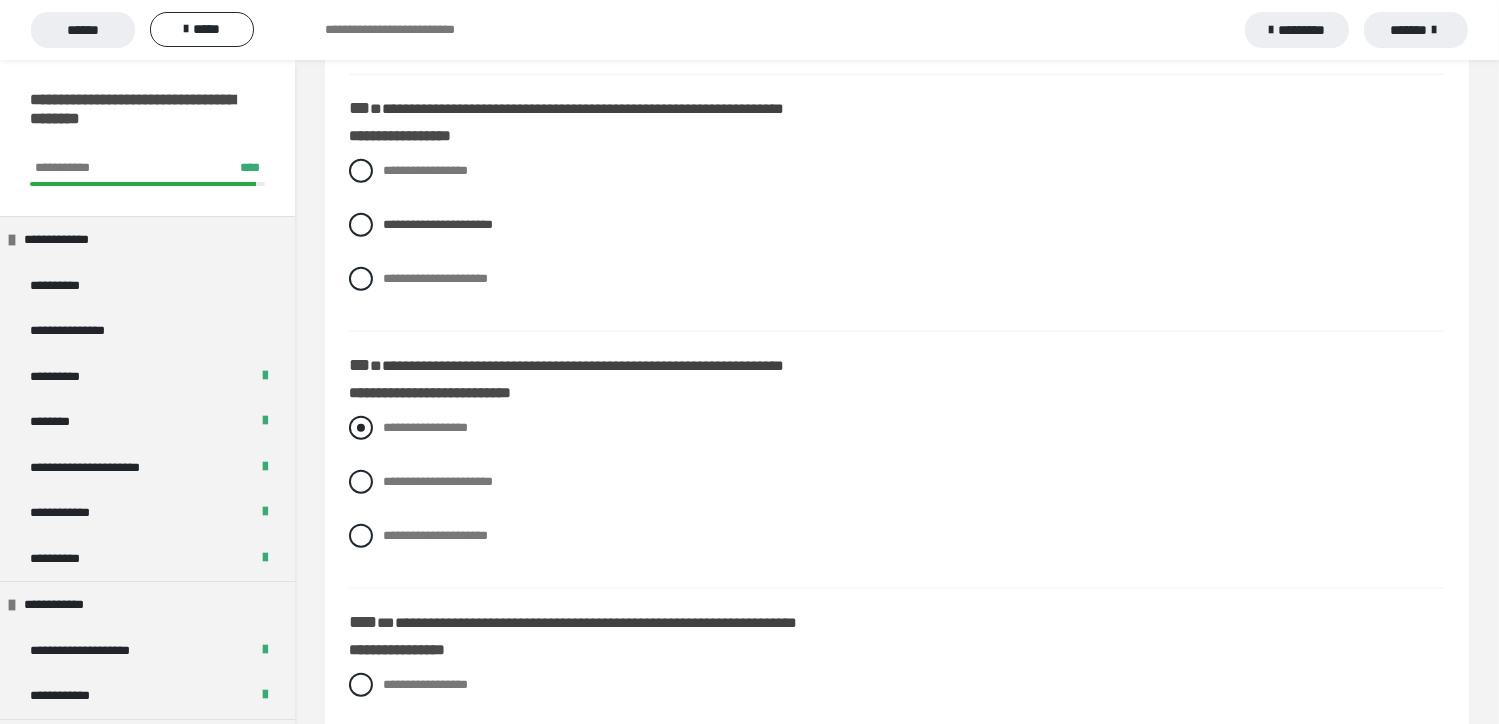 click at bounding box center [361, 428] 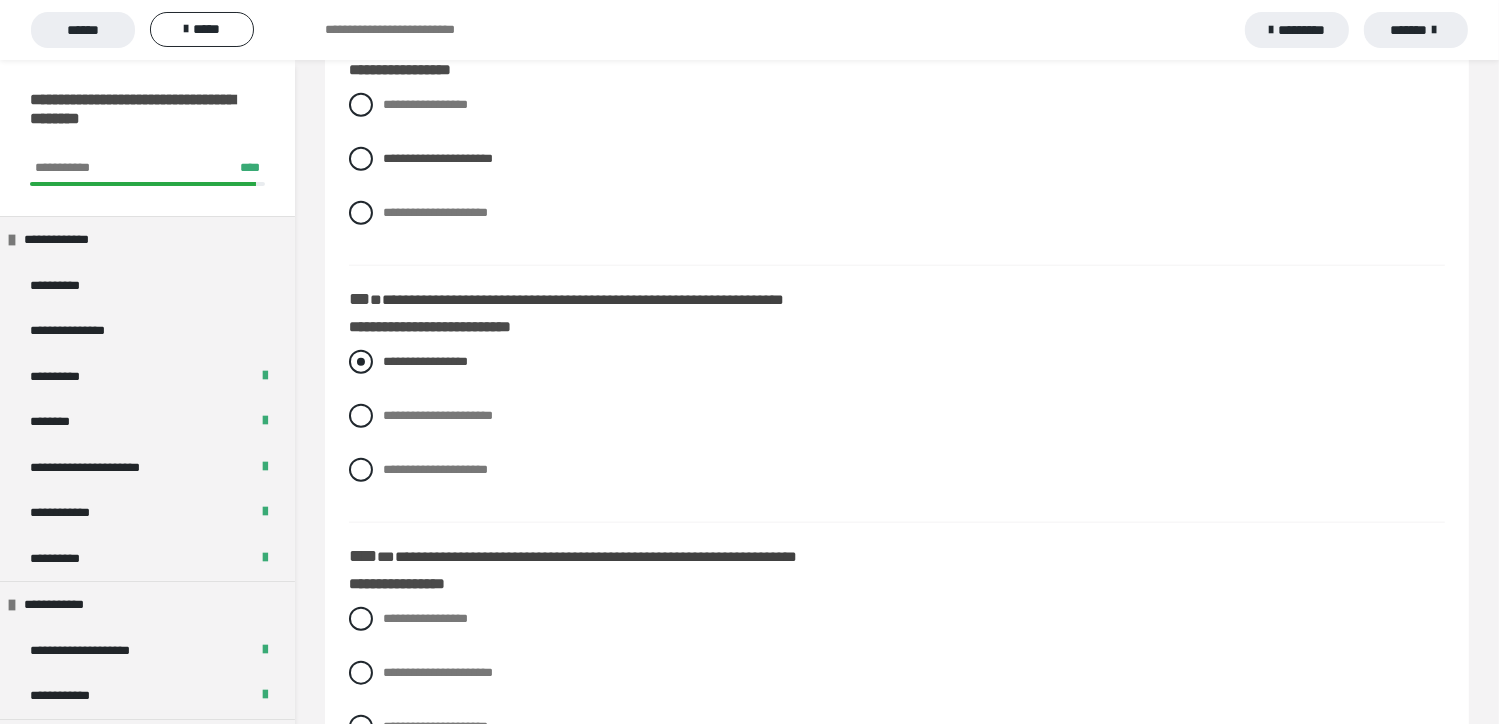 scroll, scrollTop: 2100, scrollLeft: 0, axis: vertical 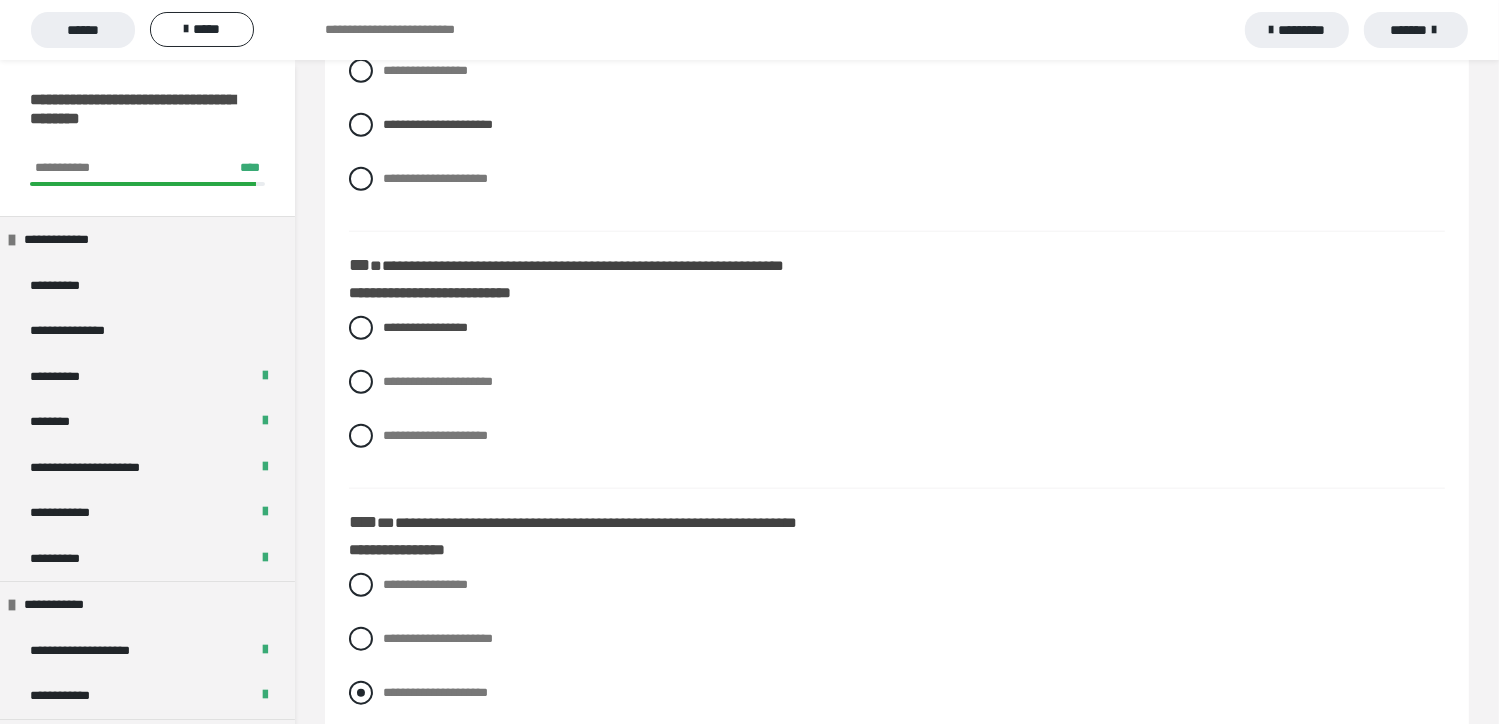 click at bounding box center (361, 693) 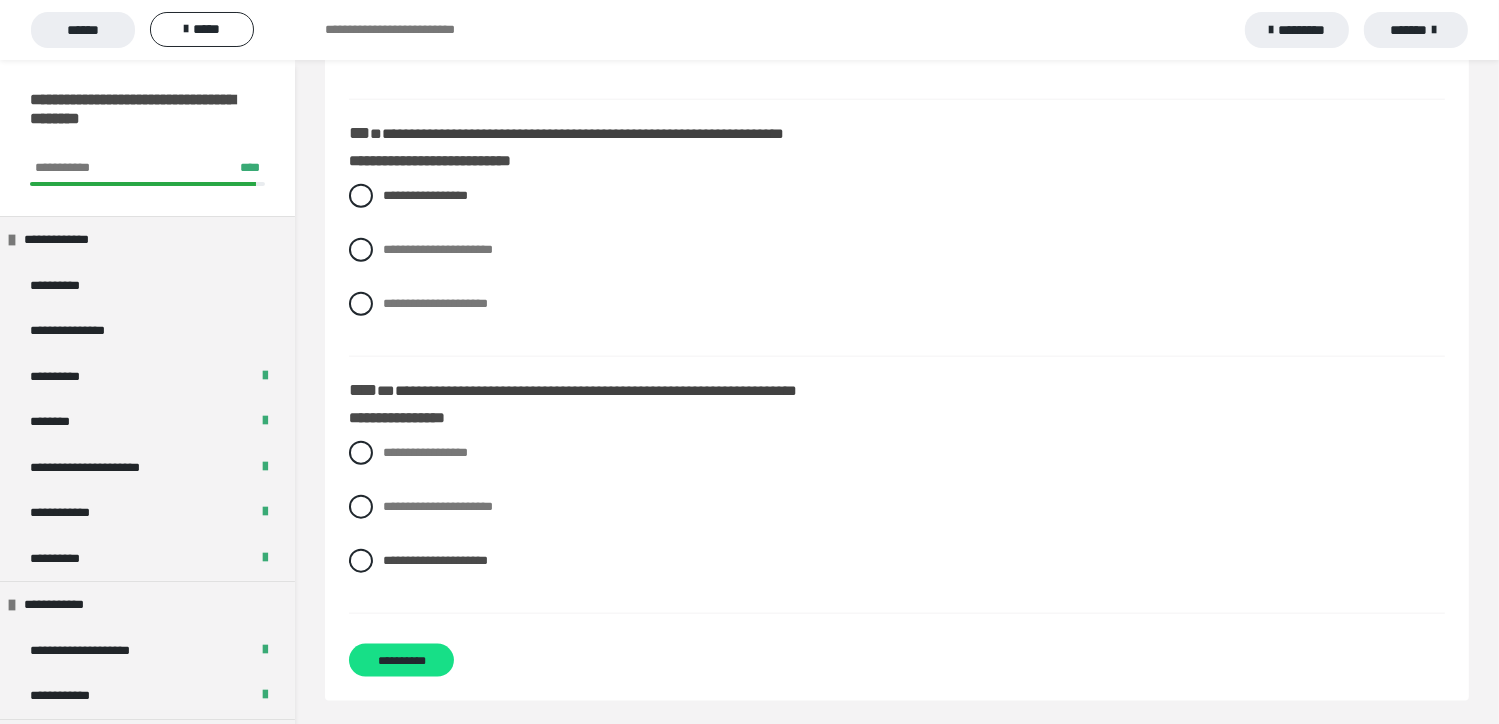 scroll, scrollTop: 2236, scrollLeft: 0, axis: vertical 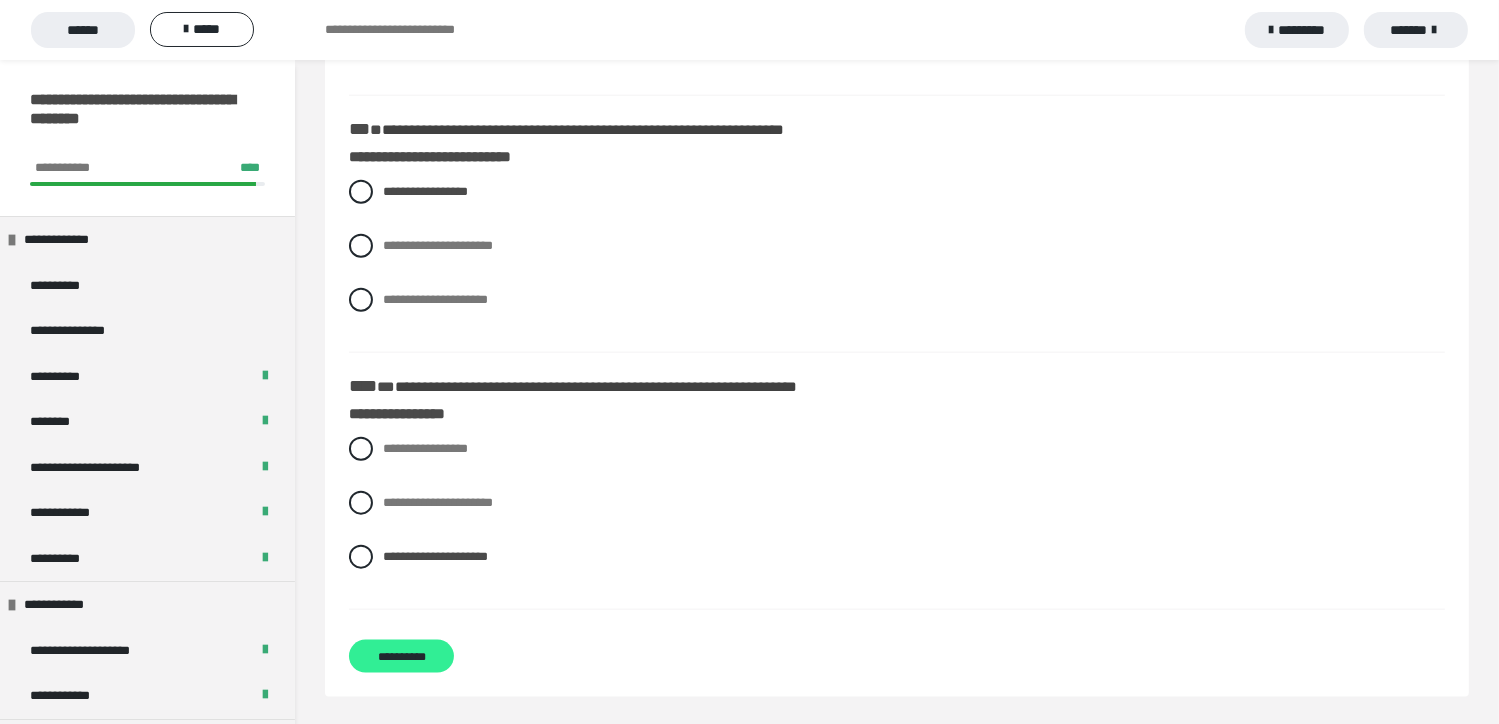 click on "**********" at bounding box center (401, 656) 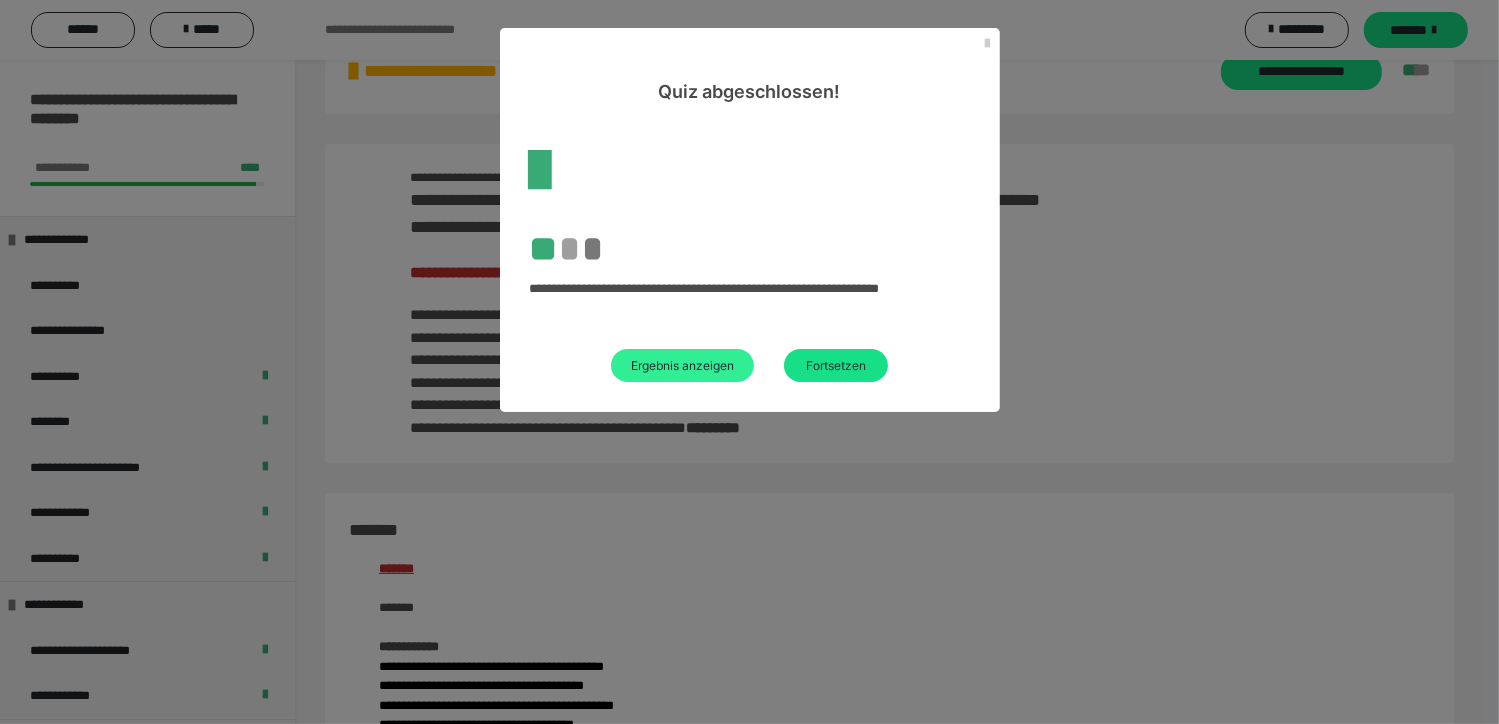 scroll, scrollTop: 2236, scrollLeft: 0, axis: vertical 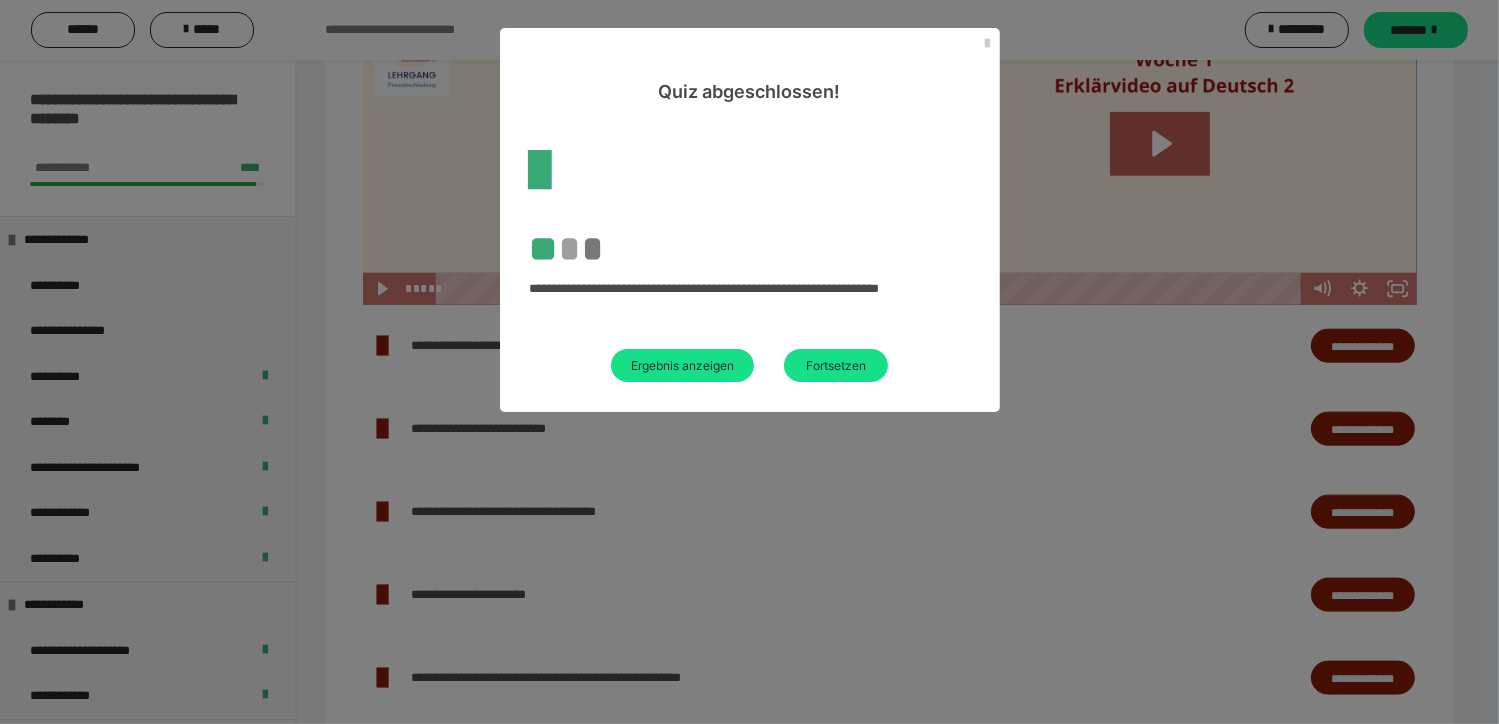 click on "Ergebnis anzeigen" at bounding box center [682, 365] 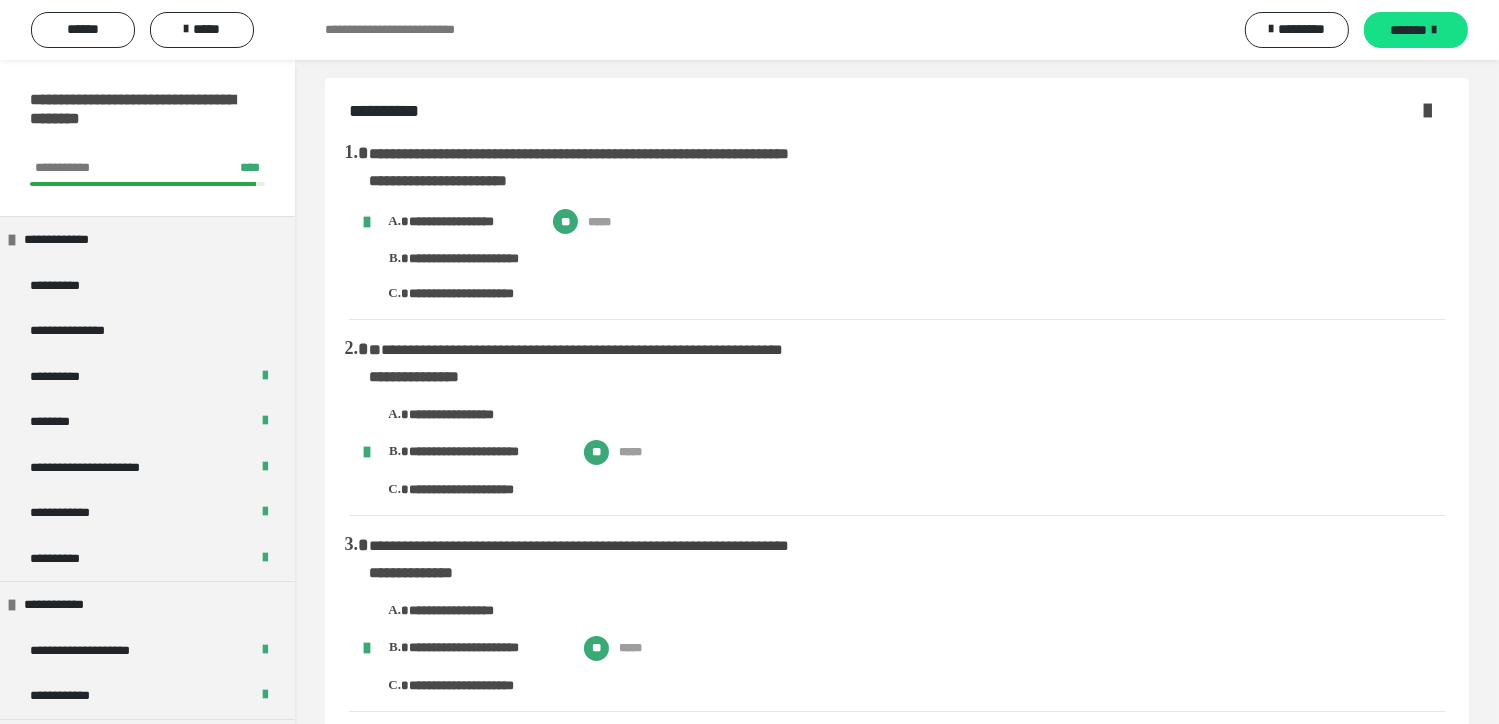 scroll, scrollTop: 0, scrollLeft: 0, axis: both 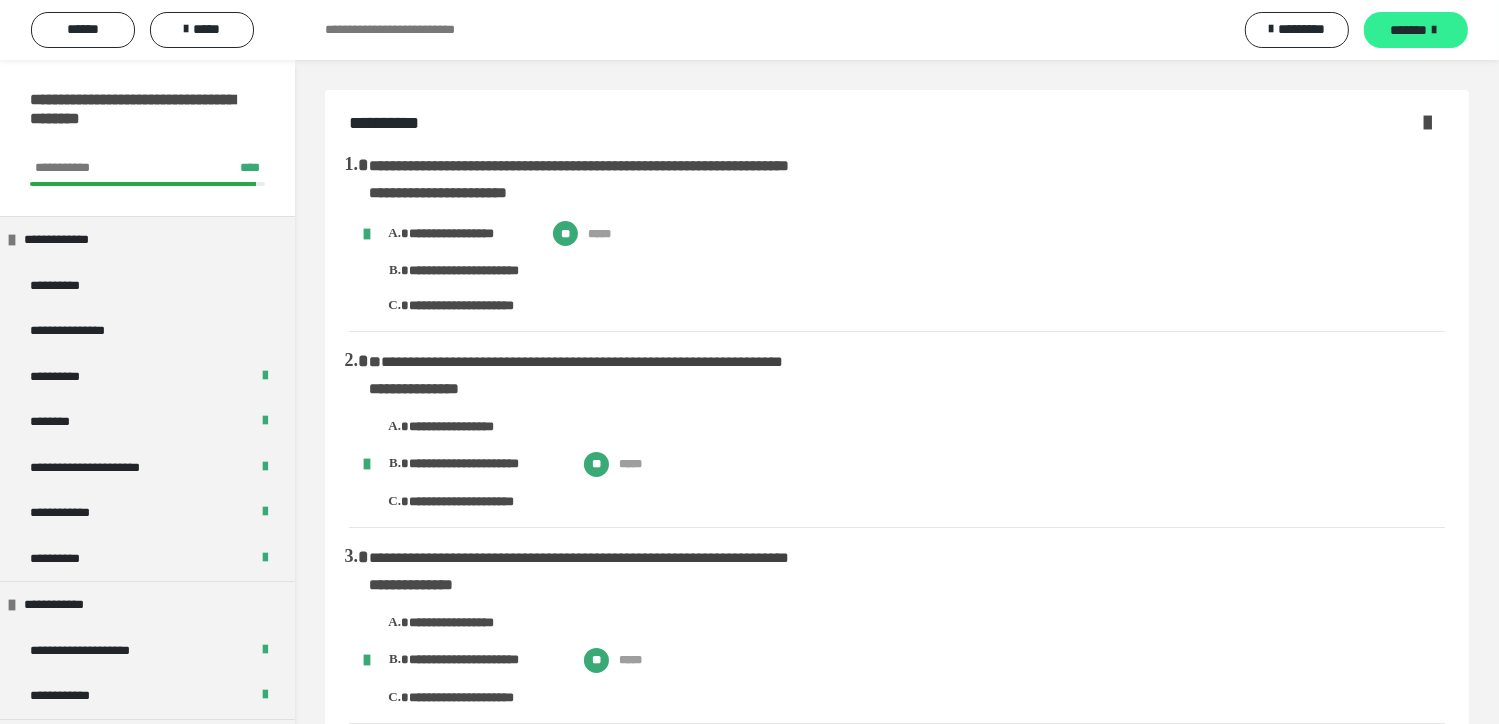click on "*******" at bounding box center [1409, 30] 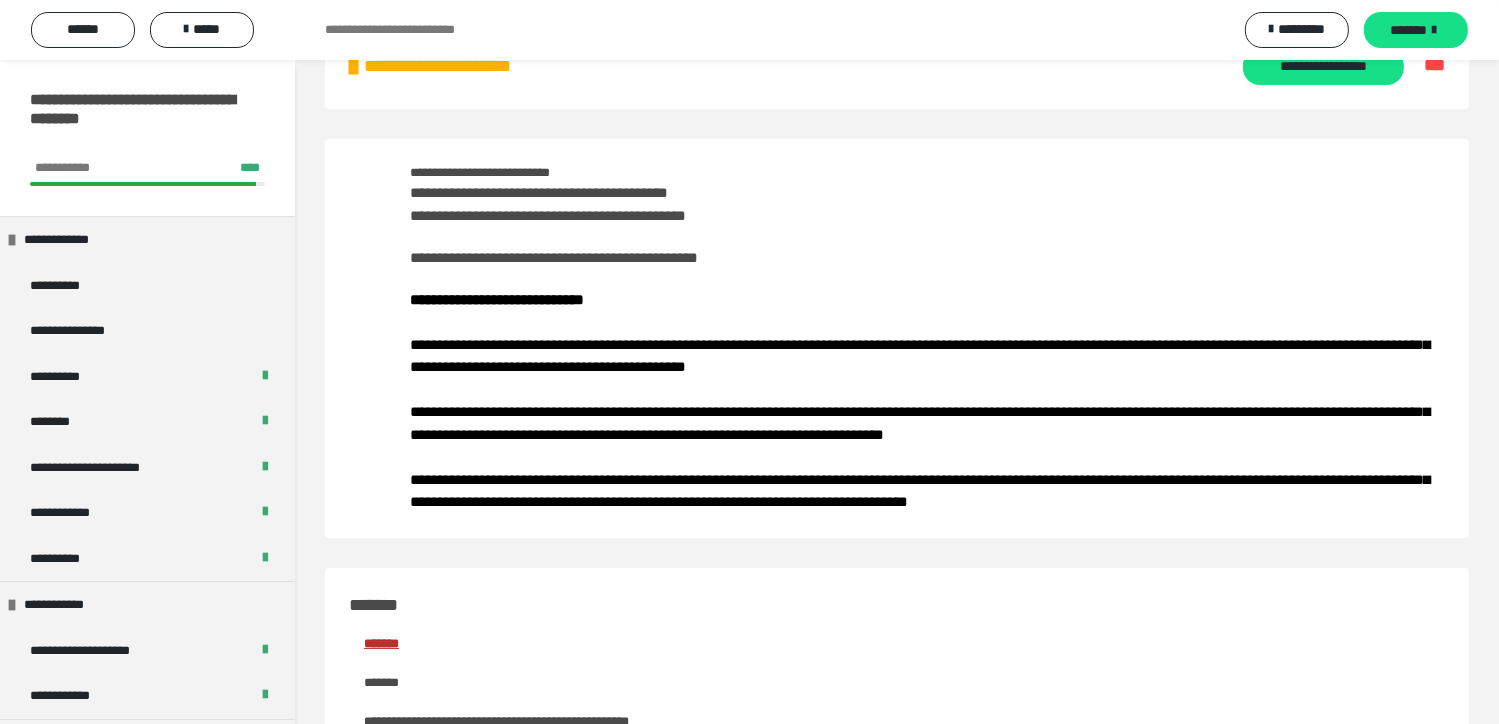 scroll, scrollTop: 100, scrollLeft: 0, axis: vertical 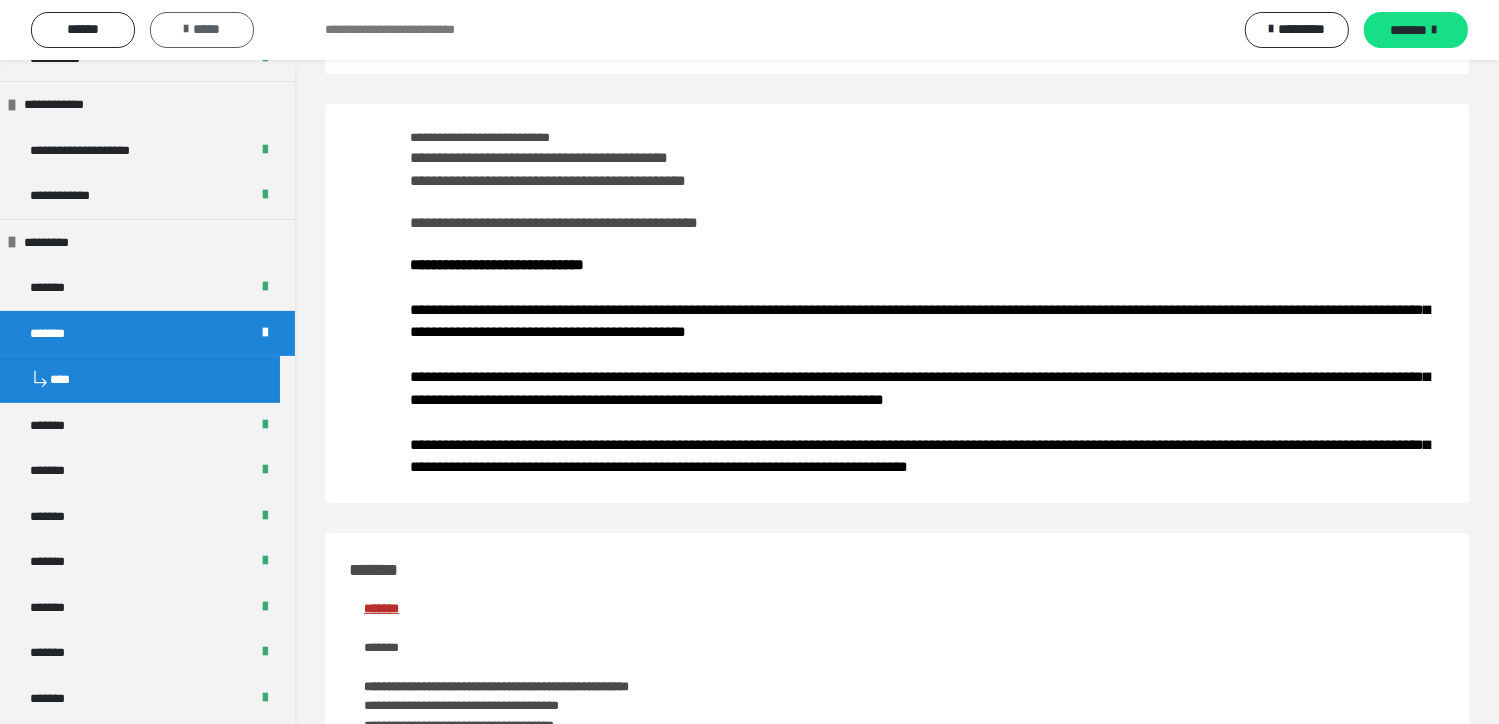click on "*****" at bounding box center [202, 29] 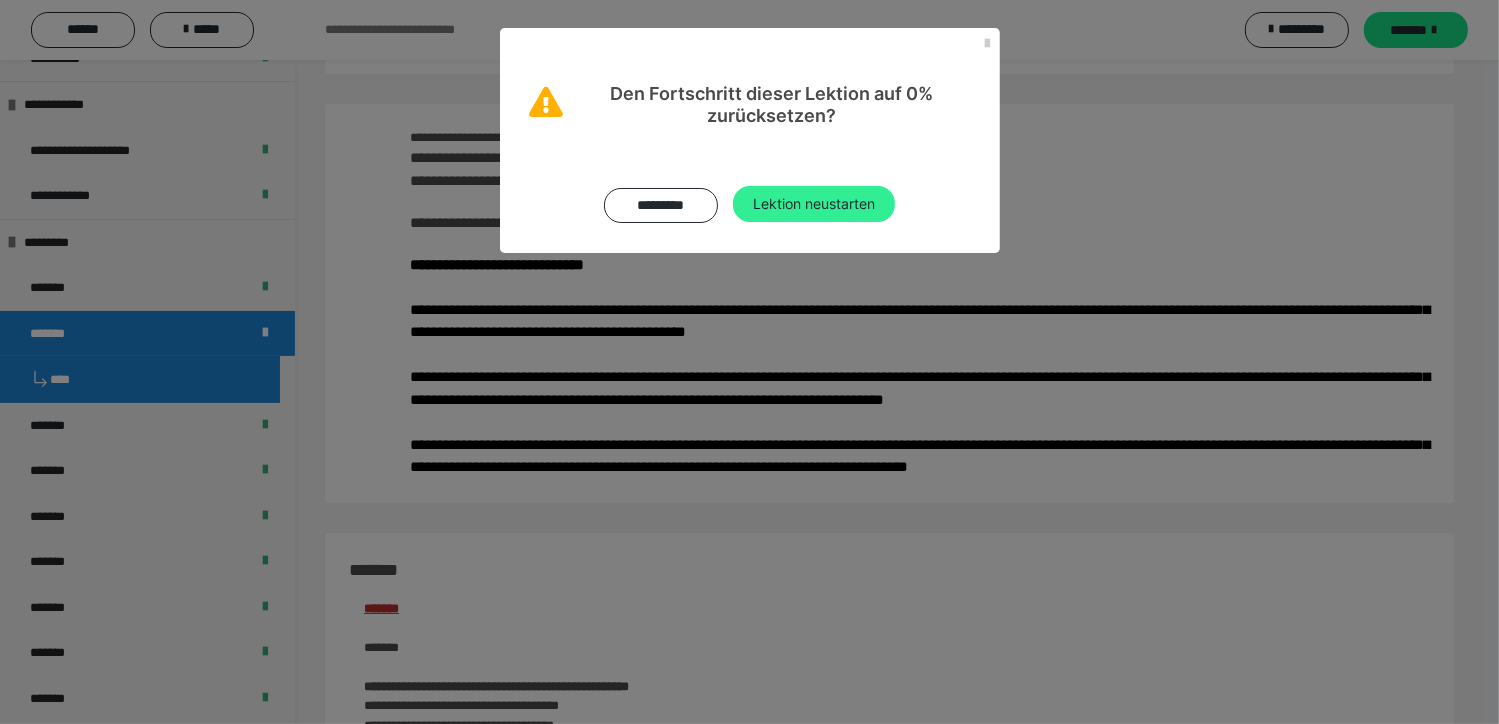 click on "Lektion neustarten" at bounding box center (814, 204) 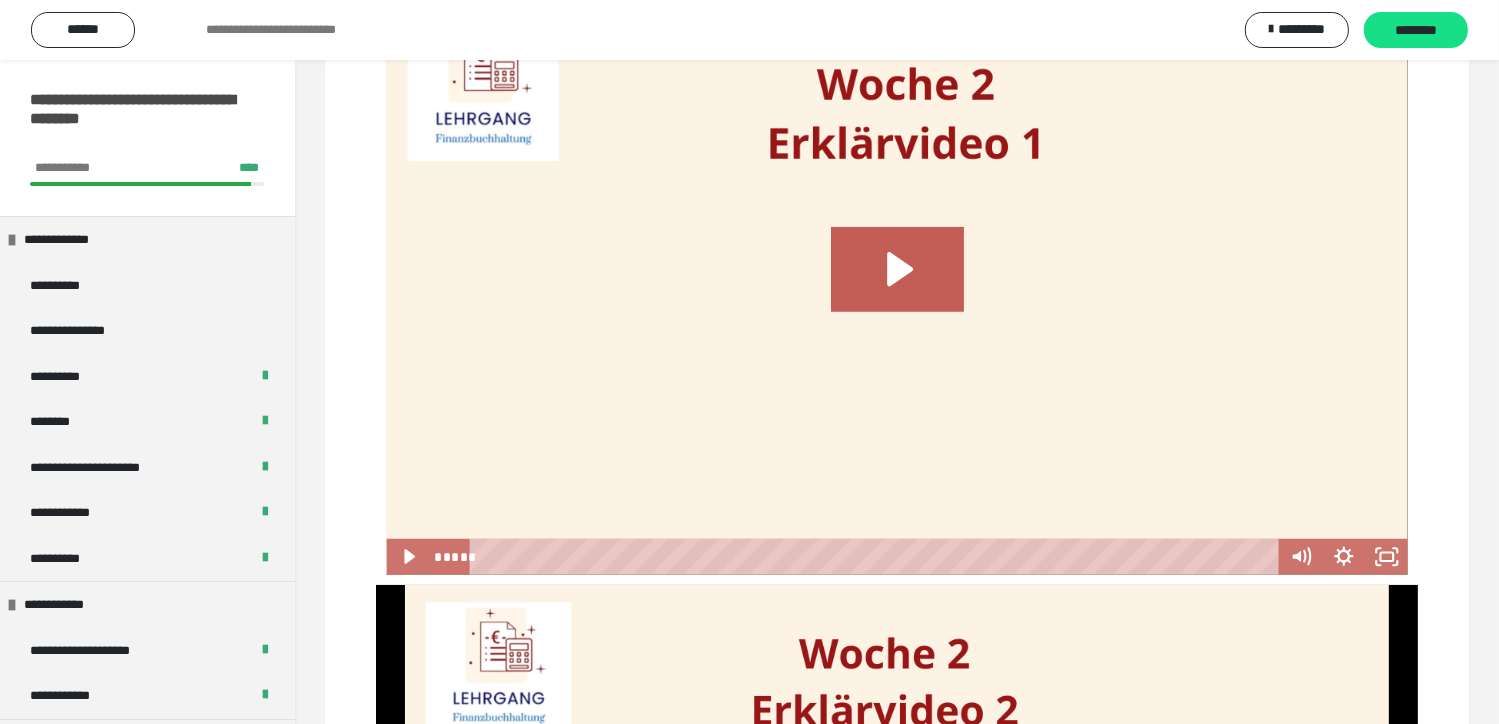scroll, scrollTop: 1300, scrollLeft: 0, axis: vertical 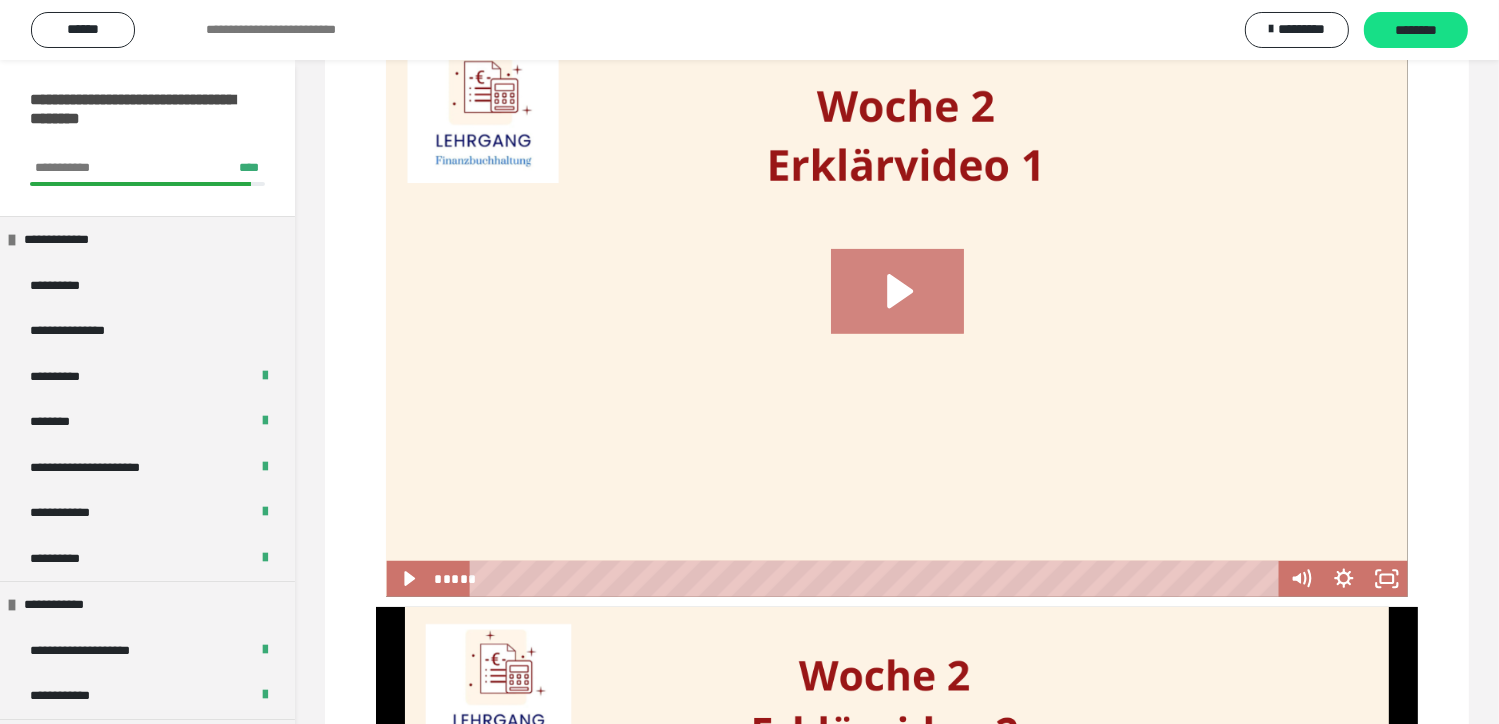 click 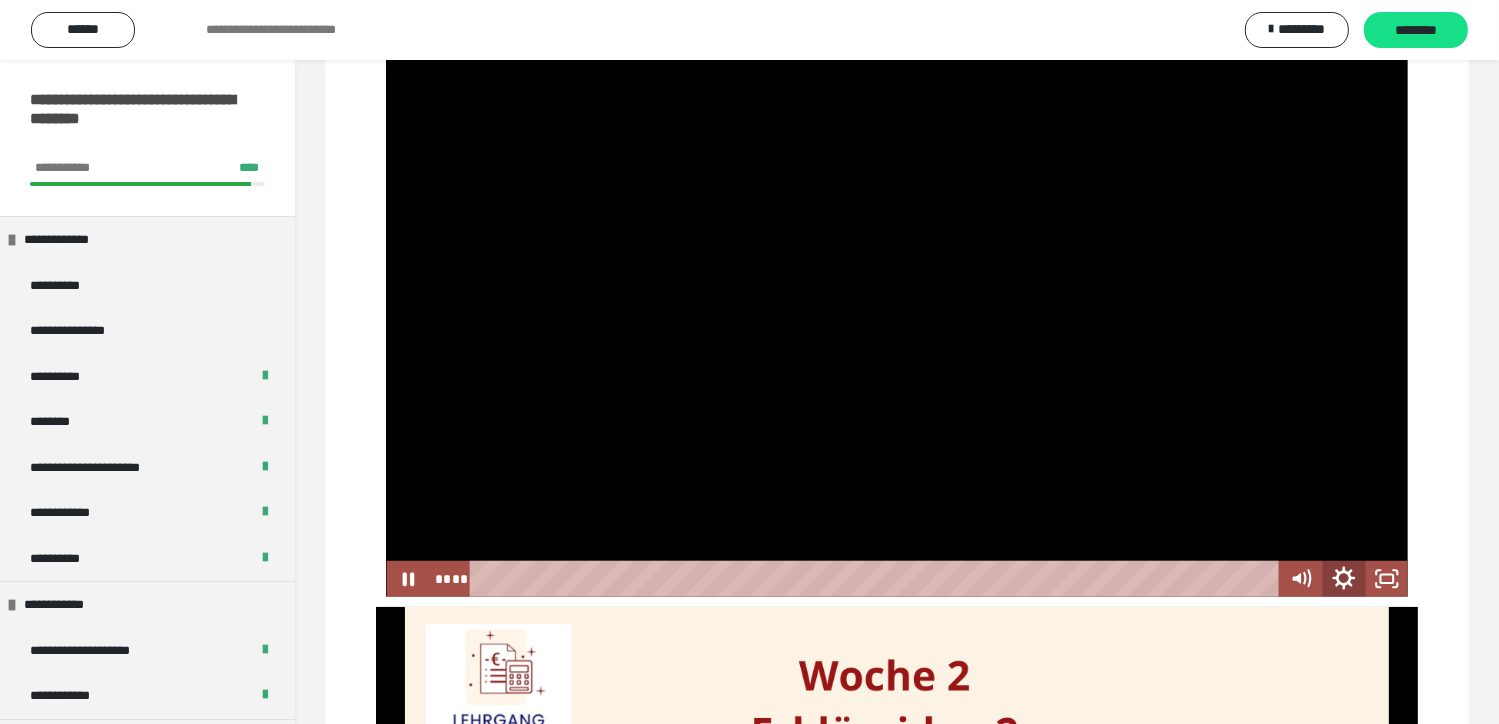 click 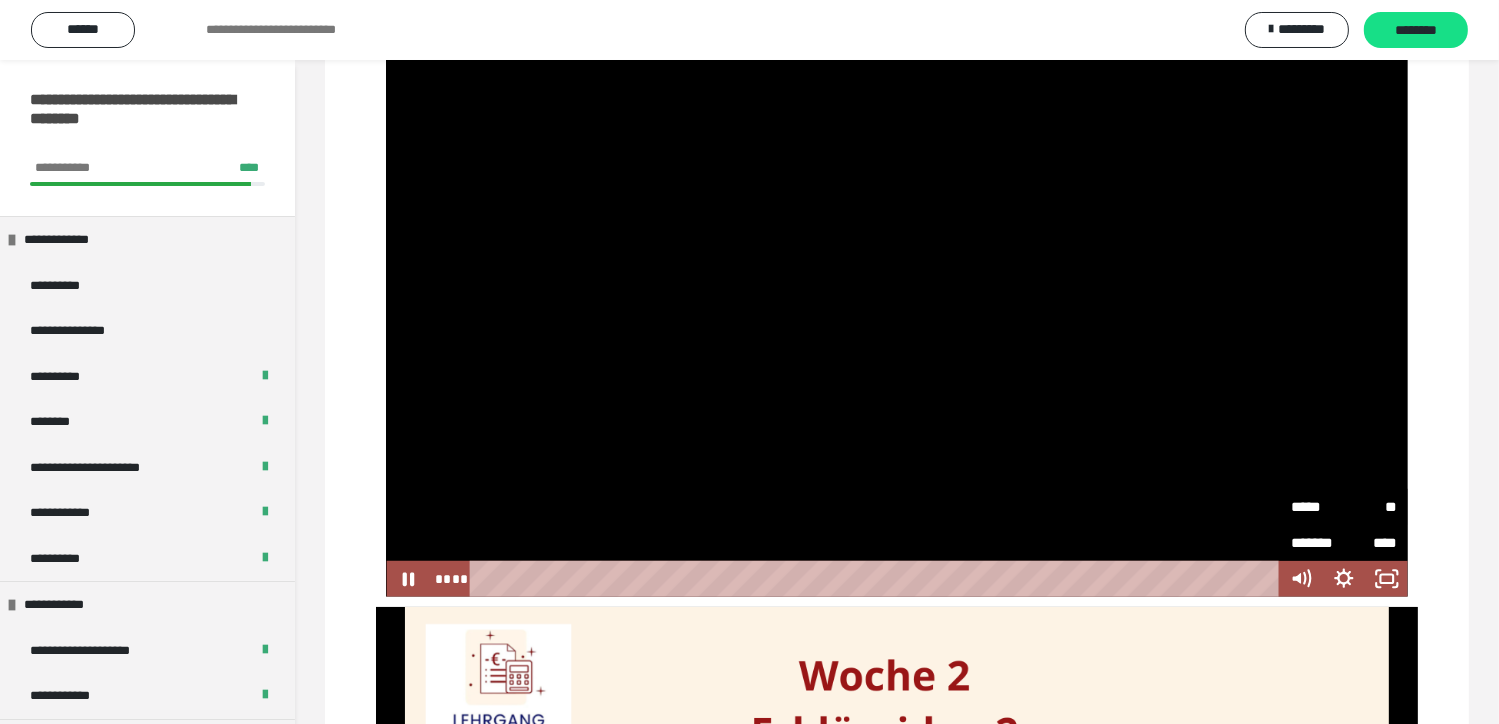 click on "*****" at bounding box center [1317, 507] 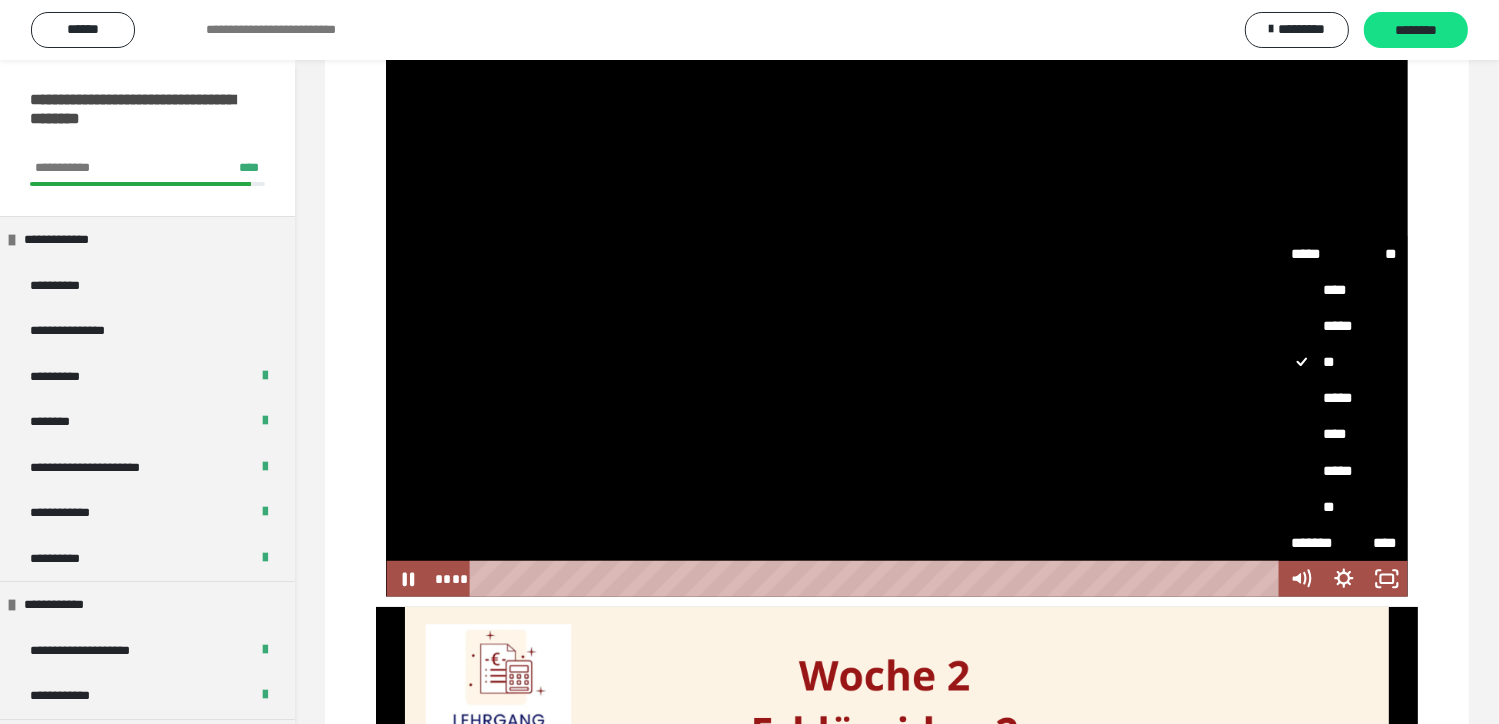 click on "*****" at bounding box center [1344, 471] 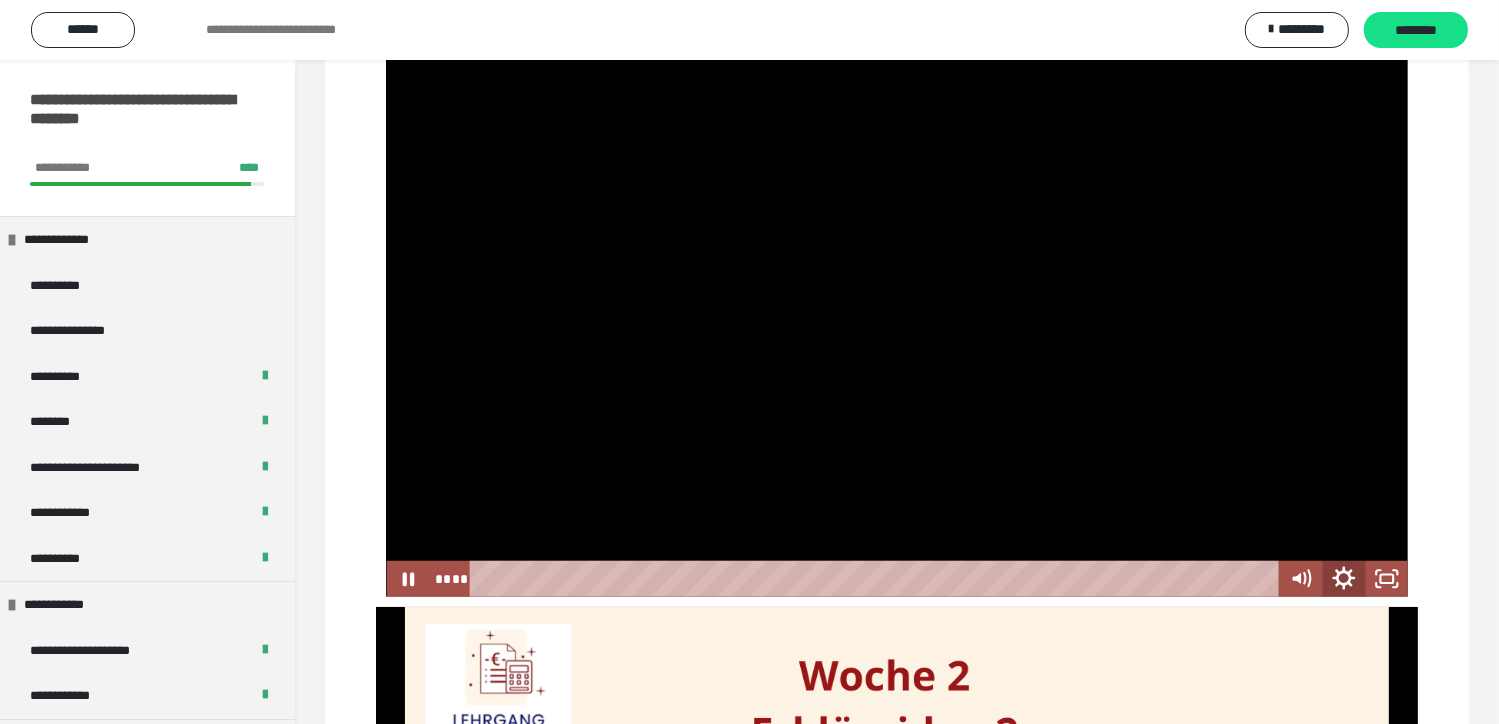 click 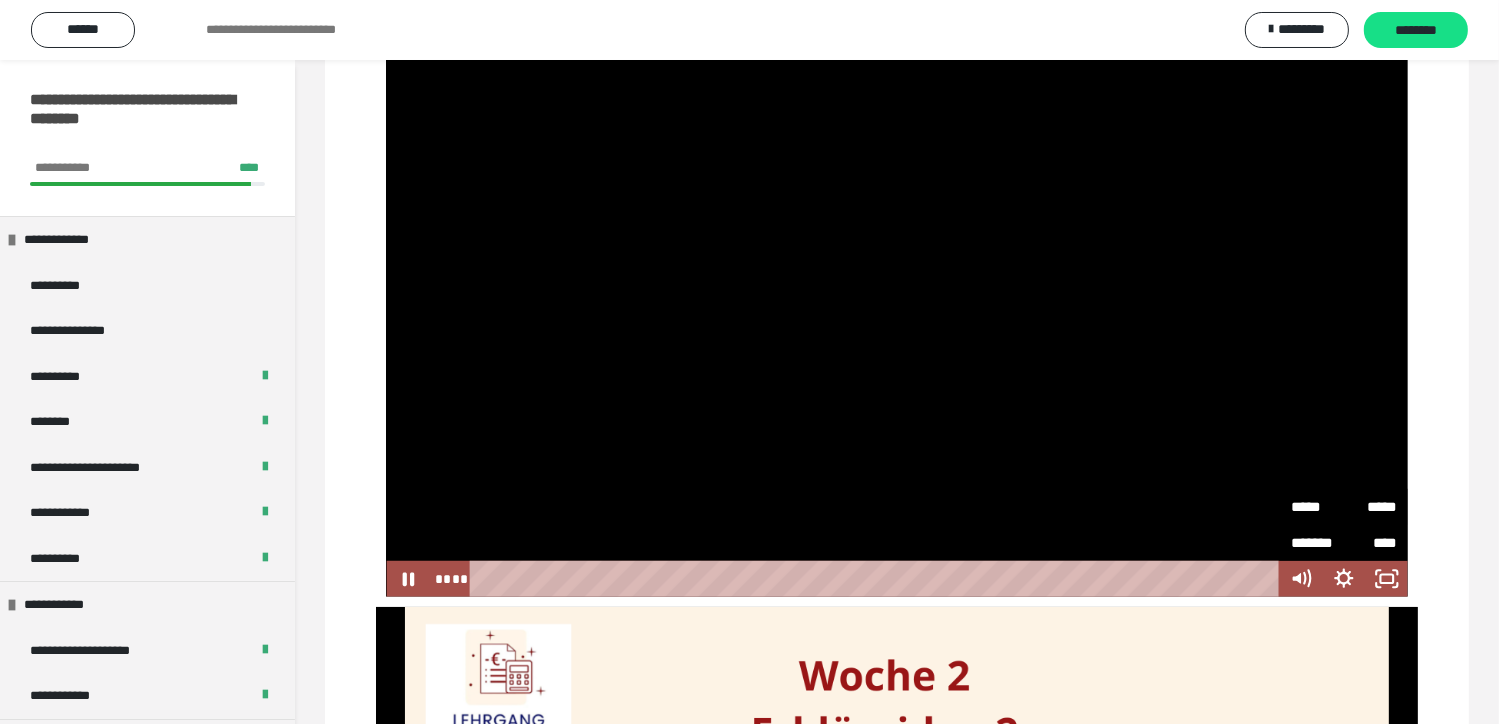 click on "*****" at bounding box center [1370, 500] 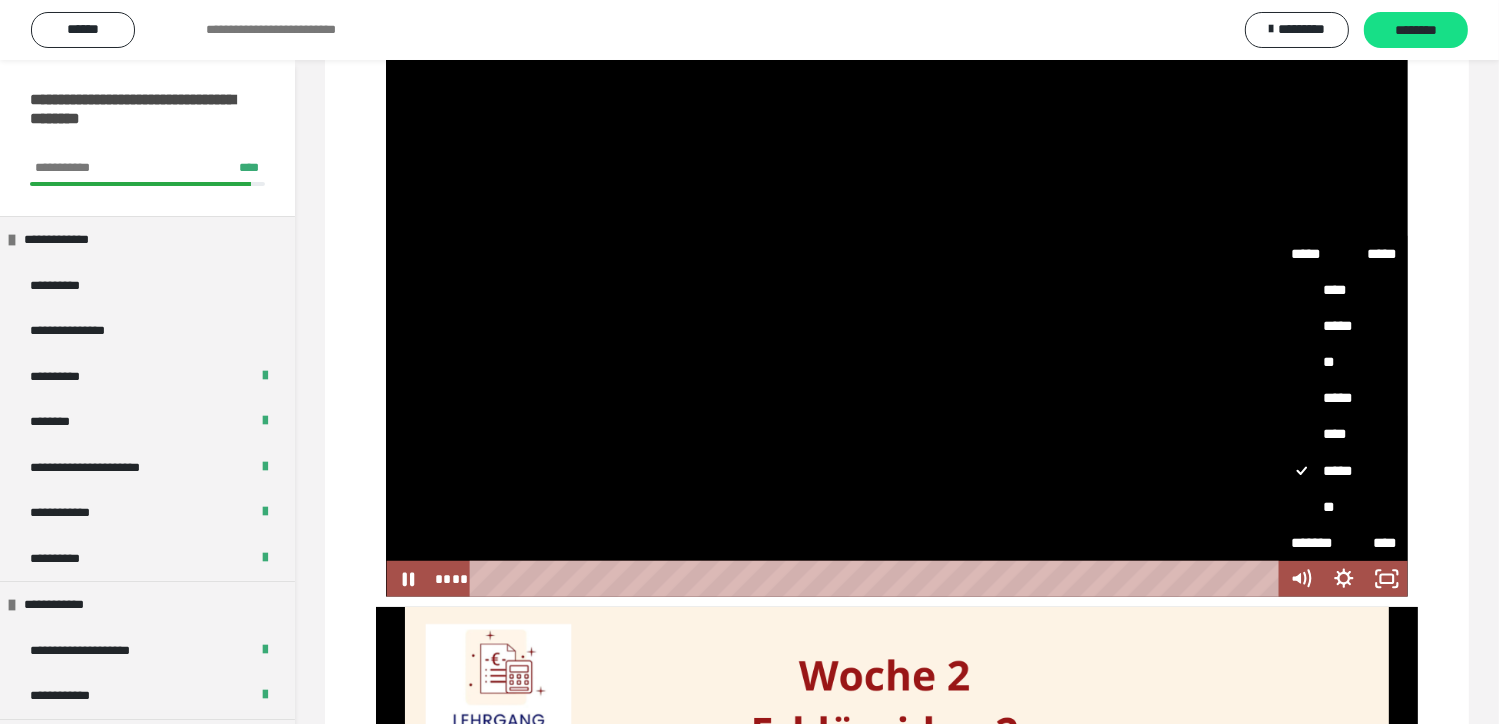 click on "****" at bounding box center (1344, 434) 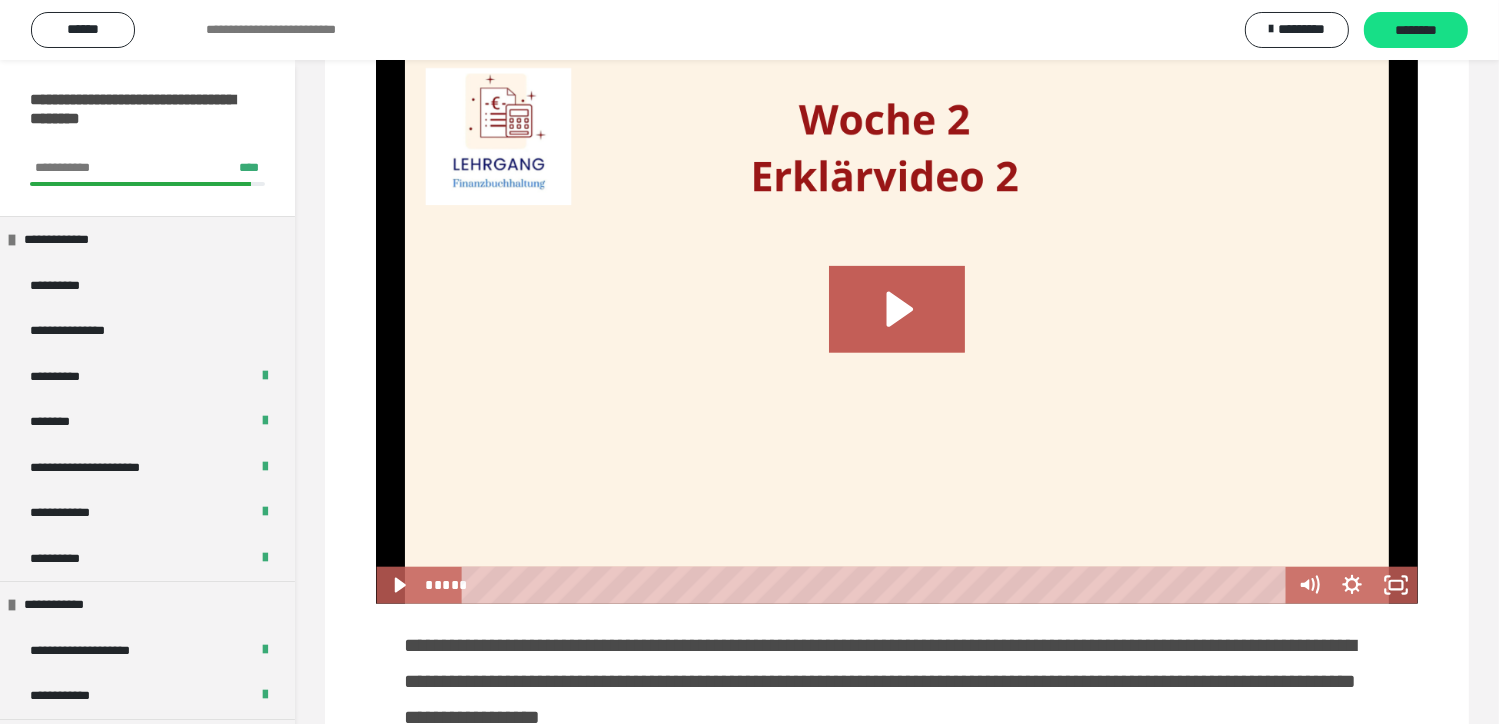 scroll, scrollTop: 1900, scrollLeft: 0, axis: vertical 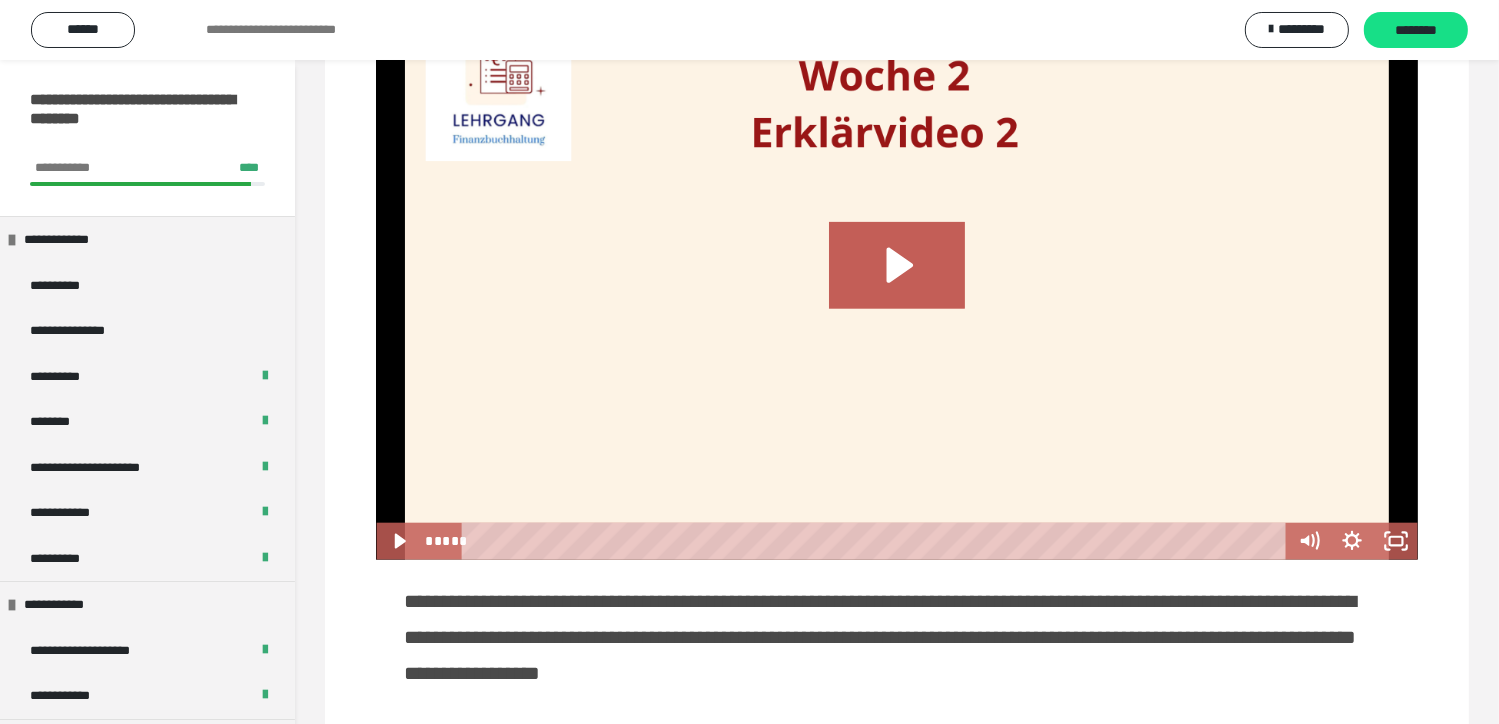 click at bounding box center (896, 283) 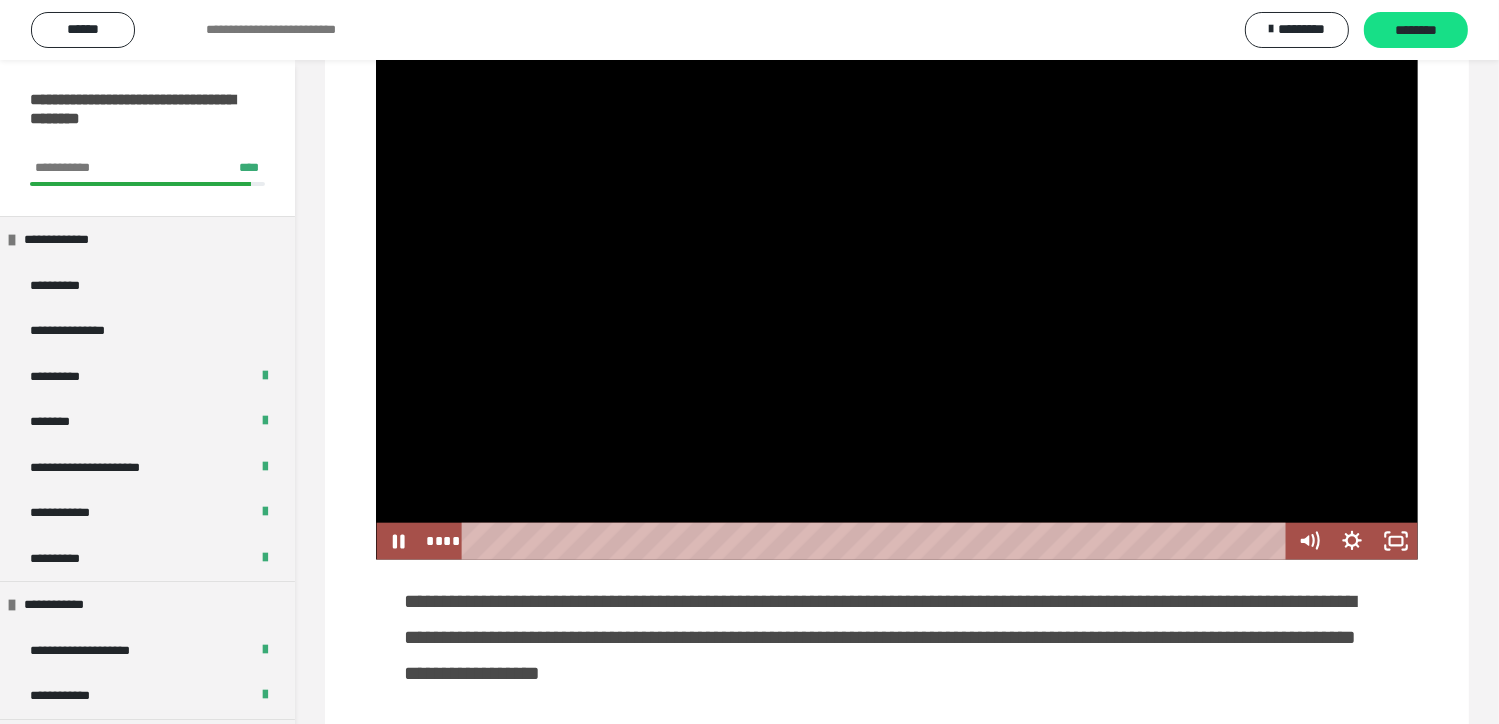 click at bounding box center (896, 283) 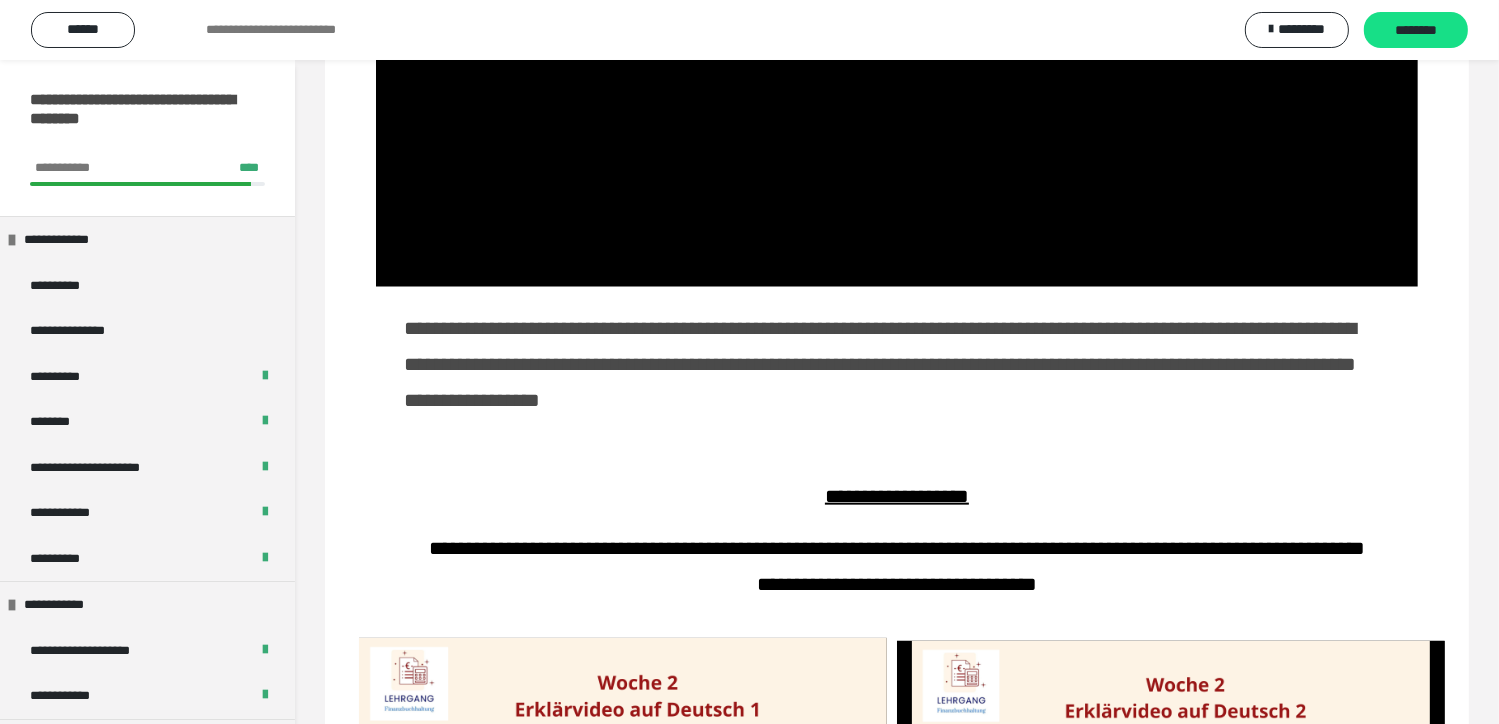 scroll, scrollTop: 2400, scrollLeft: 0, axis: vertical 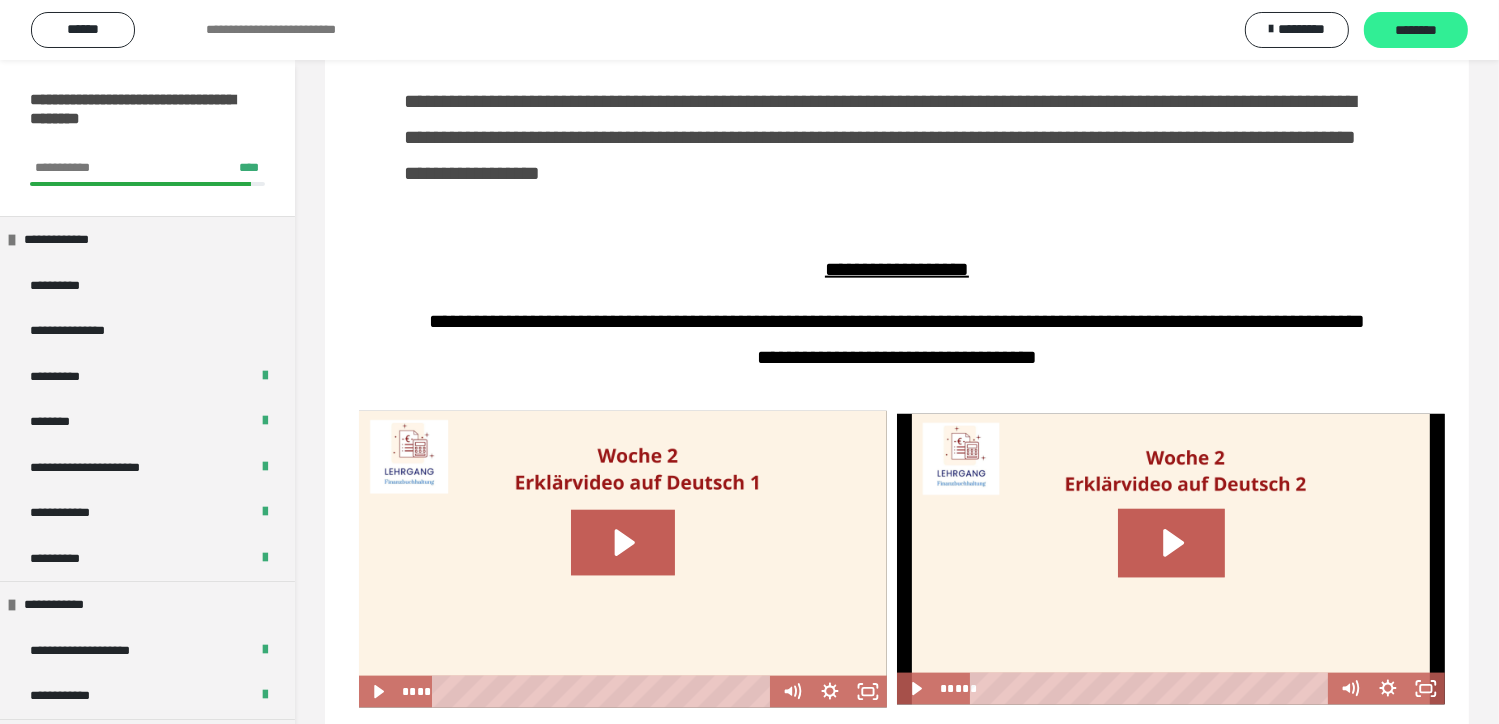 click on "********" at bounding box center (1416, 31) 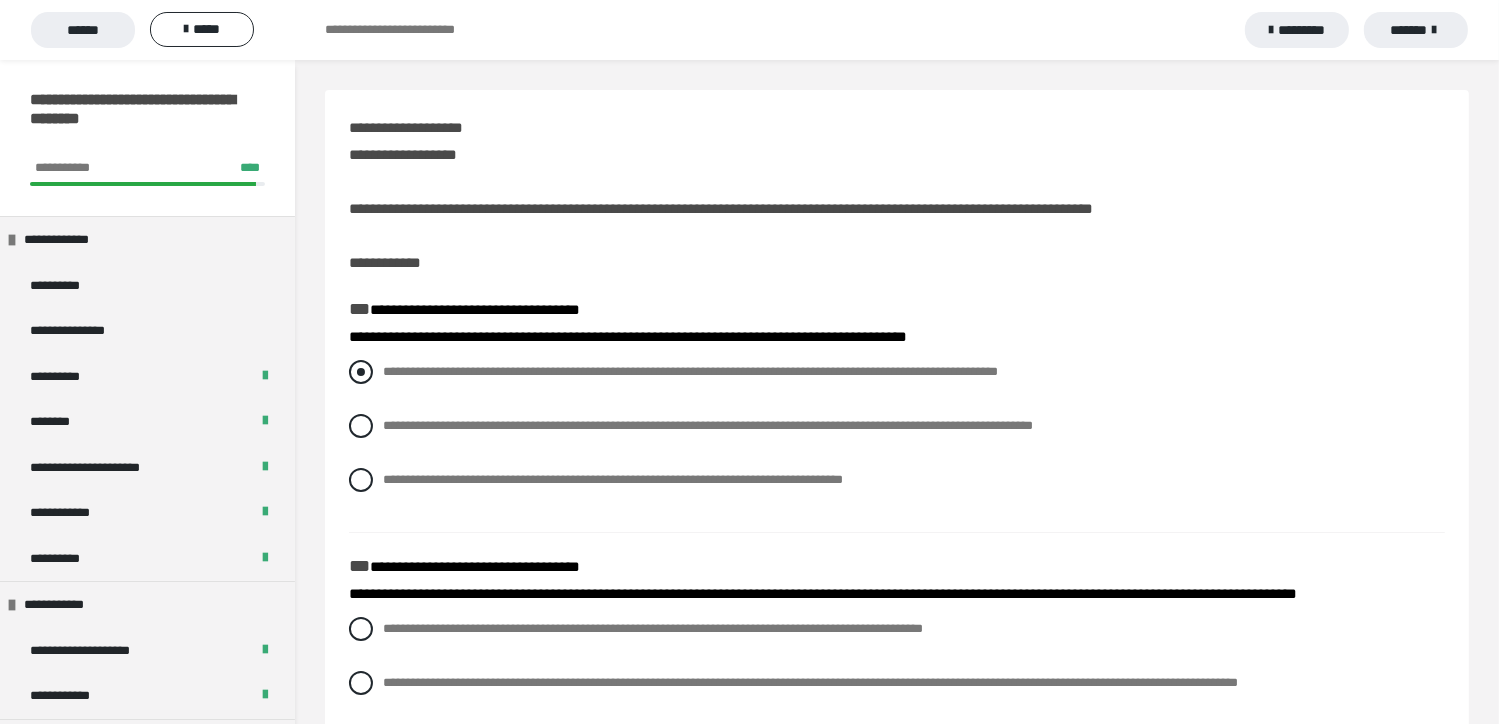 click at bounding box center [361, 372] 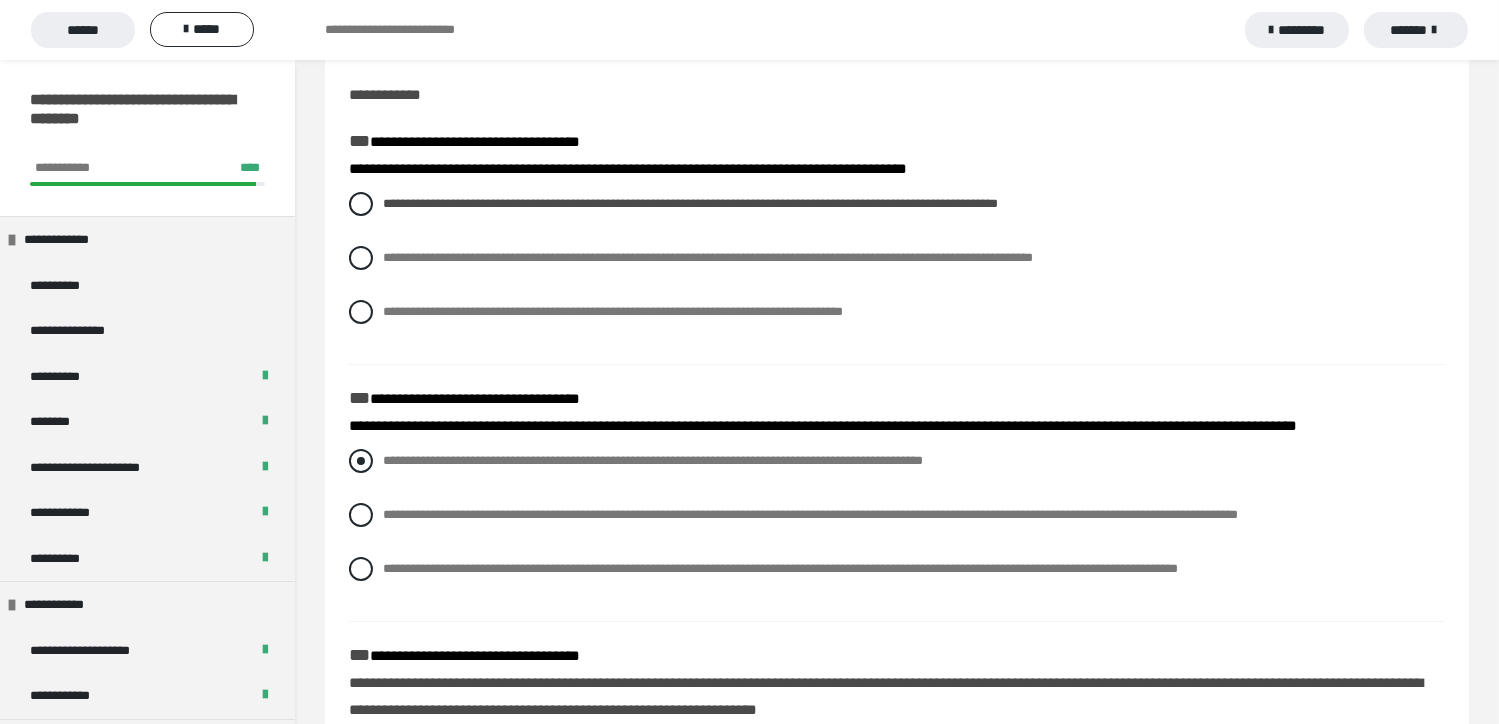 scroll, scrollTop: 200, scrollLeft: 0, axis: vertical 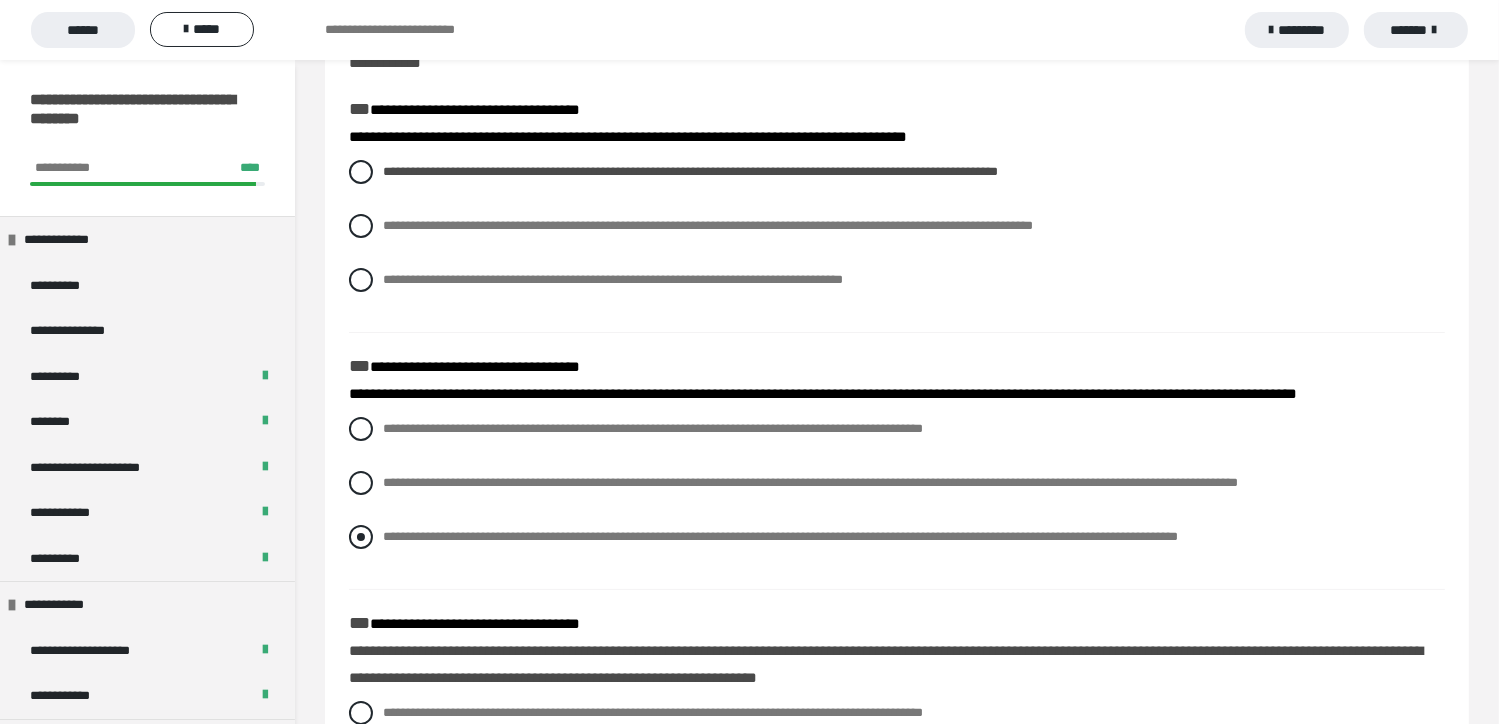 click at bounding box center [361, 537] 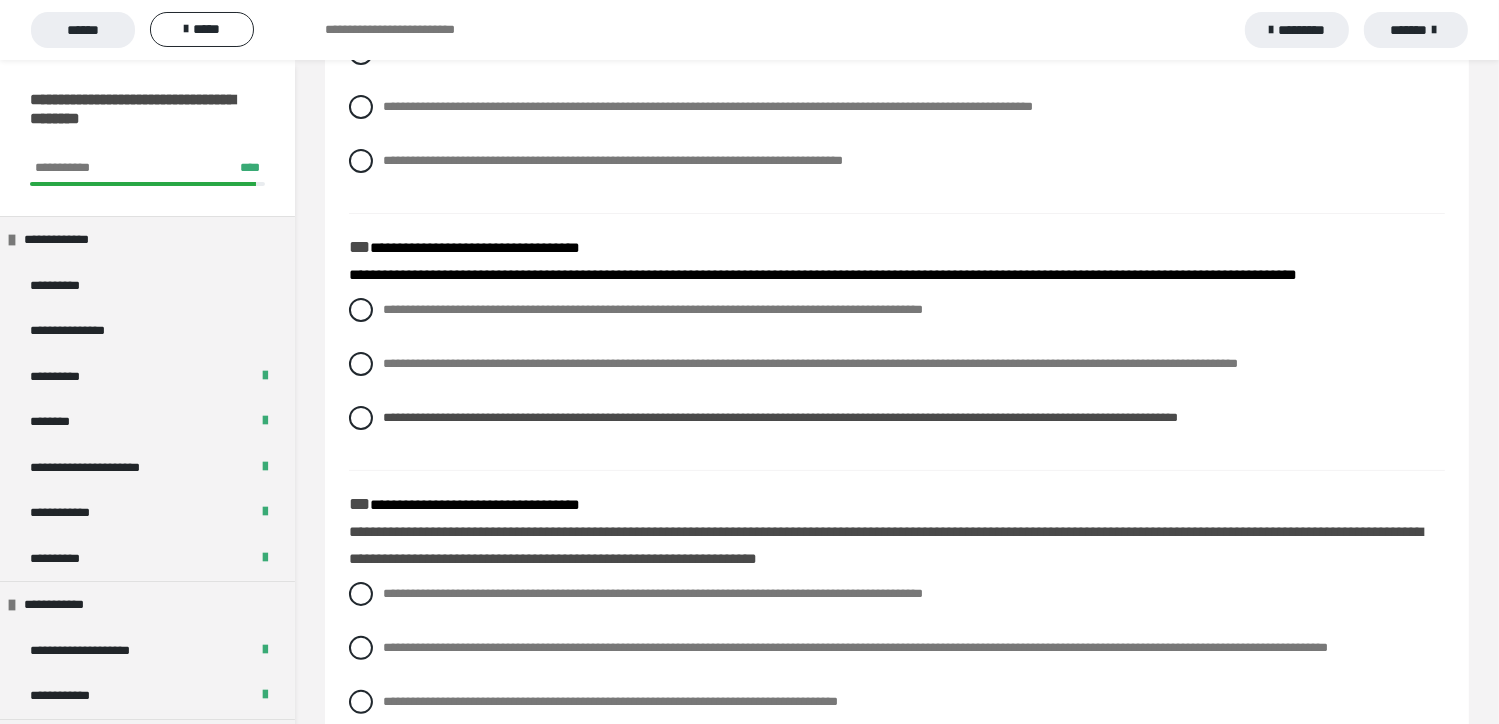 scroll, scrollTop: 400, scrollLeft: 0, axis: vertical 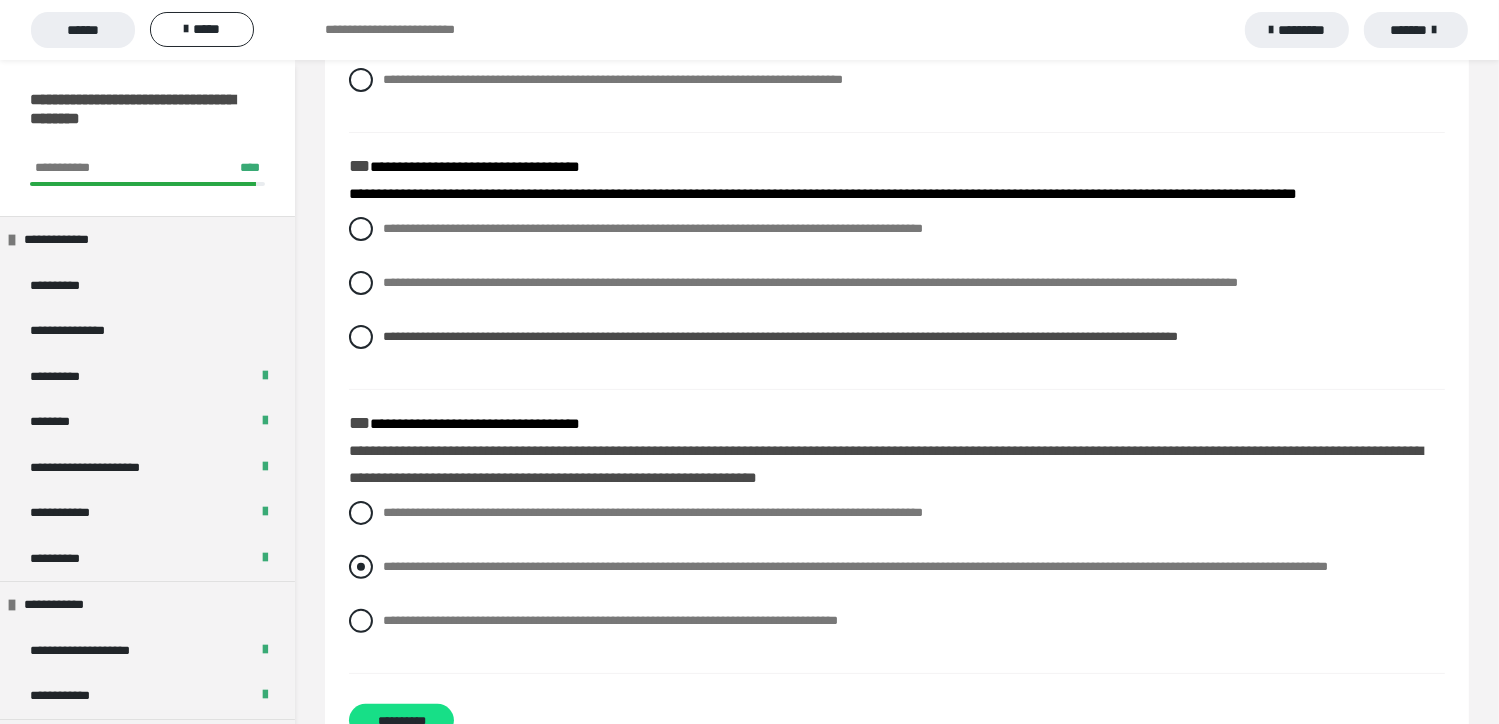 click at bounding box center [361, 567] 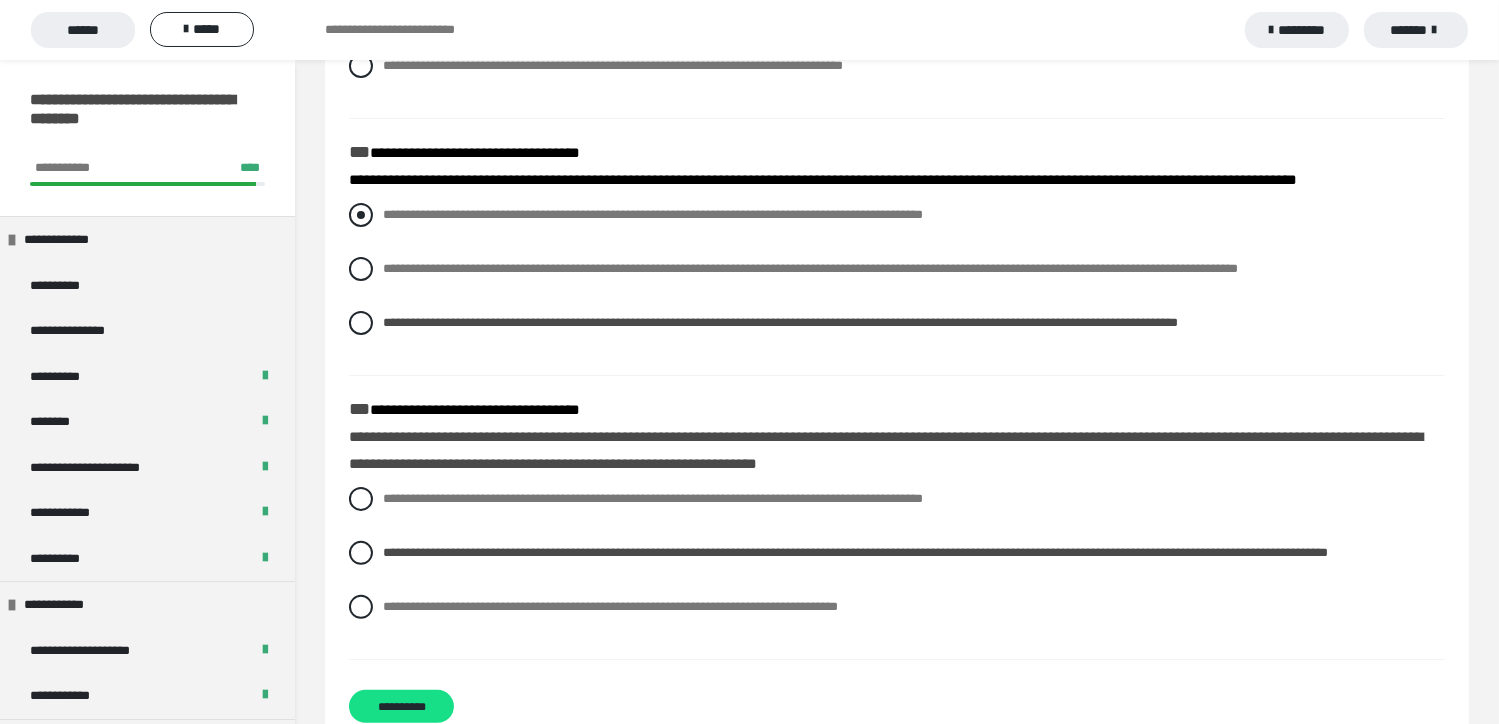 scroll, scrollTop: 514, scrollLeft: 0, axis: vertical 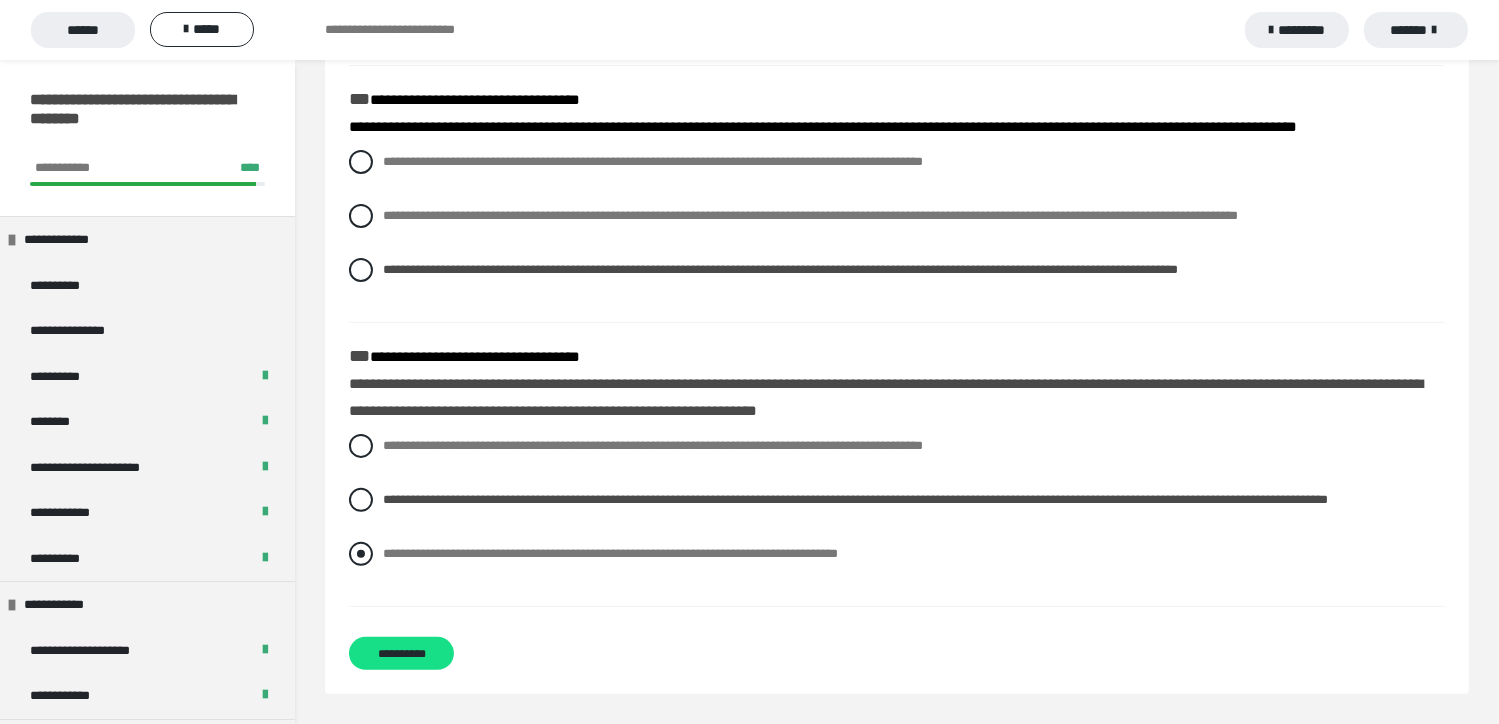 click at bounding box center [361, 554] 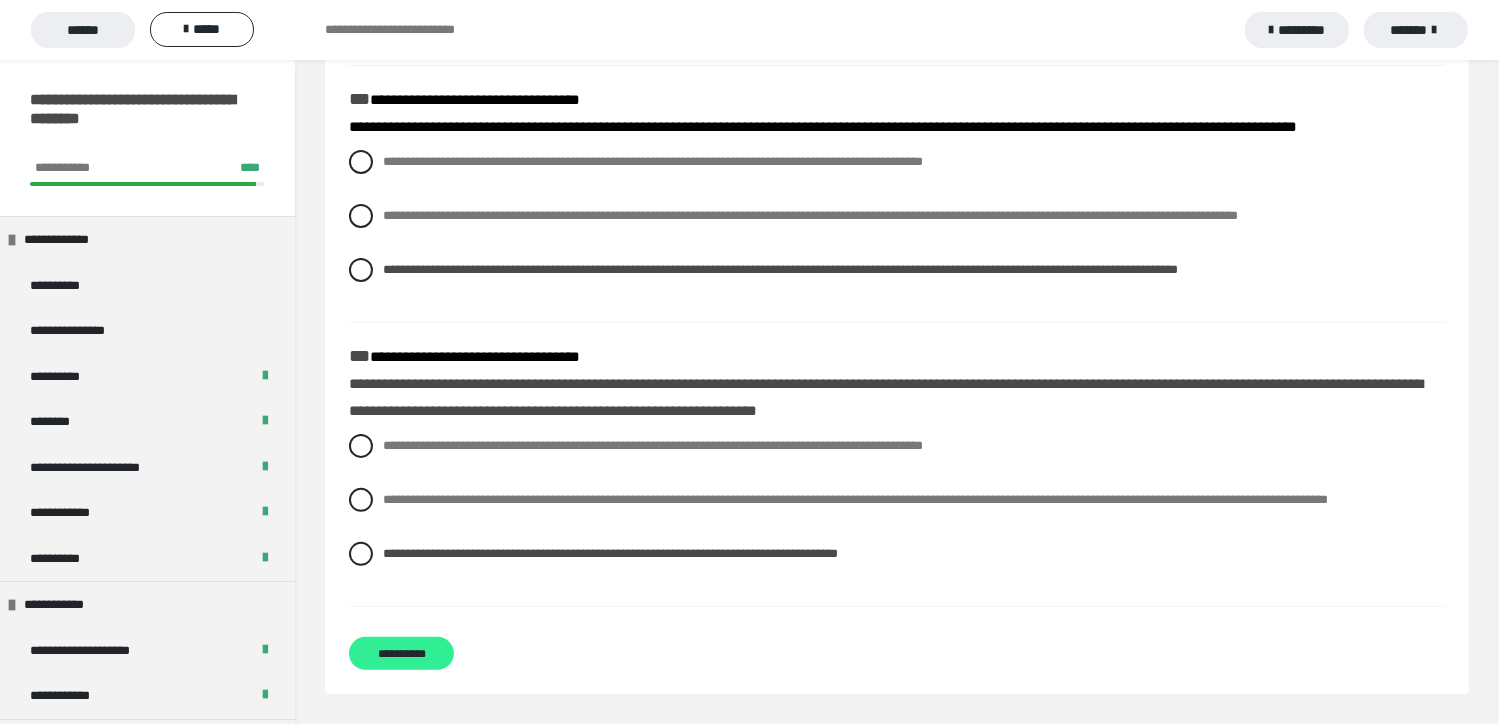 click on "**********" at bounding box center [401, 653] 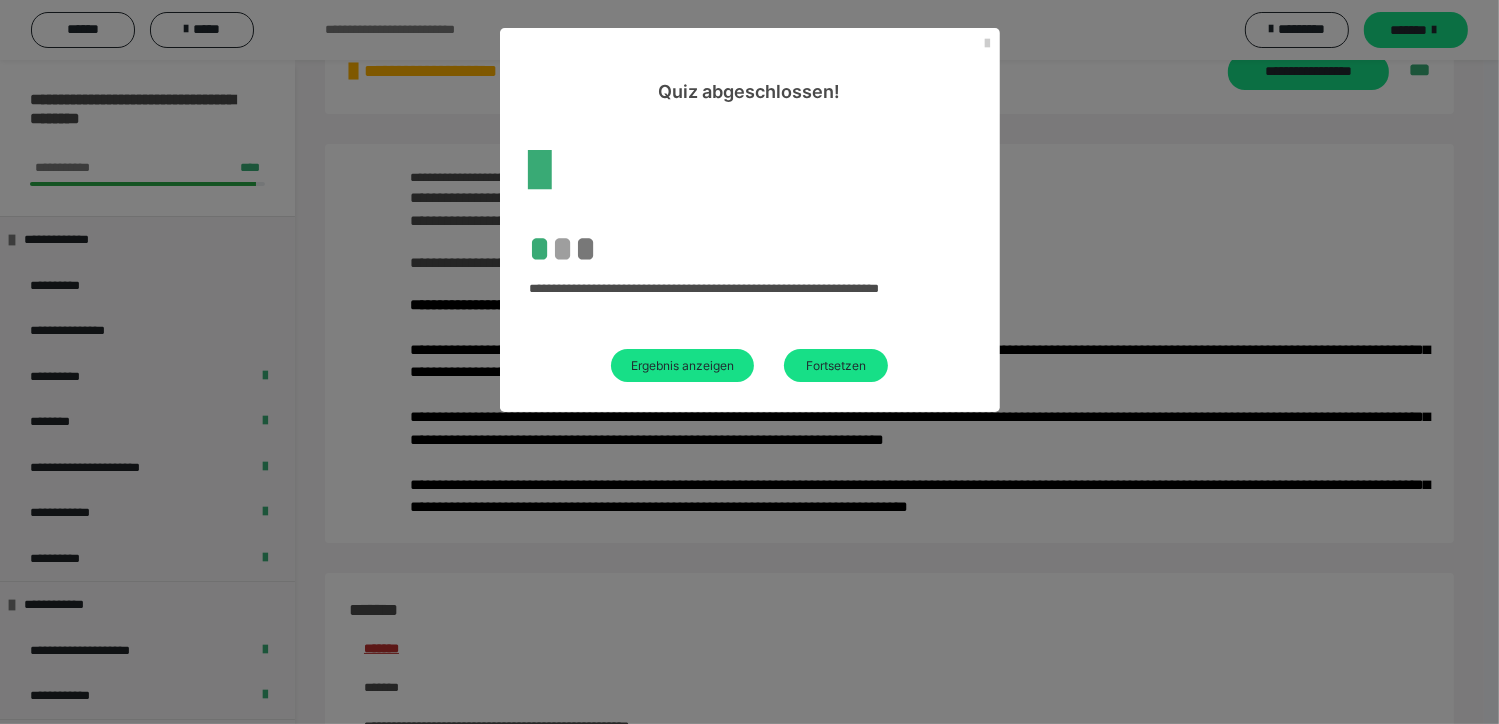 scroll, scrollTop: 514, scrollLeft: 0, axis: vertical 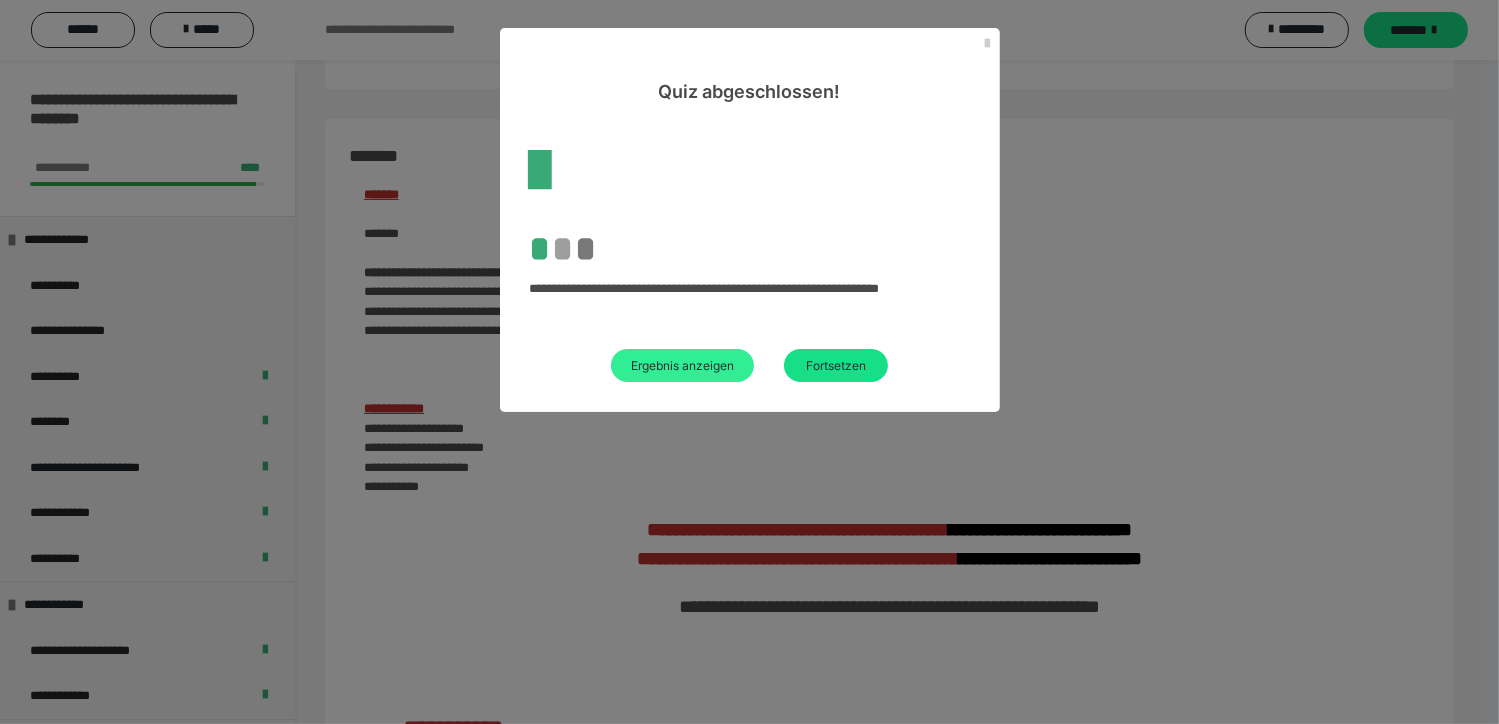 click on "Ergebnis anzeigen" at bounding box center [682, 365] 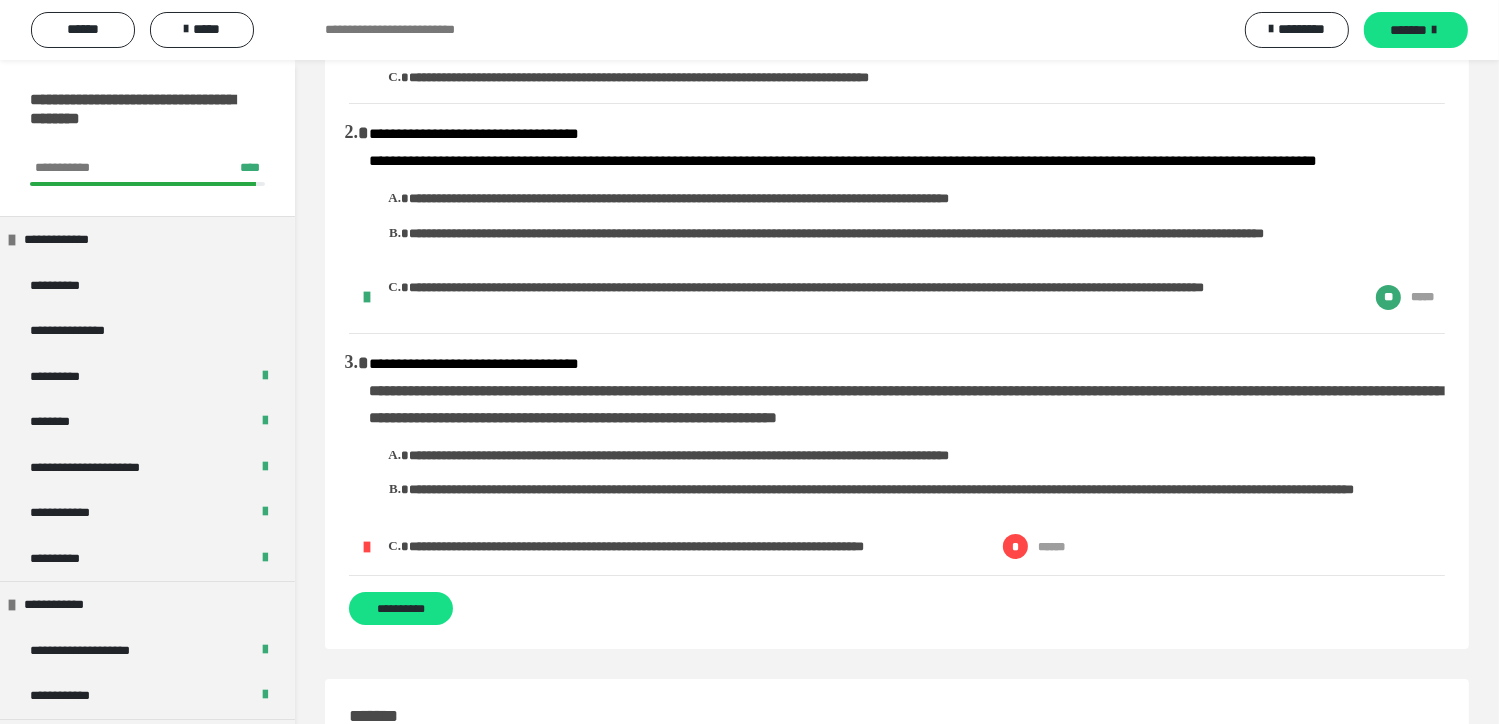 scroll, scrollTop: 300, scrollLeft: 0, axis: vertical 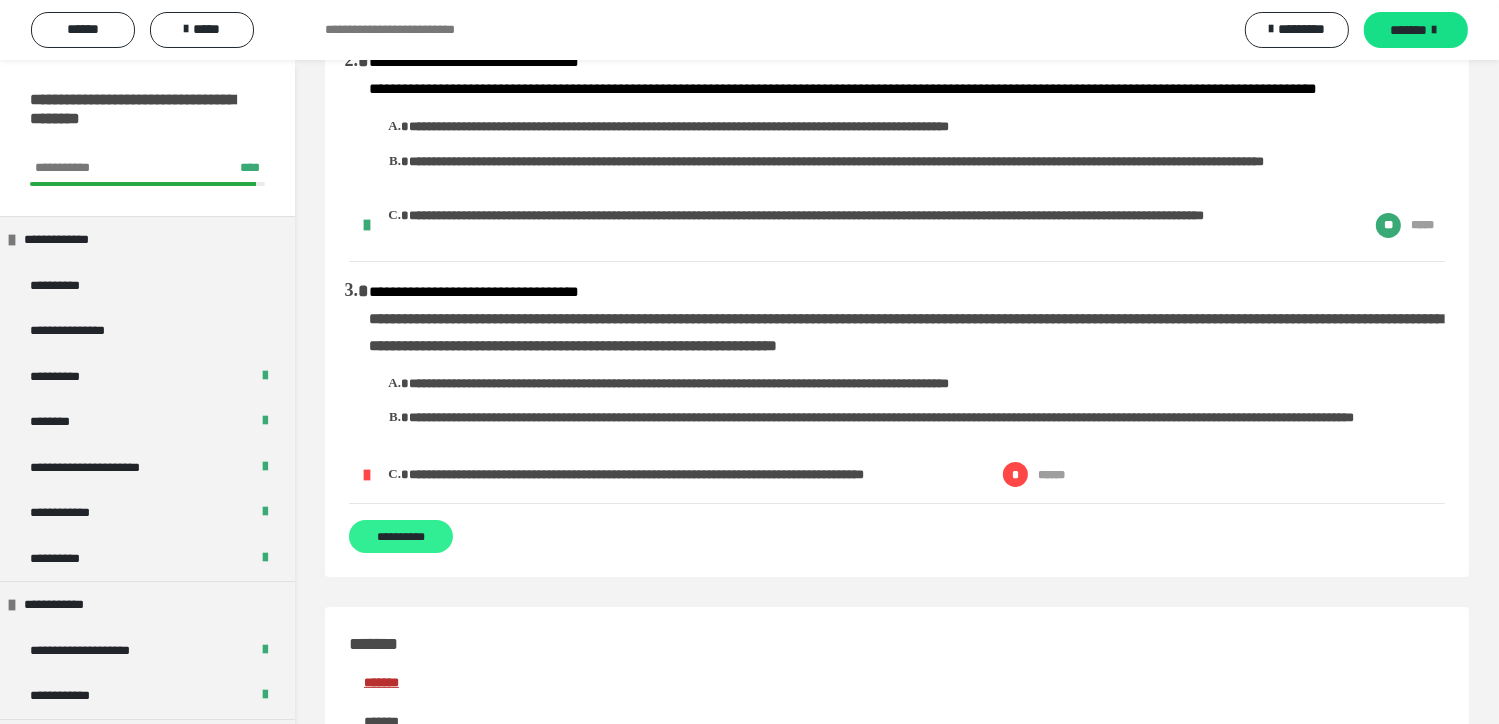 click on "**********" at bounding box center (401, 536) 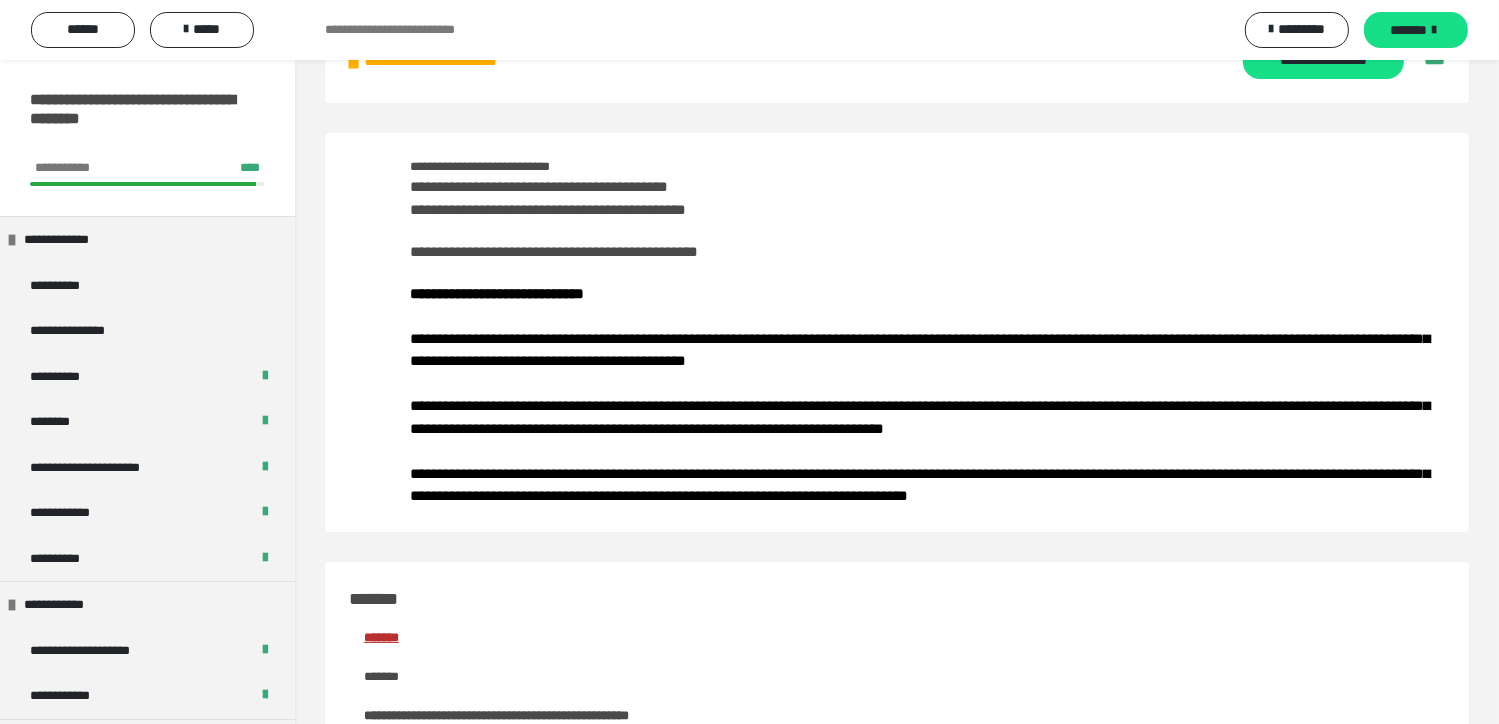 scroll, scrollTop: 0, scrollLeft: 0, axis: both 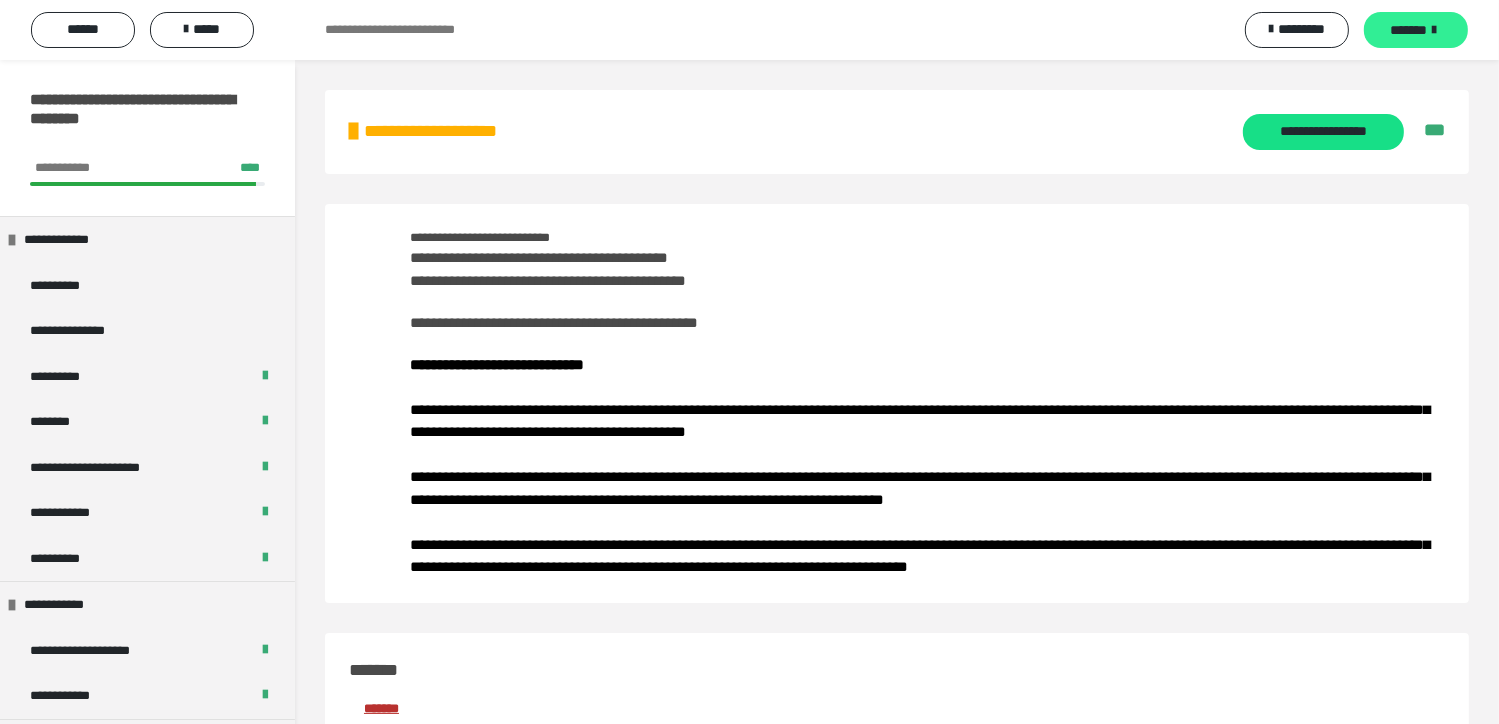 click on "*******" at bounding box center [1416, 30] 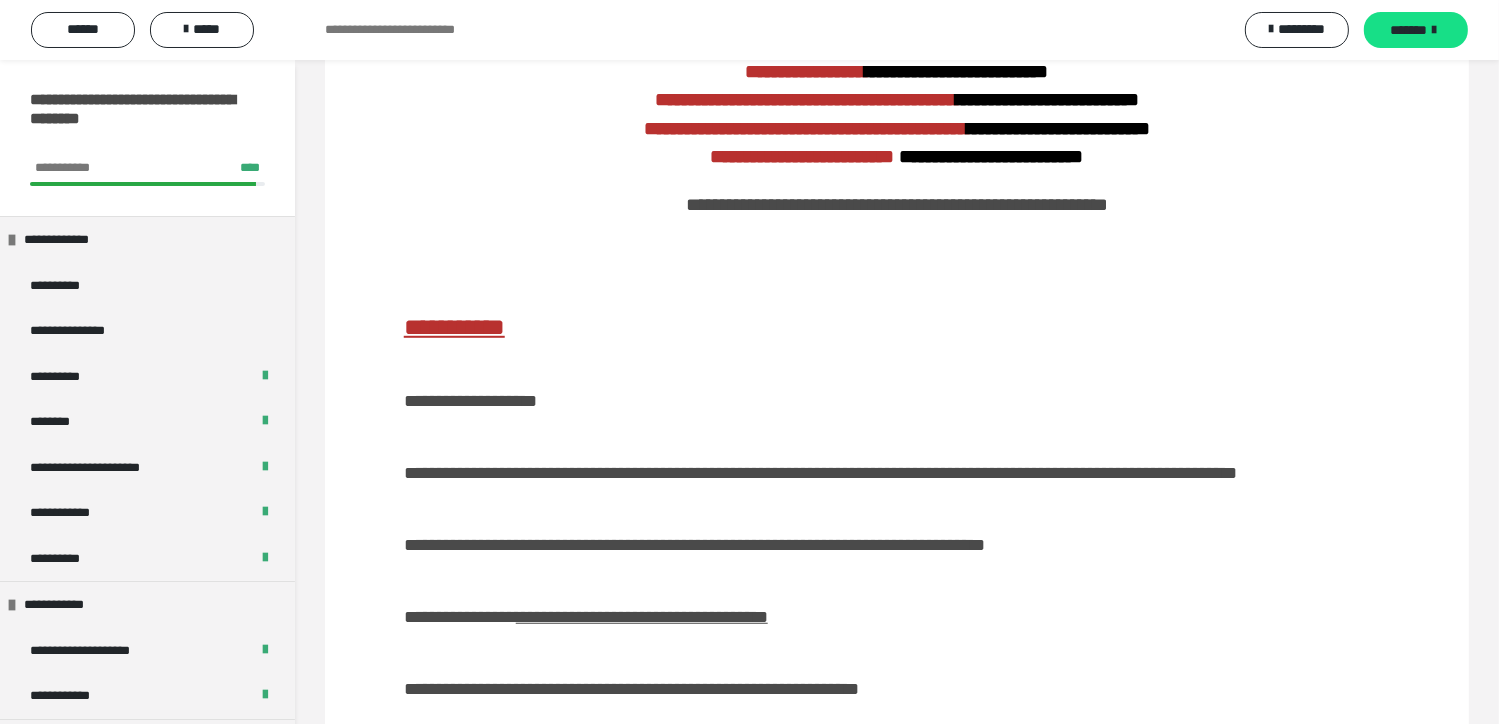 scroll, scrollTop: 1500, scrollLeft: 0, axis: vertical 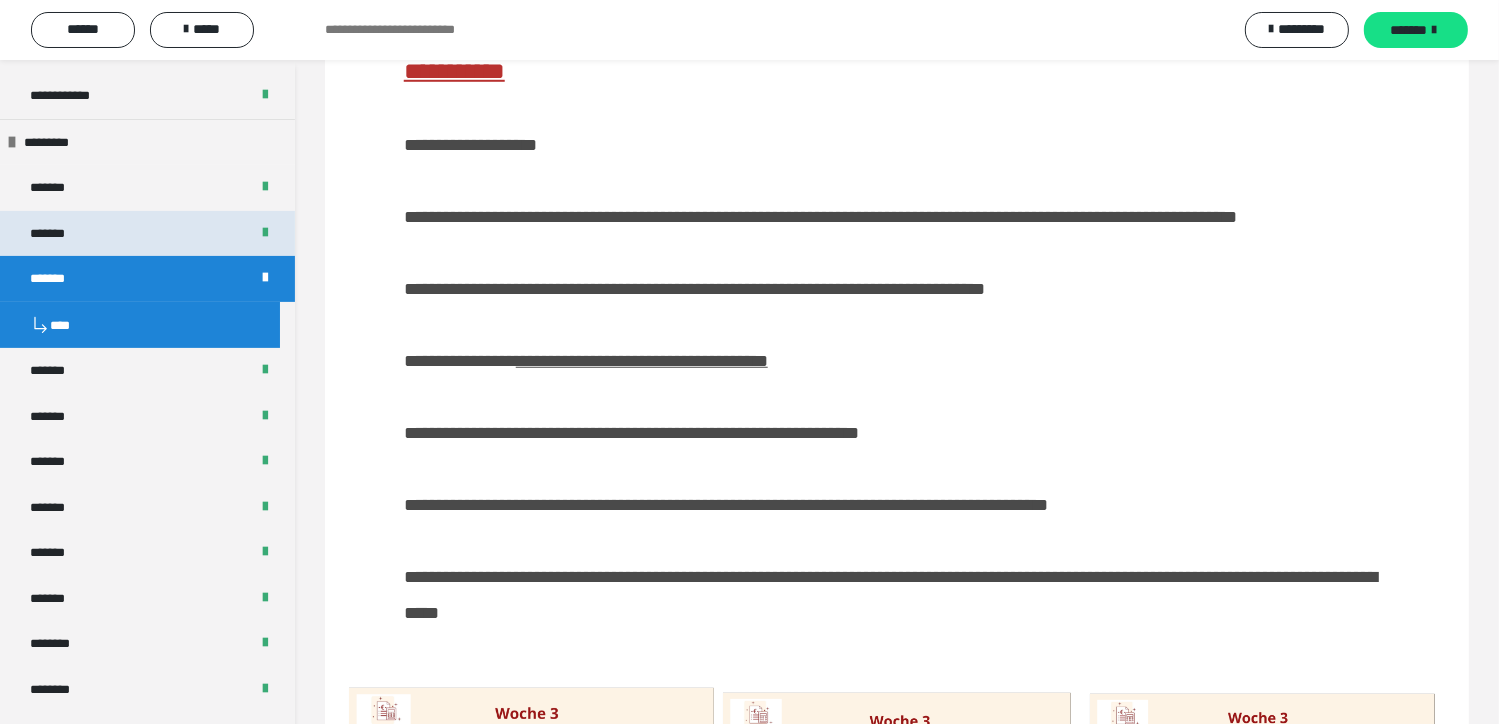 click on "*******" at bounding box center [147, 234] 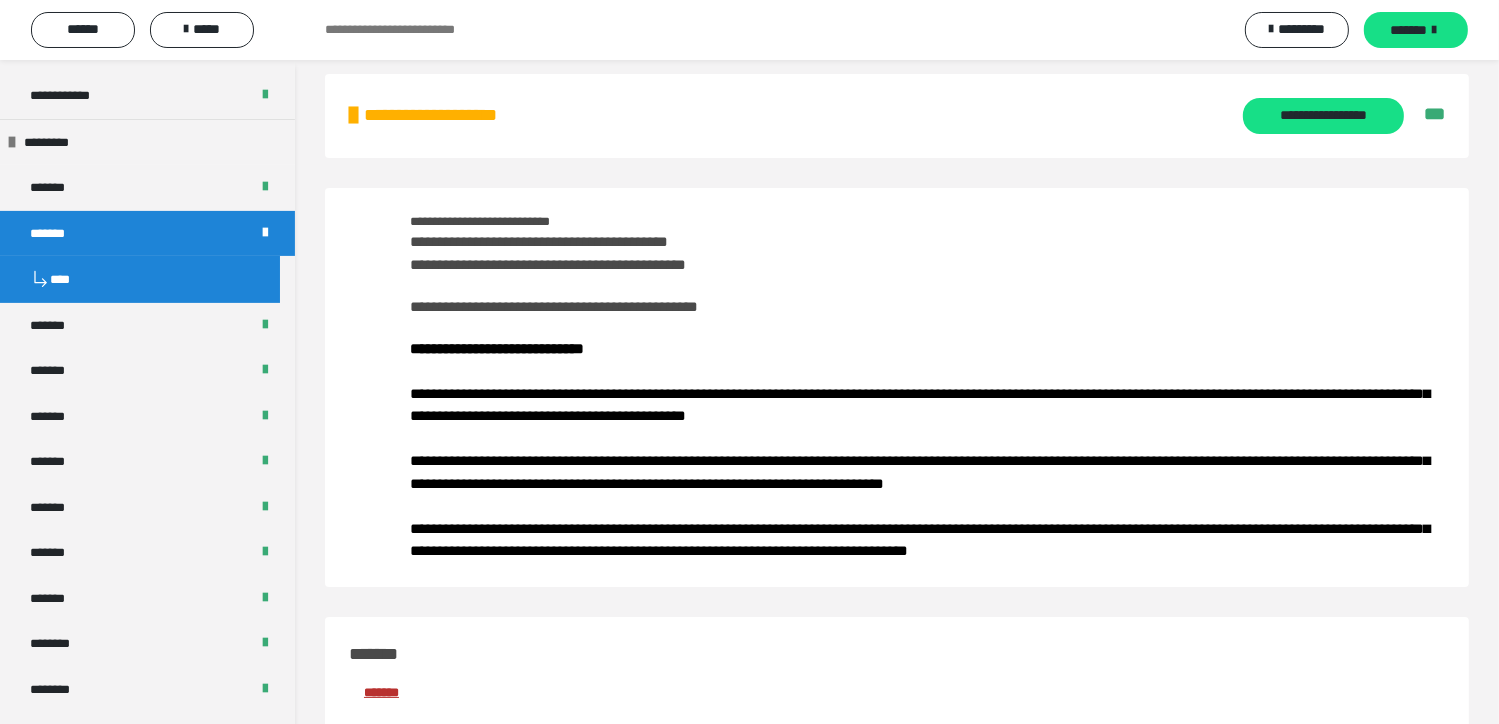scroll, scrollTop: 0, scrollLeft: 0, axis: both 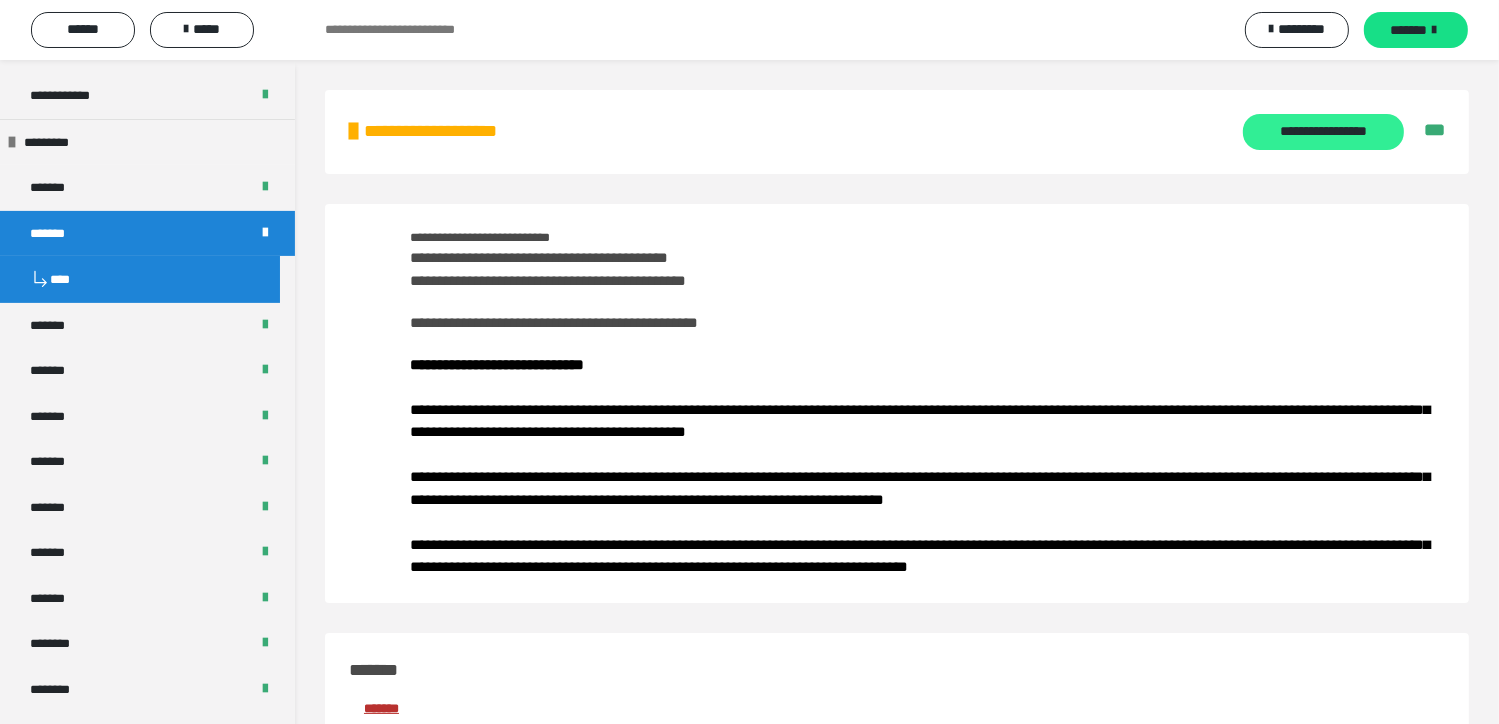 click on "**********" at bounding box center [1323, 132] 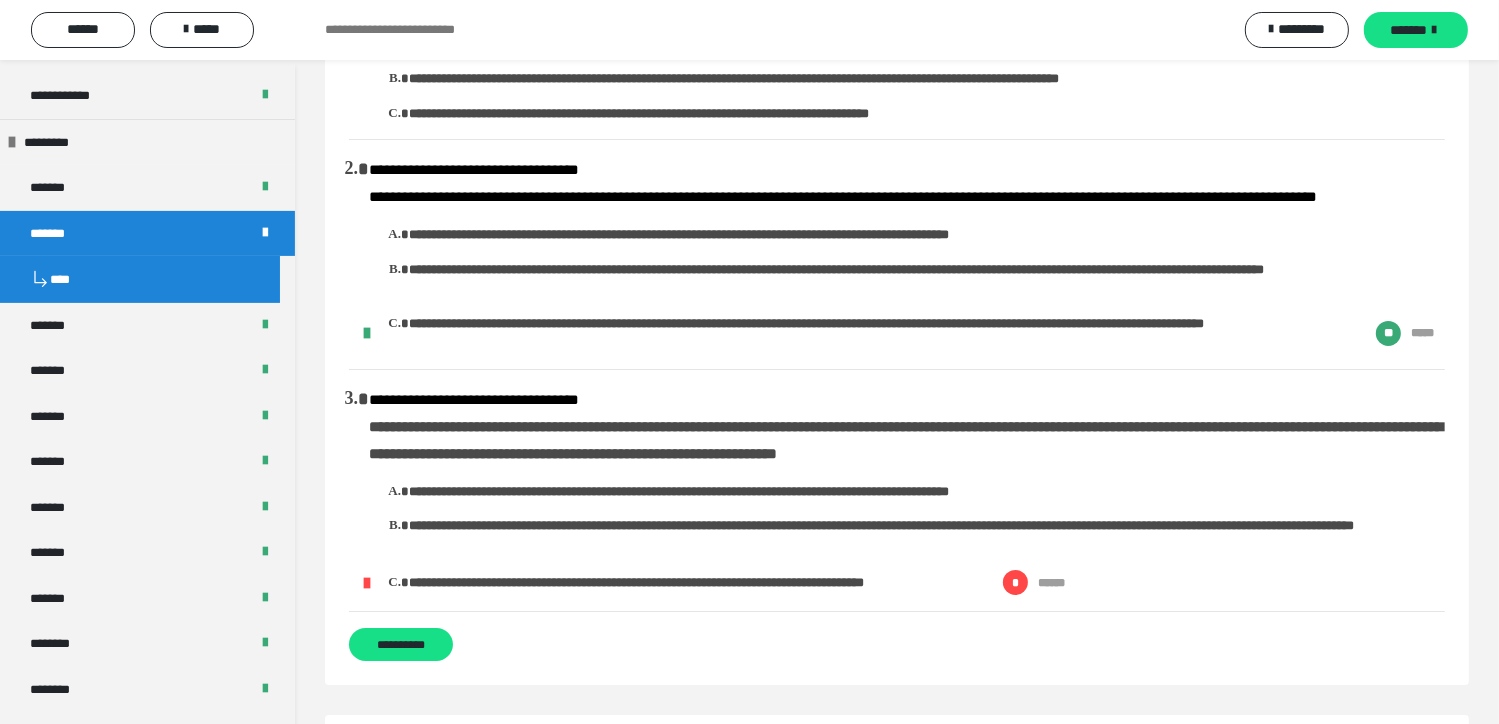 scroll, scrollTop: 200, scrollLeft: 0, axis: vertical 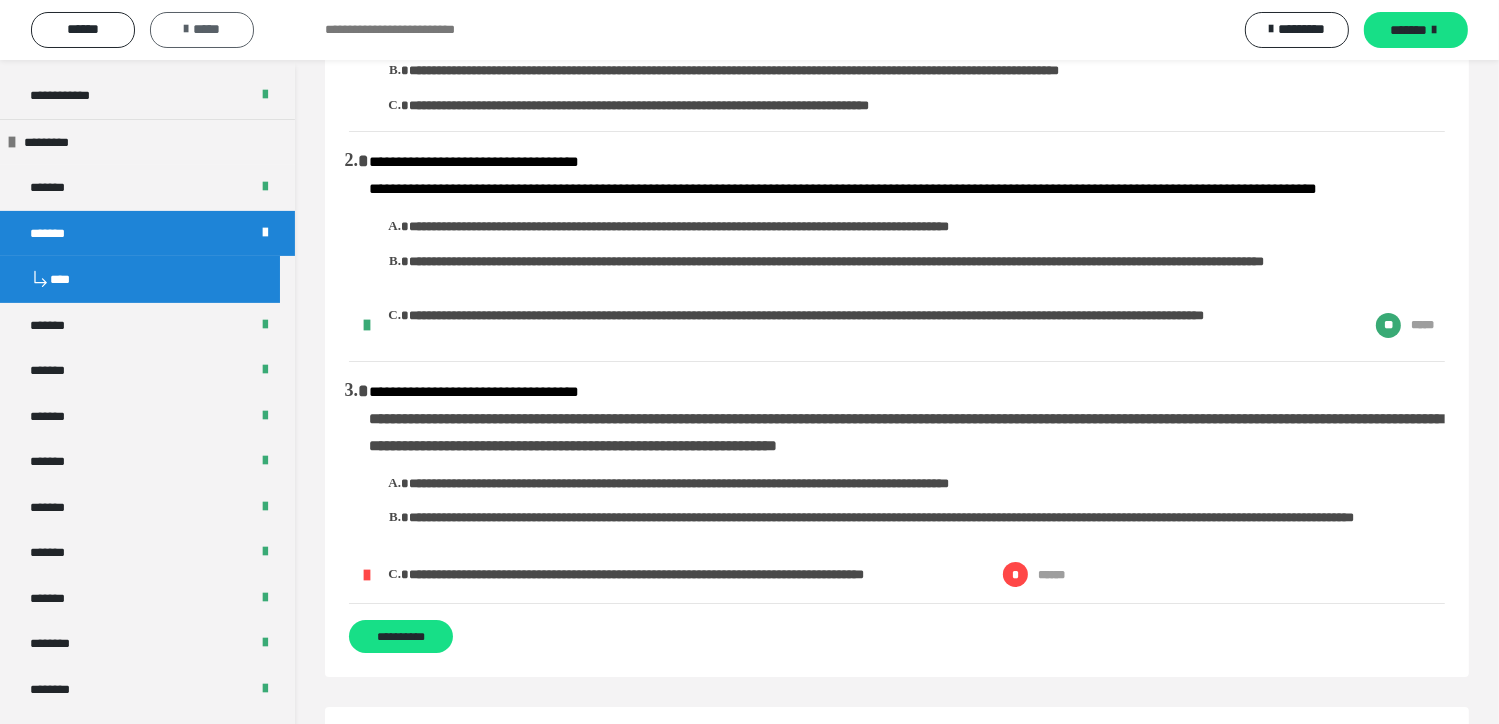 click on "*****" at bounding box center (202, 29) 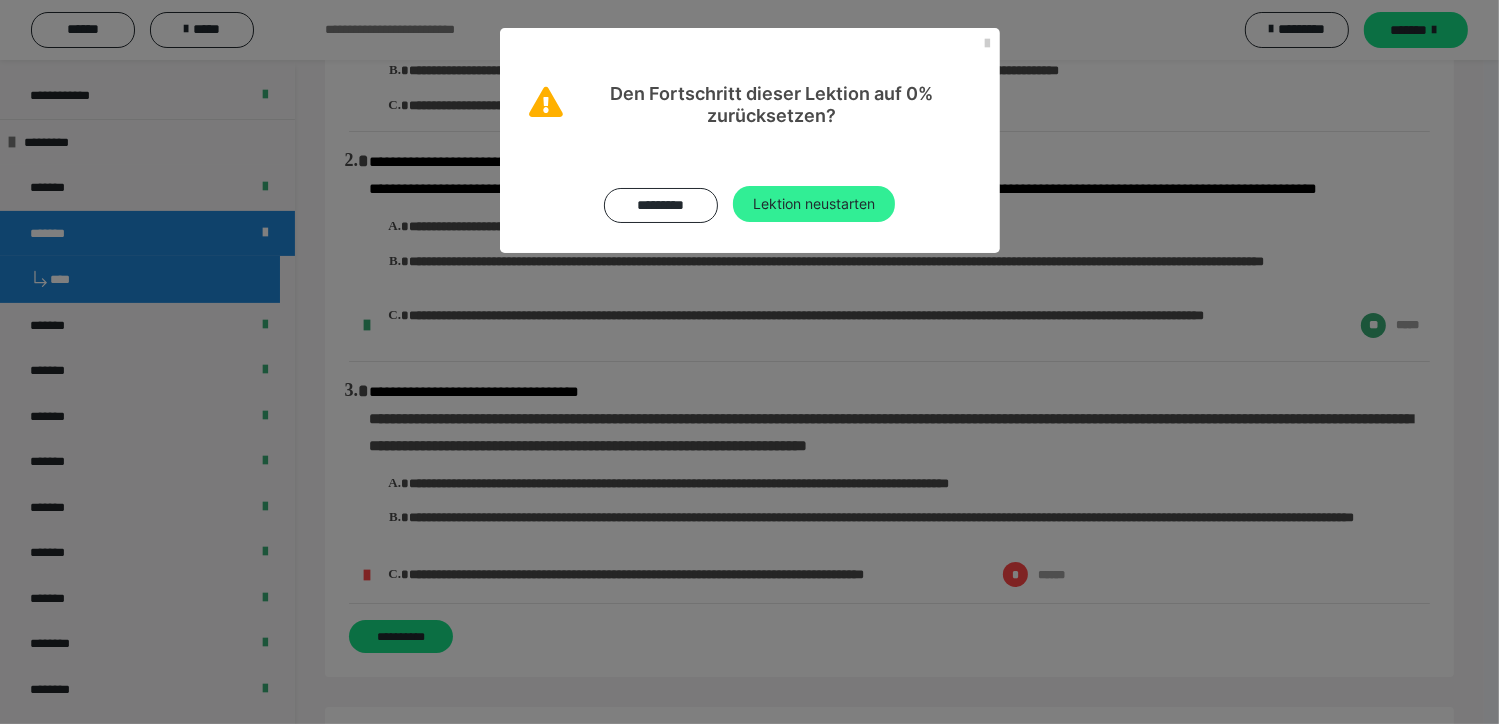 click on "Lektion neustarten" at bounding box center (814, 204) 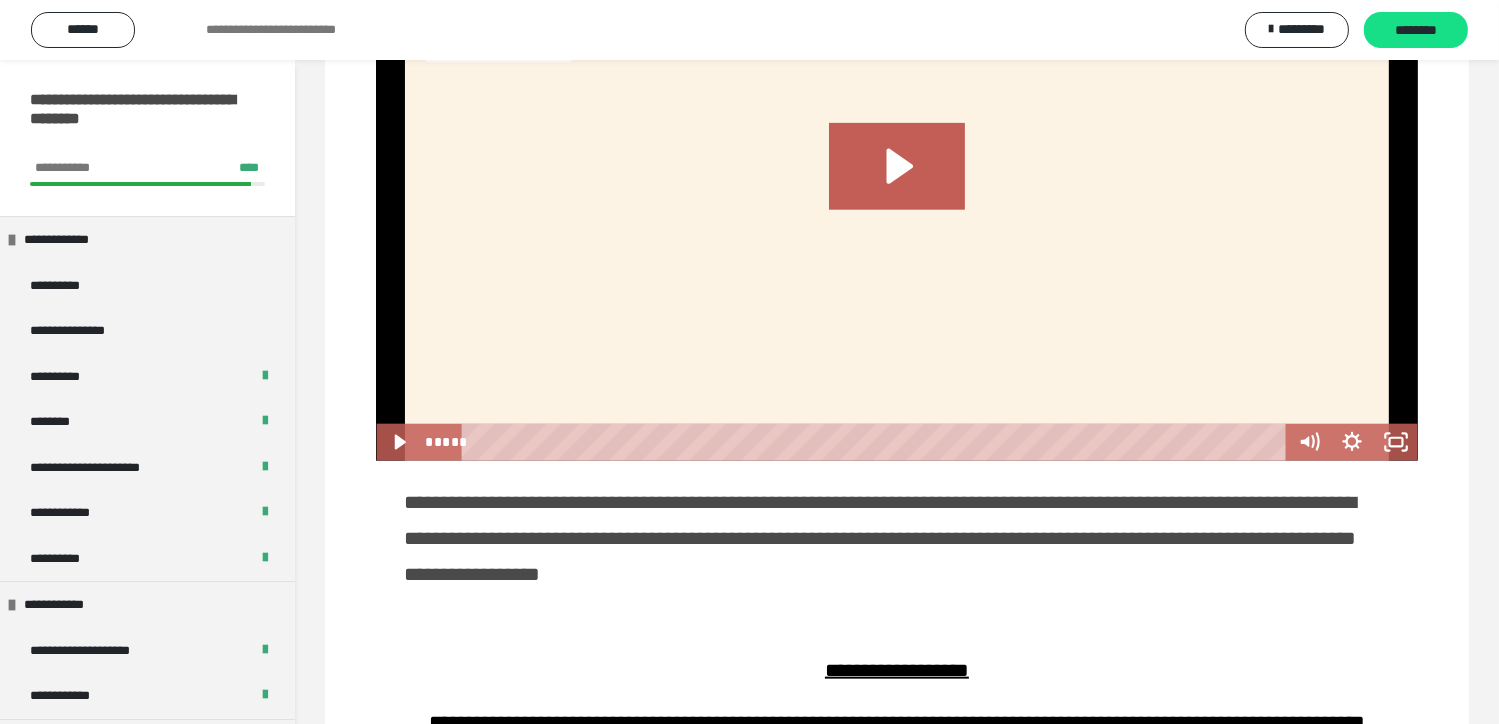 scroll, scrollTop: 2000, scrollLeft: 0, axis: vertical 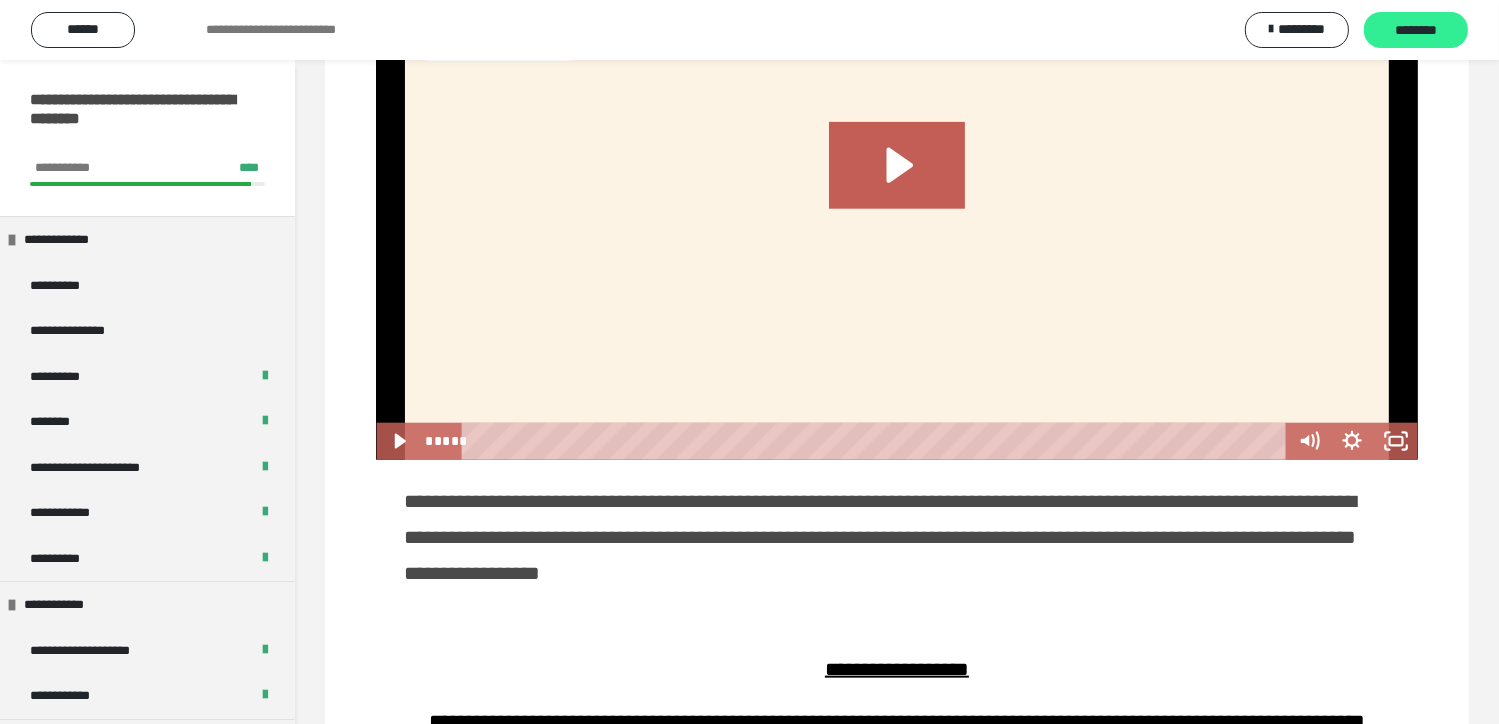 click on "********" at bounding box center (1416, 31) 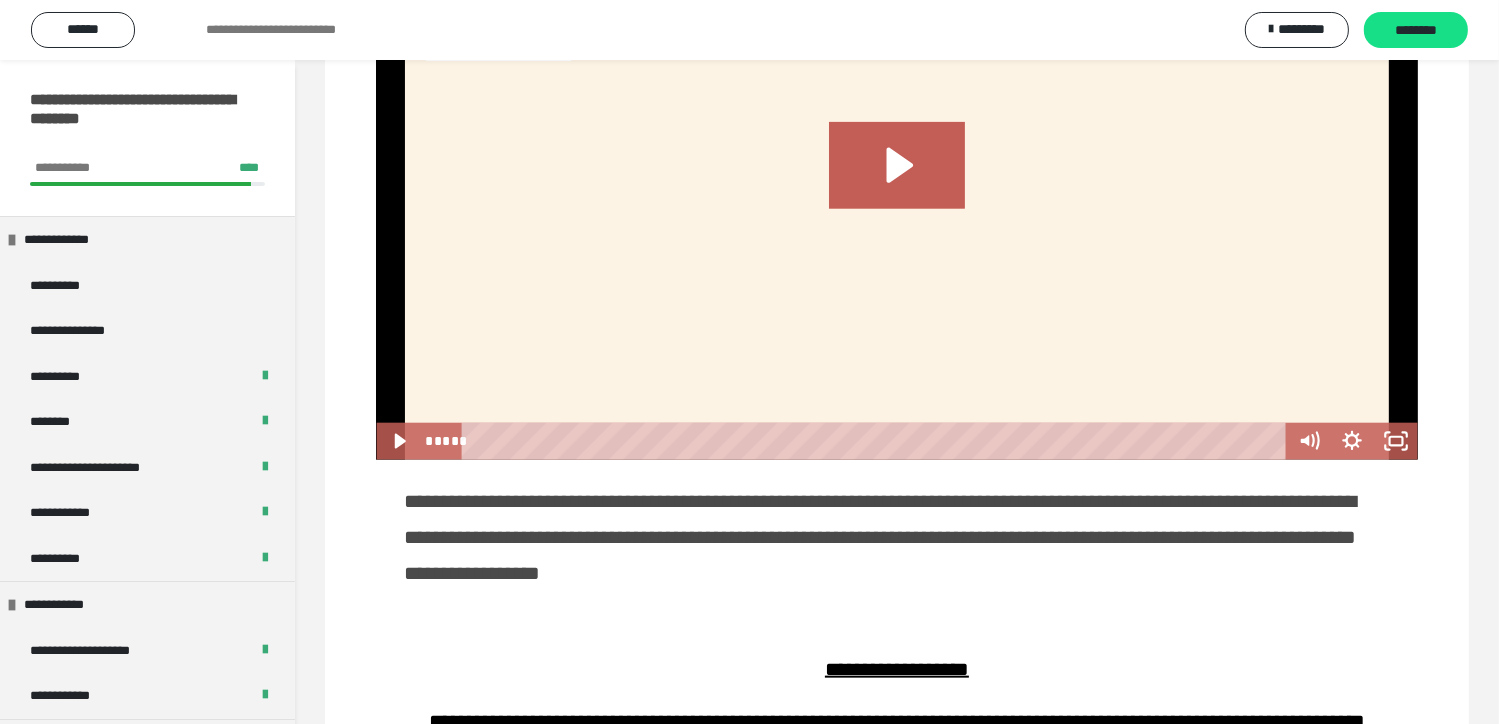 scroll, scrollTop: 0, scrollLeft: 0, axis: both 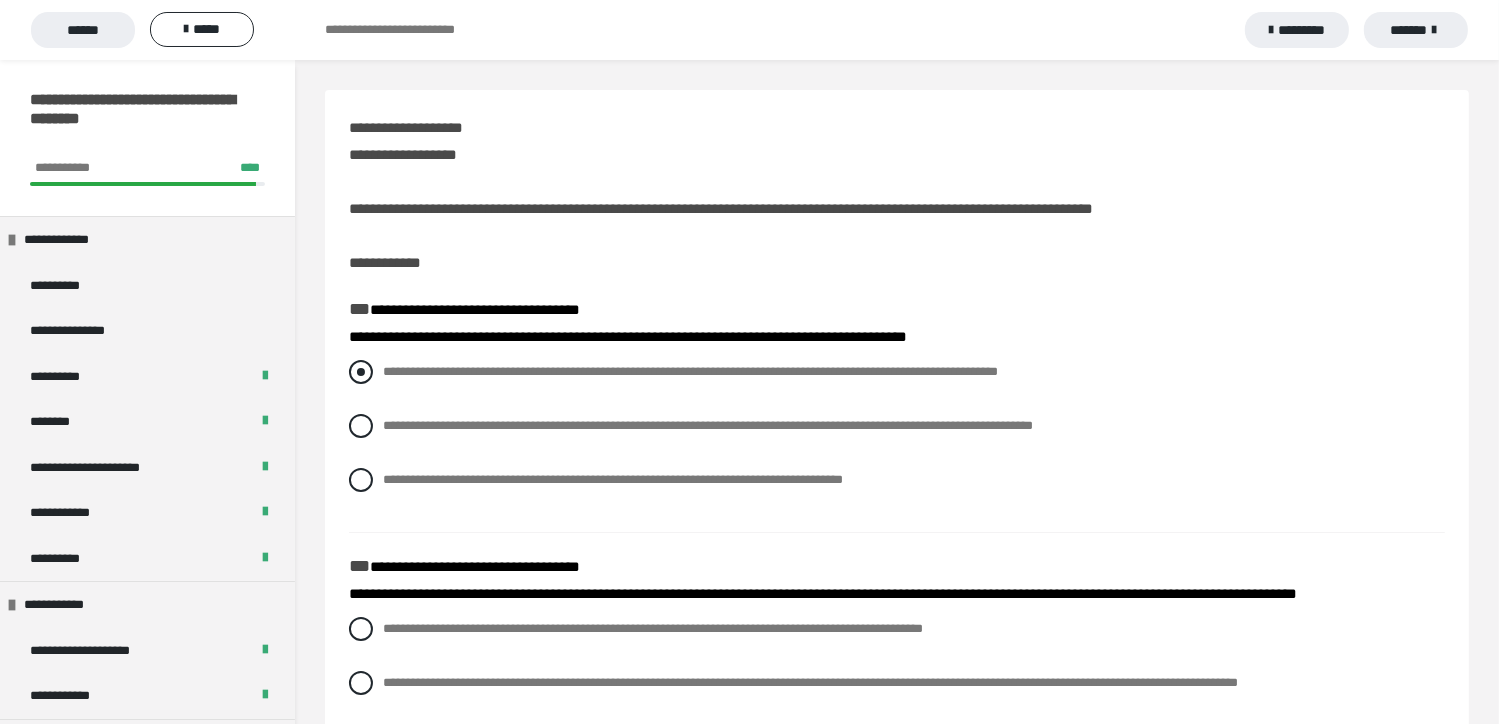 click at bounding box center [361, 372] 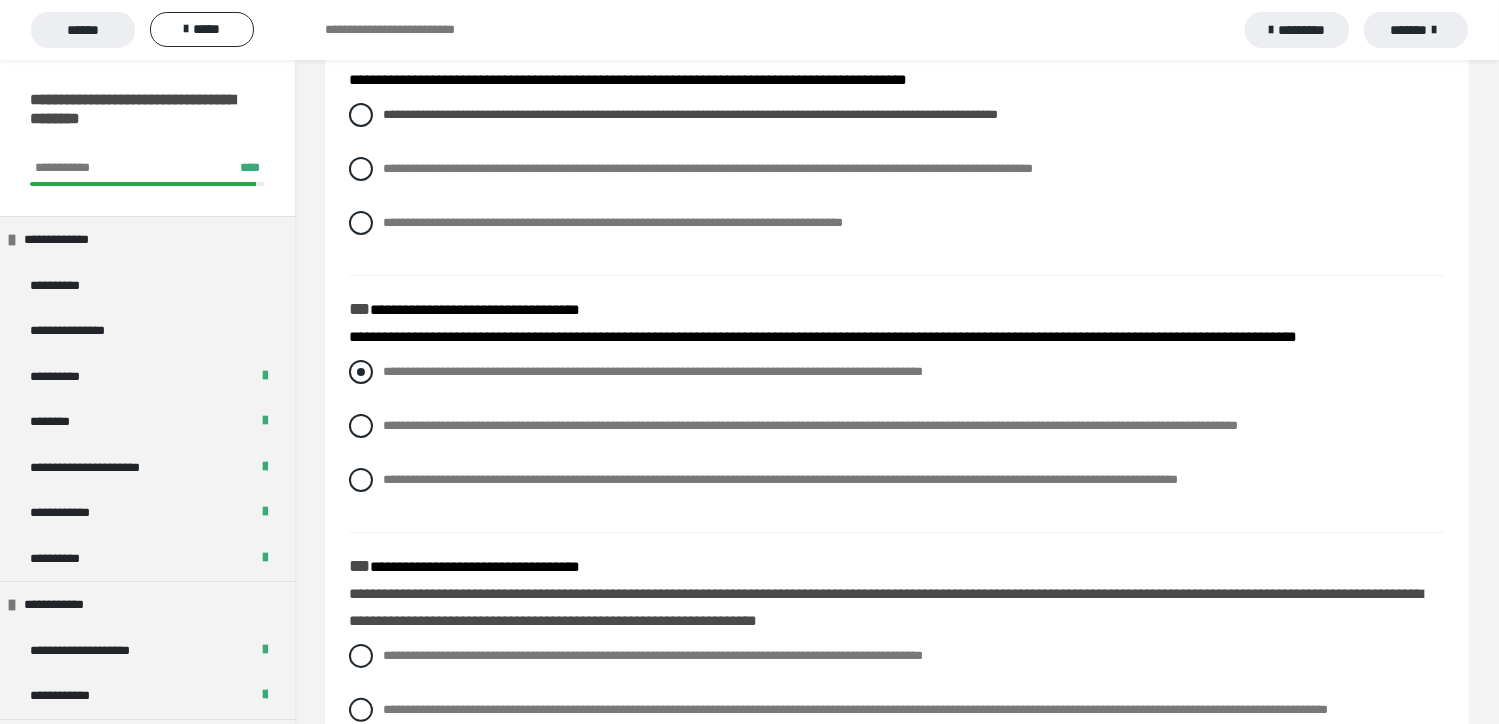scroll, scrollTop: 300, scrollLeft: 0, axis: vertical 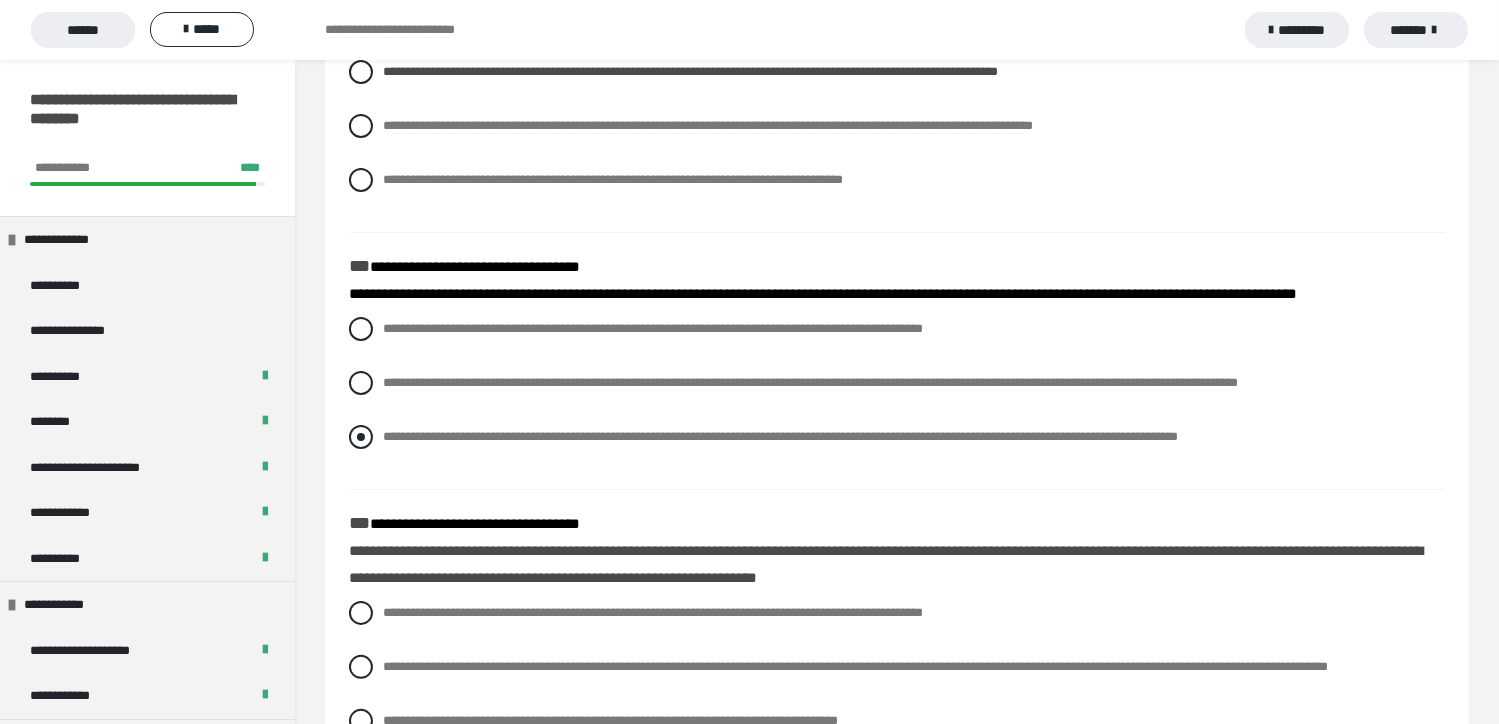 click at bounding box center (361, 437) 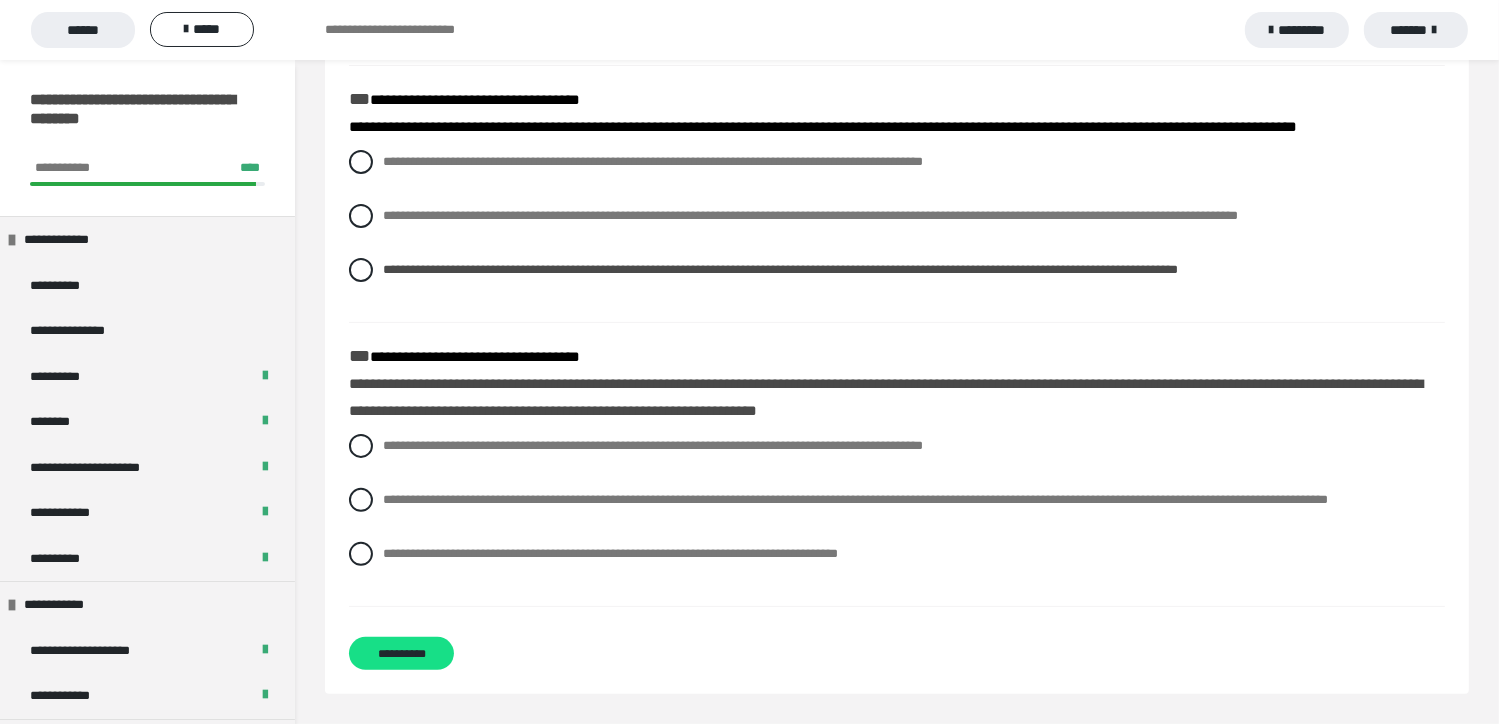 scroll, scrollTop: 500, scrollLeft: 0, axis: vertical 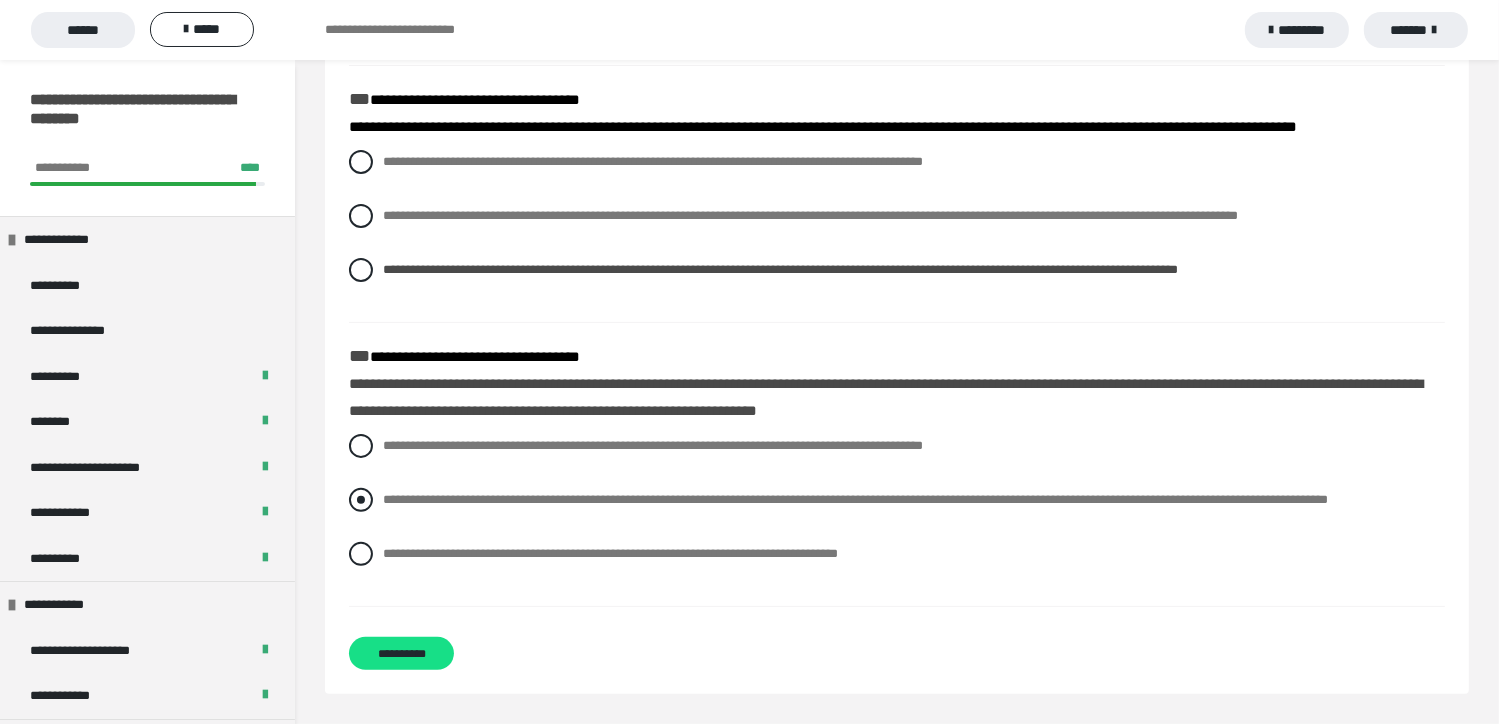 click at bounding box center (361, 500) 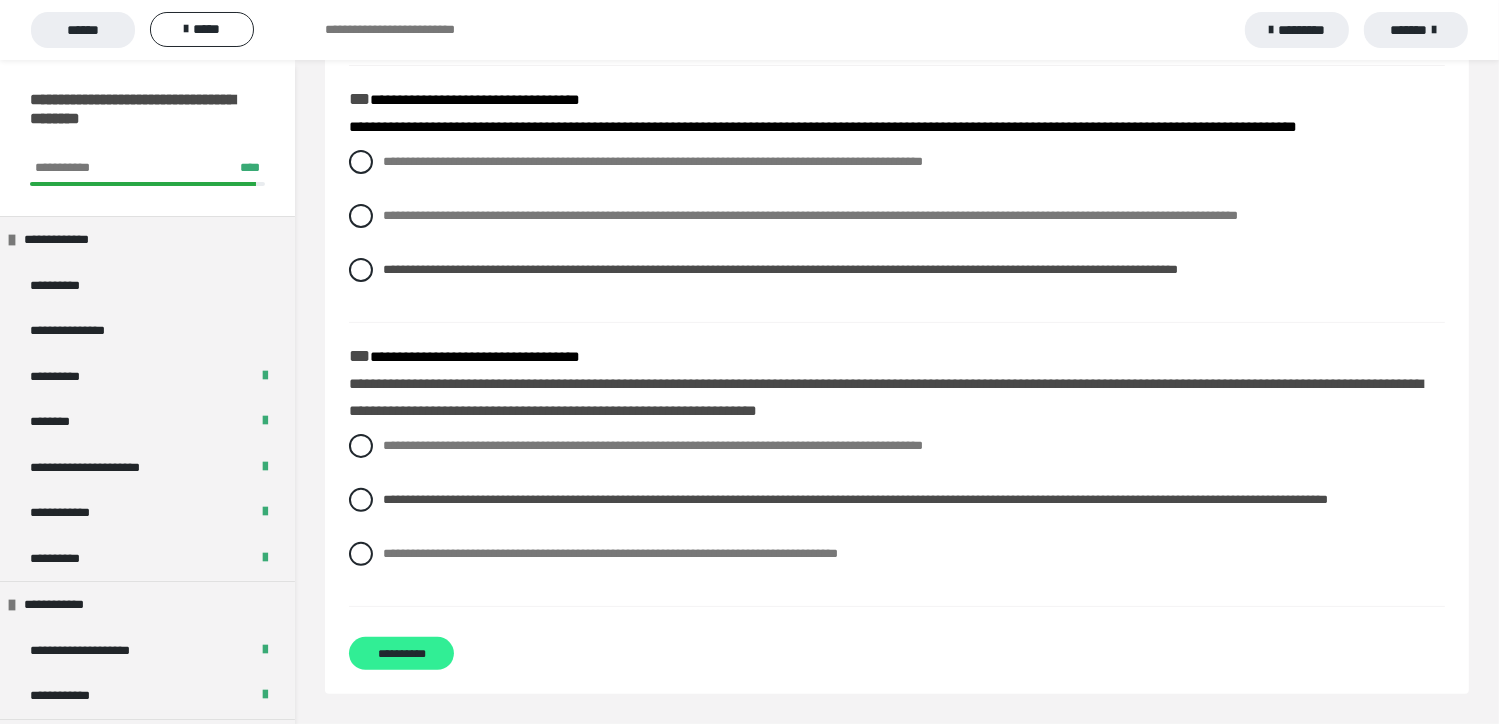 click on "**********" at bounding box center (401, 653) 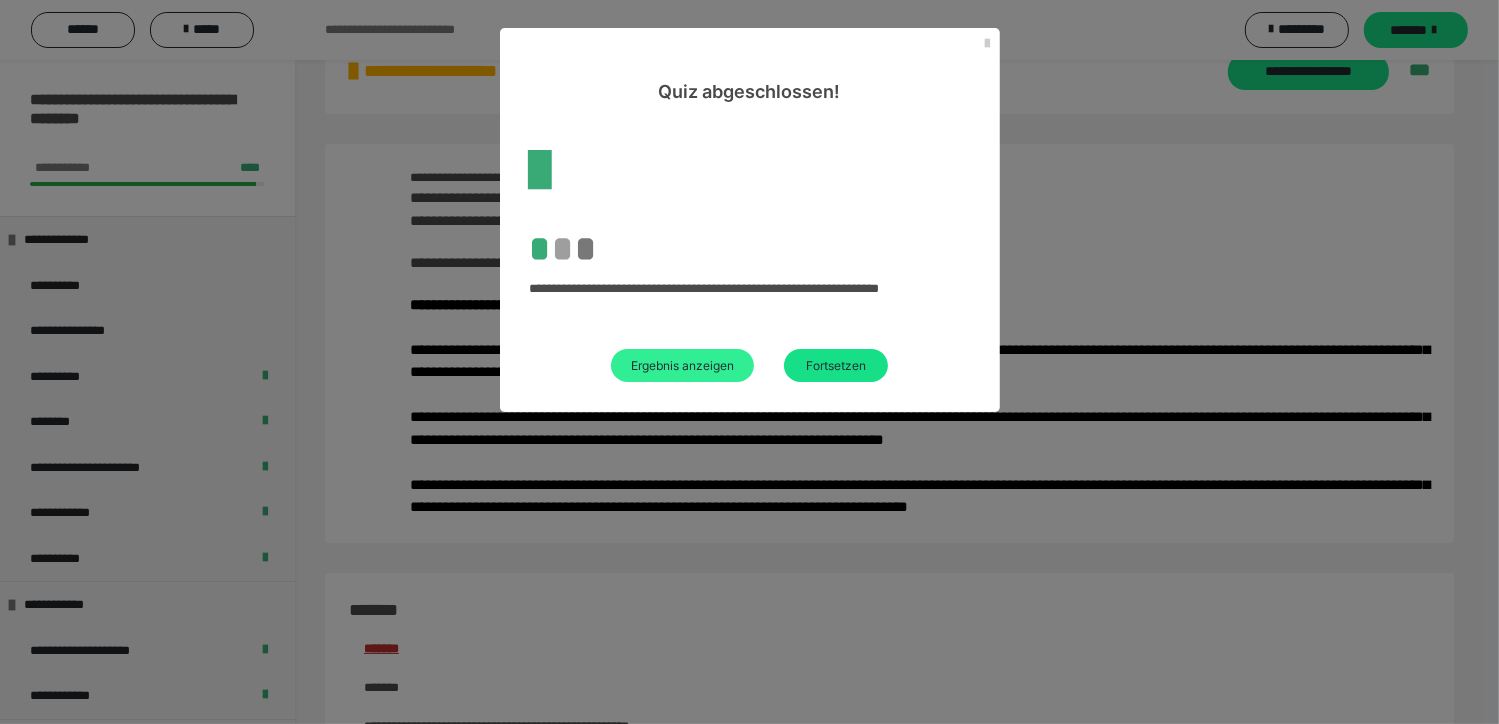 scroll, scrollTop: 500, scrollLeft: 0, axis: vertical 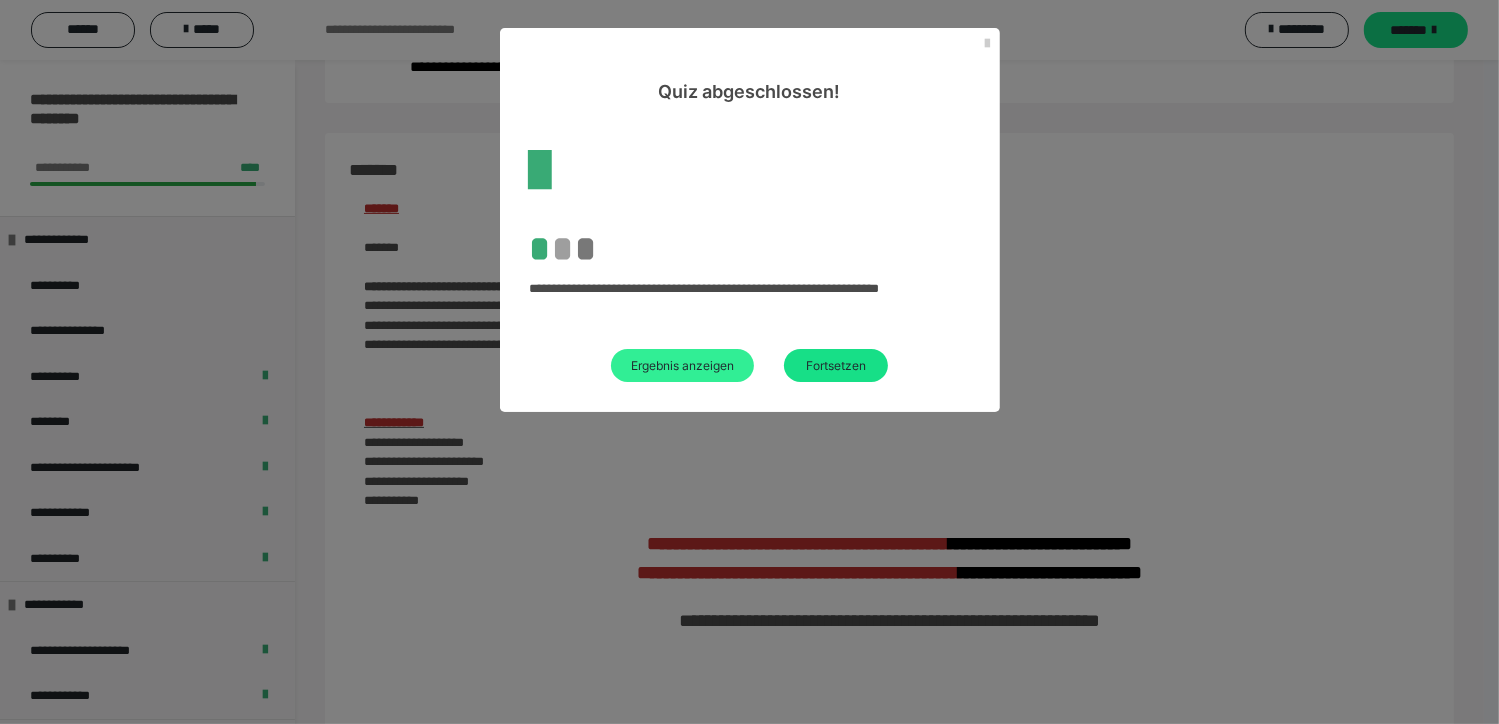 click on "Ergebnis anzeigen" at bounding box center (682, 365) 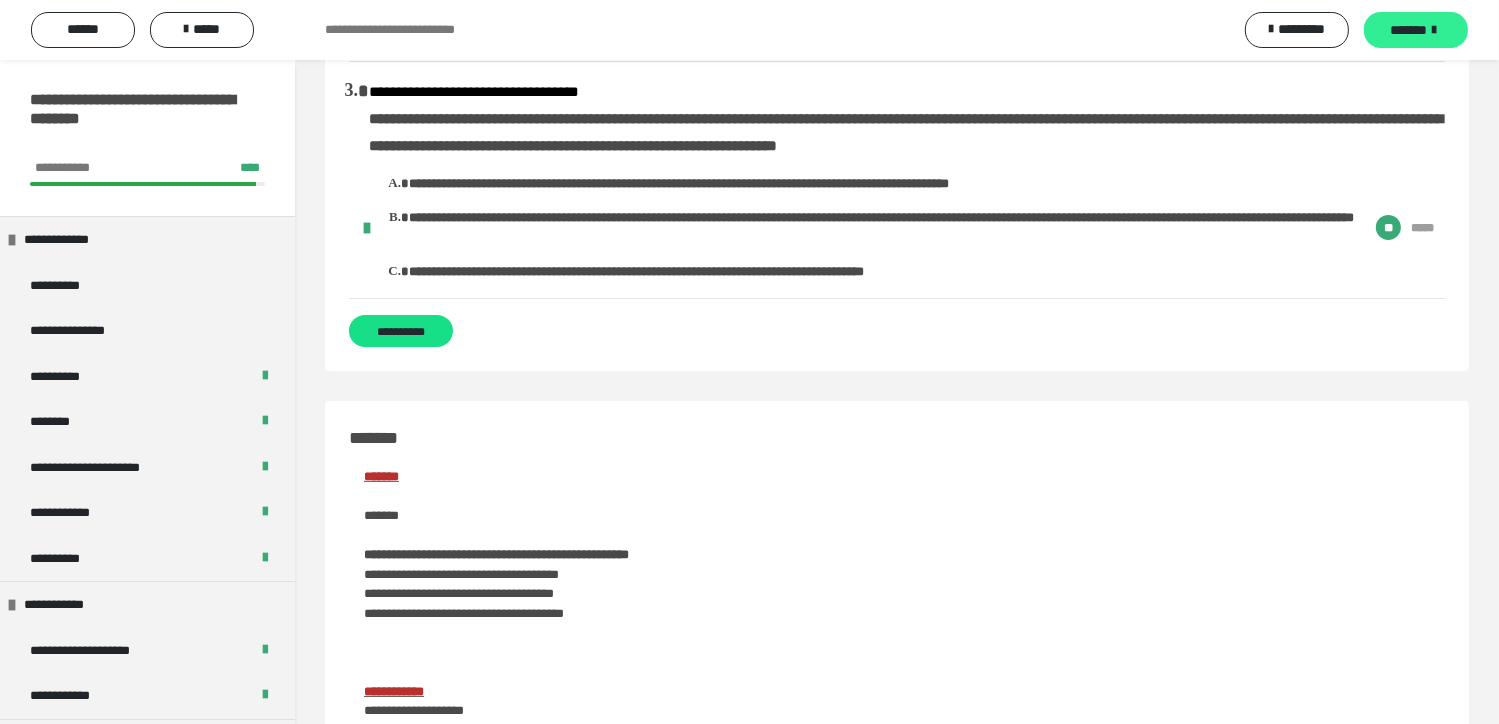 click on "*******" at bounding box center [1409, 30] 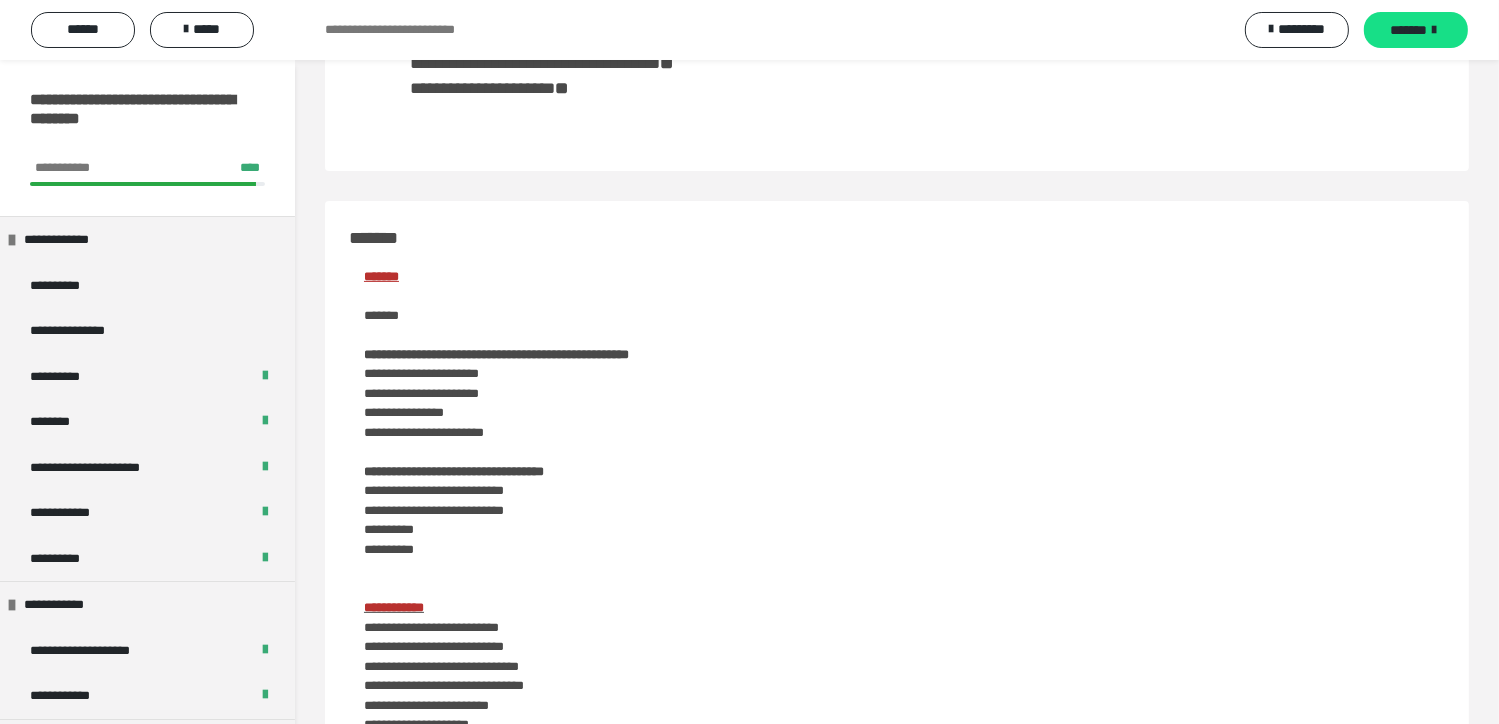 scroll, scrollTop: 601, scrollLeft: 0, axis: vertical 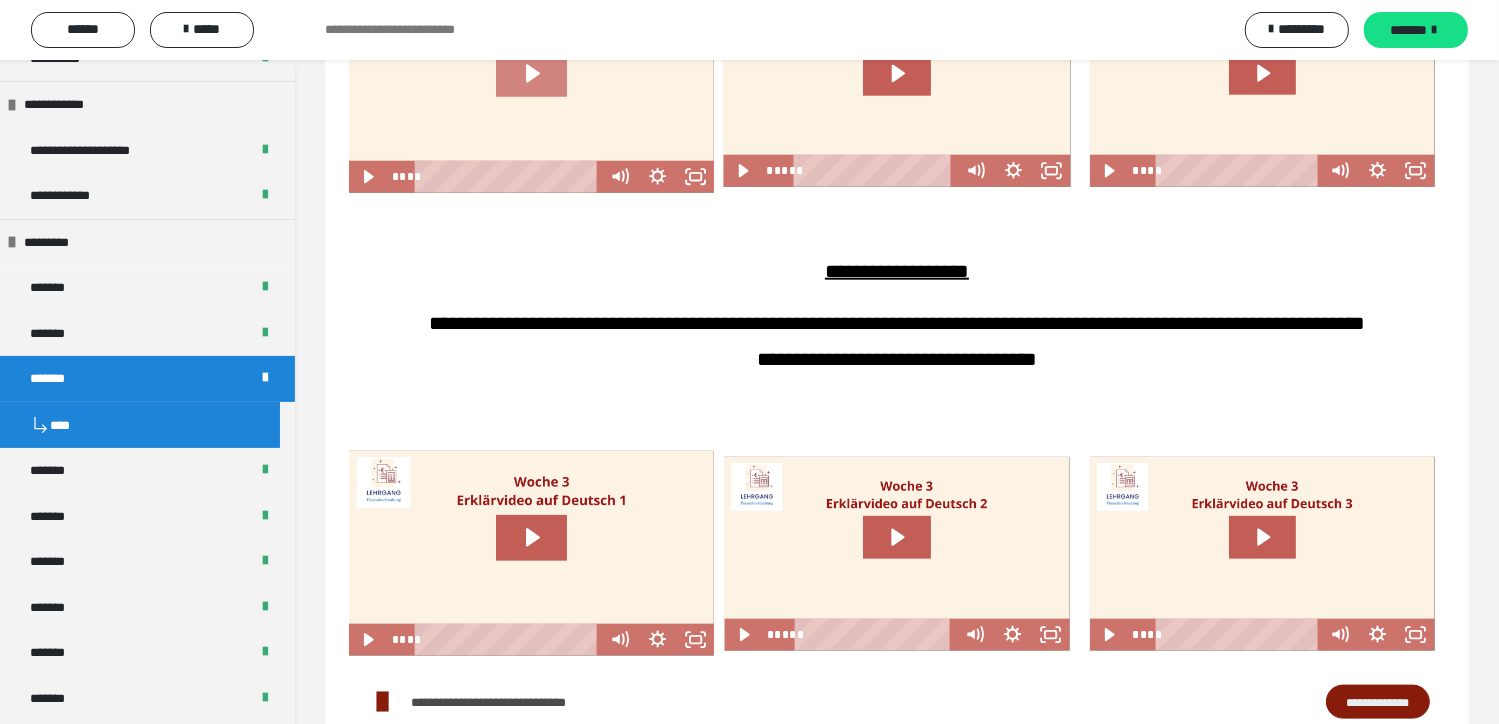 click 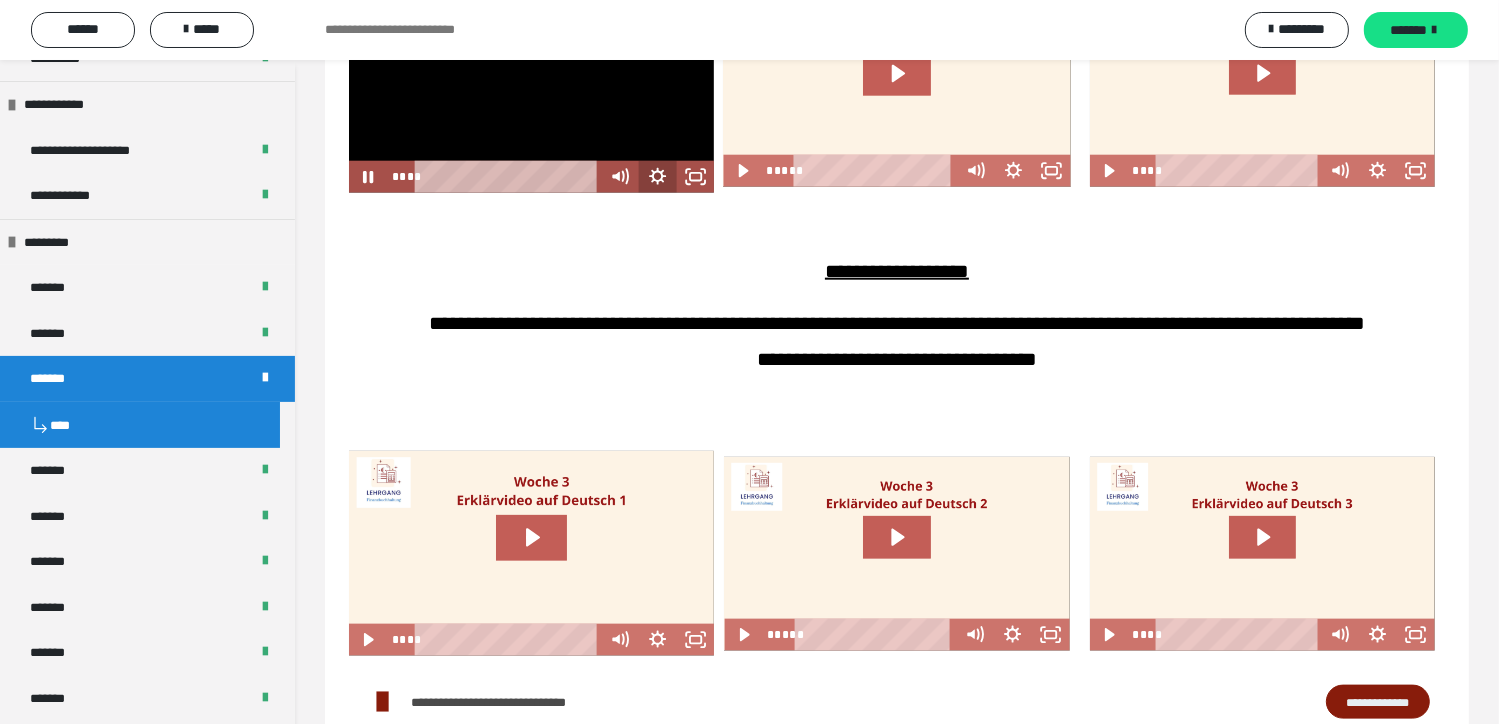 click 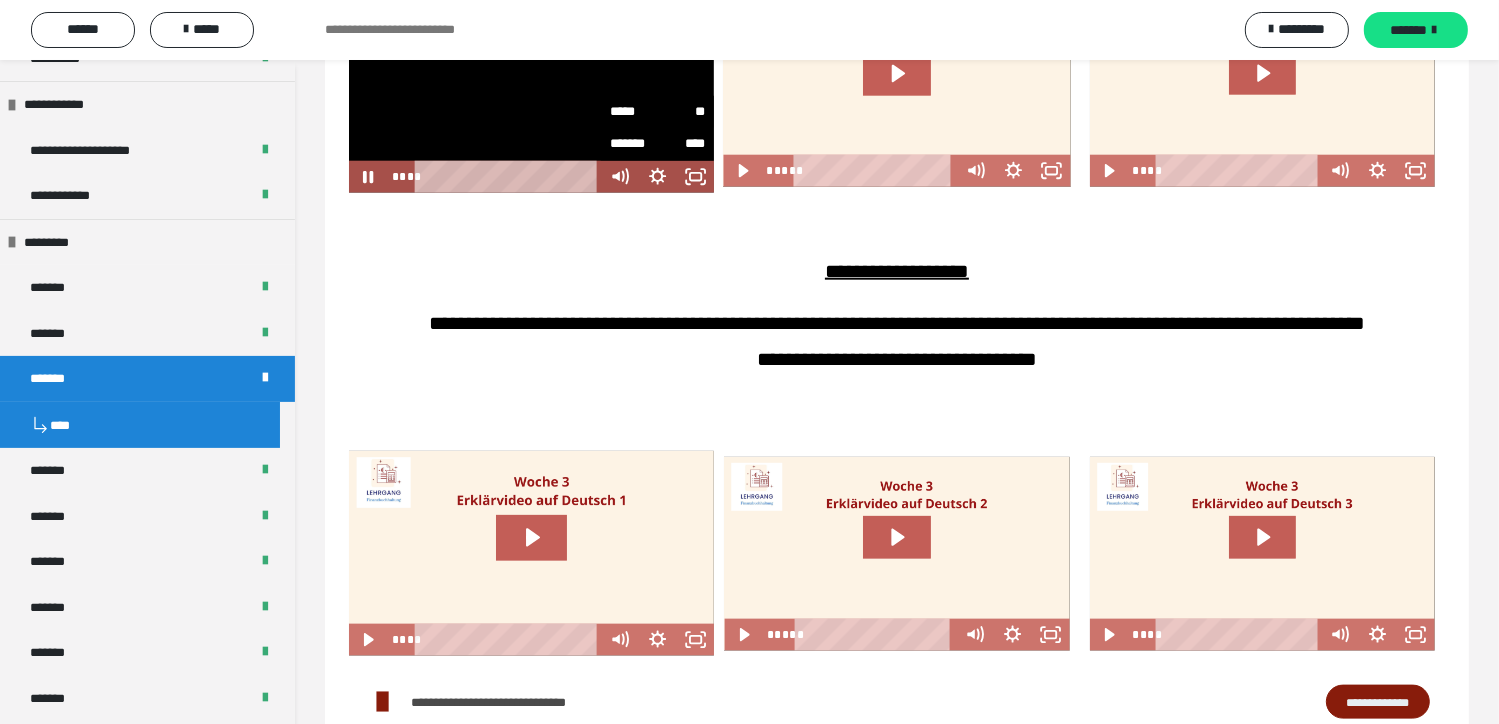 click on "**" at bounding box center [681, 112] 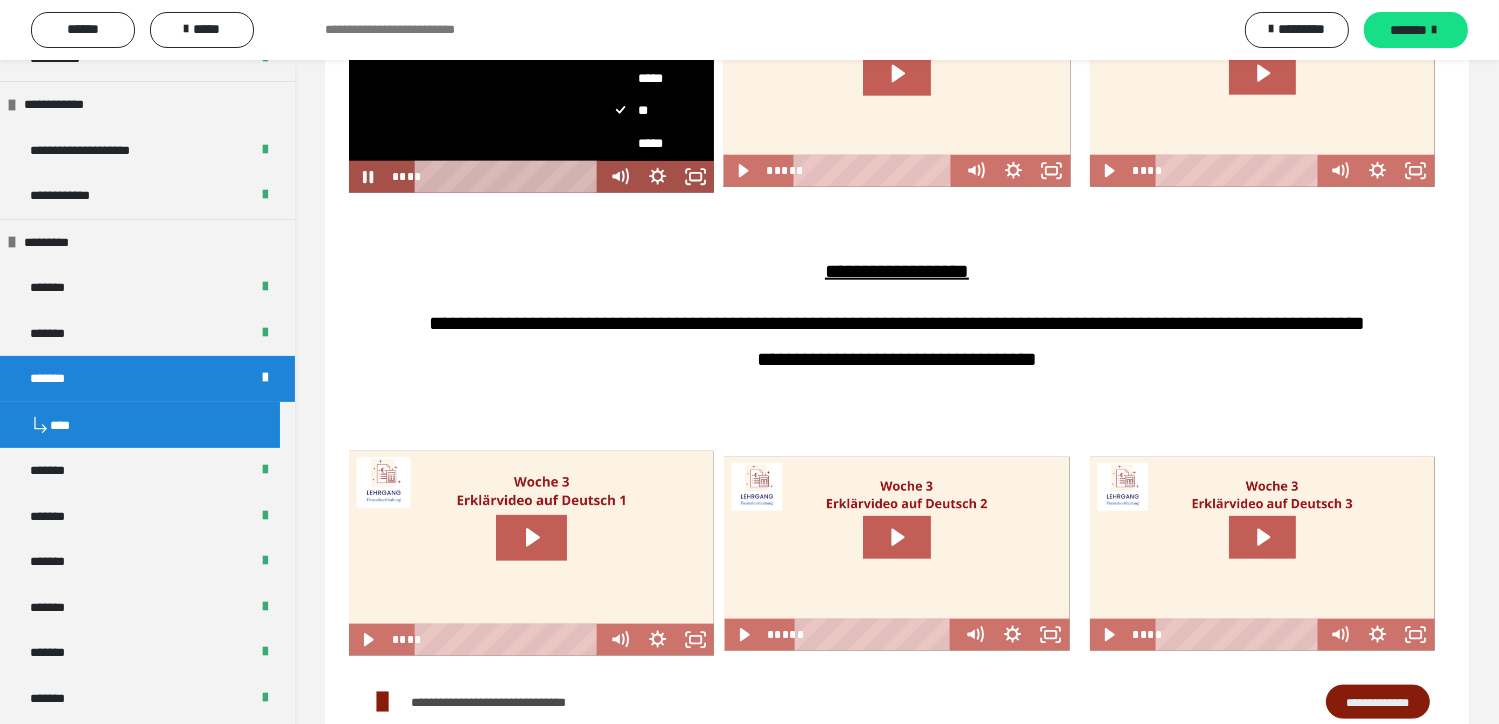 scroll, scrollTop: 100, scrollLeft: 0, axis: vertical 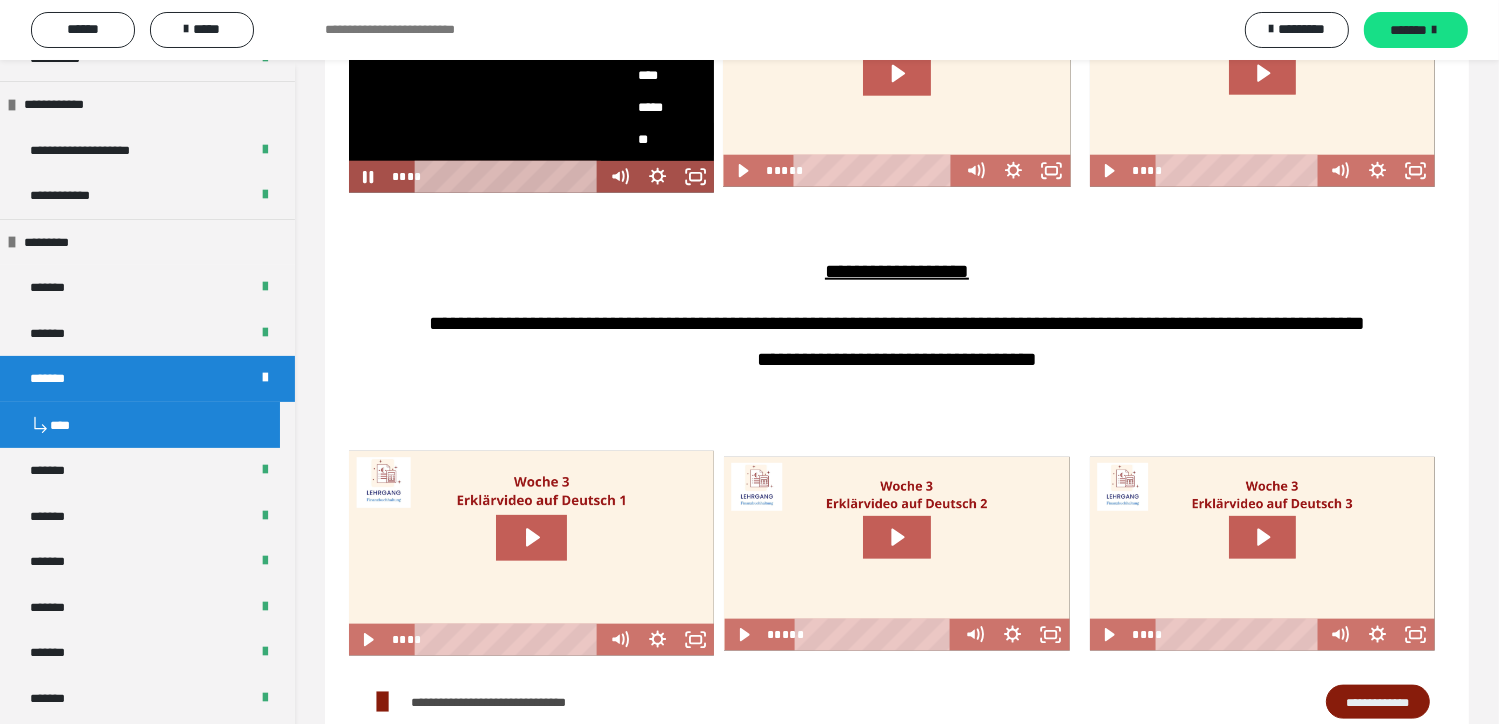 click on "**" at bounding box center (649, 139) 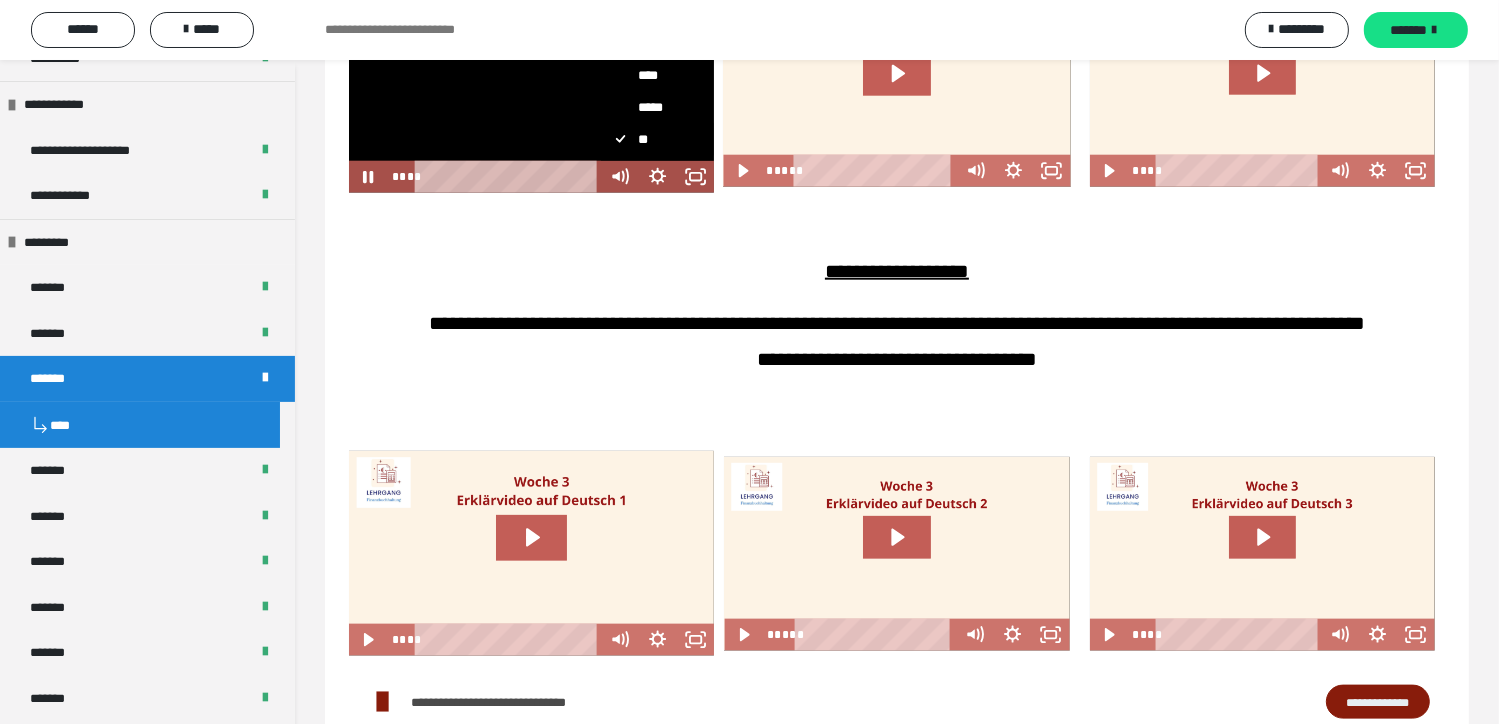 scroll, scrollTop: 0, scrollLeft: 0, axis: both 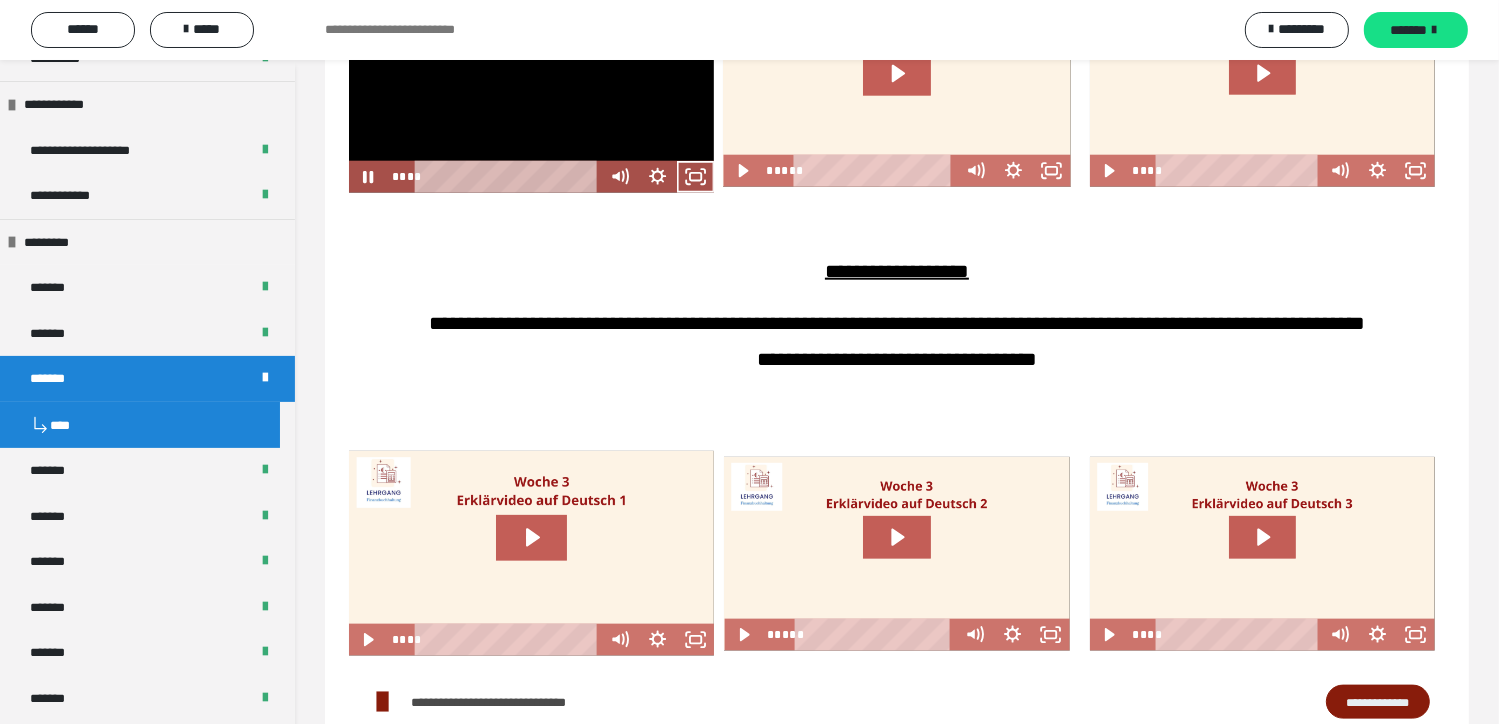 click at bounding box center (531, 90) 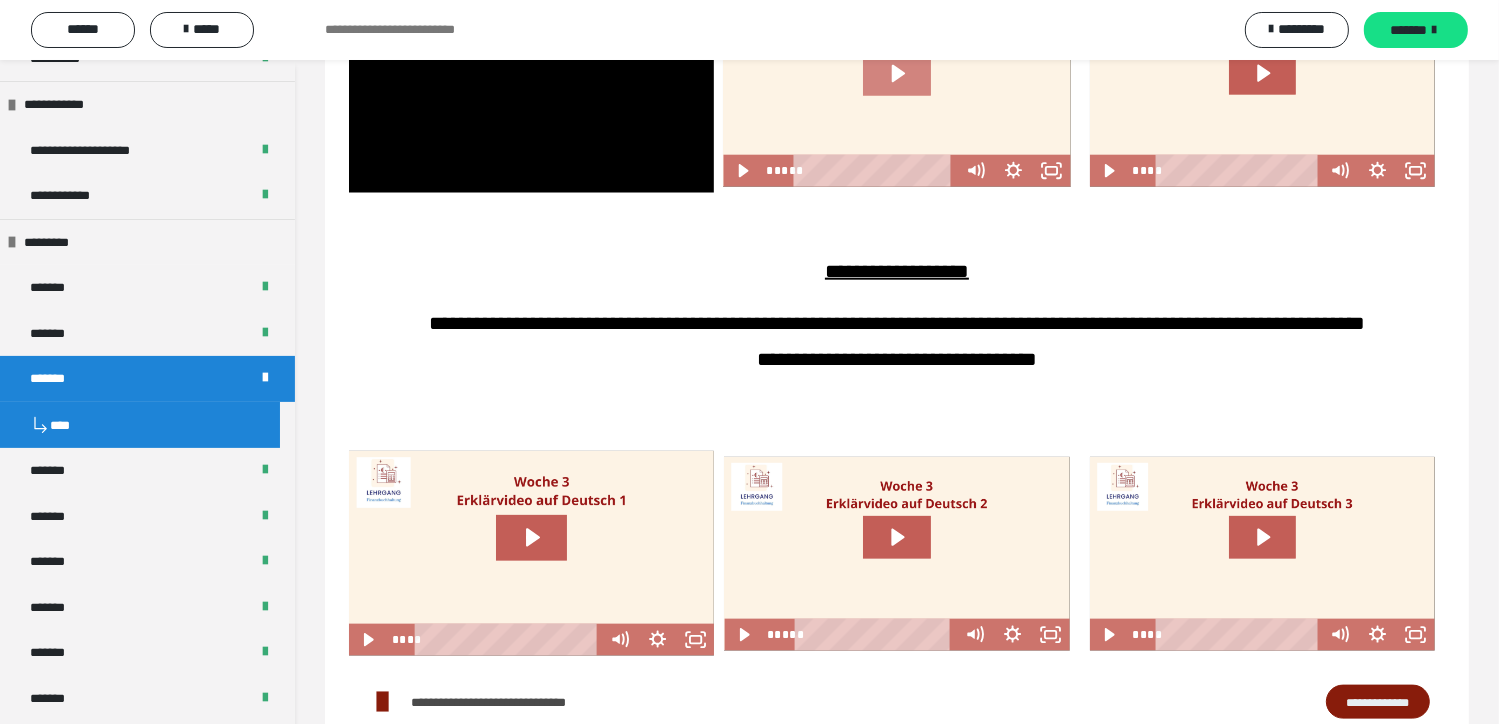 click 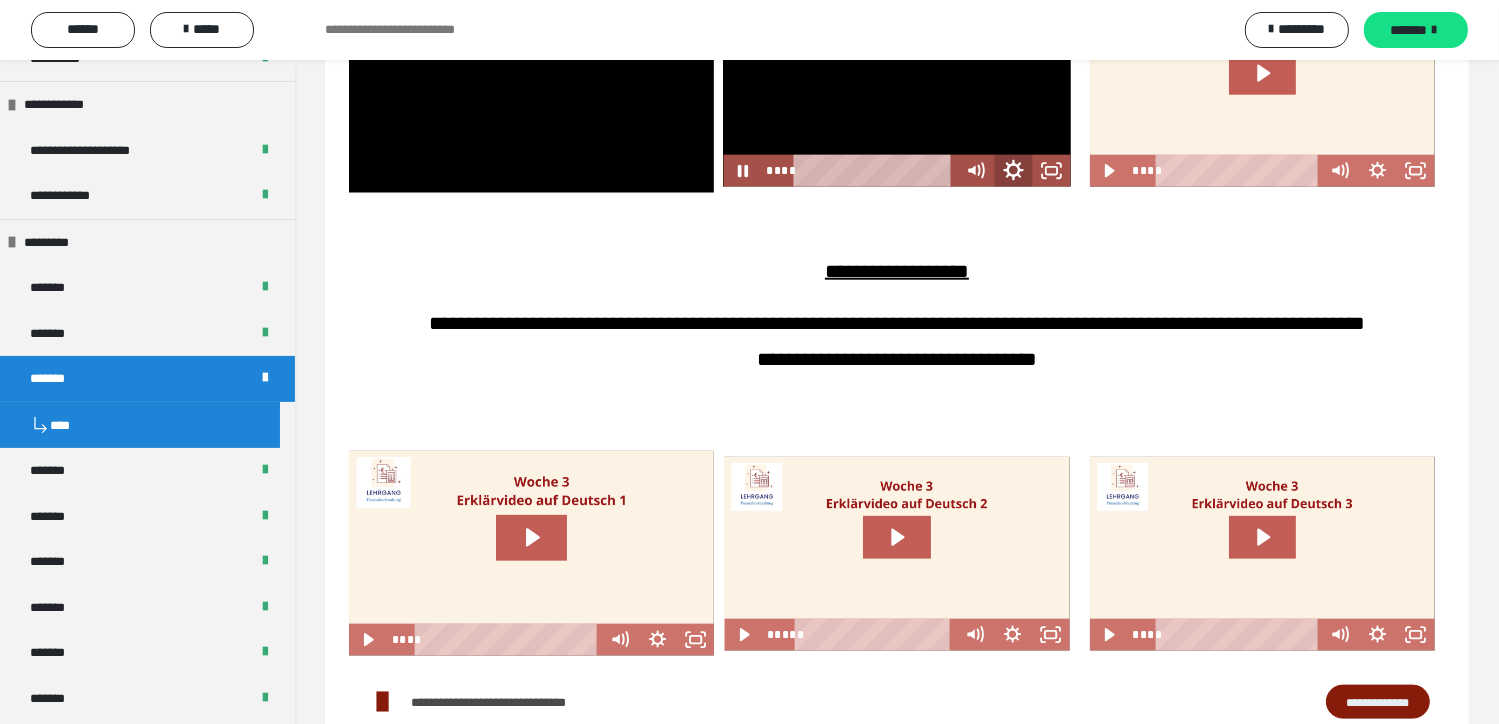 click 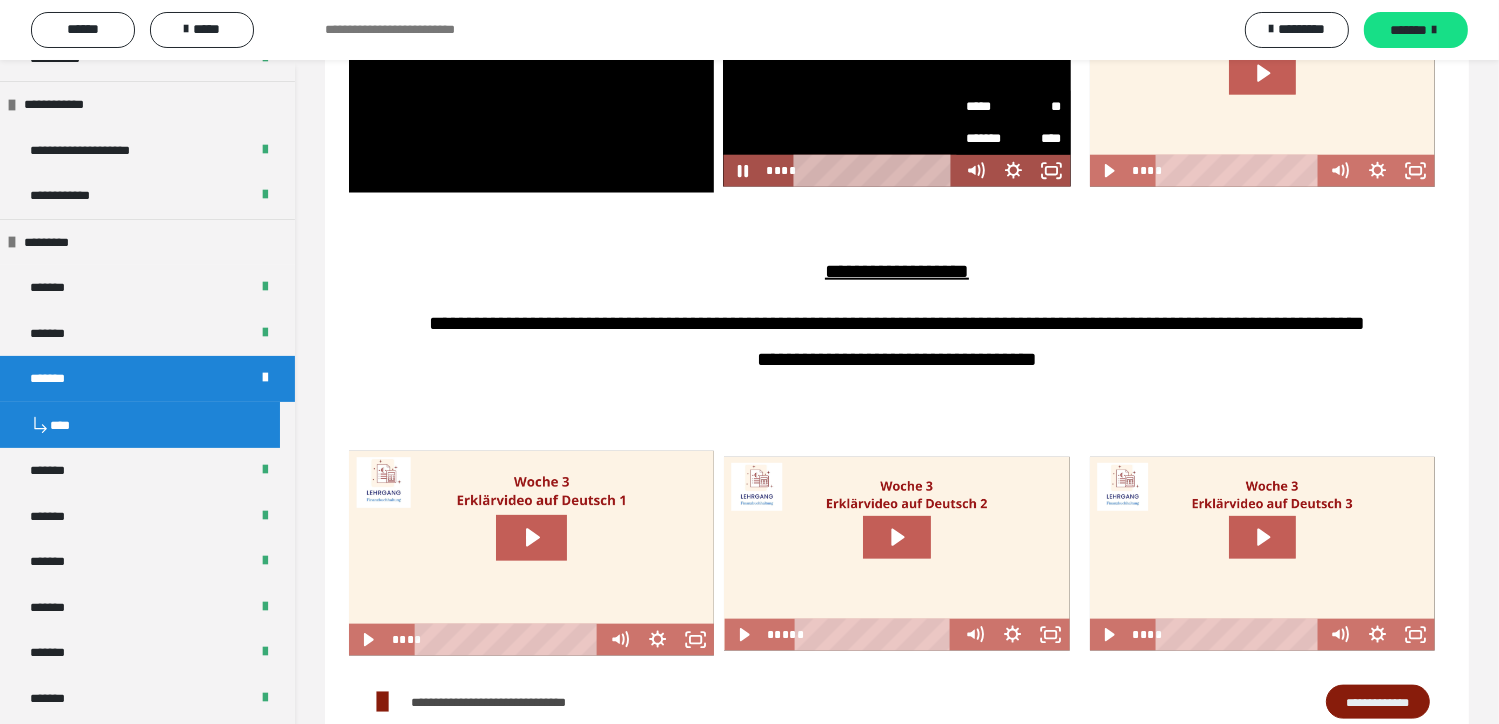 click on "**" at bounding box center (1038, 107) 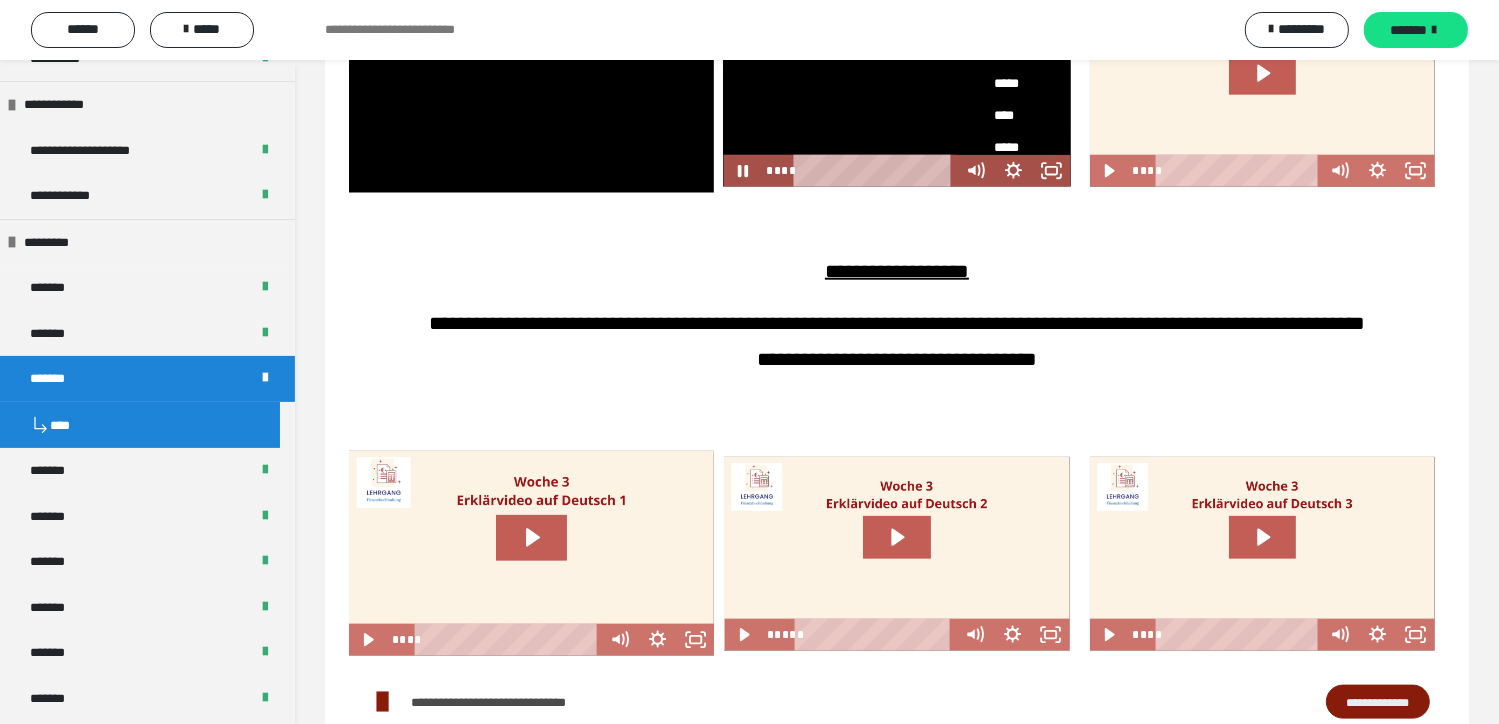 scroll, scrollTop: 100, scrollLeft: 0, axis: vertical 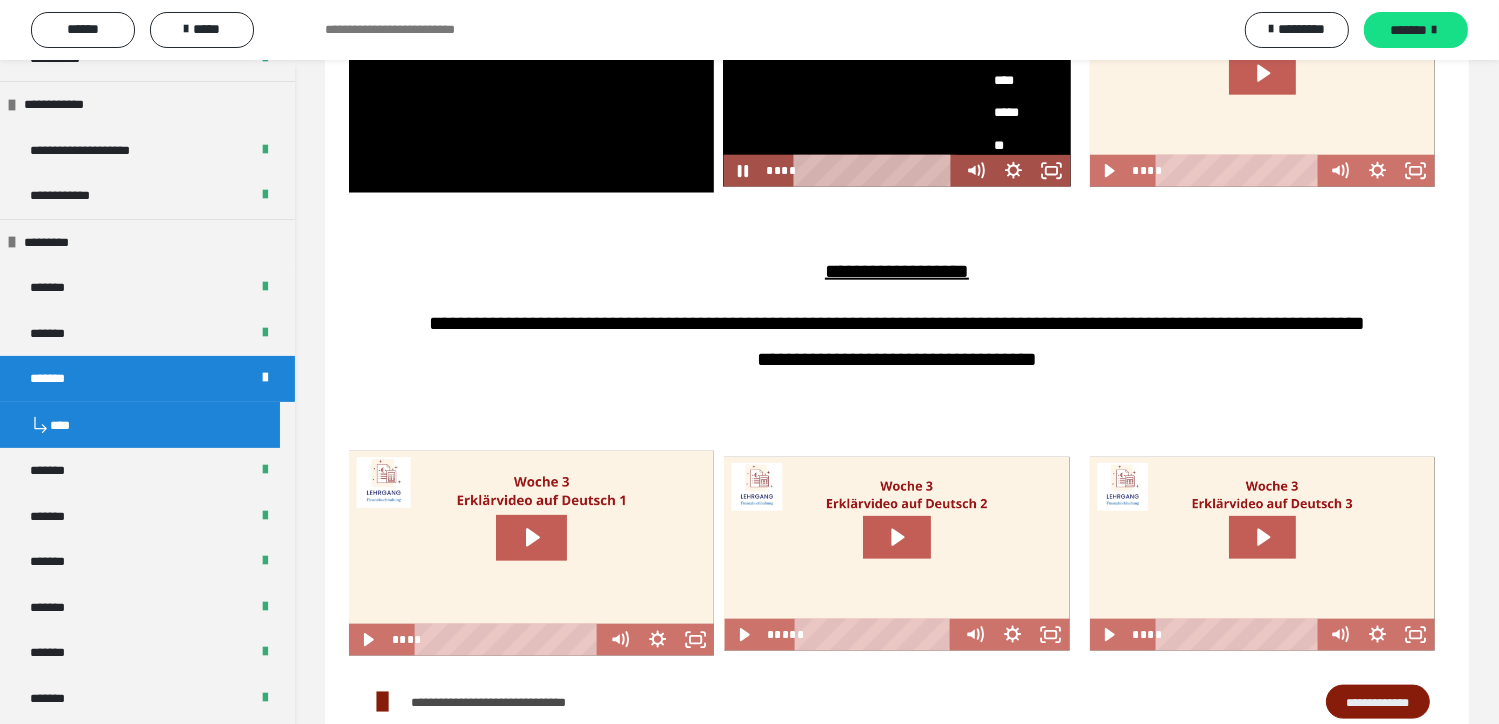 click on "****" at bounding box center (1006, 80) 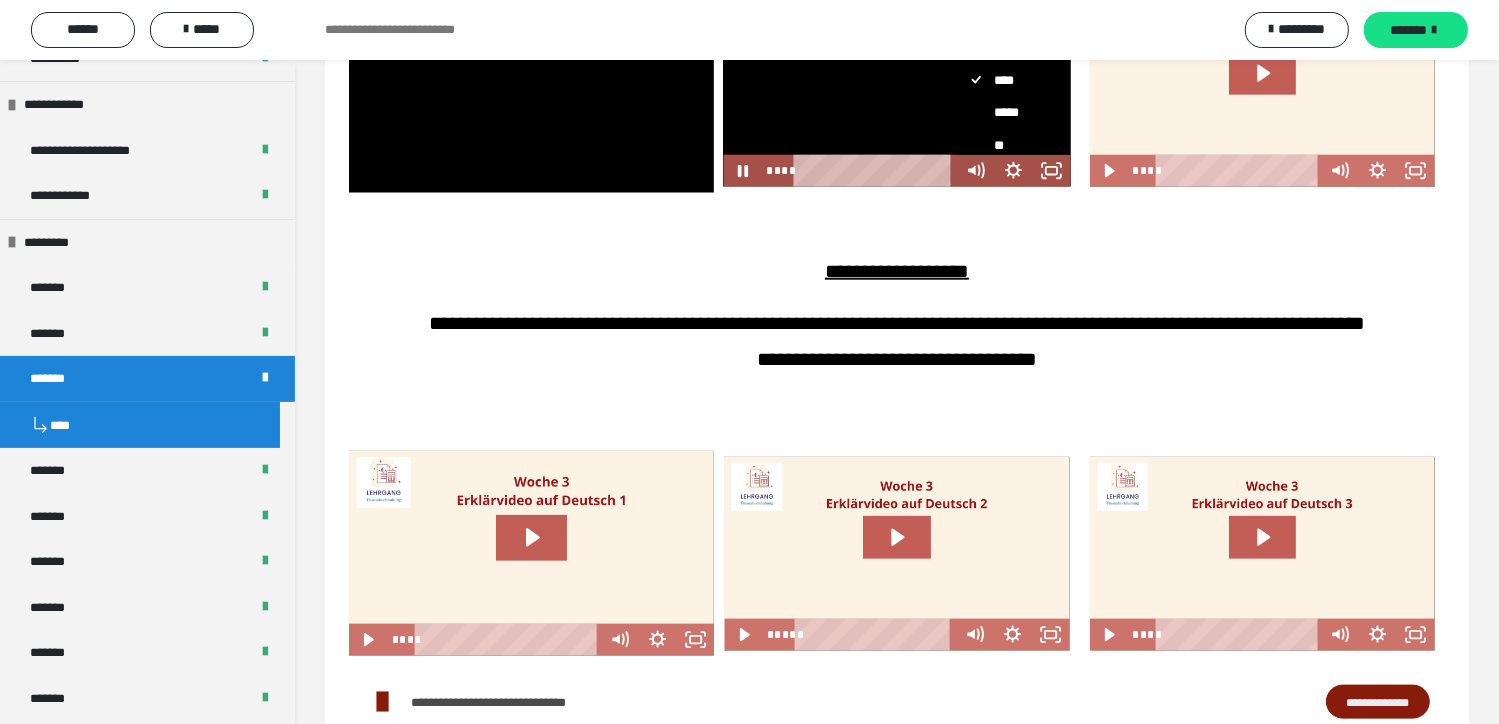 scroll, scrollTop: 0, scrollLeft: 0, axis: both 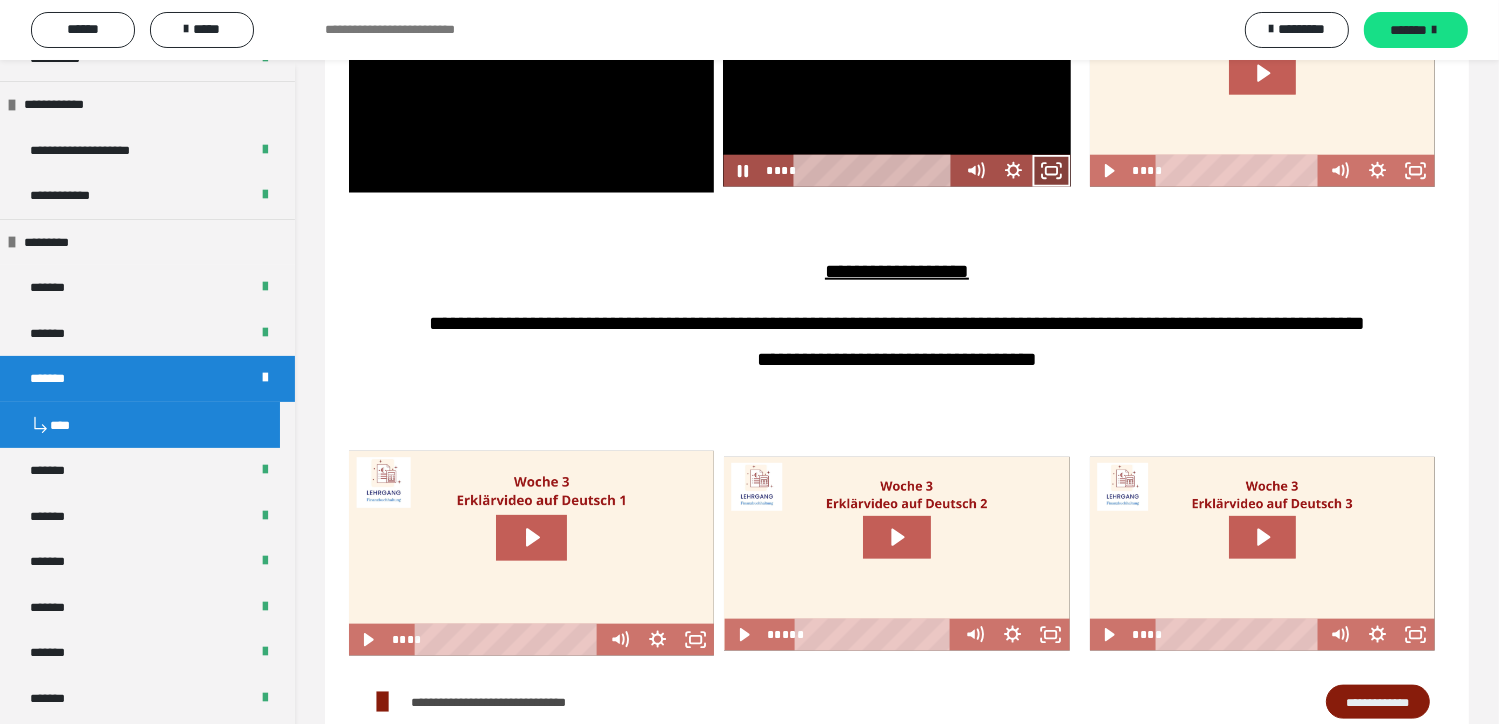 drag, startPoint x: 1048, startPoint y: 207, endPoint x: 1060, endPoint y: 290, distance: 83.86298 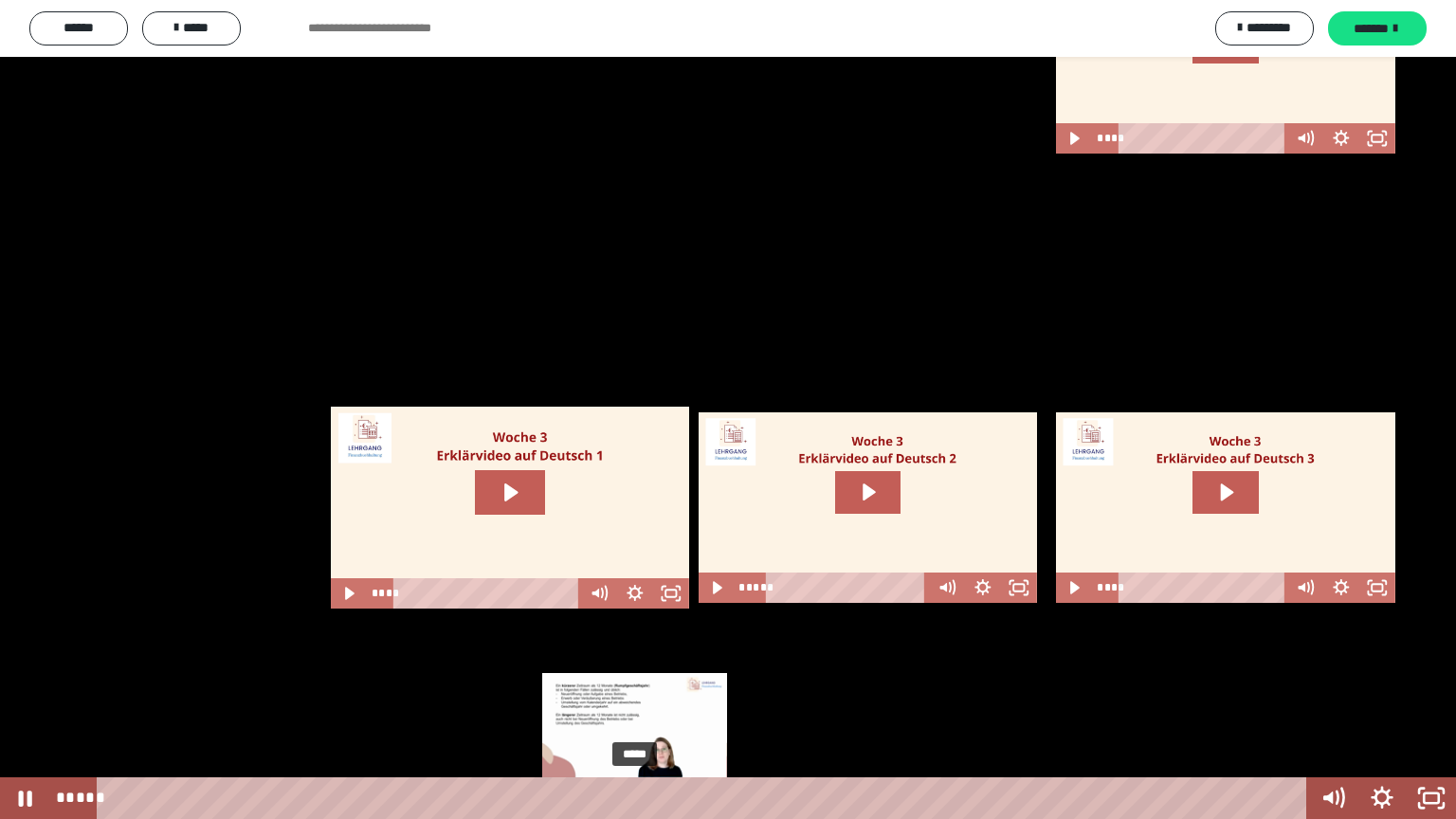 click on "*****" at bounding box center (705, 798) 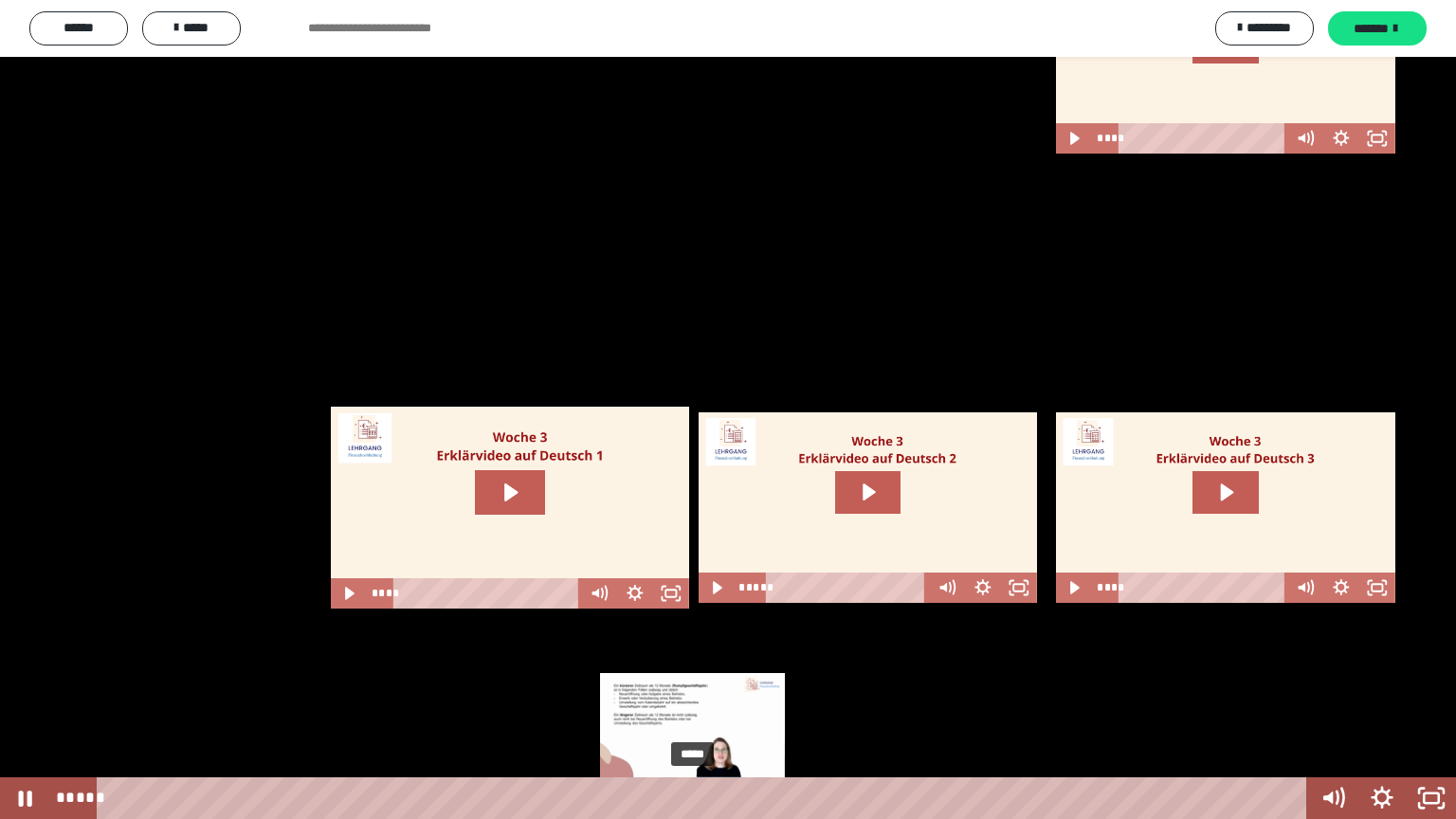 click on "*****" at bounding box center (705, 798) 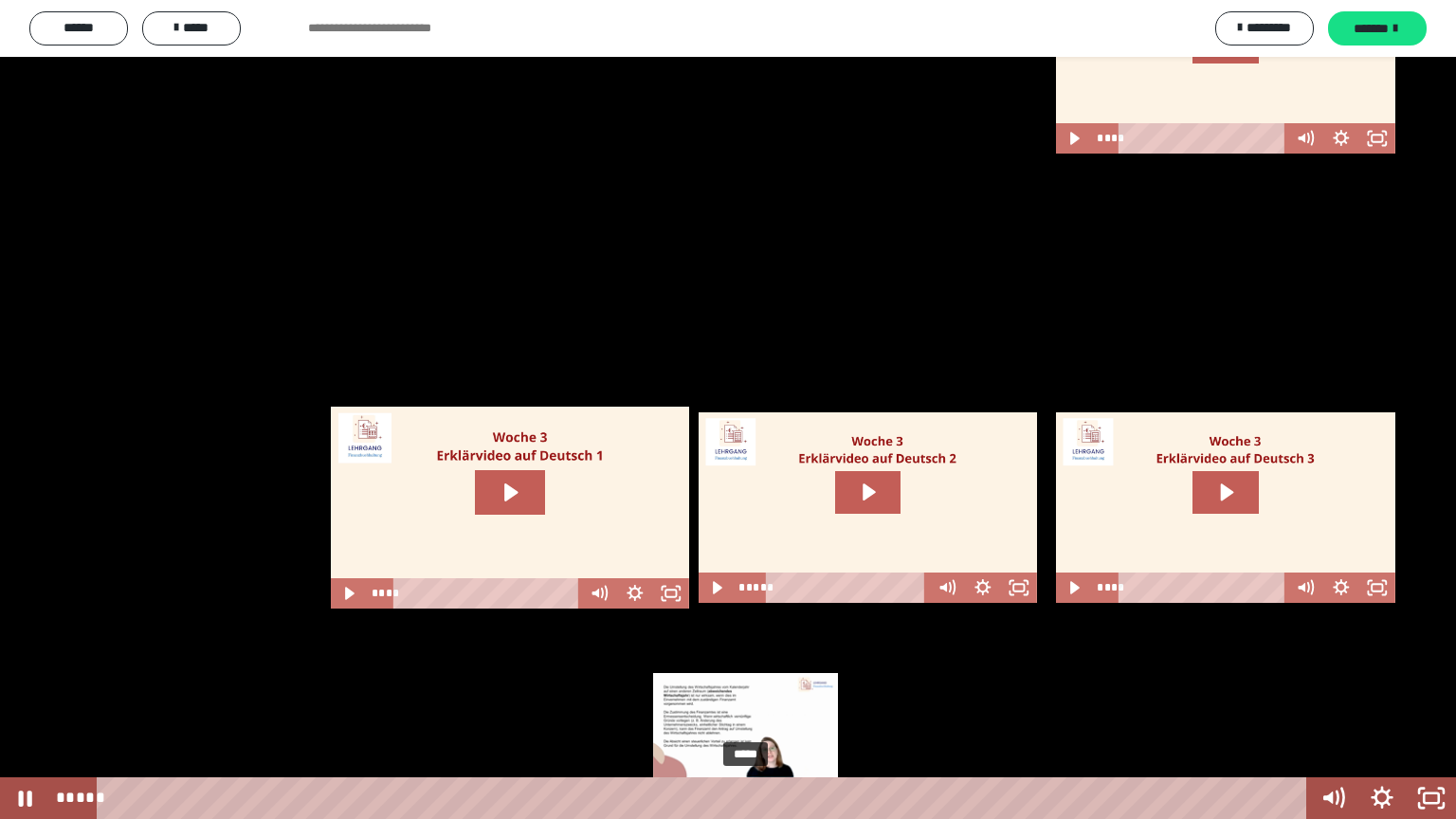 click on "*****" at bounding box center [705, 798] 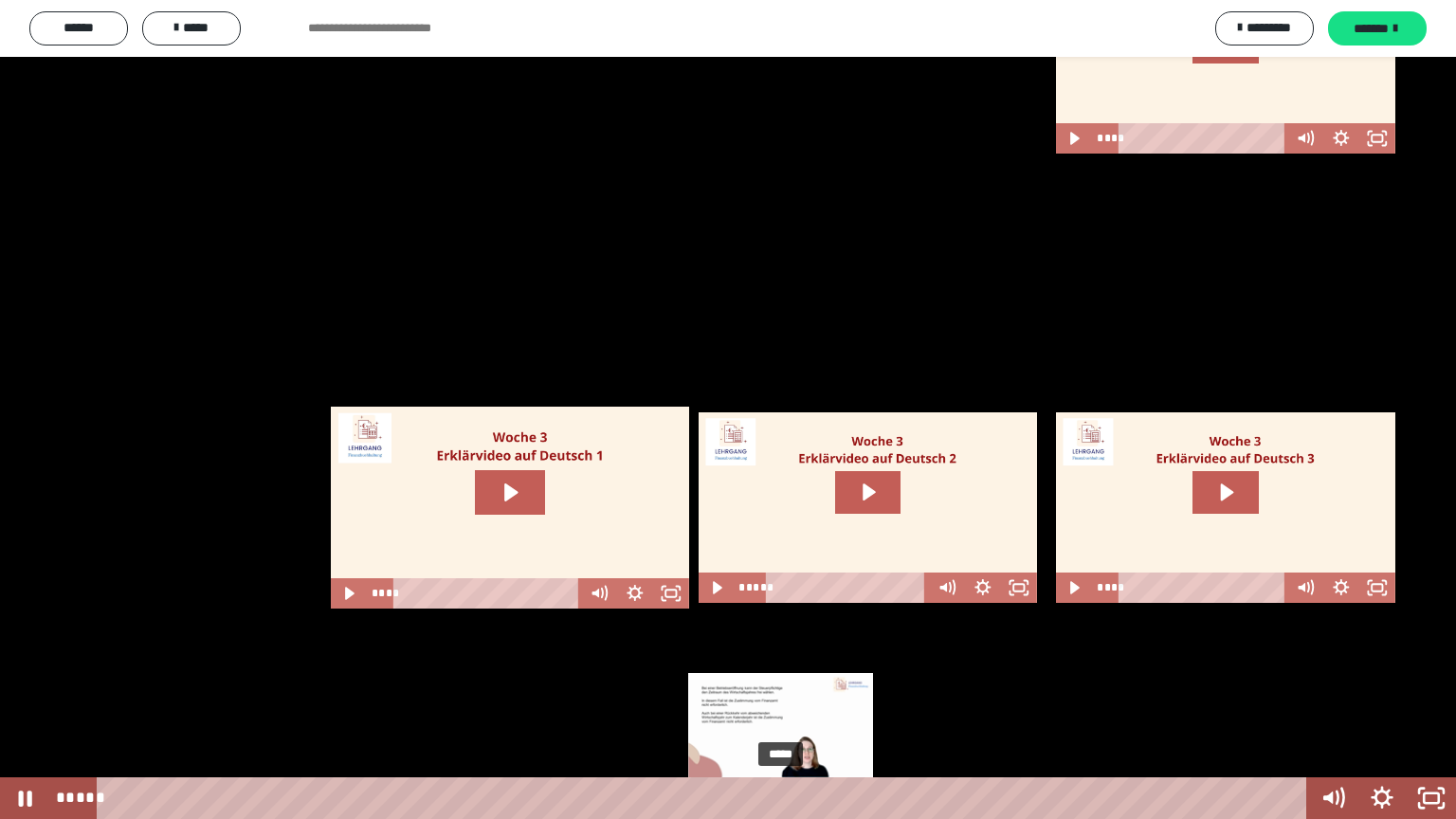click on "*****" at bounding box center [705, 798] 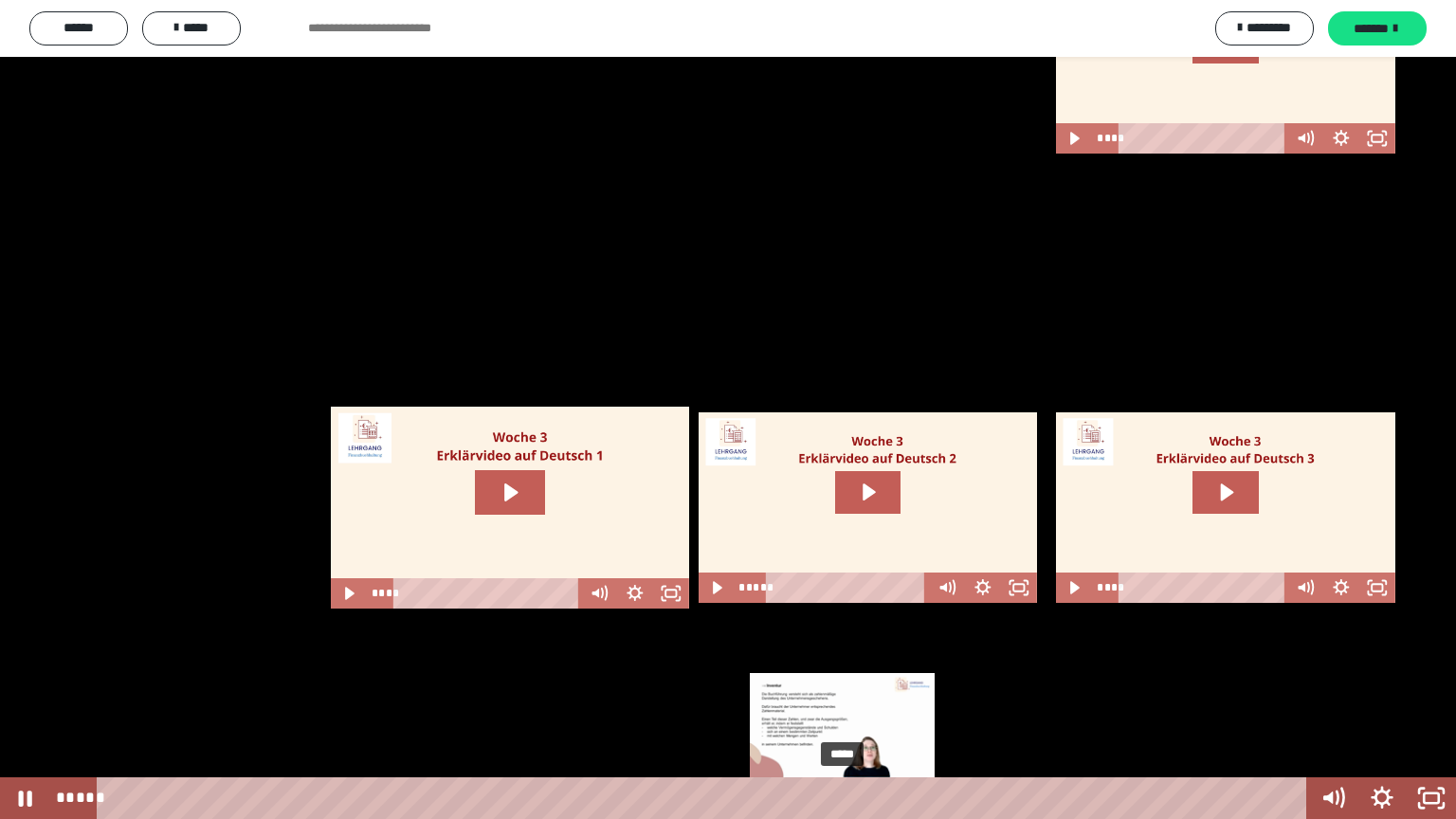 click on "*****" at bounding box center [705, 798] 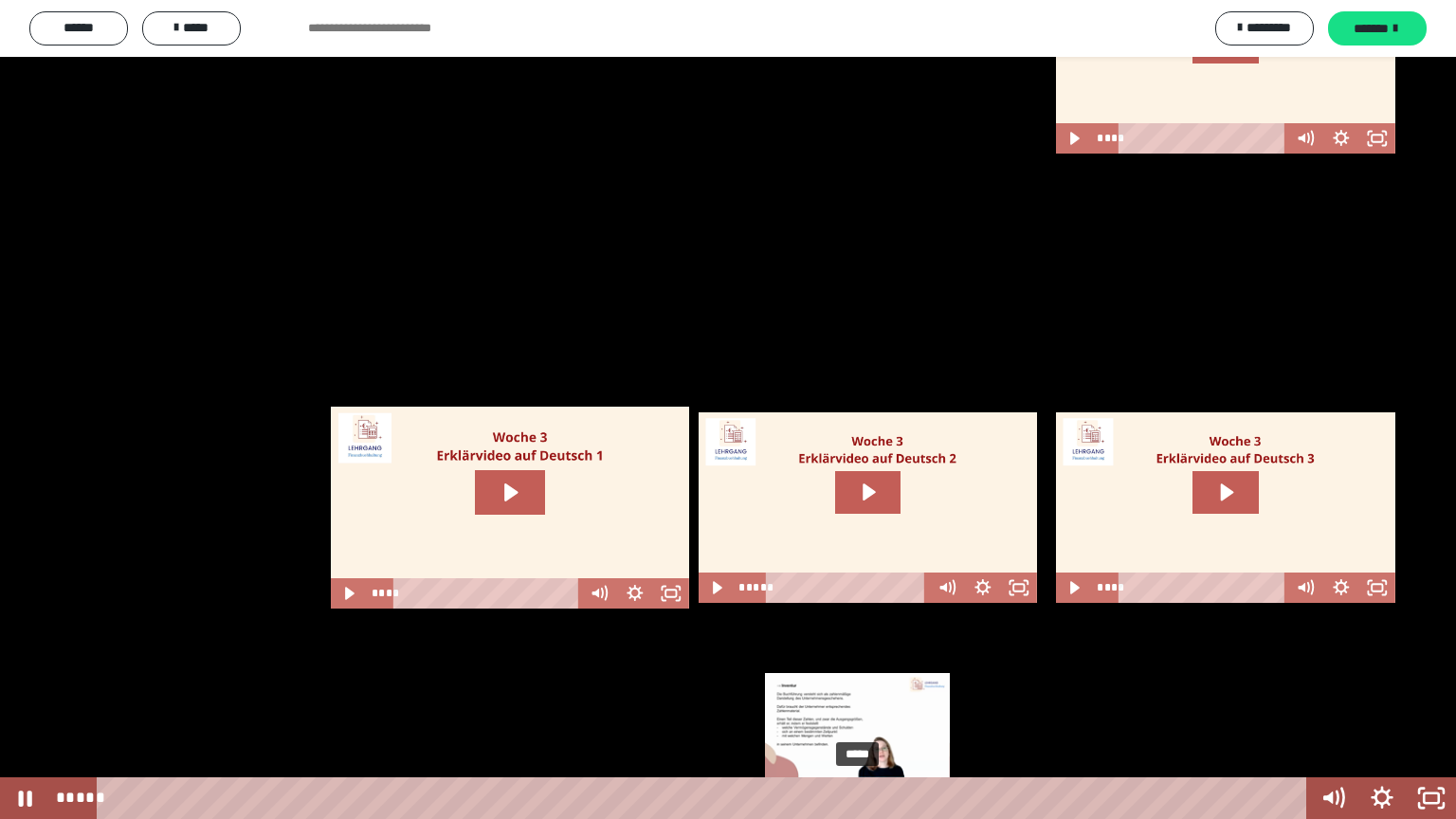 click on "*****" at bounding box center (705, 798) 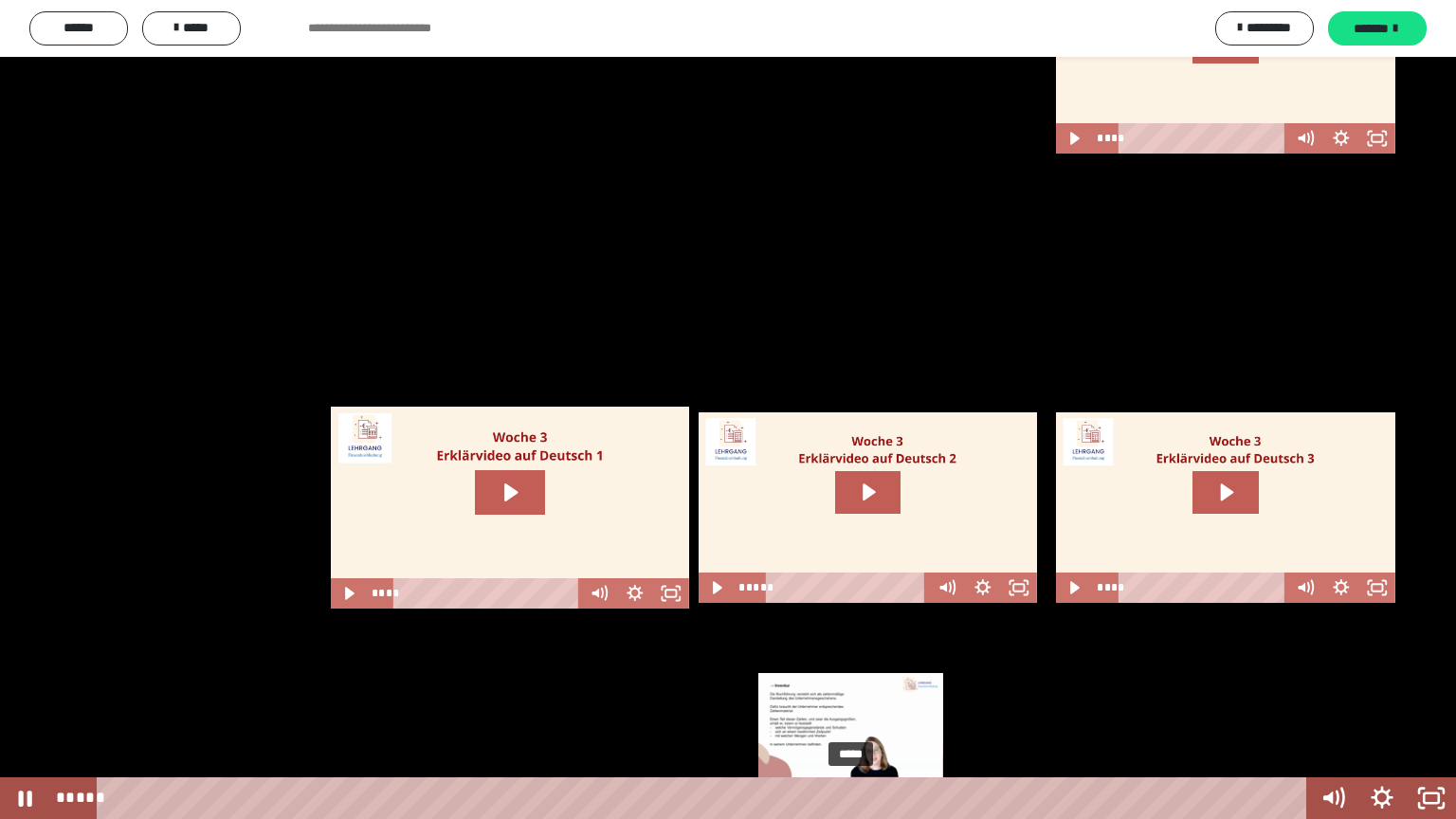 click at bounding box center (859, 798) 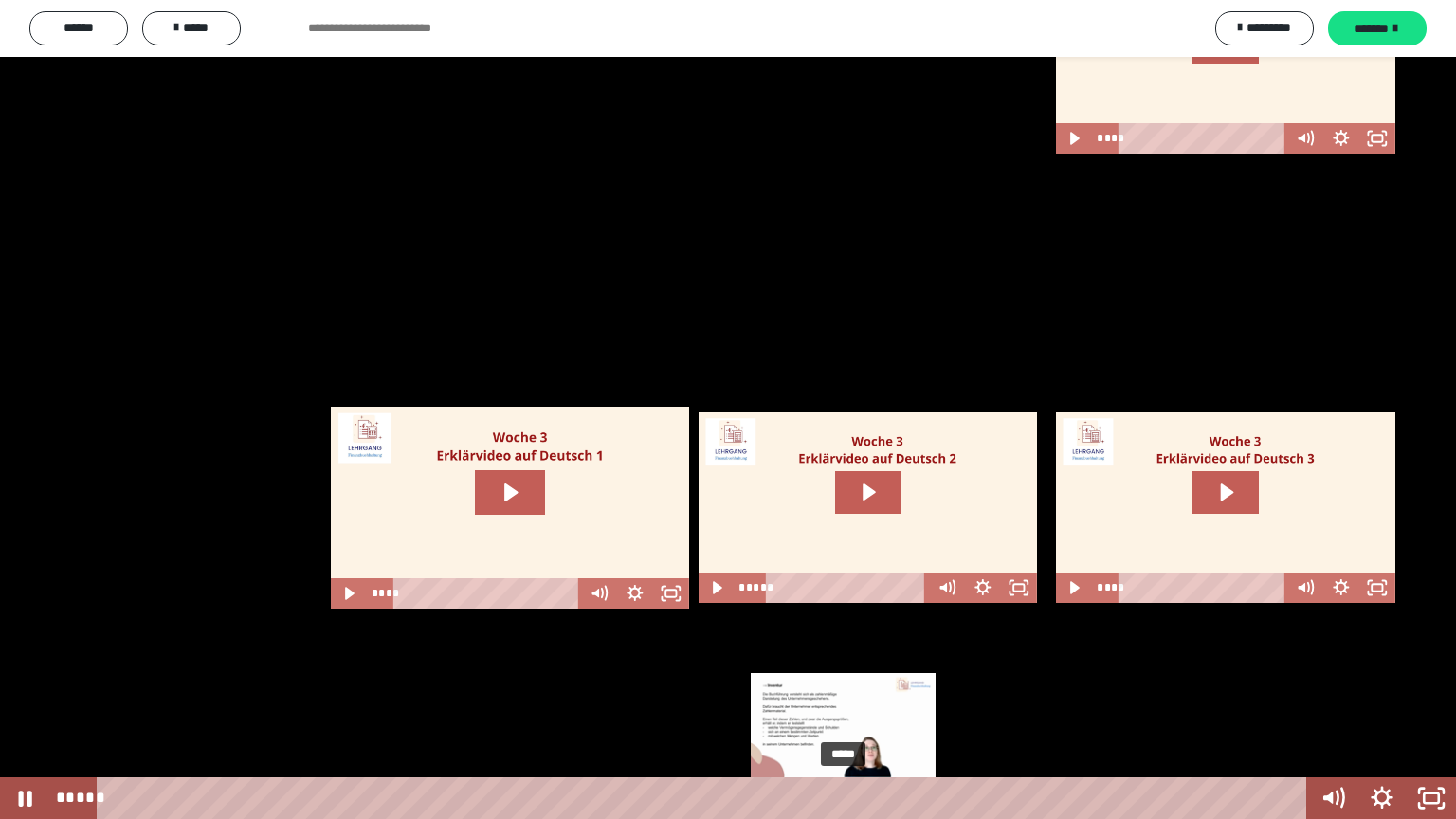 click on "*****" at bounding box center (705, 798) 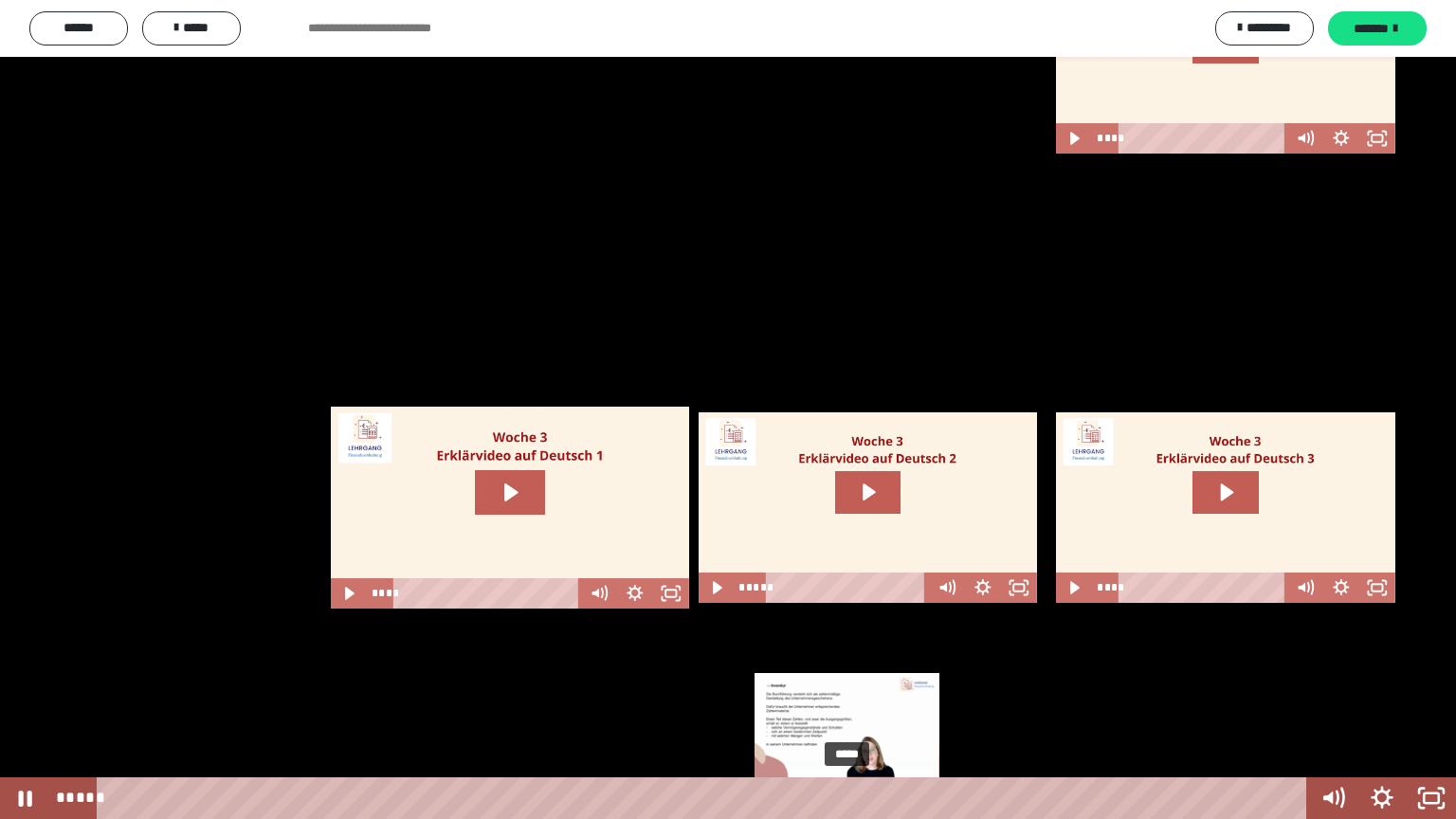 click at bounding box center (846, 798) 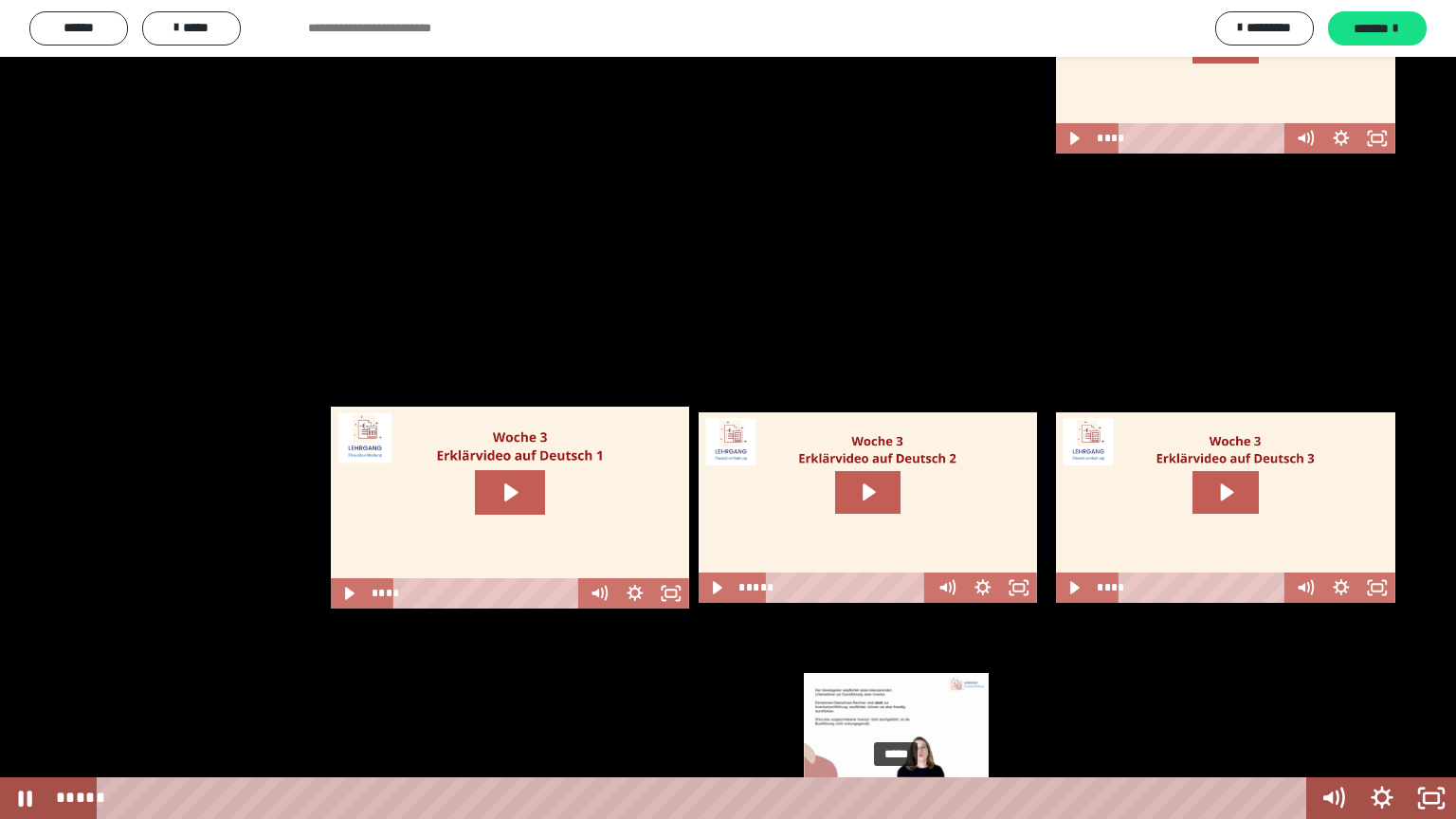 click on "*****" at bounding box center (705, 798) 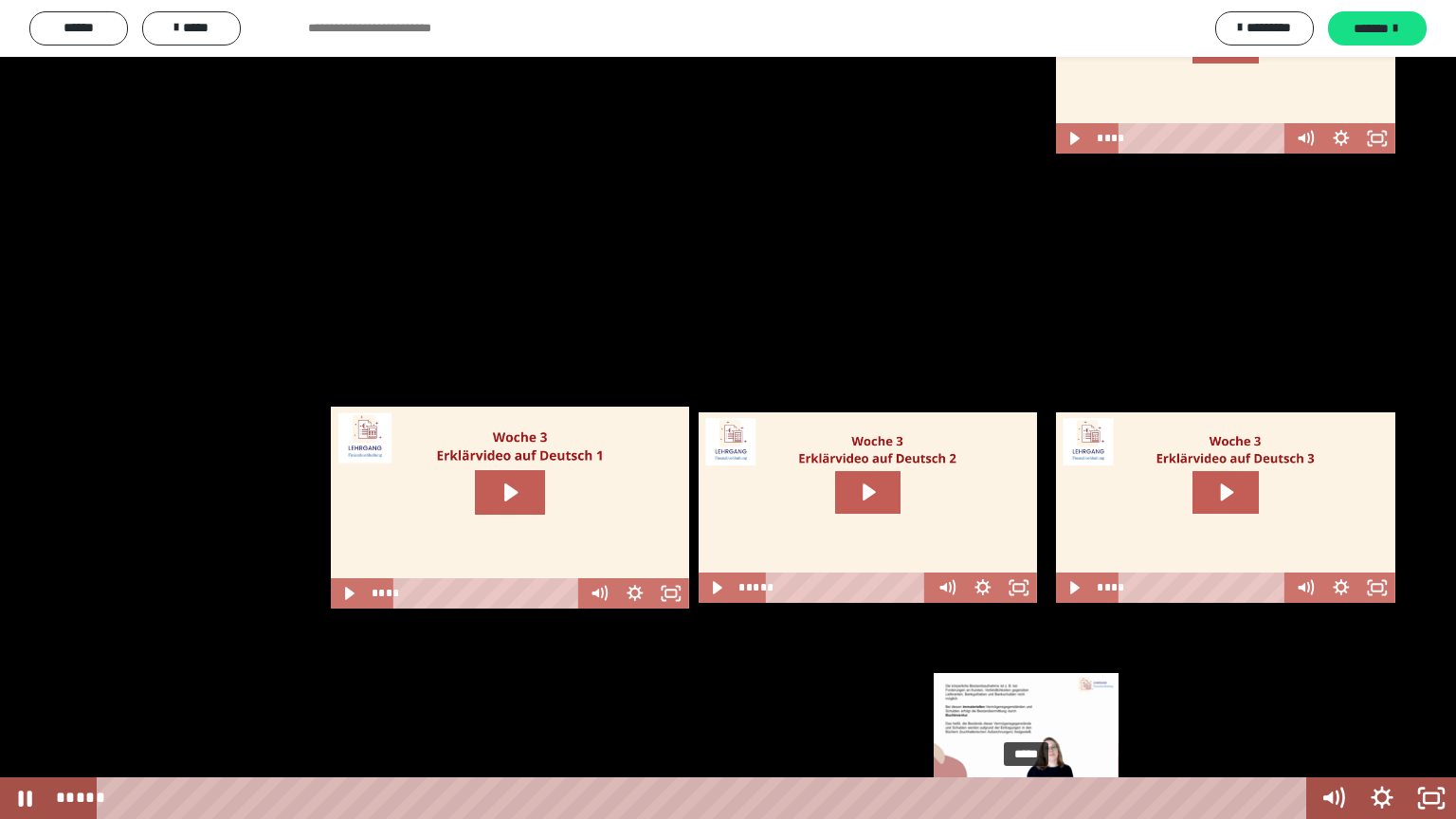 click on "*****" at bounding box center [705, 798] 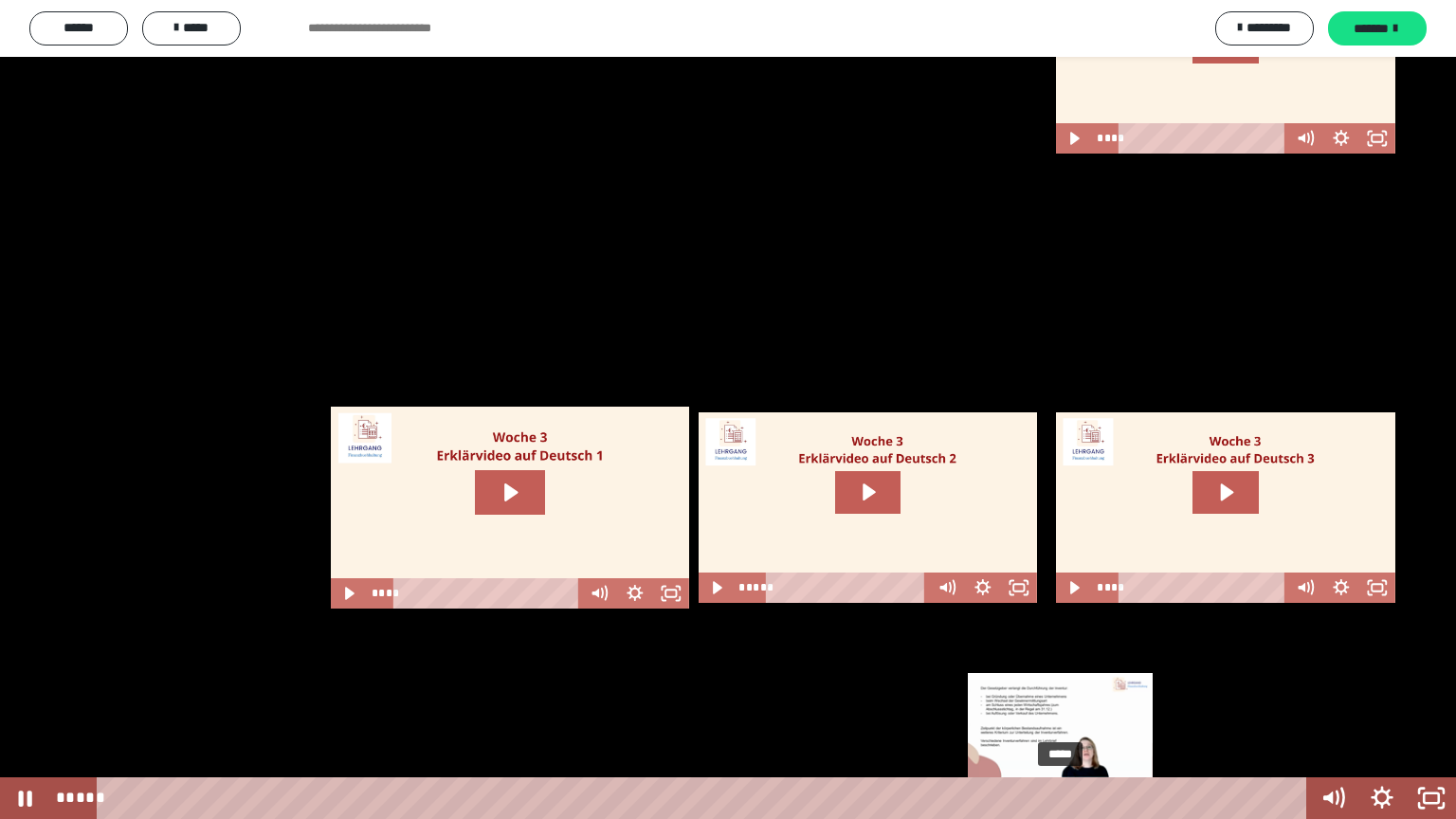 click on "*****" at bounding box center [705, 798] 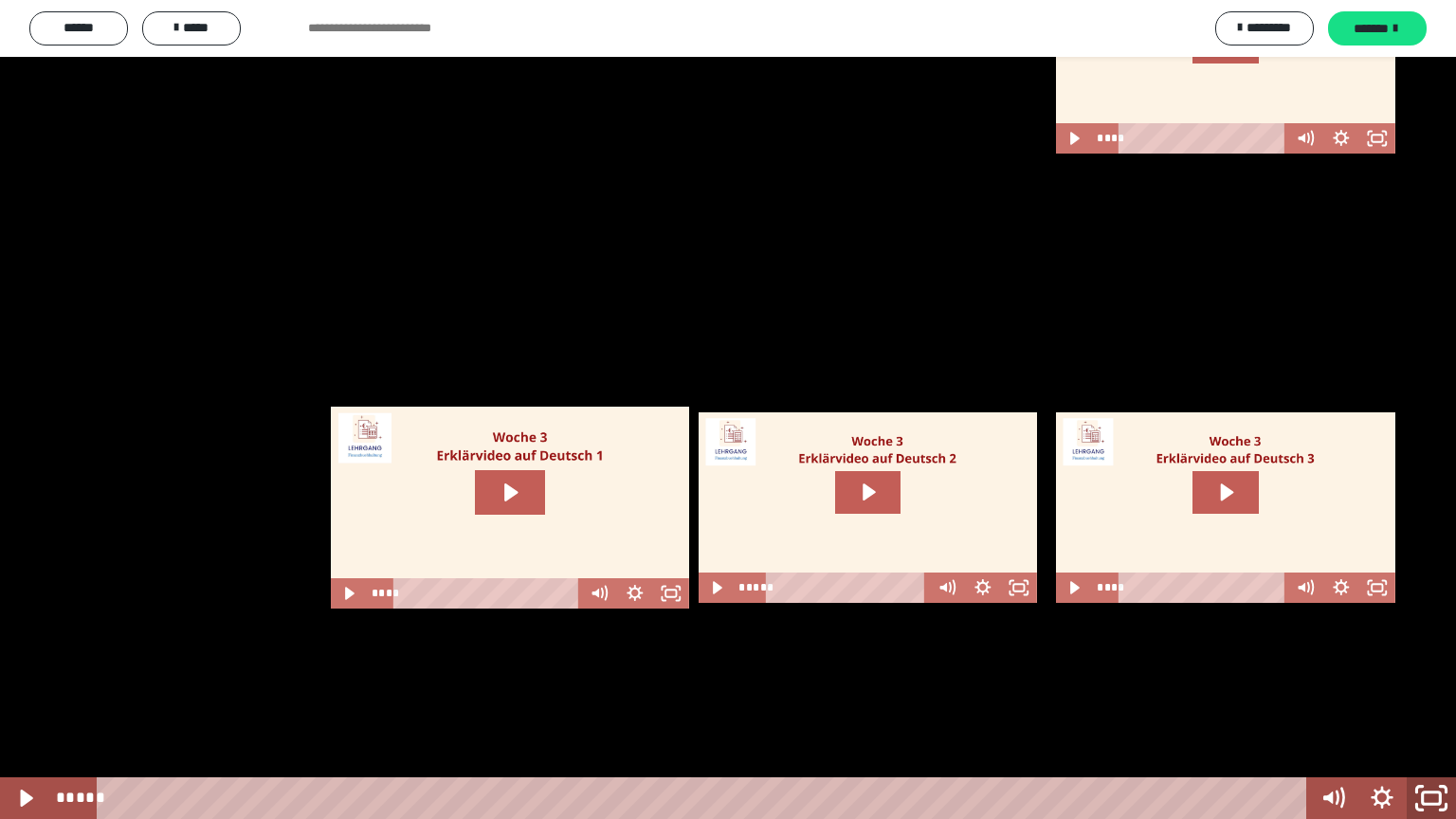 click 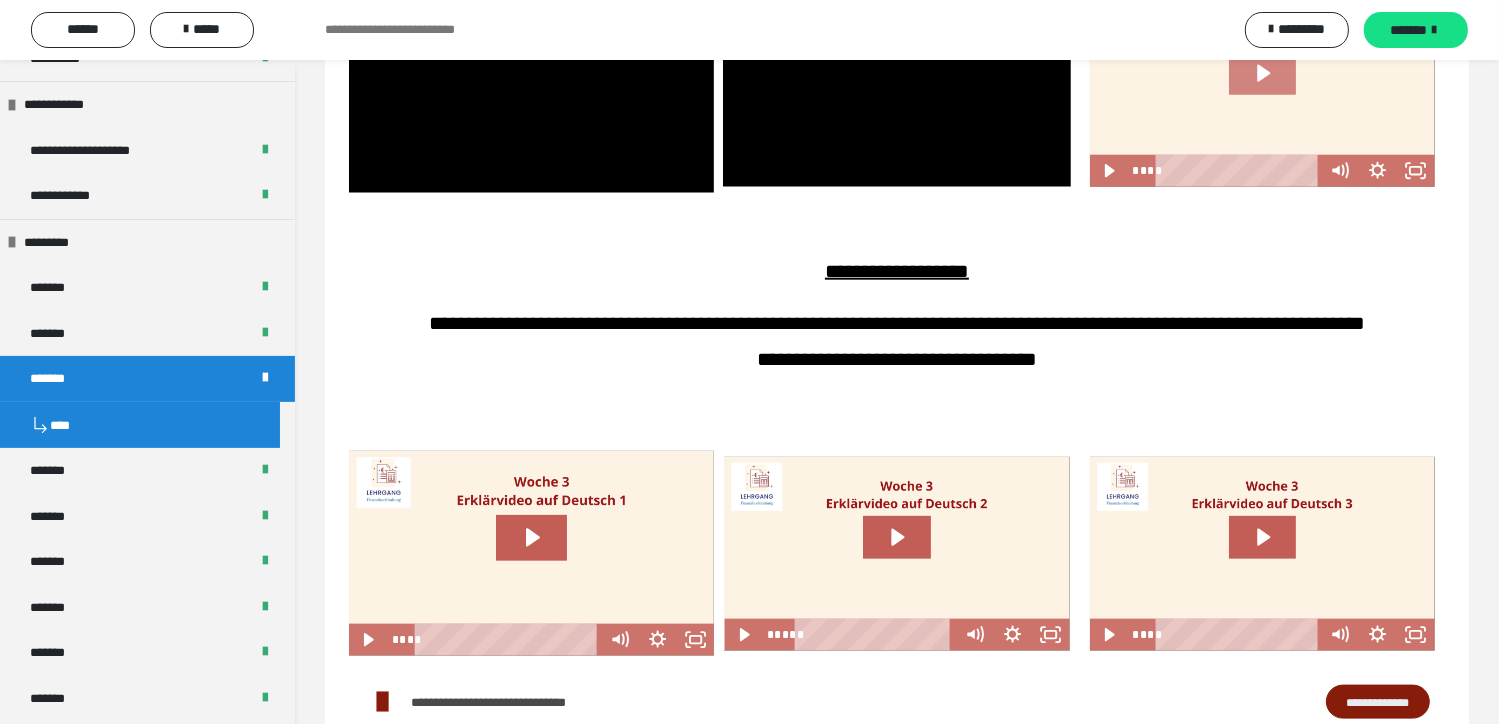 click 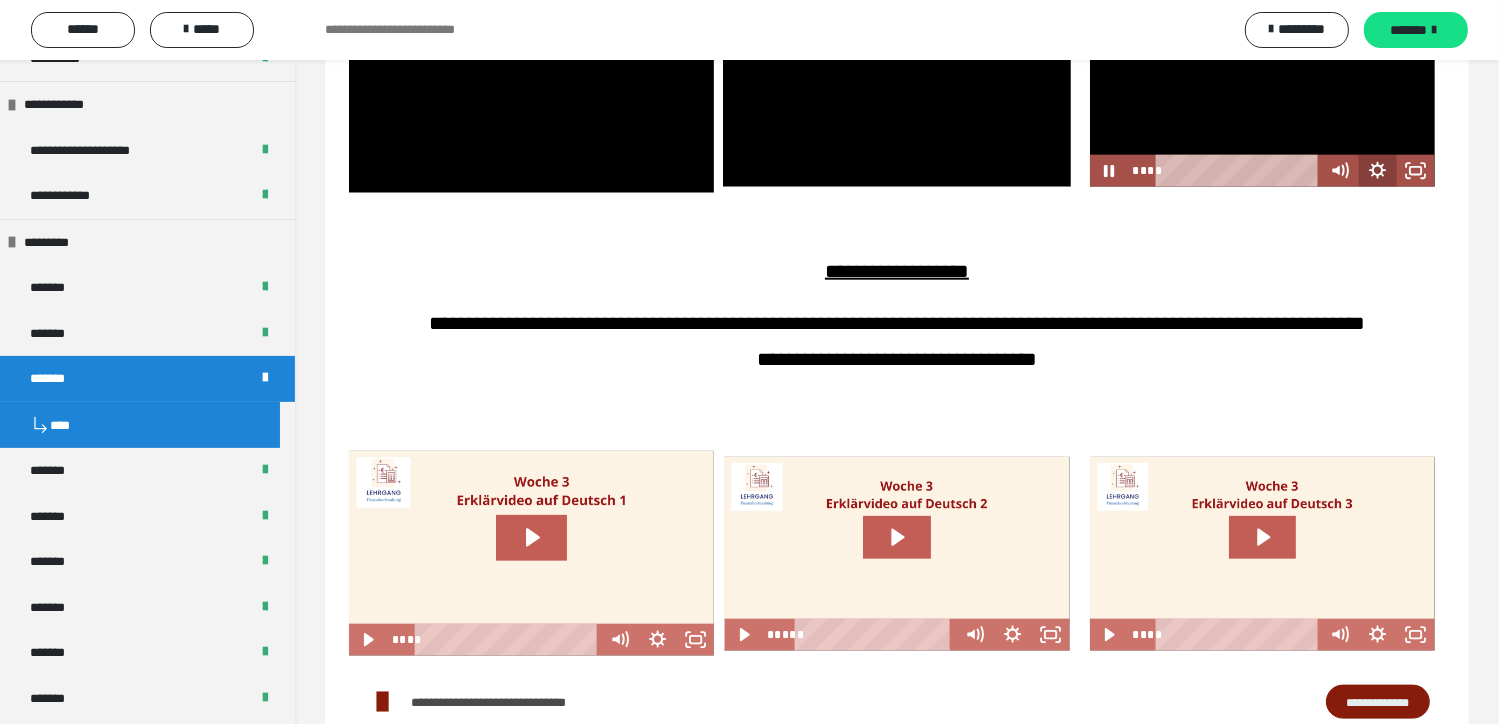 click 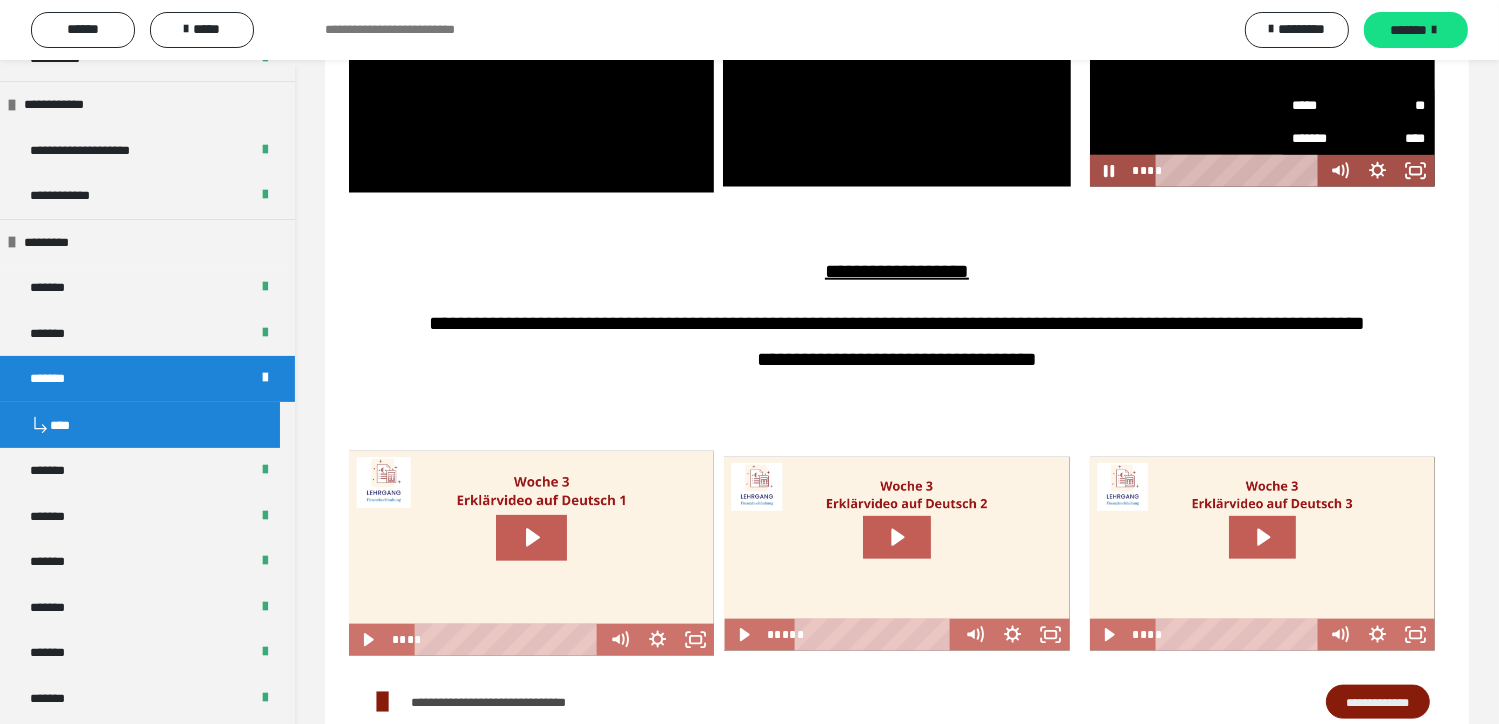 click on "**" at bounding box center [1392, 106] 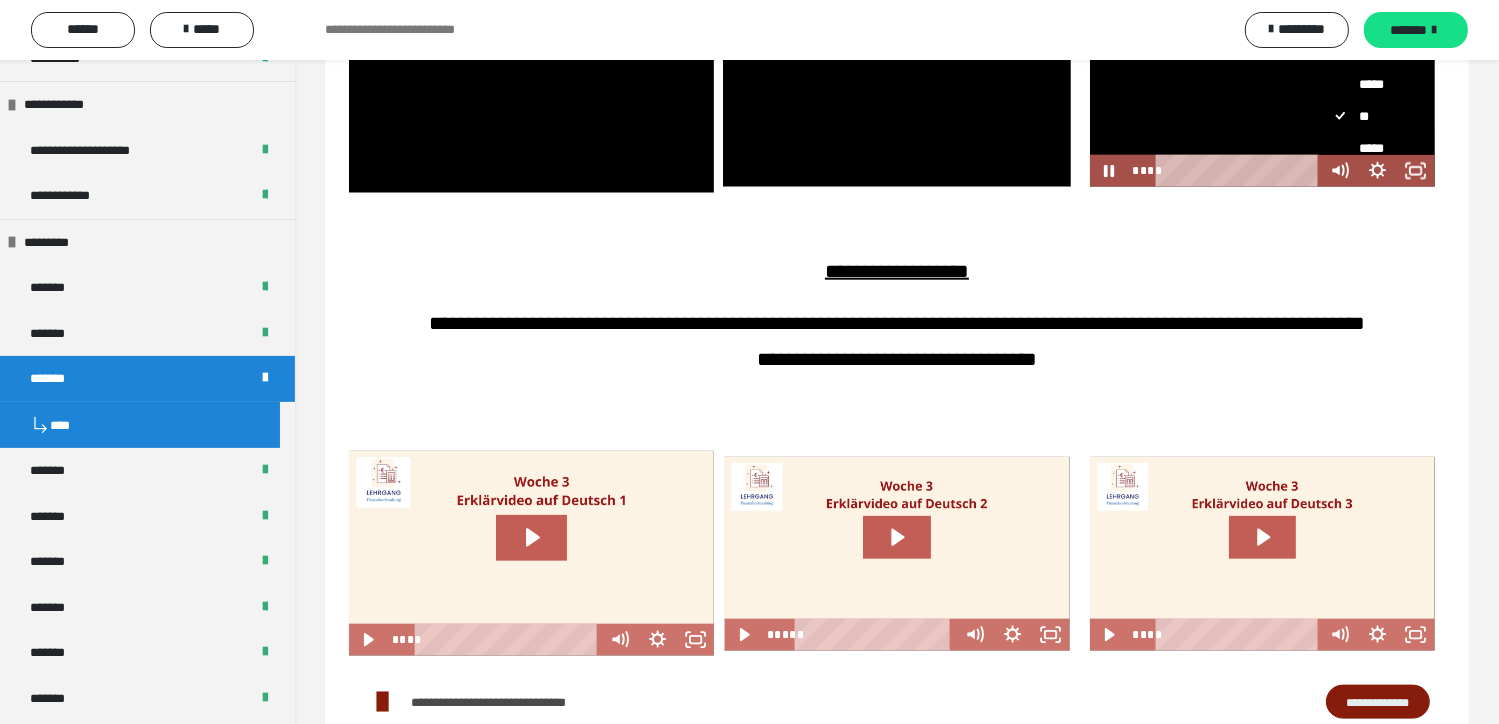 click on "*****" at bounding box center (1370, 148) 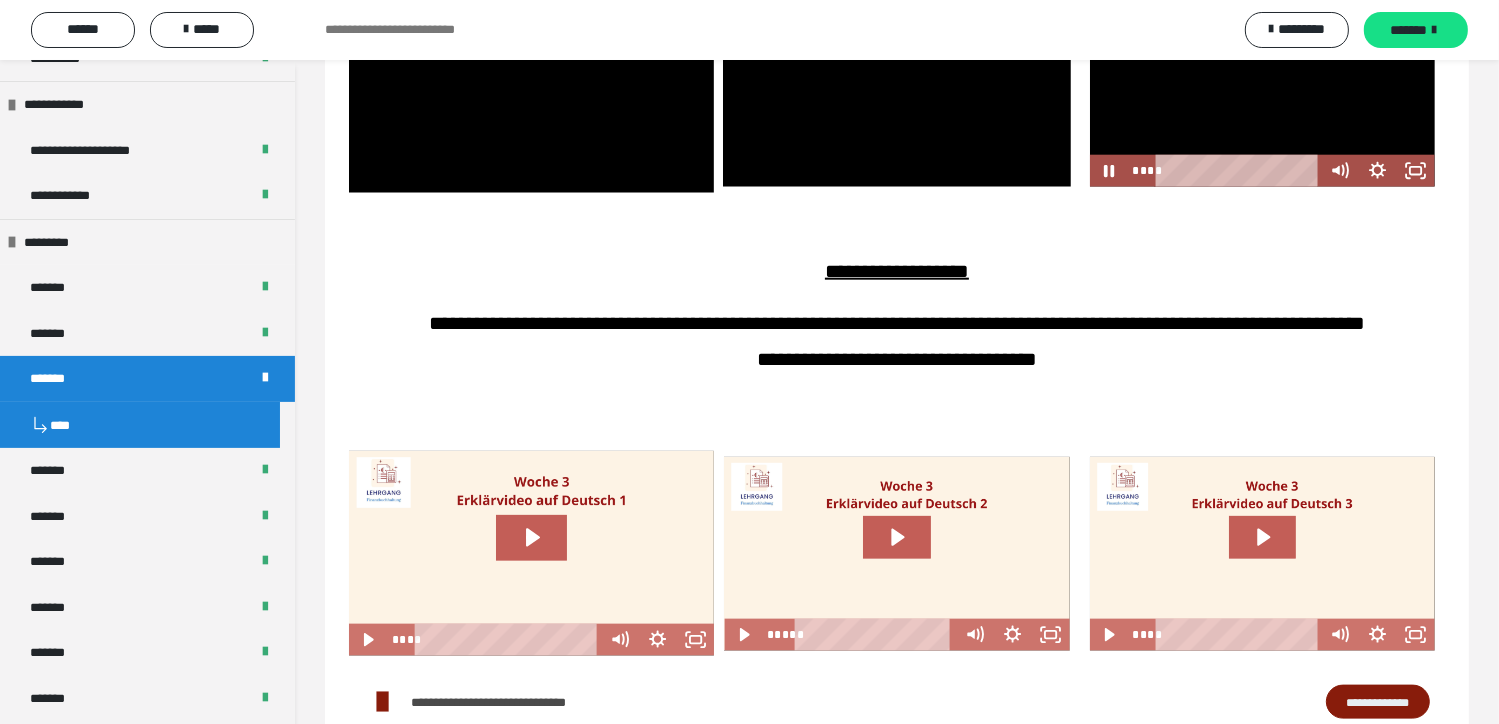 click at bounding box center (1262, 90) 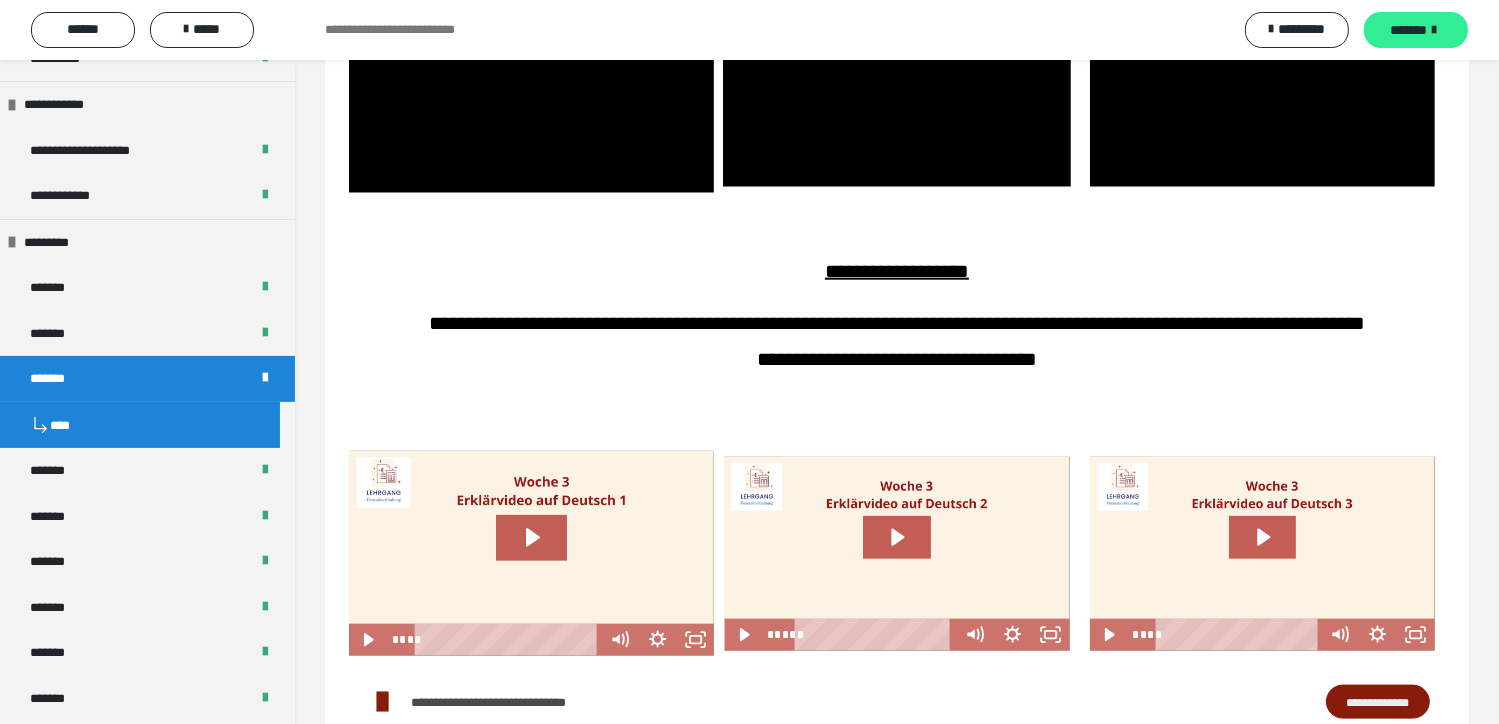 click at bounding box center [1435, 30] 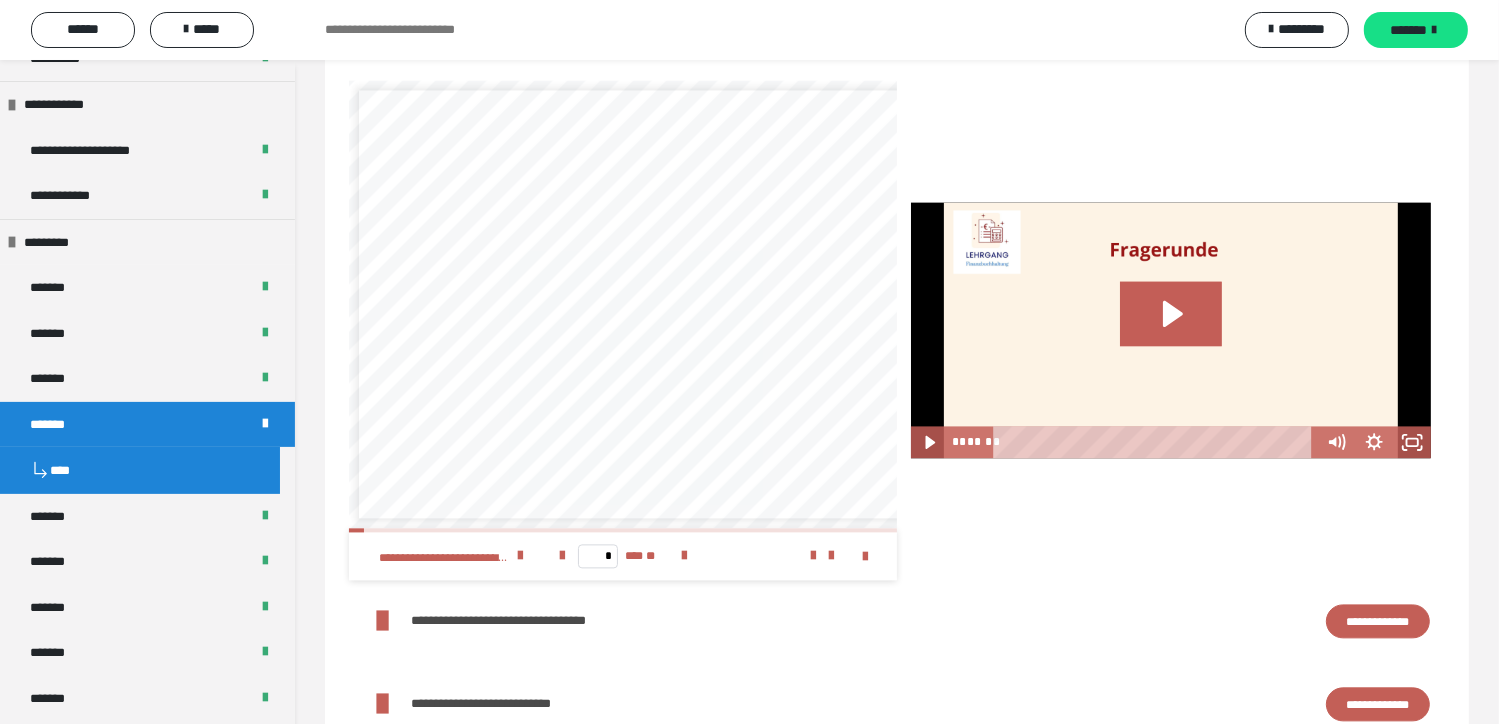 scroll, scrollTop: 4208, scrollLeft: 0, axis: vertical 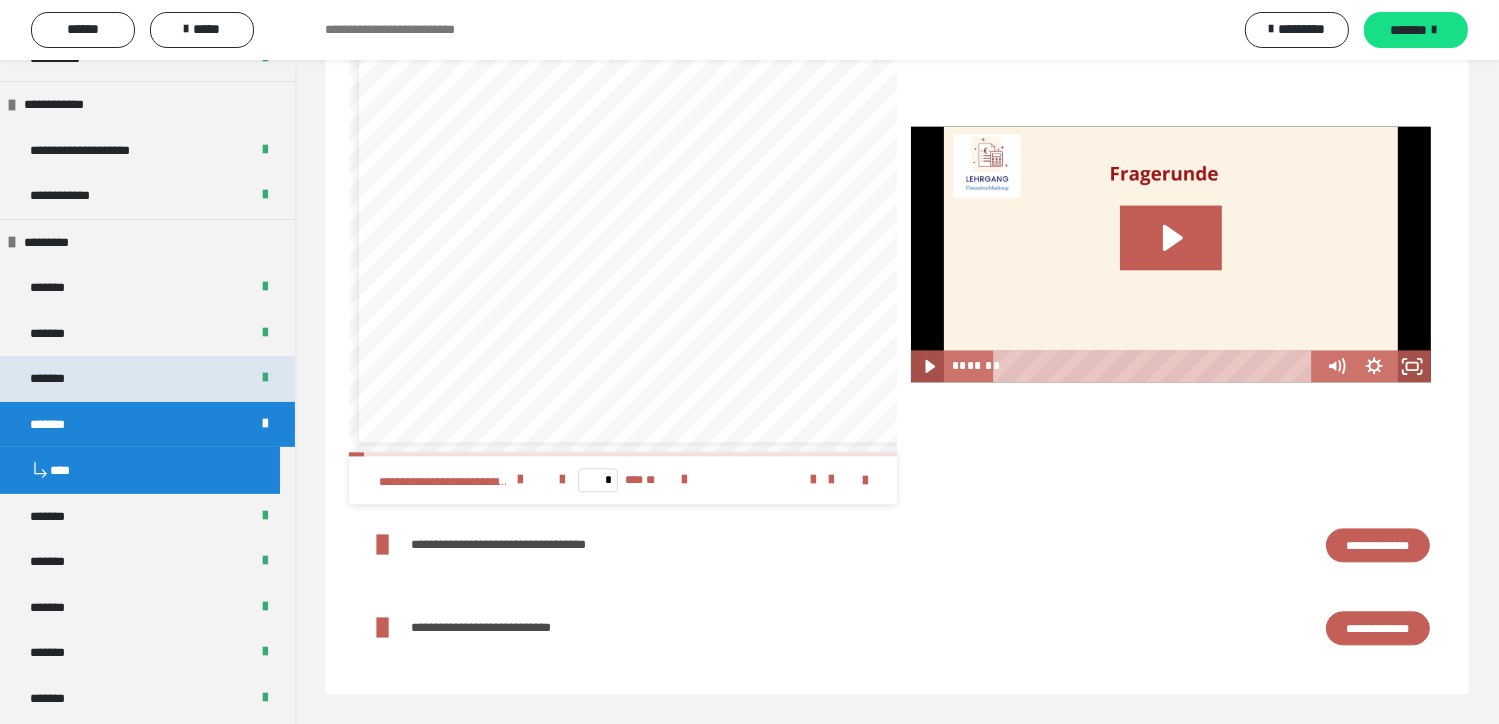 click on "*******" at bounding box center (147, 379) 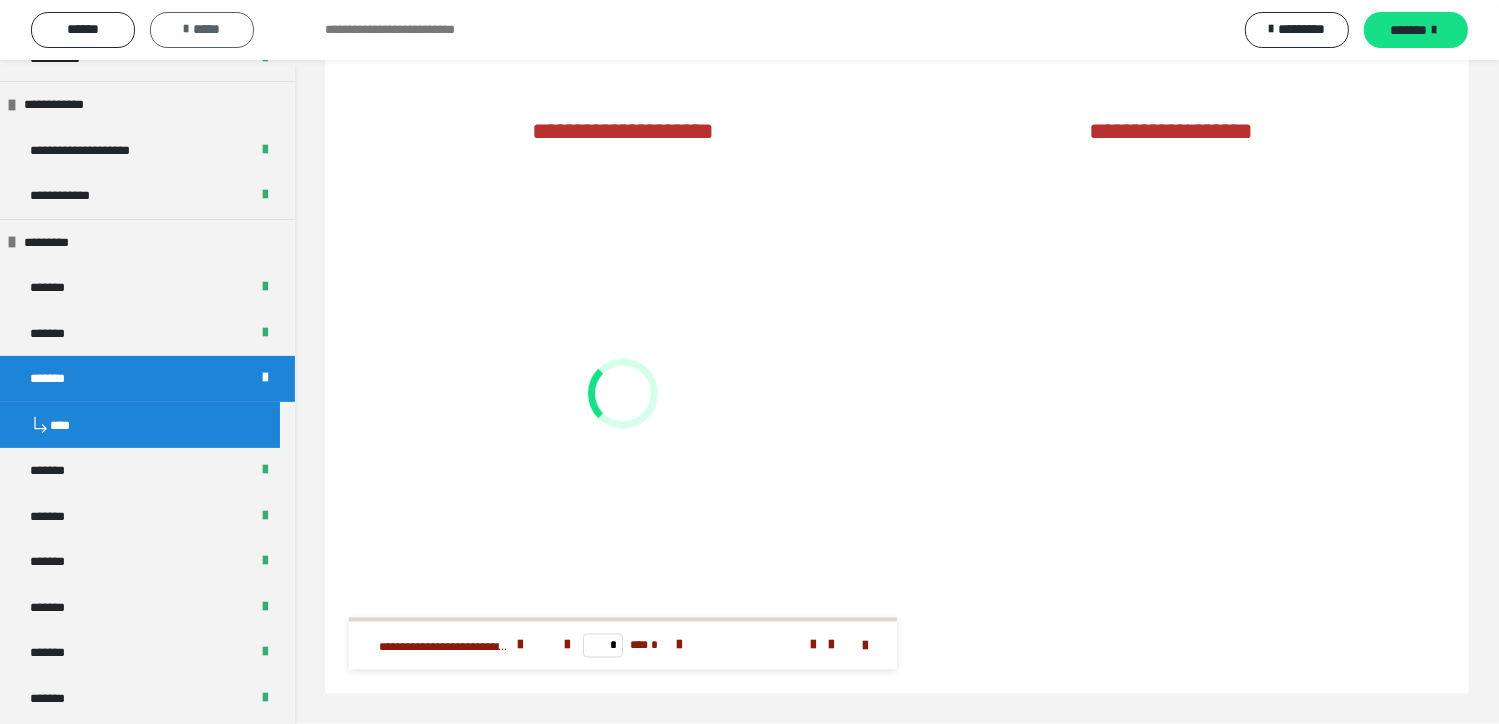 scroll, scrollTop: 3584, scrollLeft: 0, axis: vertical 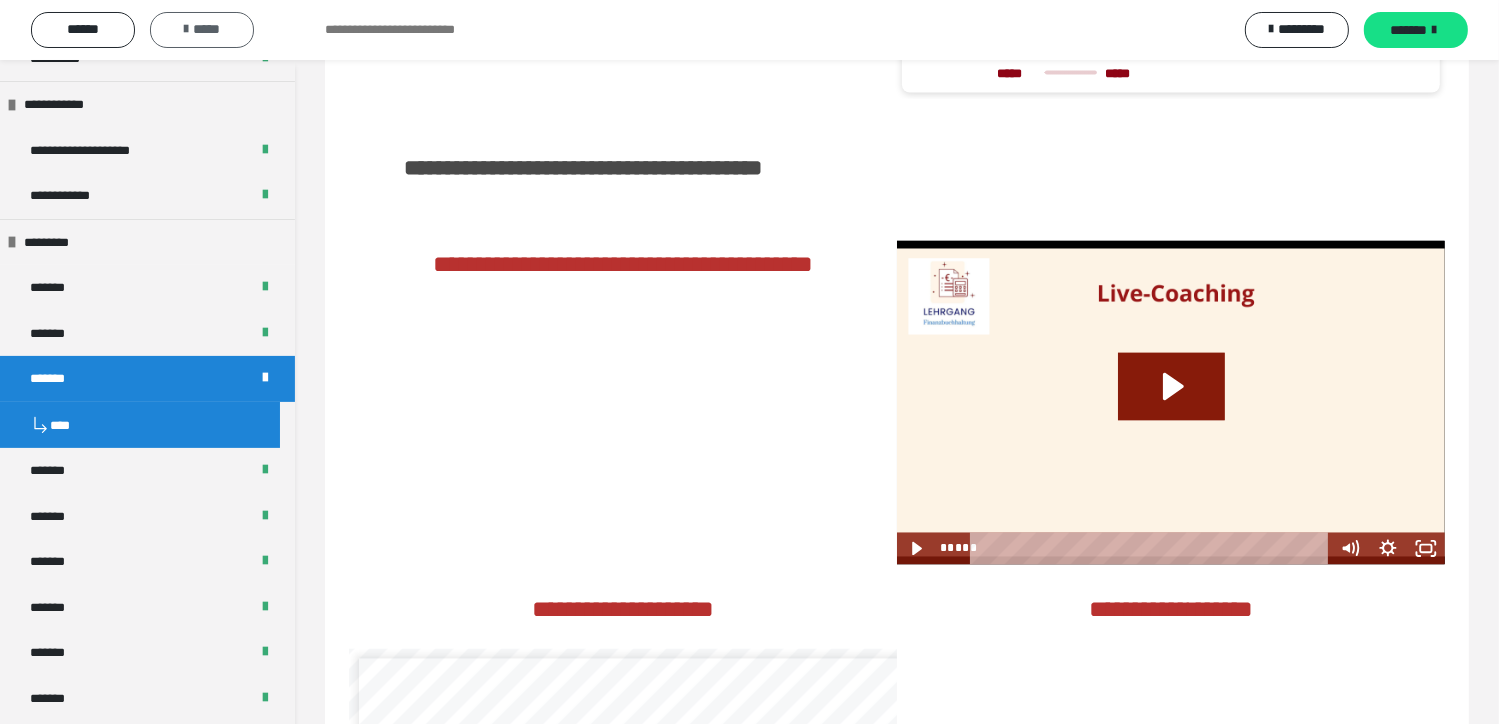 click on "*****" at bounding box center (202, 29) 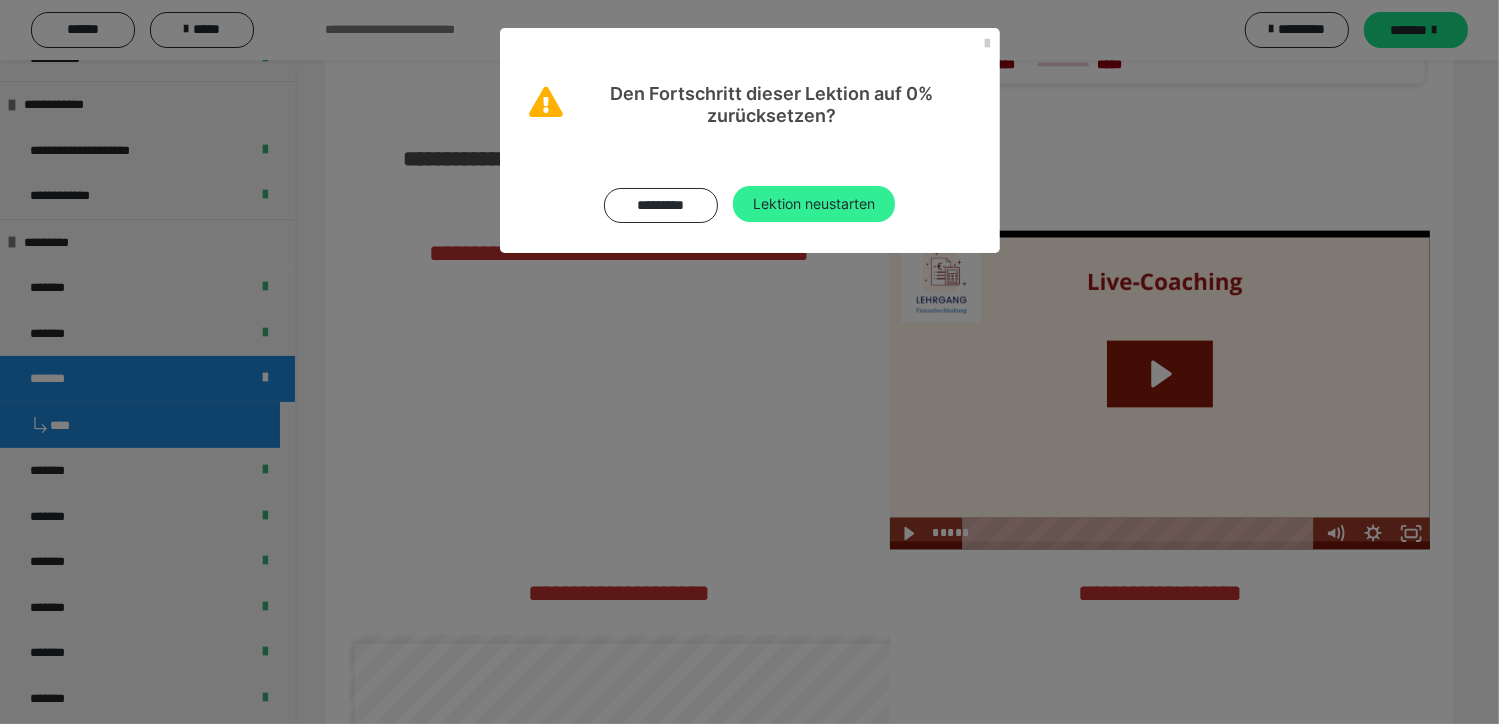 click on "Lektion neustarten" at bounding box center [814, 204] 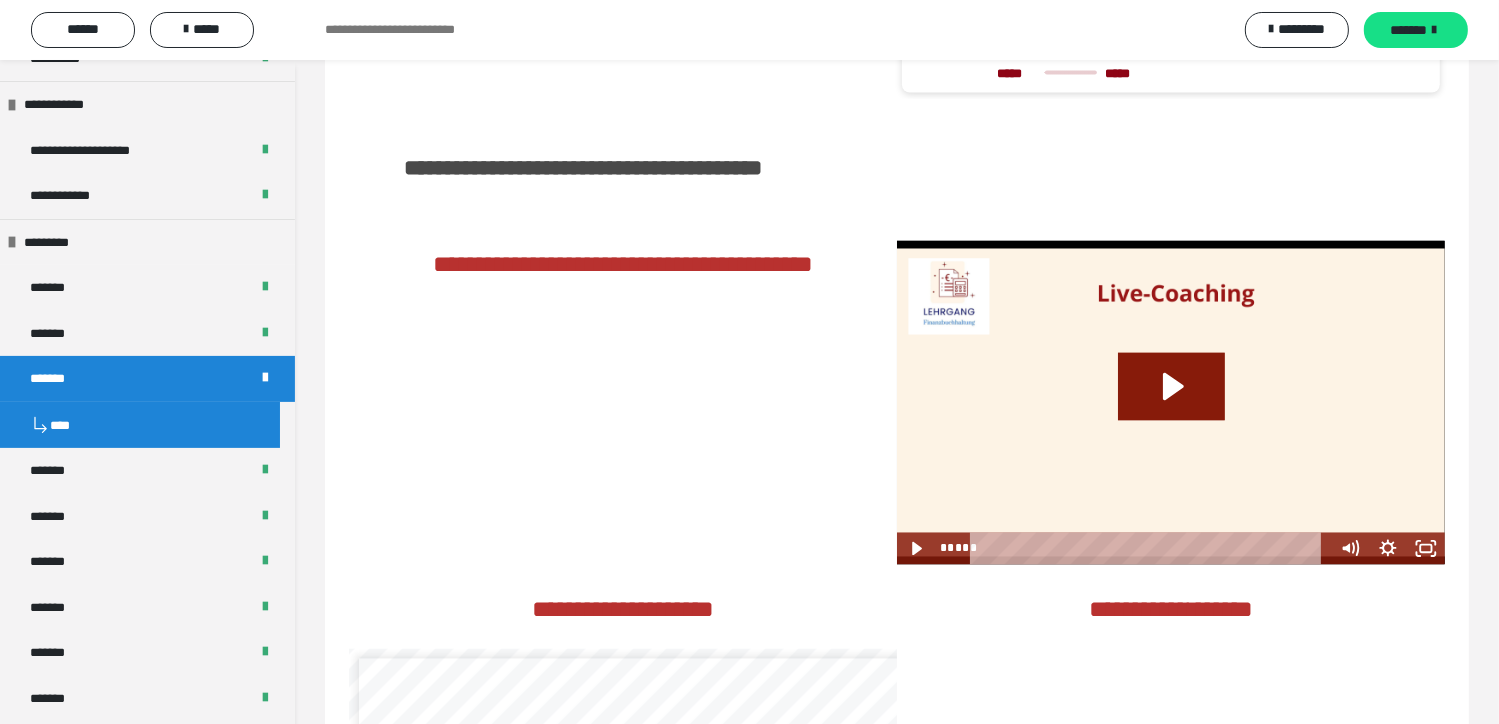 scroll, scrollTop: 0, scrollLeft: 0, axis: both 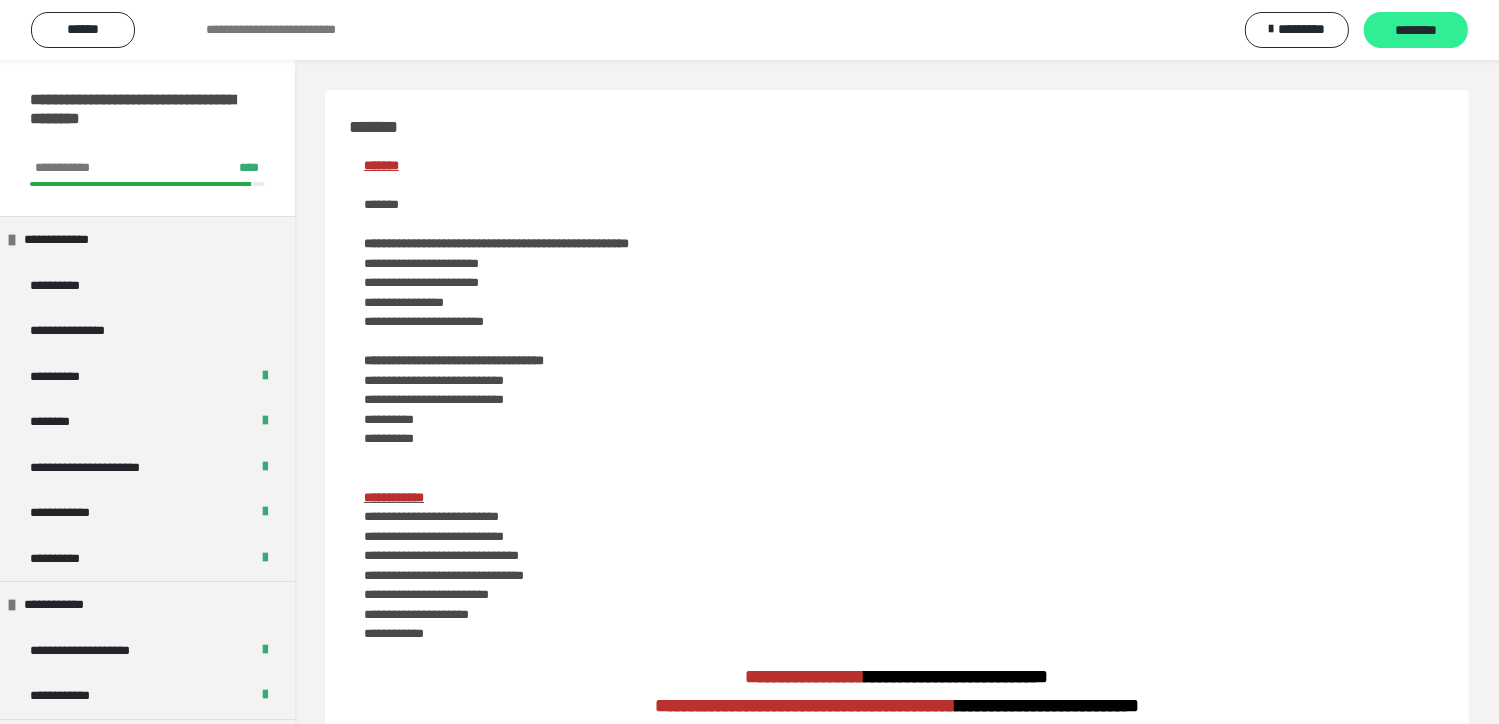 click on "********" at bounding box center (1416, 31) 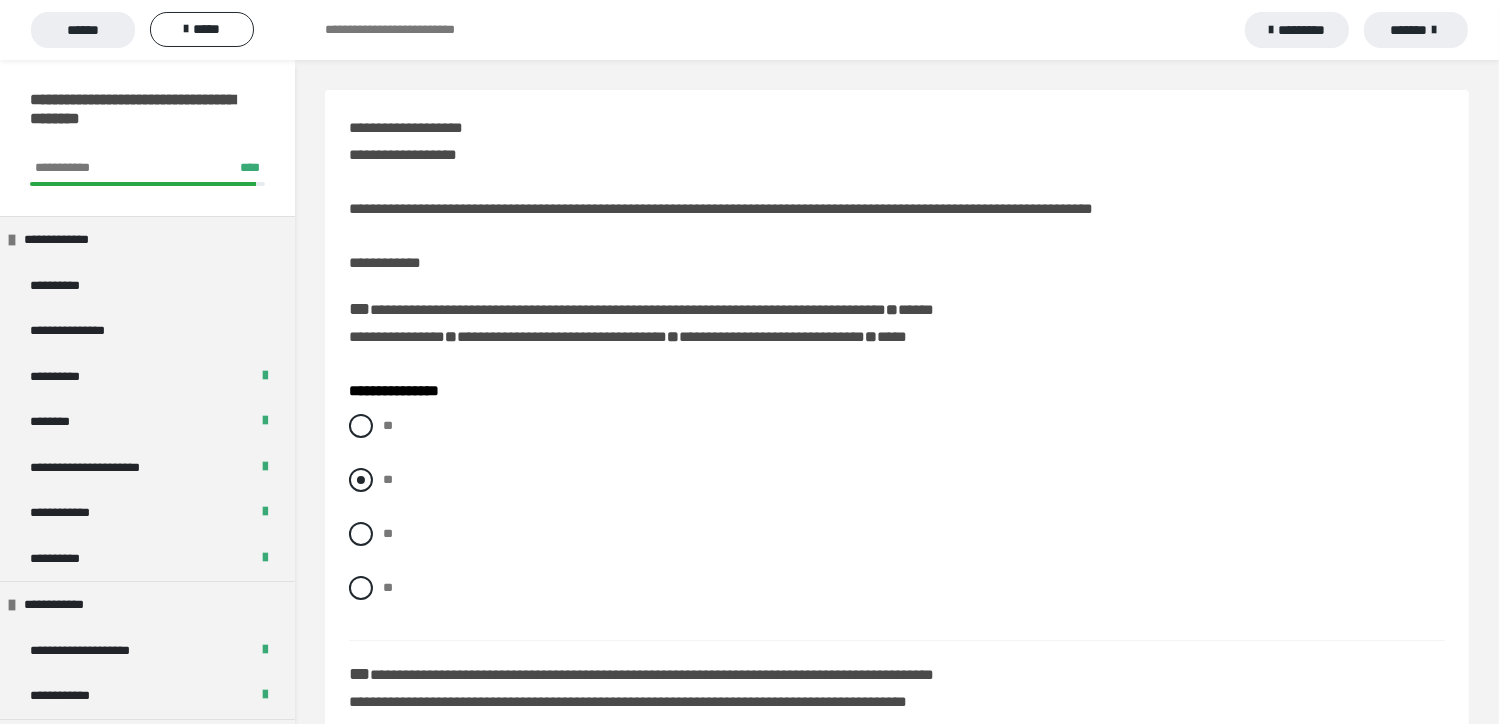 click at bounding box center (361, 480) 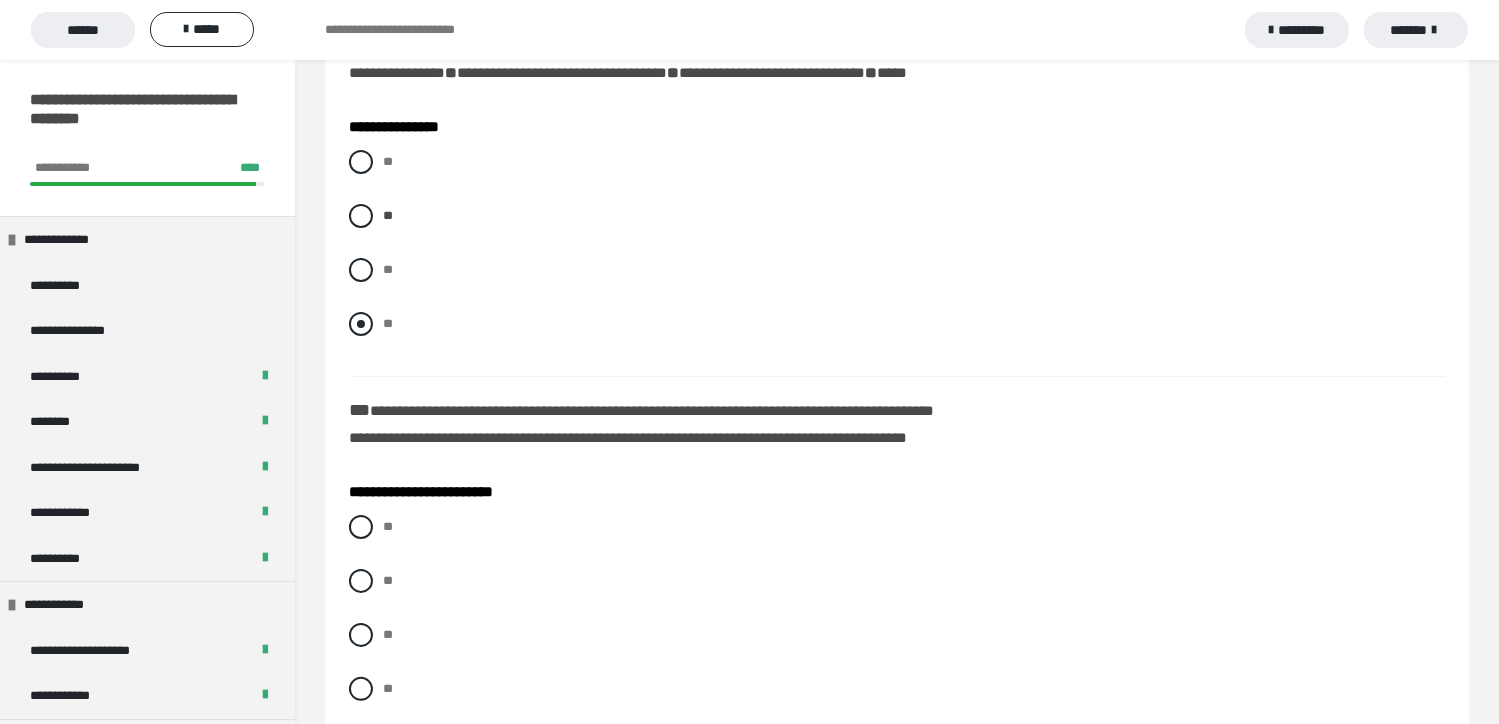 scroll, scrollTop: 300, scrollLeft: 0, axis: vertical 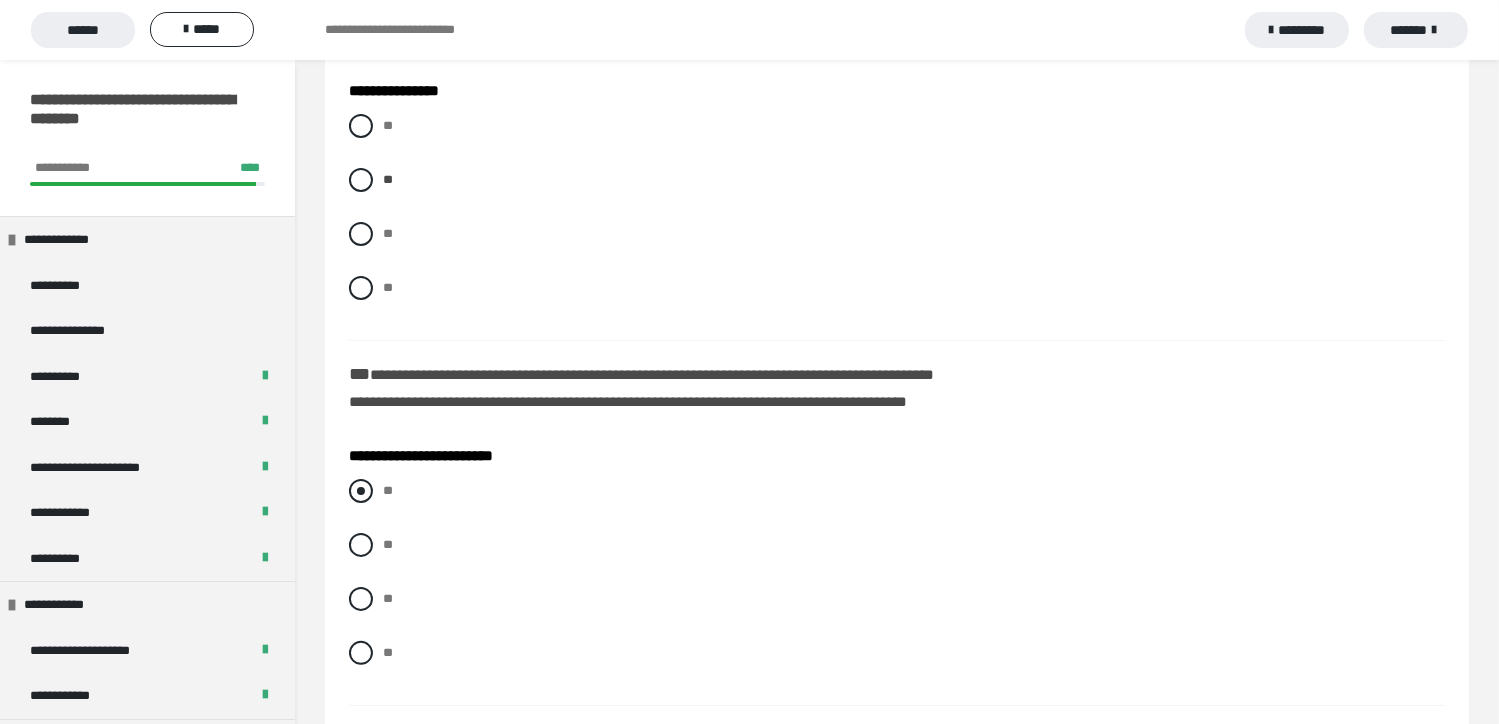 click at bounding box center (361, 491) 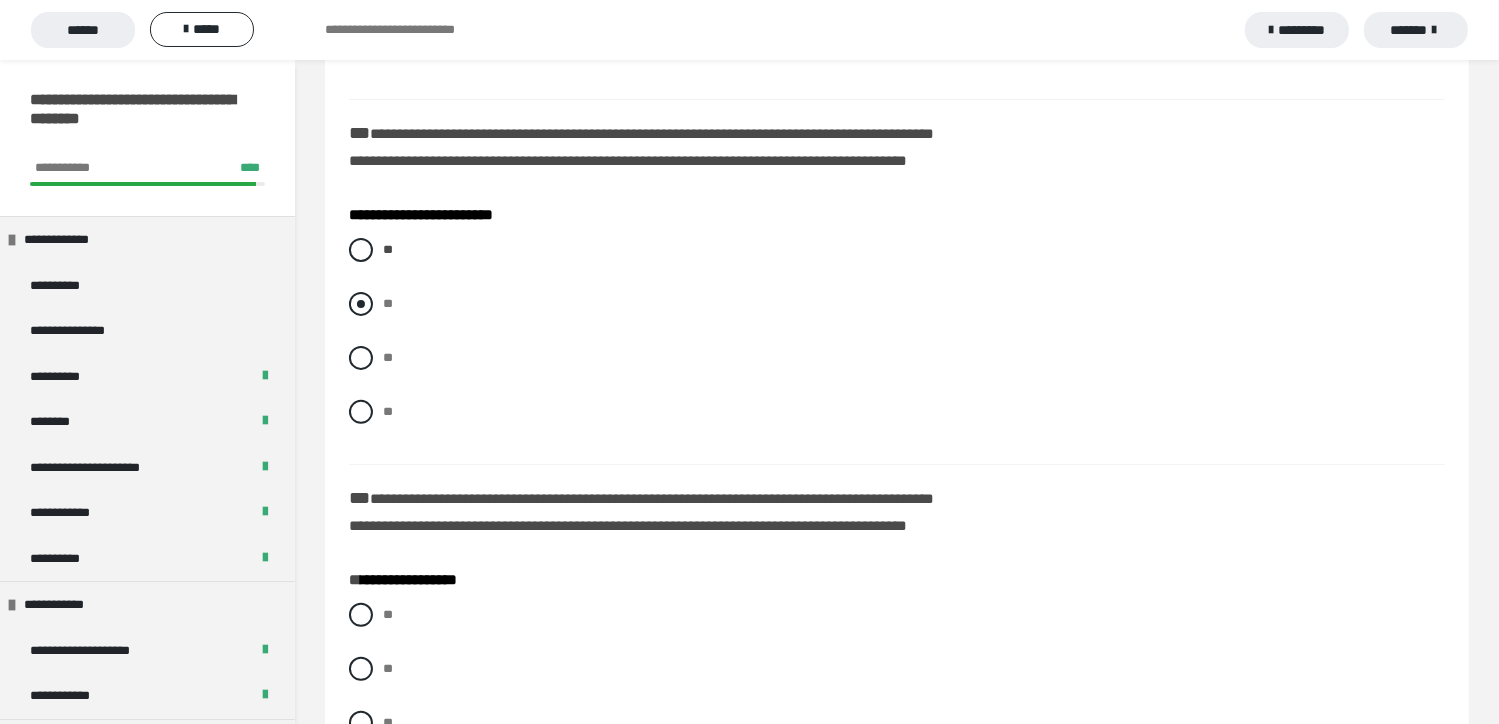 scroll, scrollTop: 600, scrollLeft: 0, axis: vertical 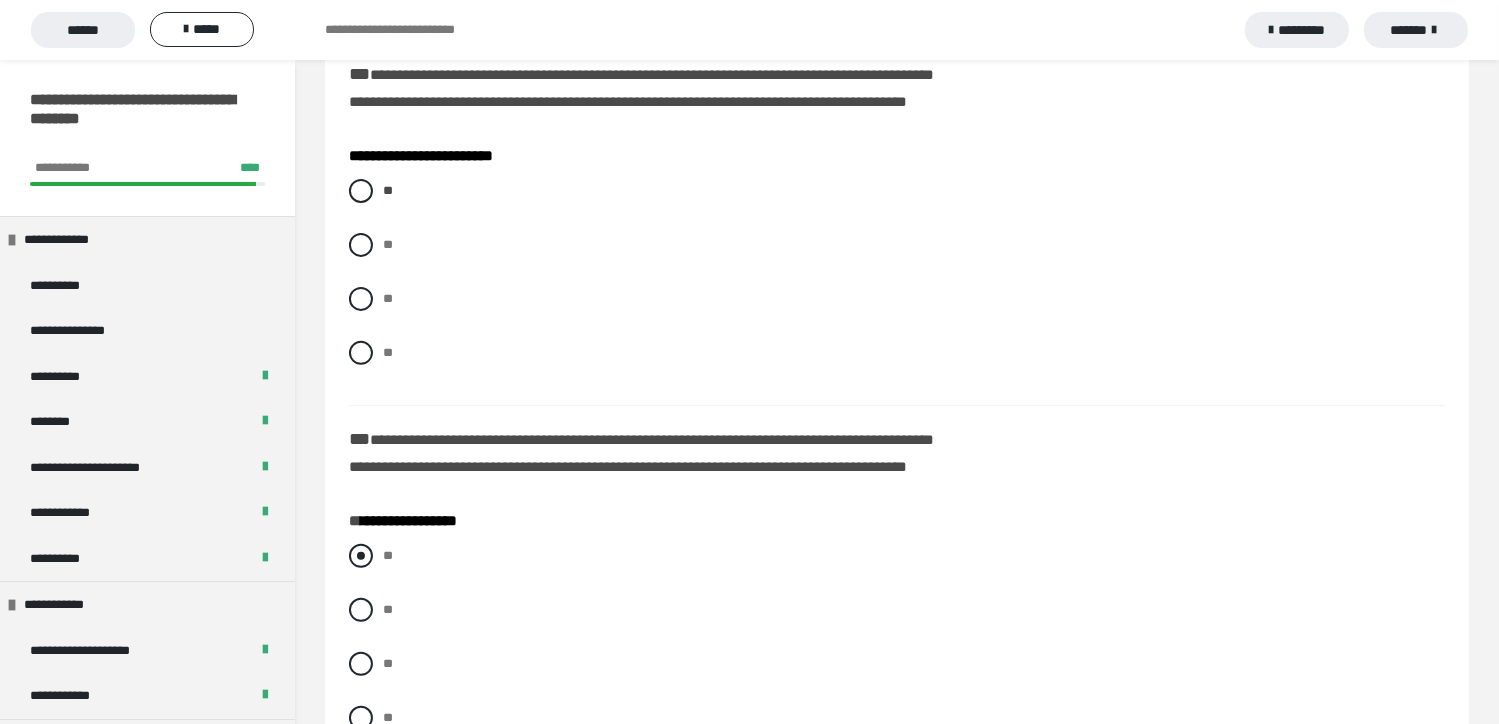 click at bounding box center (361, 556) 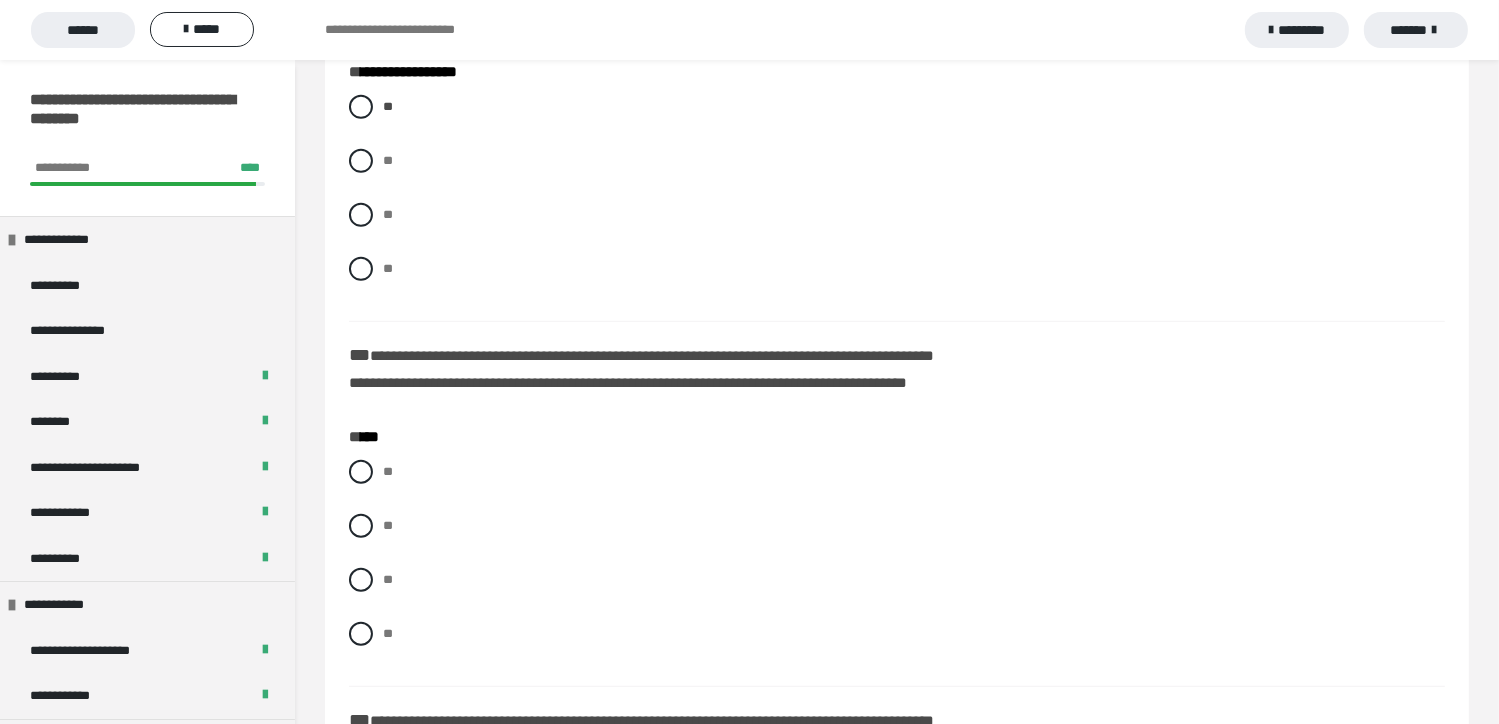 scroll, scrollTop: 1100, scrollLeft: 0, axis: vertical 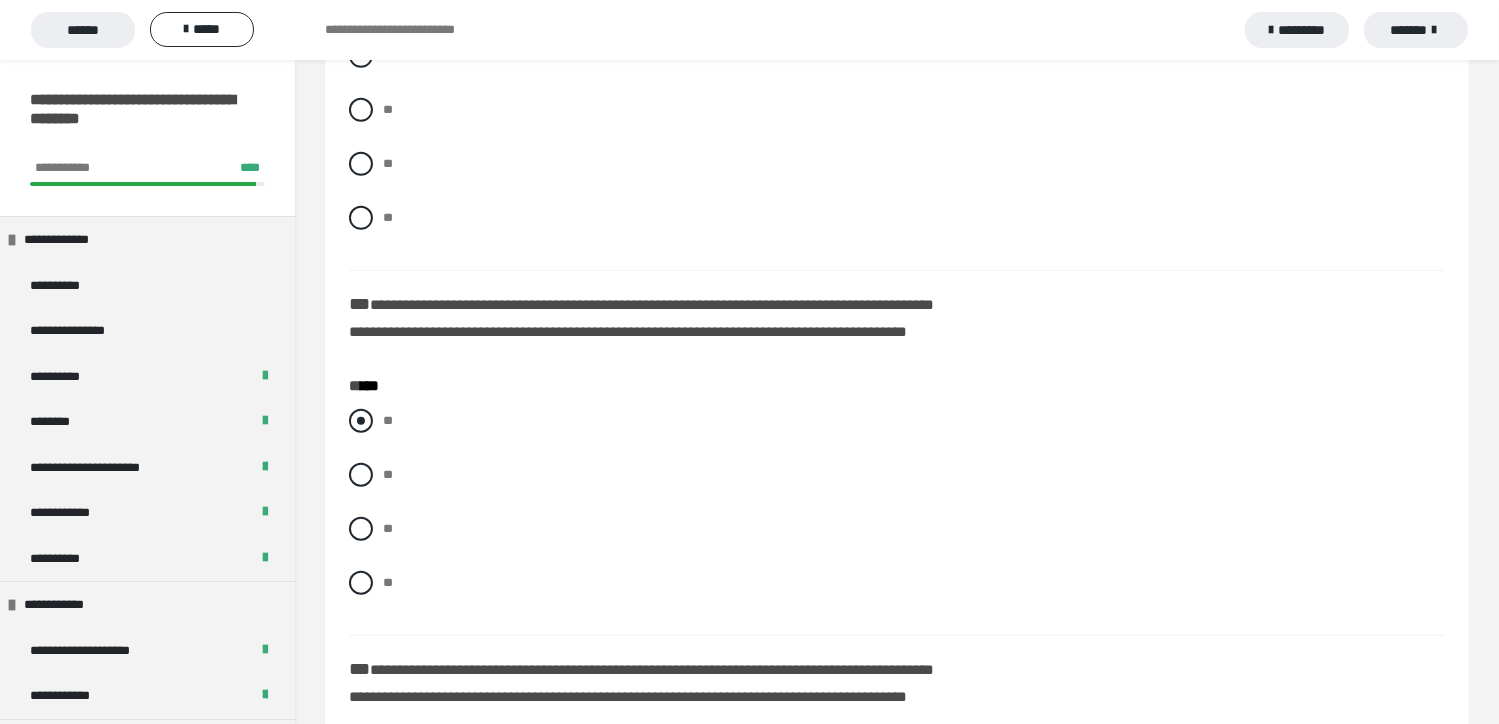 click at bounding box center (361, 421) 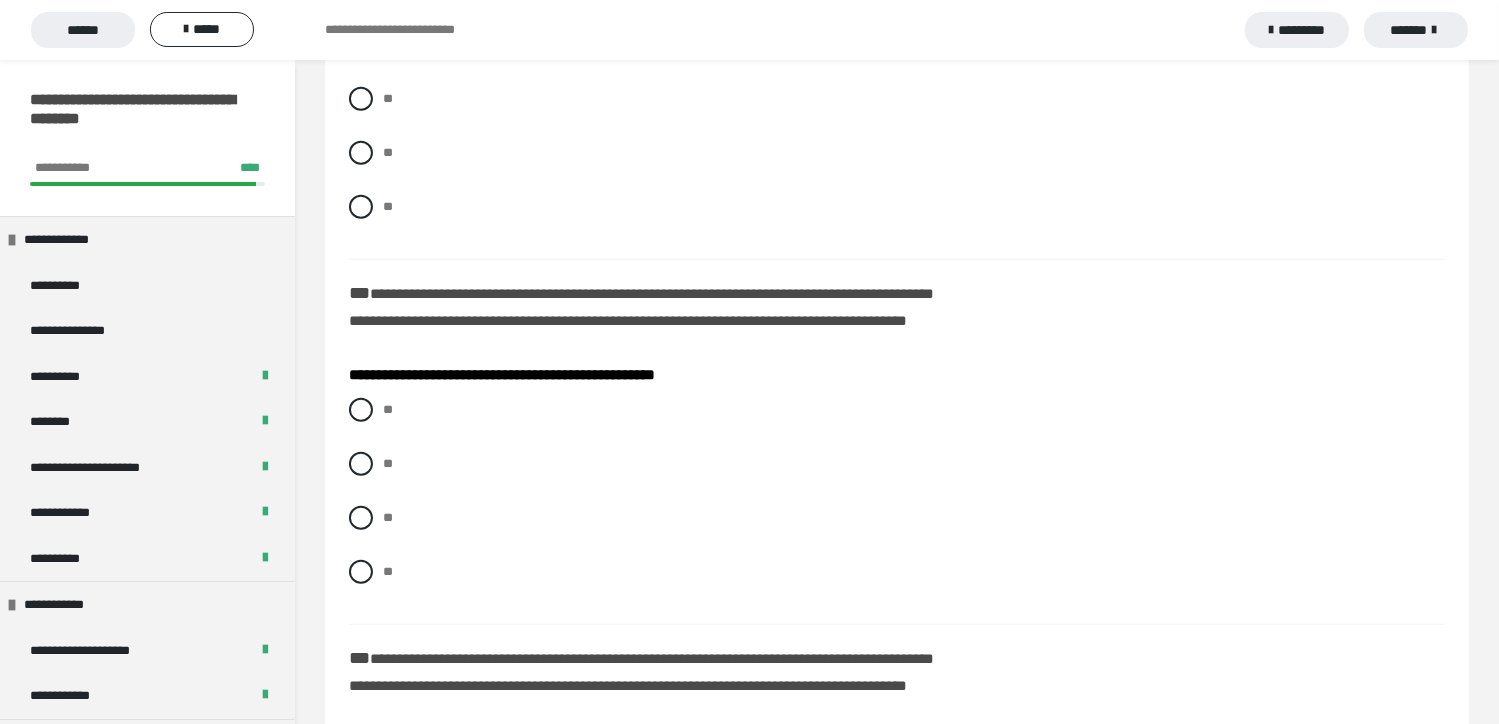 scroll, scrollTop: 1500, scrollLeft: 0, axis: vertical 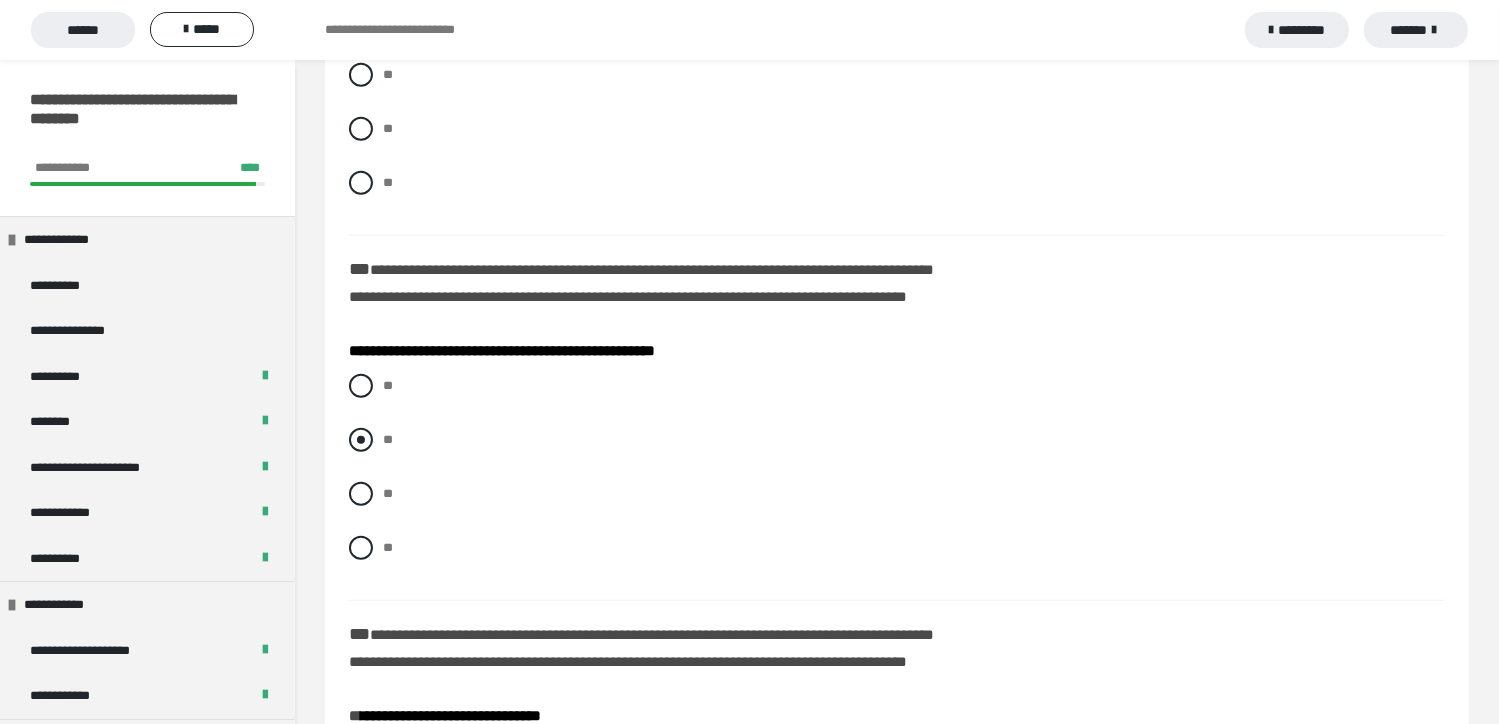 click at bounding box center [361, 440] 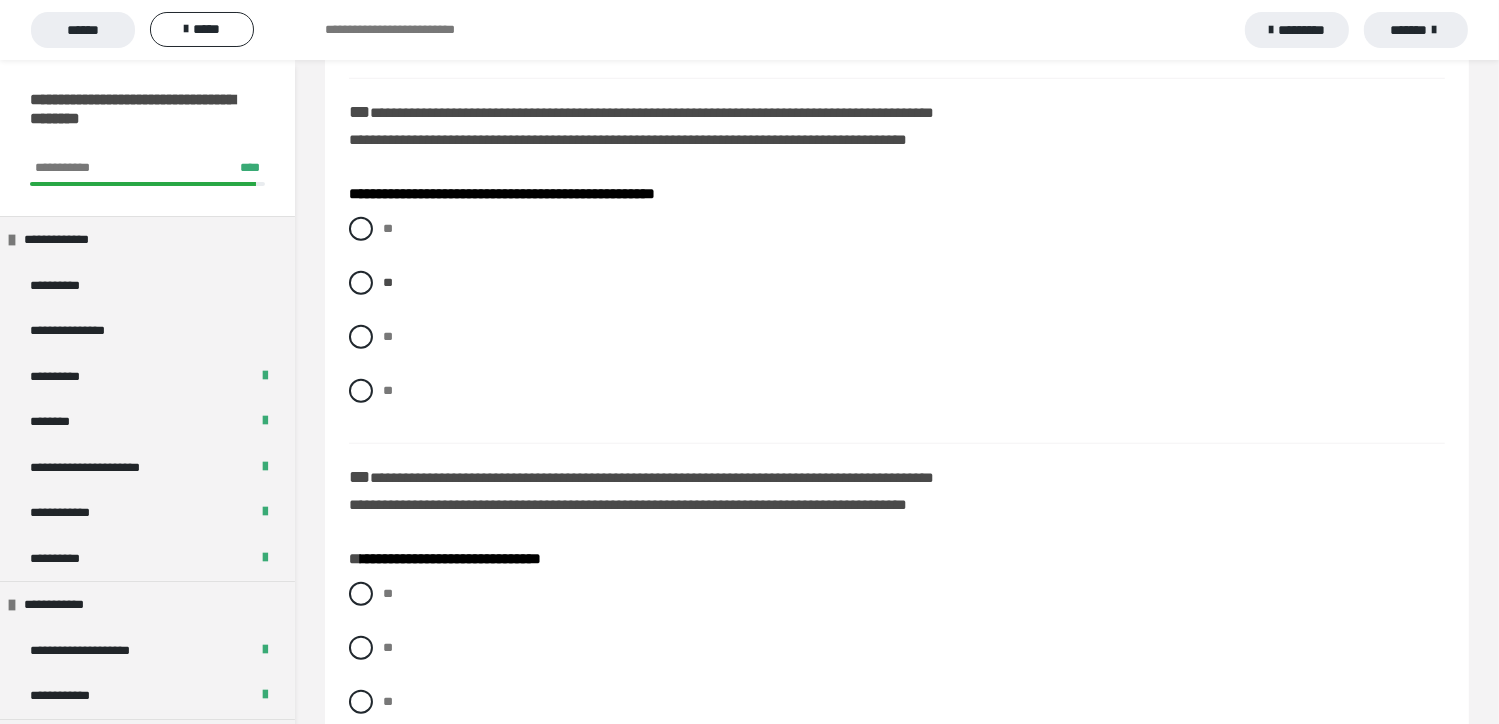 scroll, scrollTop: 1700, scrollLeft: 0, axis: vertical 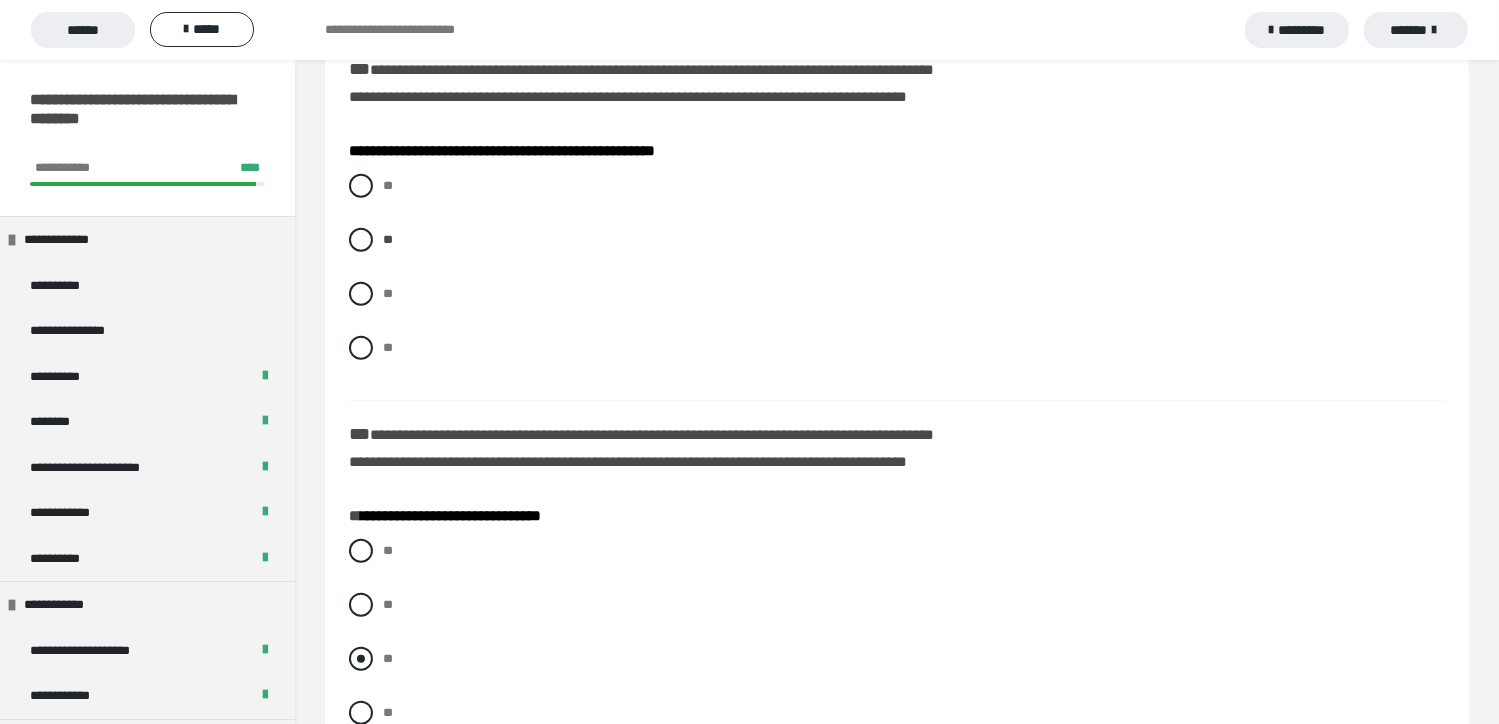 click at bounding box center [361, 659] 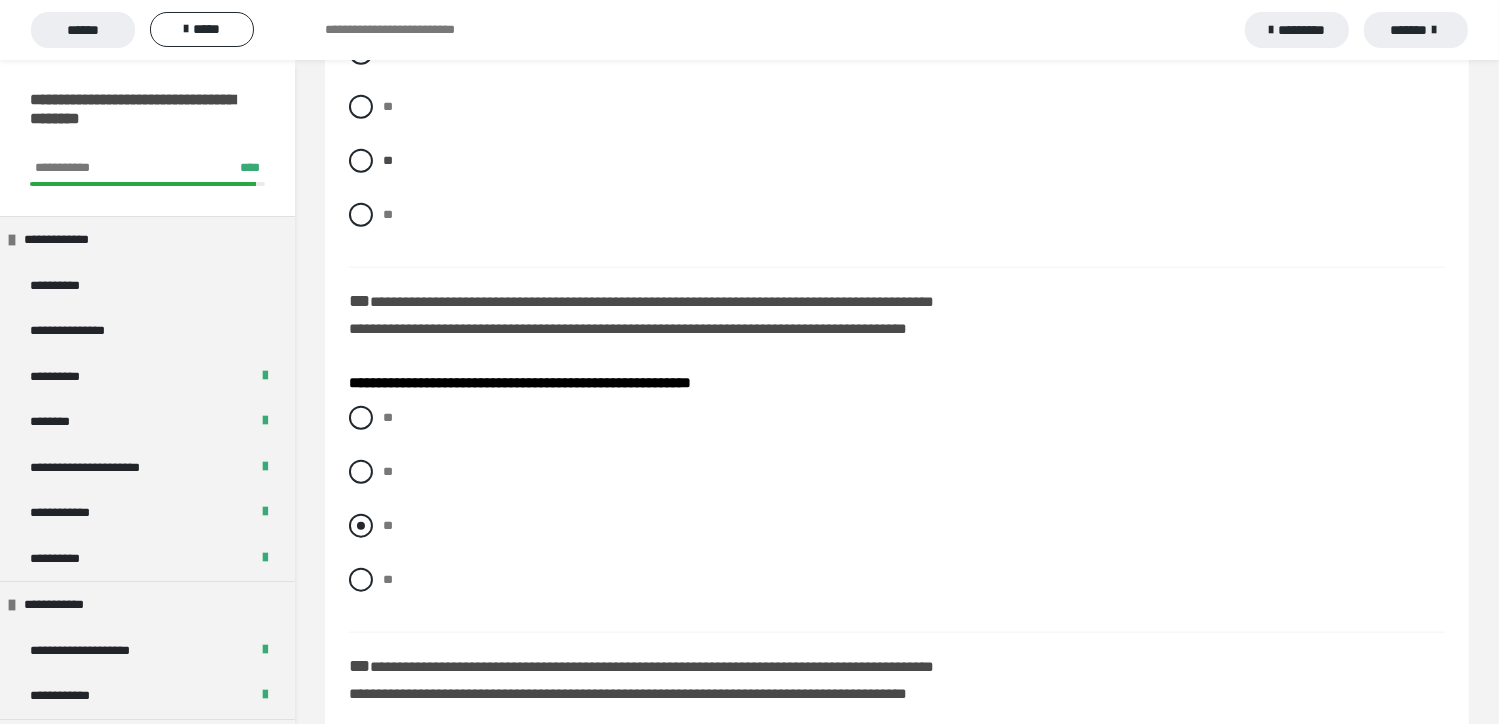 scroll, scrollTop: 2200, scrollLeft: 0, axis: vertical 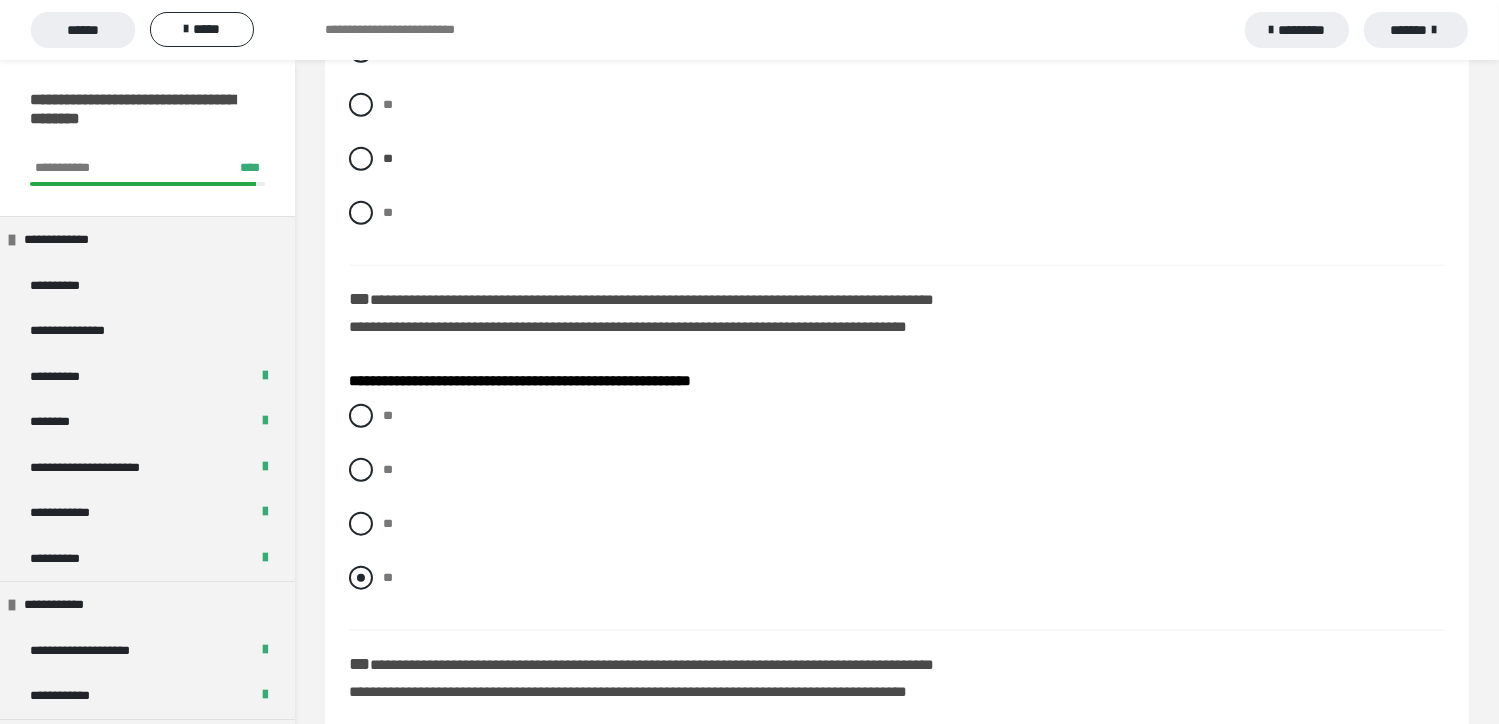 click at bounding box center [361, 578] 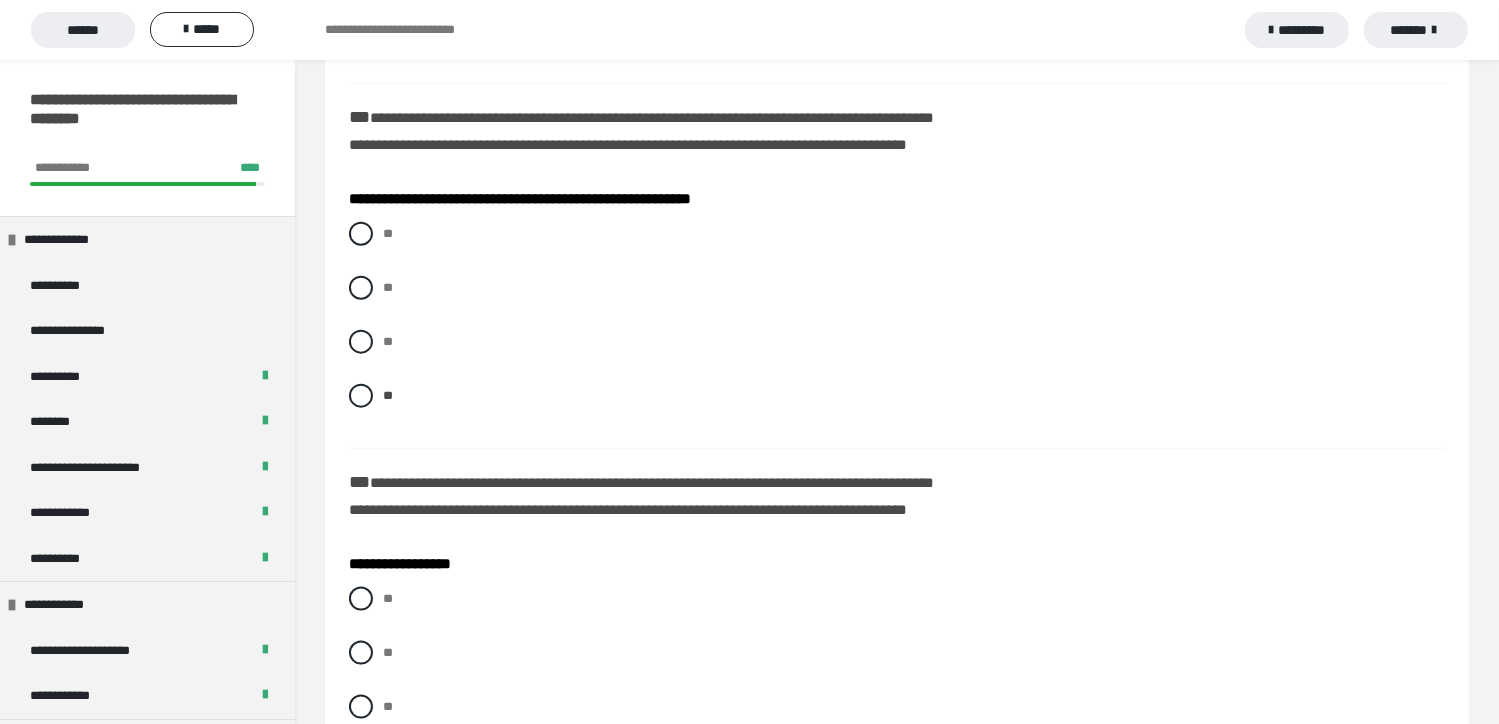 scroll, scrollTop: 2400, scrollLeft: 0, axis: vertical 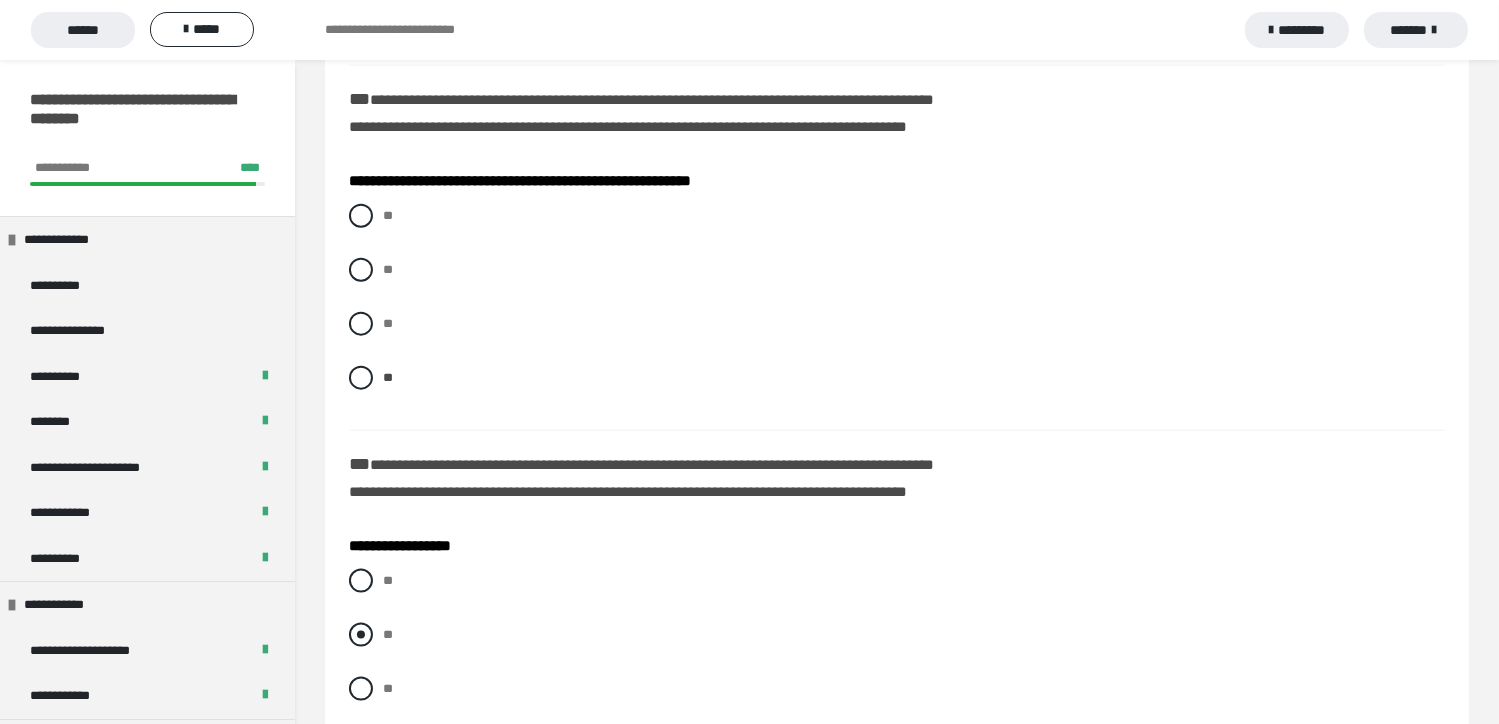 click at bounding box center (361, 635) 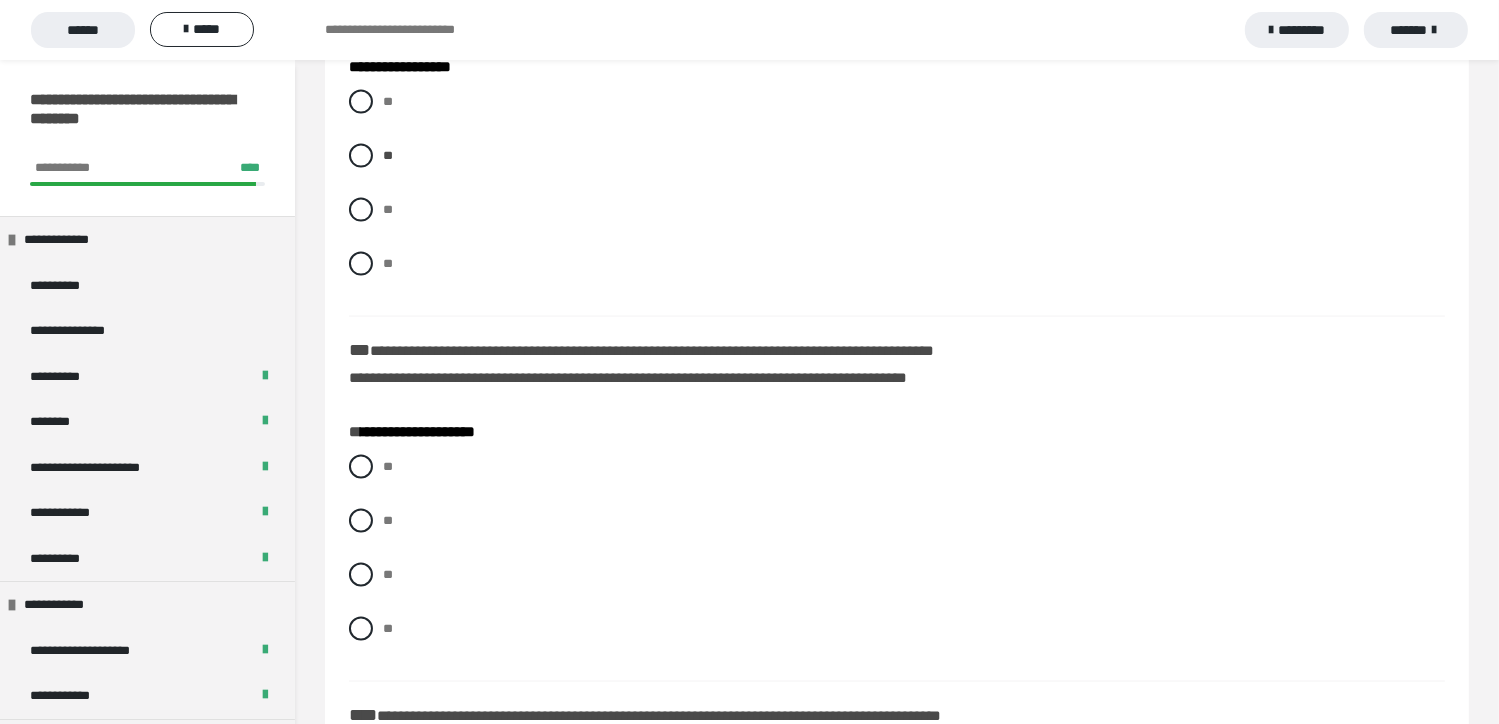 scroll, scrollTop: 2900, scrollLeft: 0, axis: vertical 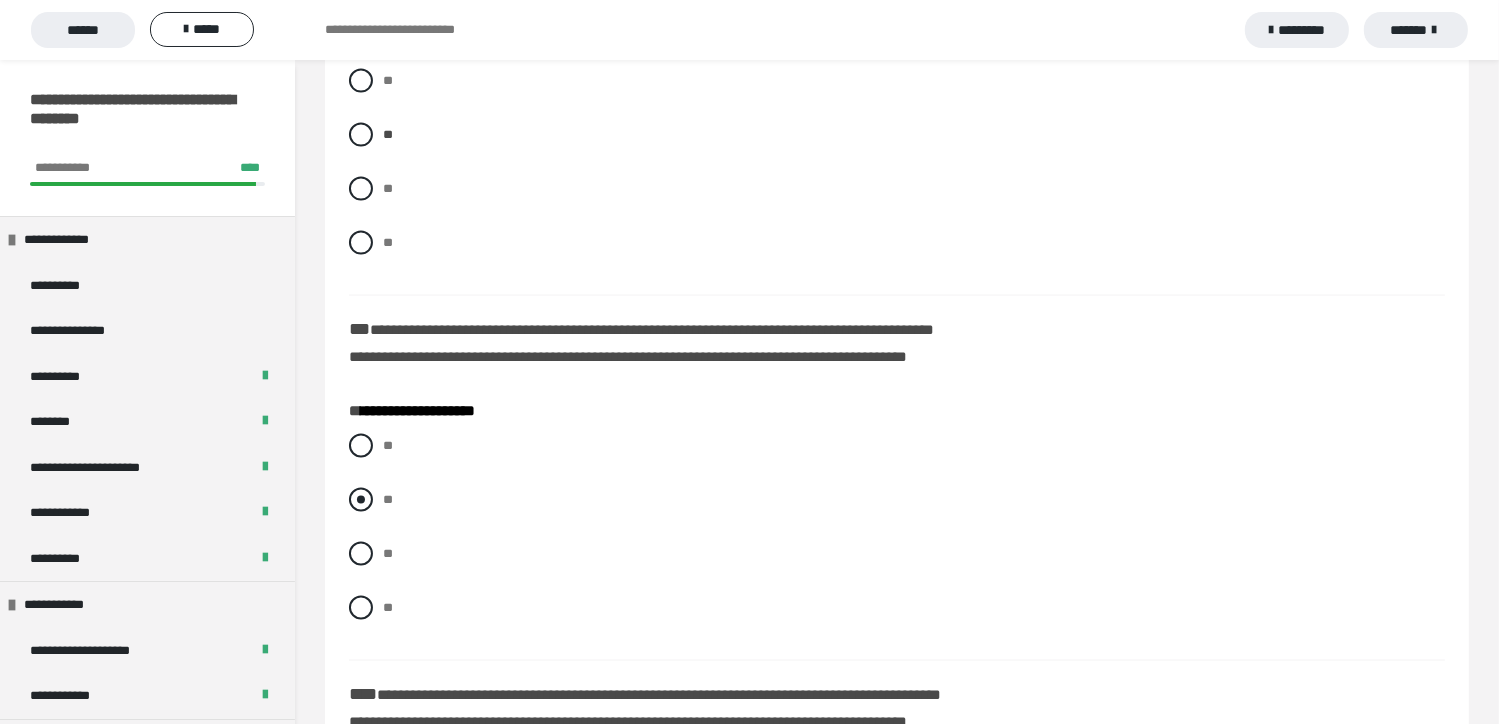 click at bounding box center (361, 500) 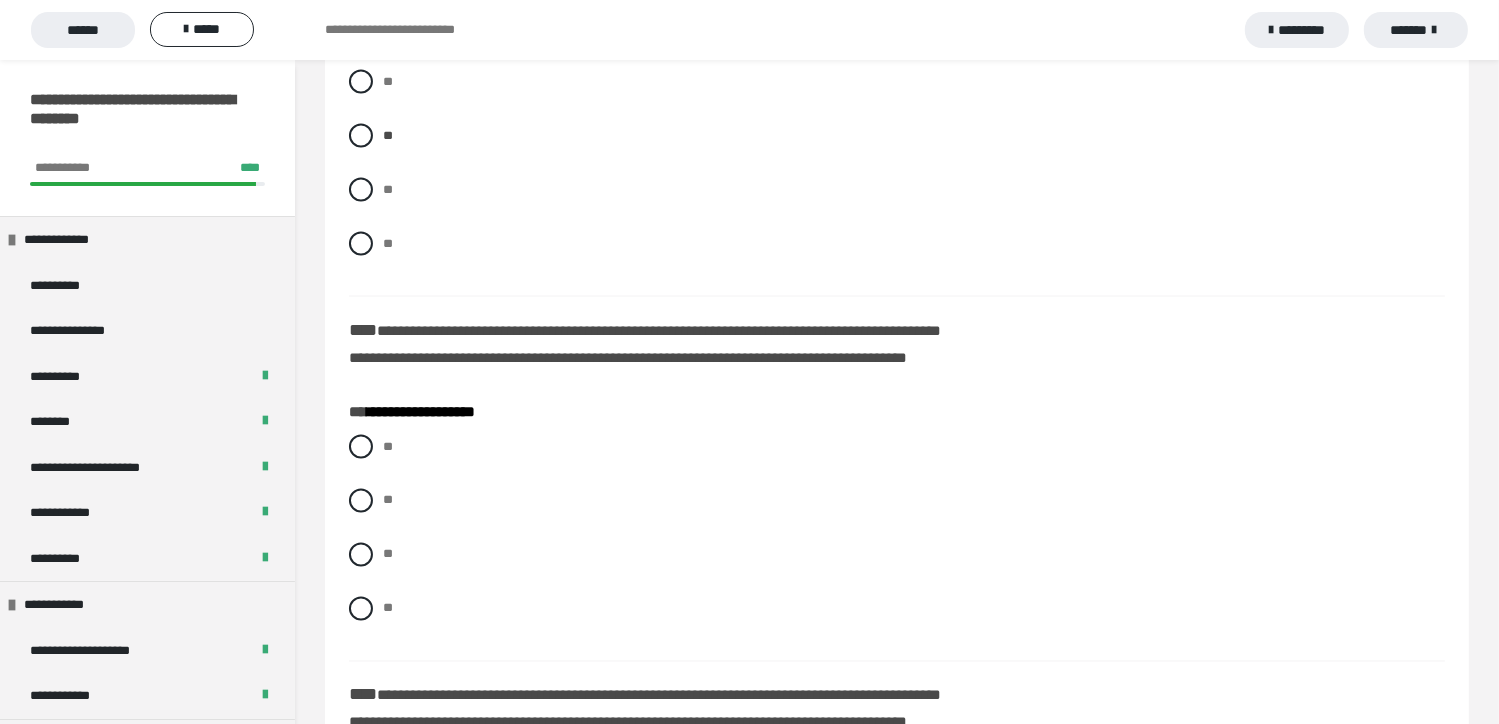 scroll, scrollTop: 3300, scrollLeft: 0, axis: vertical 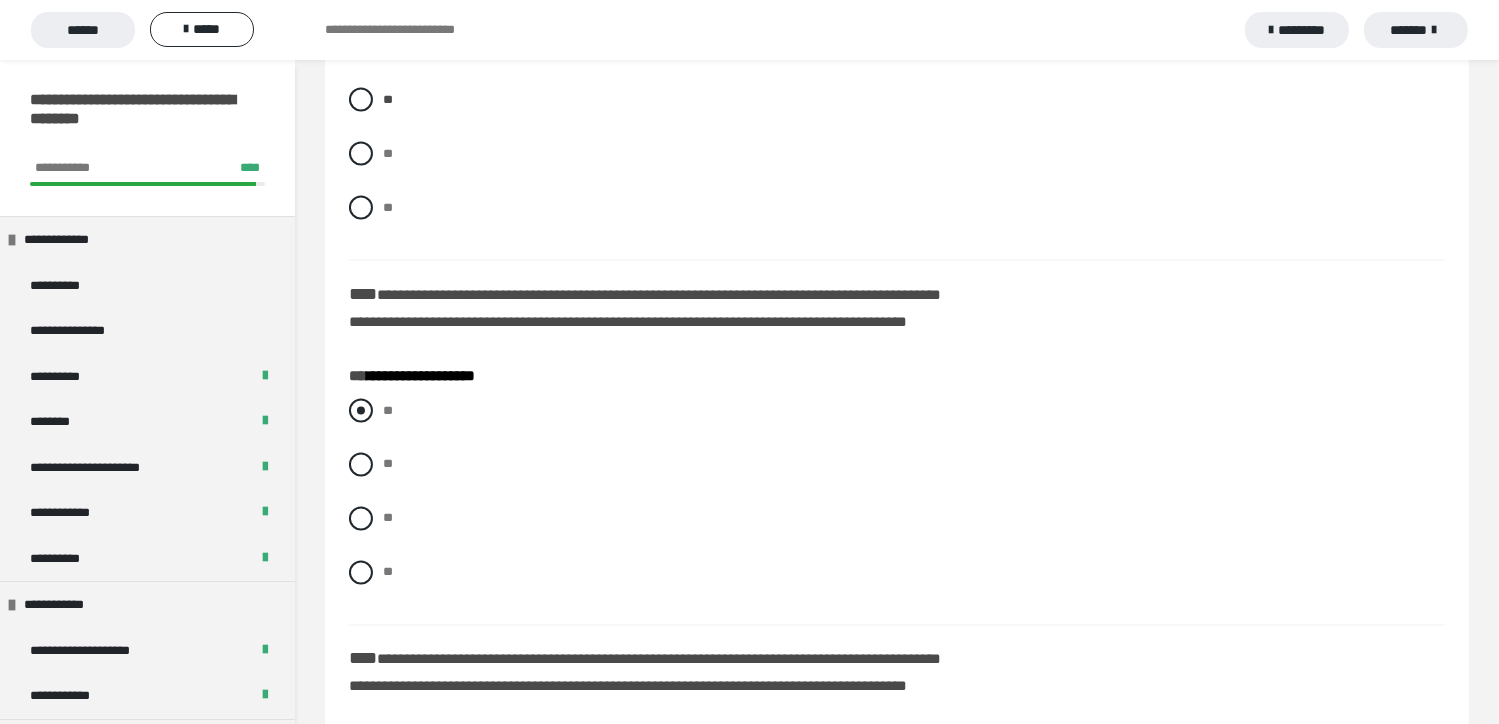 click at bounding box center (361, 411) 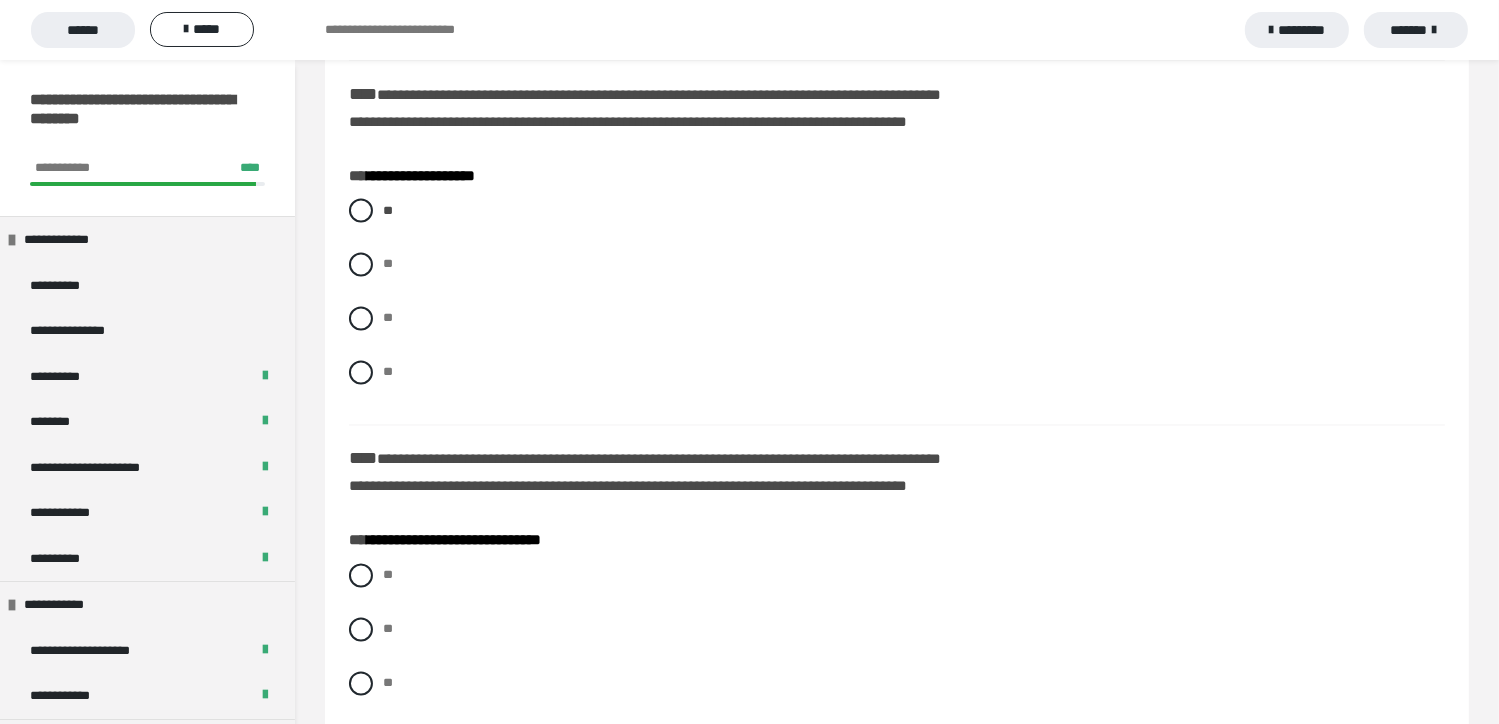 scroll, scrollTop: 3600, scrollLeft: 0, axis: vertical 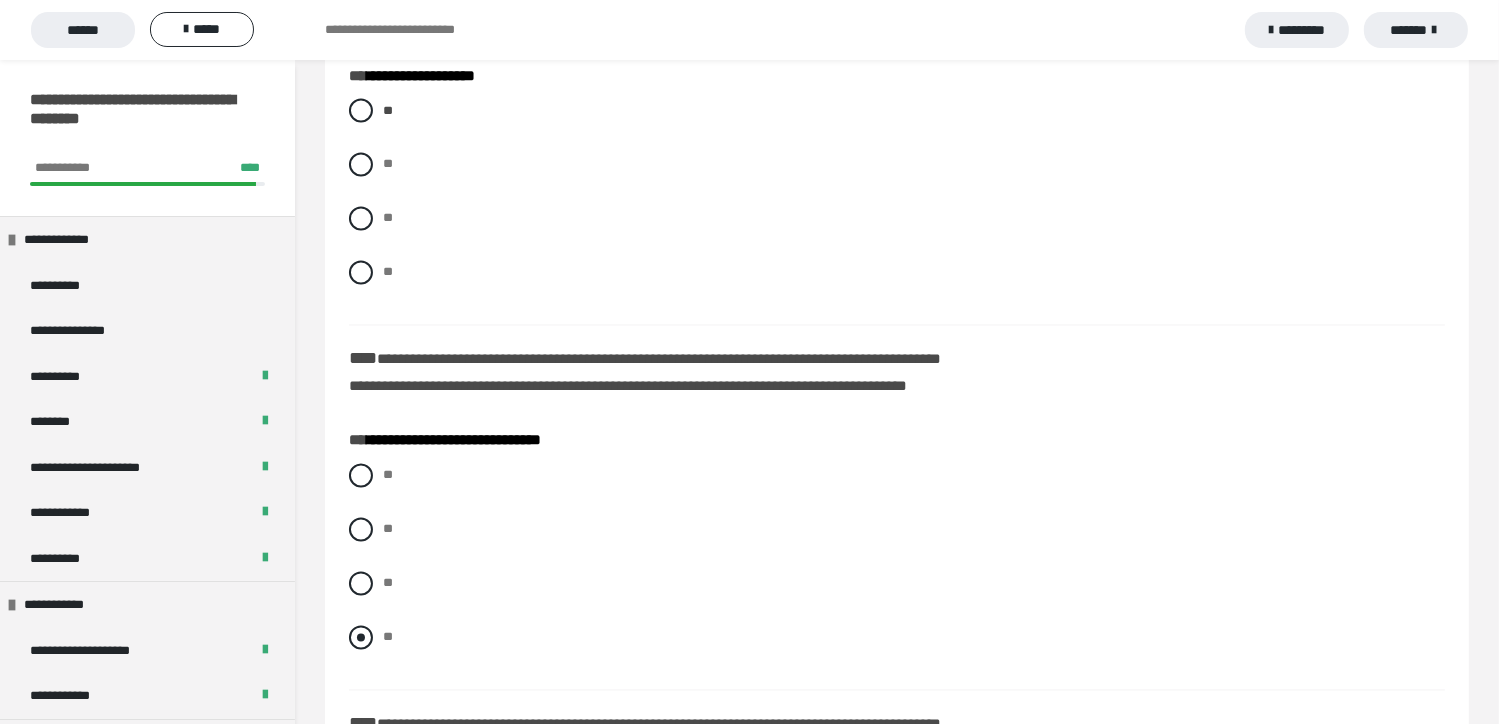 click at bounding box center (361, 638) 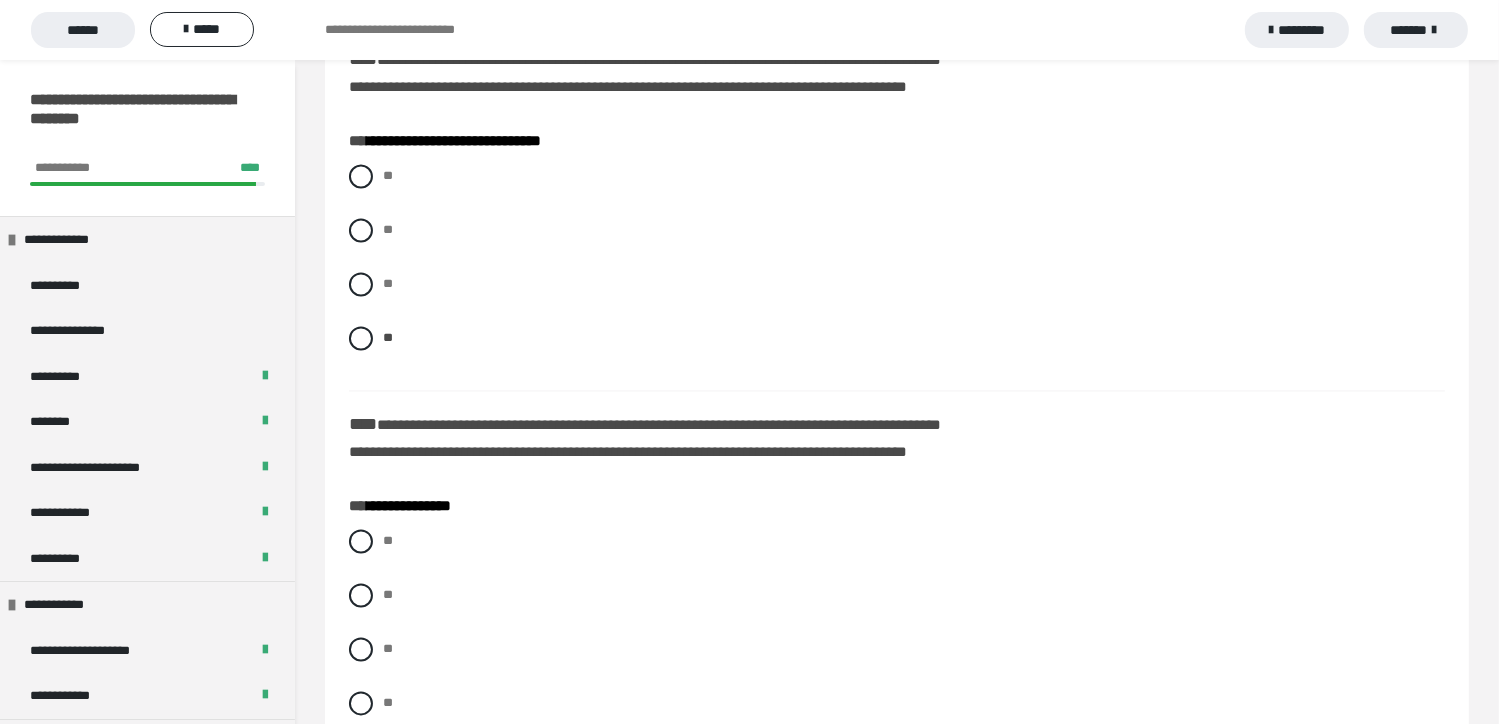 scroll, scrollTop: 4000, scrollLeft: 0, axis: vertical 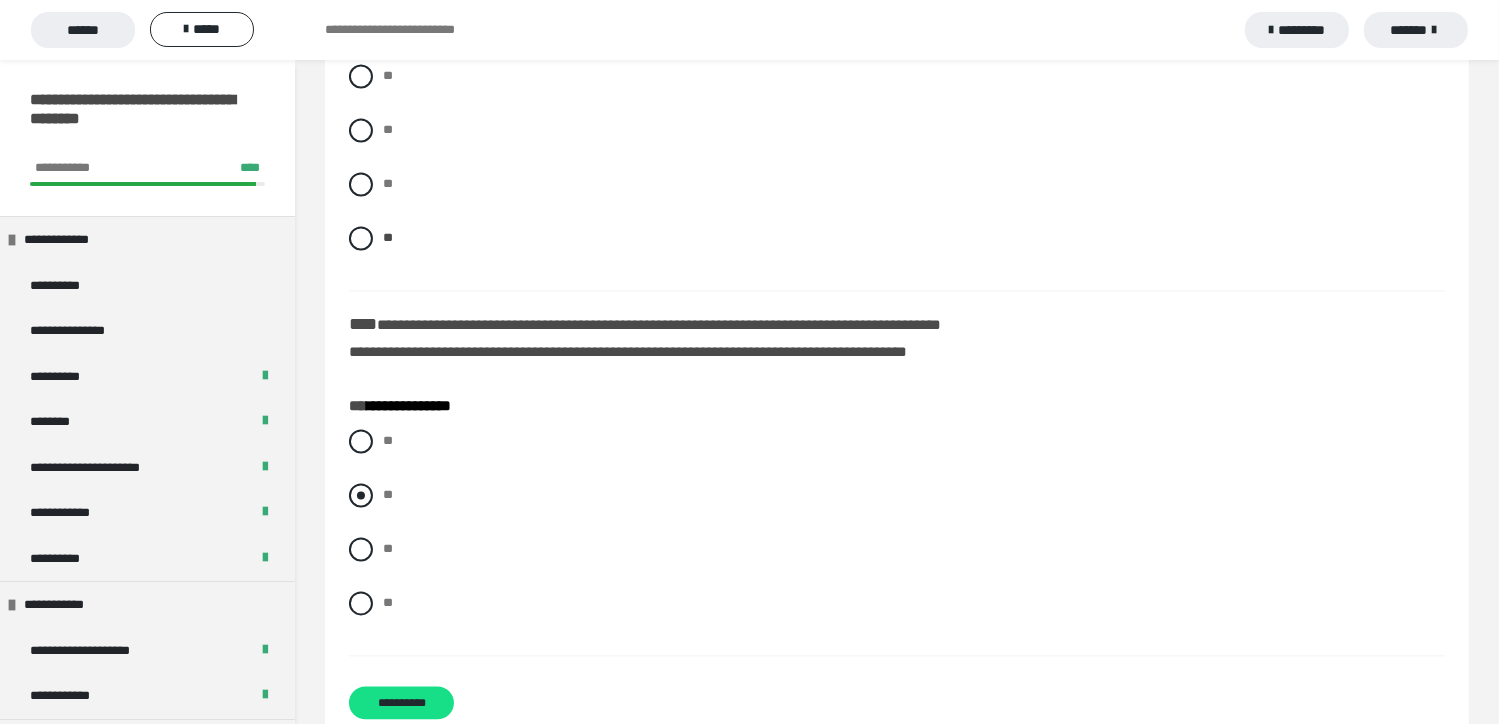 click on "**" at bounding box center (897, 495) 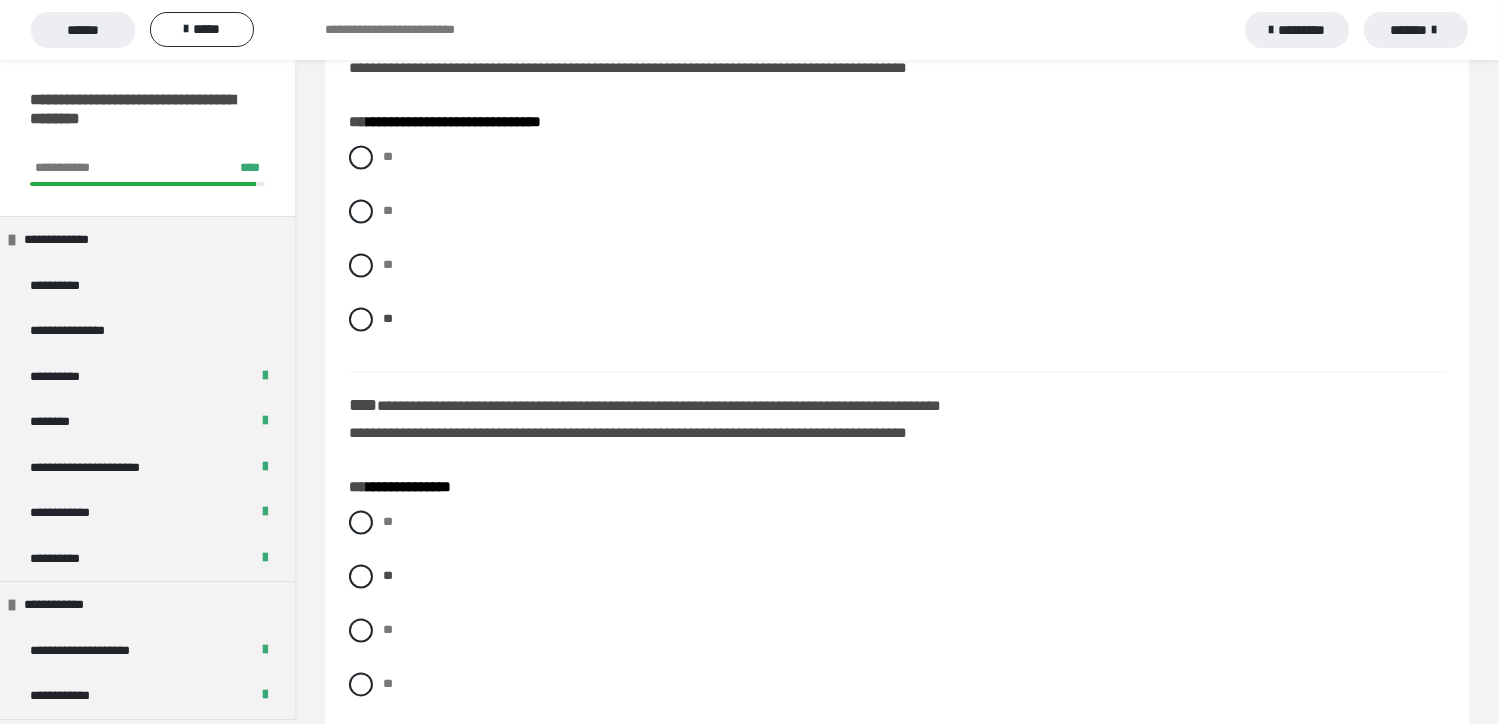 scroll, scrollTop: 4046, scrollLeft: 0, axis: vertical 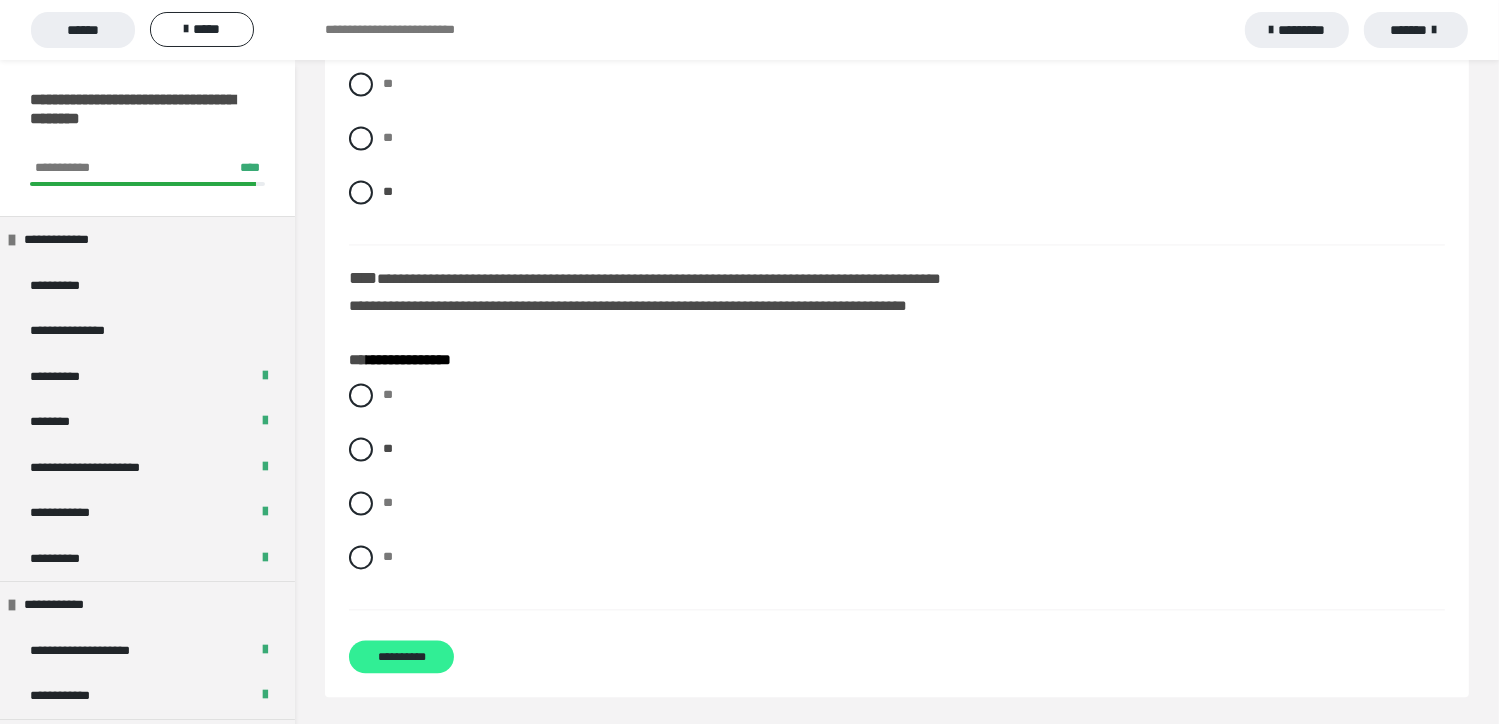 click on "**********" at bounding box center (401, 656) 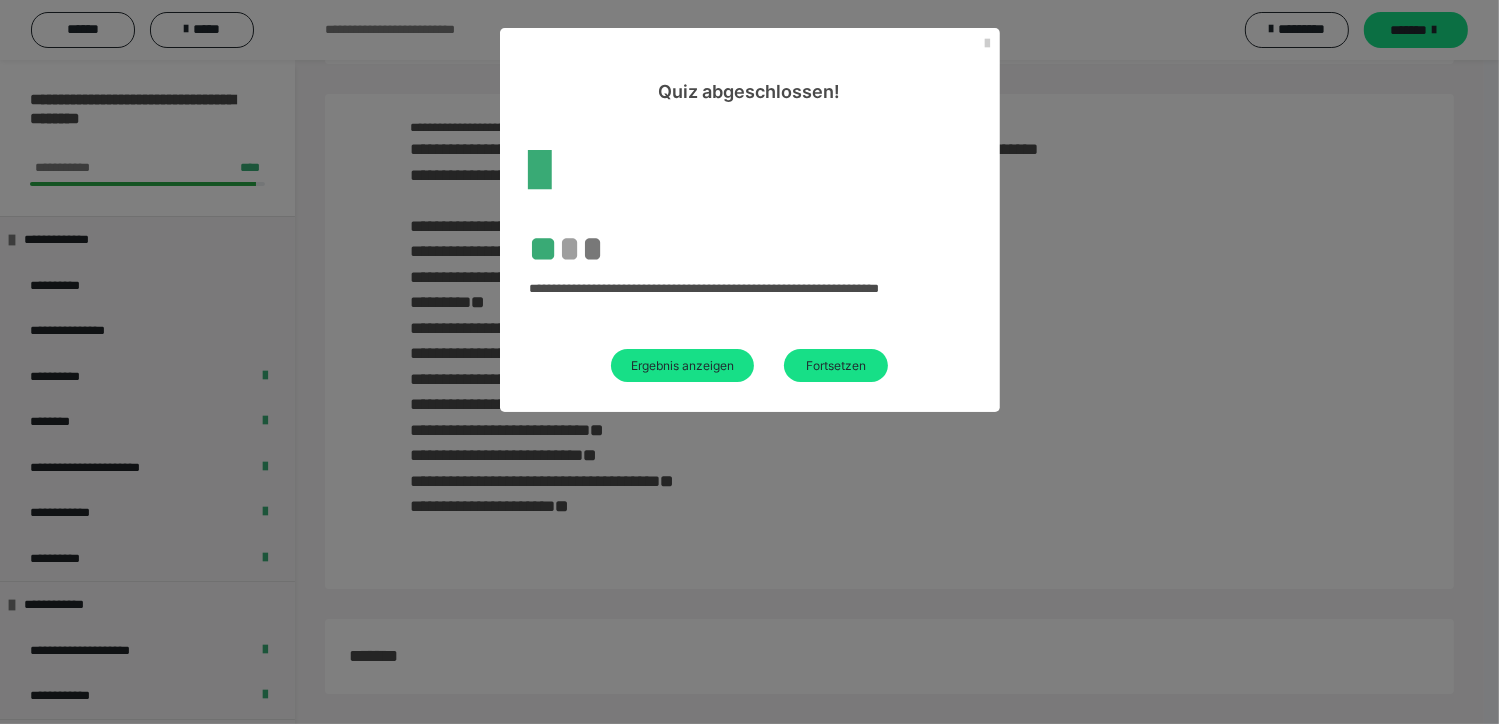 scroll, scrollTop: 3578, scrollLeft: 0, axis: vertical 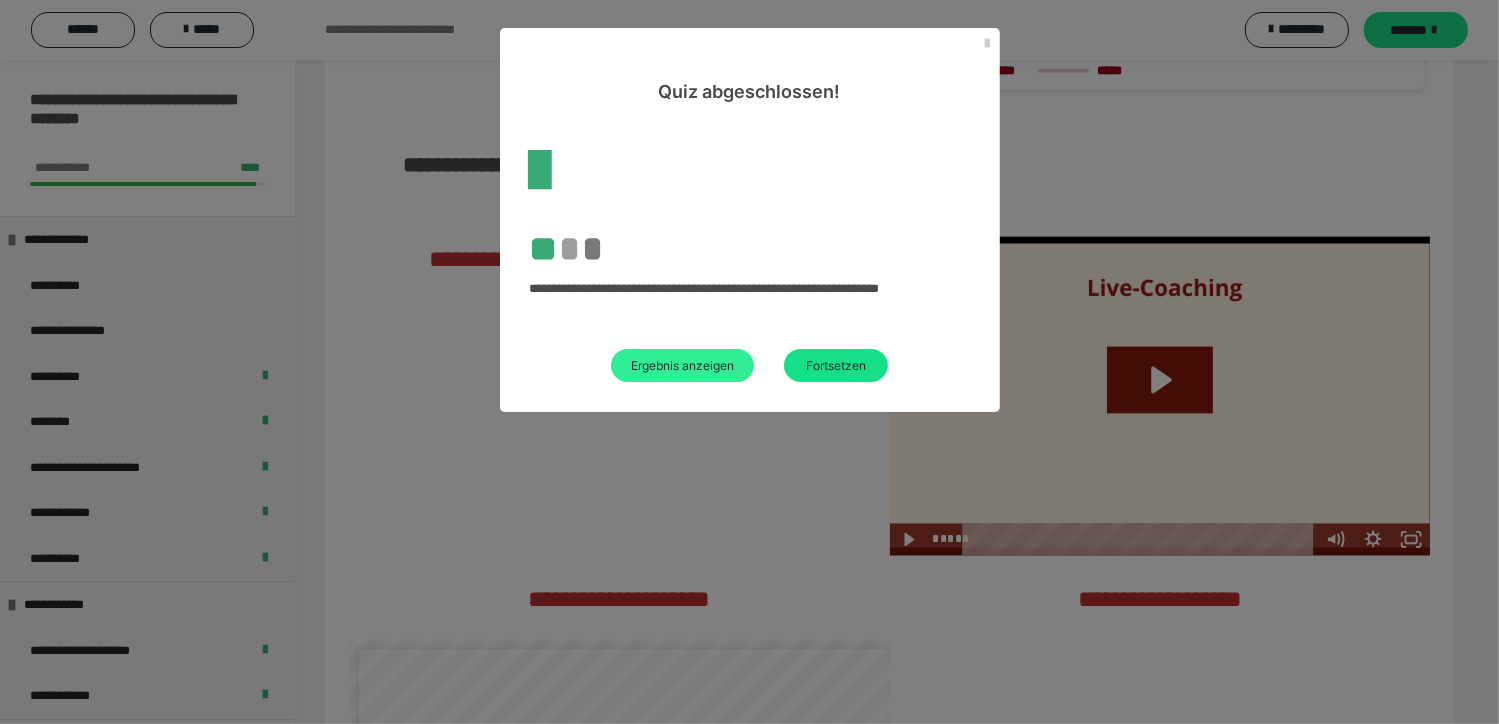 click on "Ergebnis anzeigen" at bounding box center (682, 365) 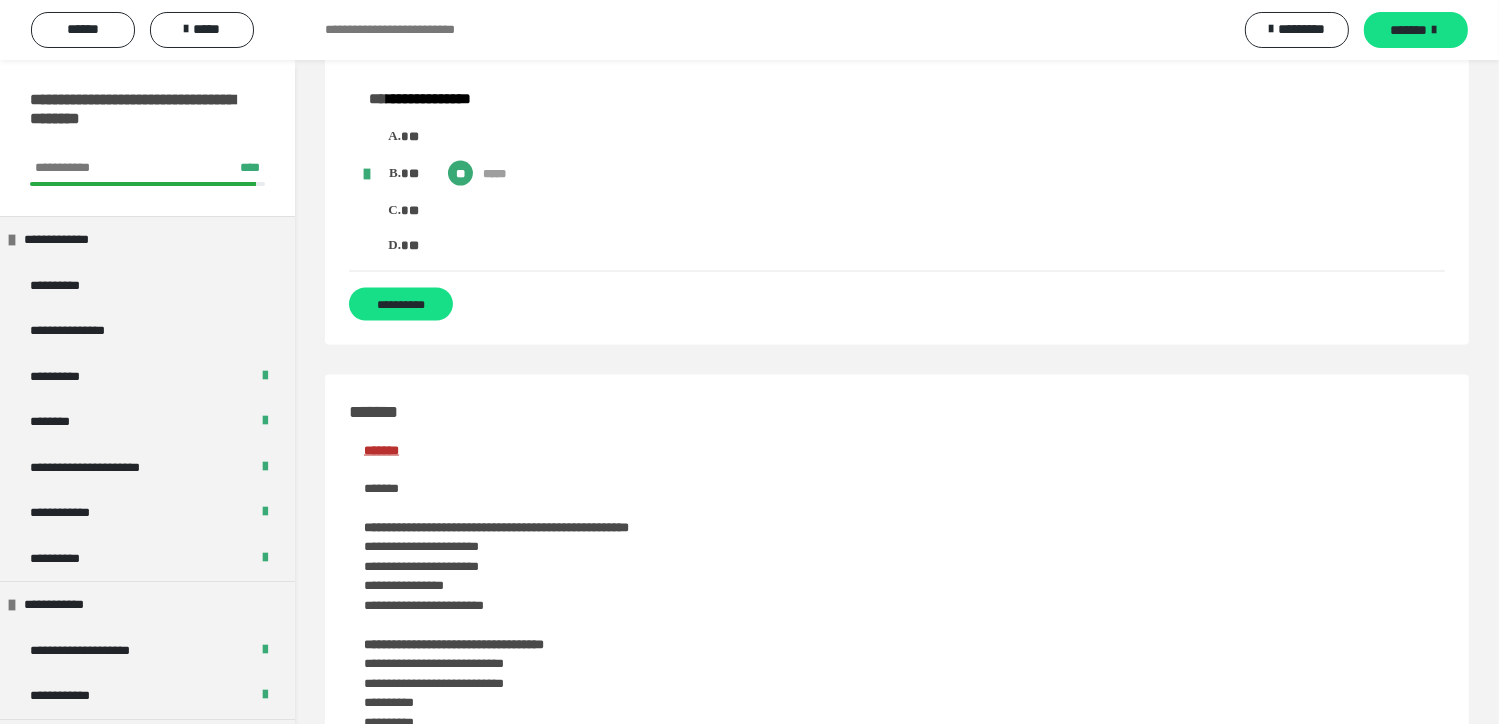 scroll, scrollTop: 3144, scrollLeft: 0, axis: vertical 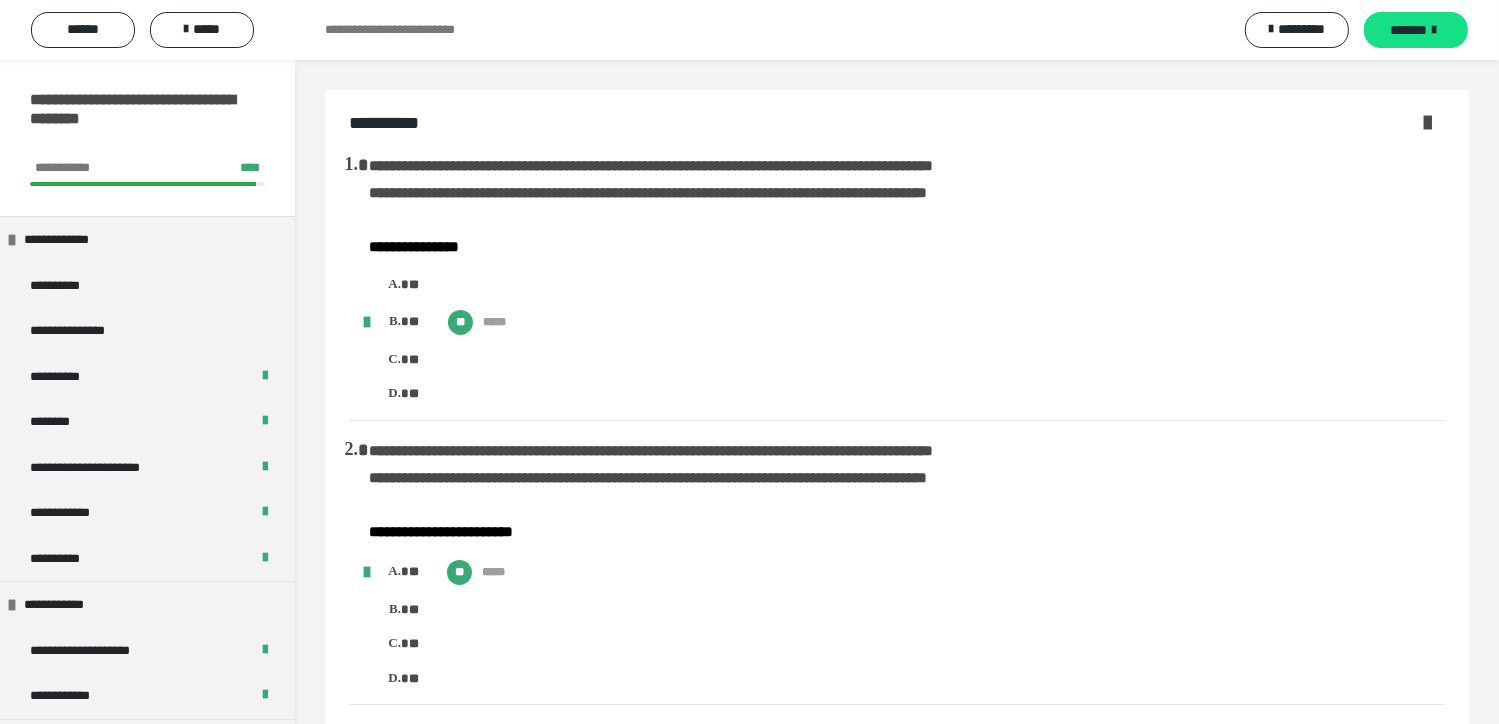 drag, startPoint x: 1413, startPoint y: 29, endPoint x: 1345, endPoint y: 45, distance: 69.856995 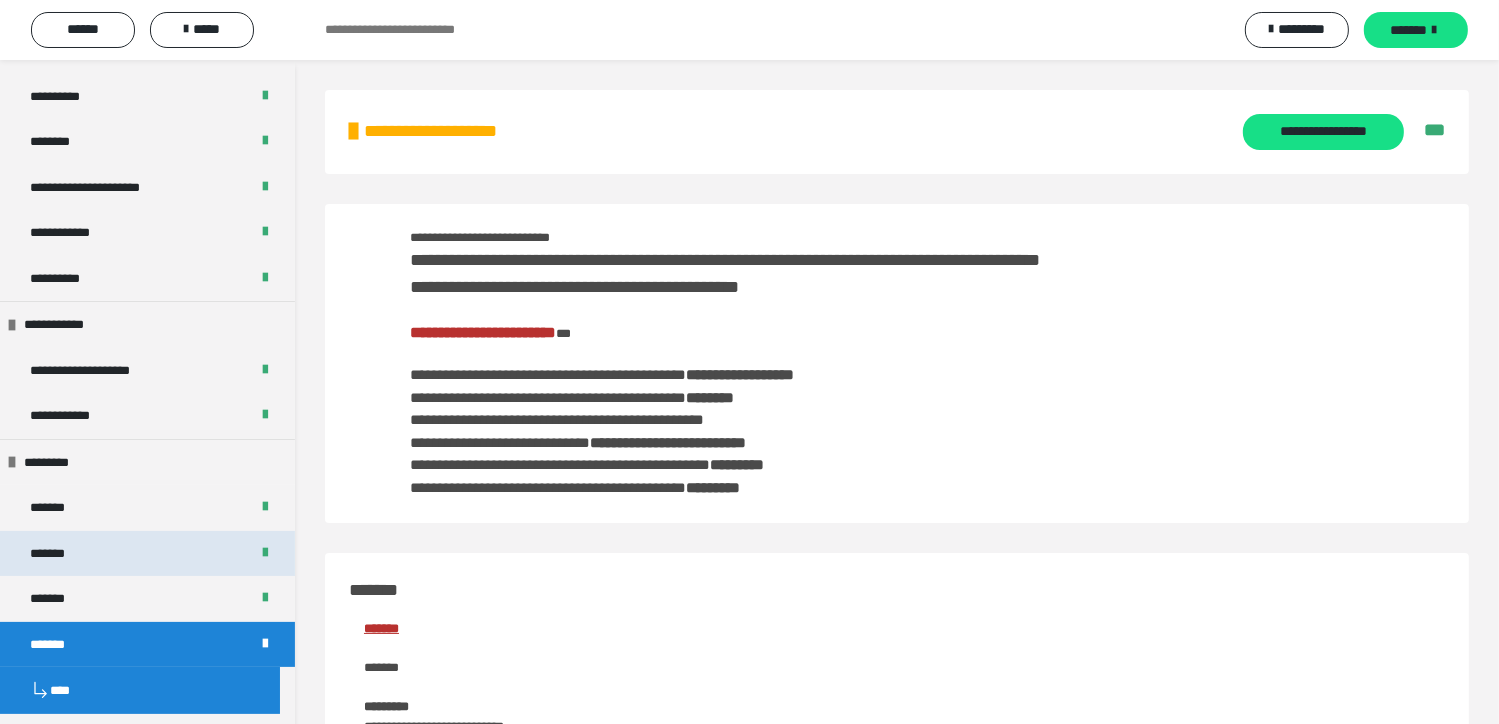 scroll, scrollTop: 400, scrollLeft: 0, axis: vertical 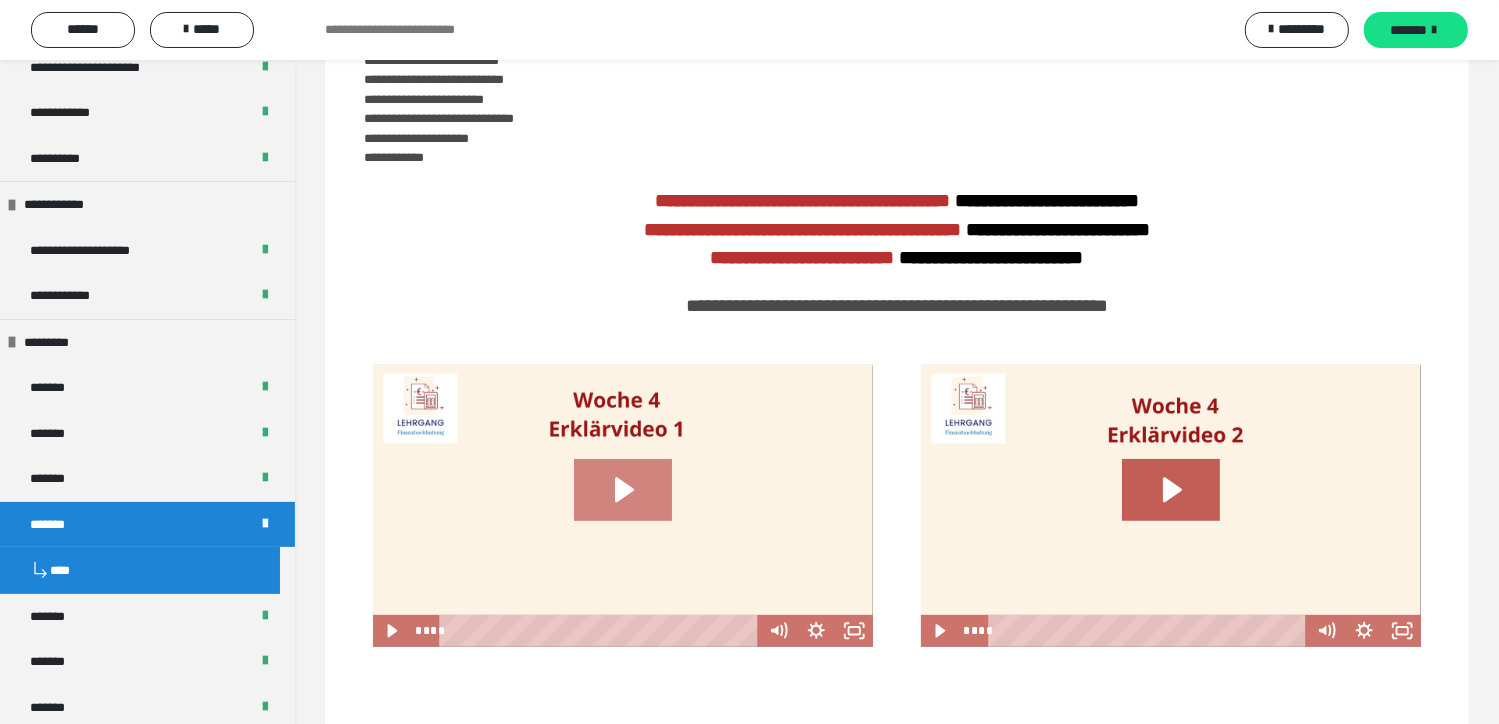 click 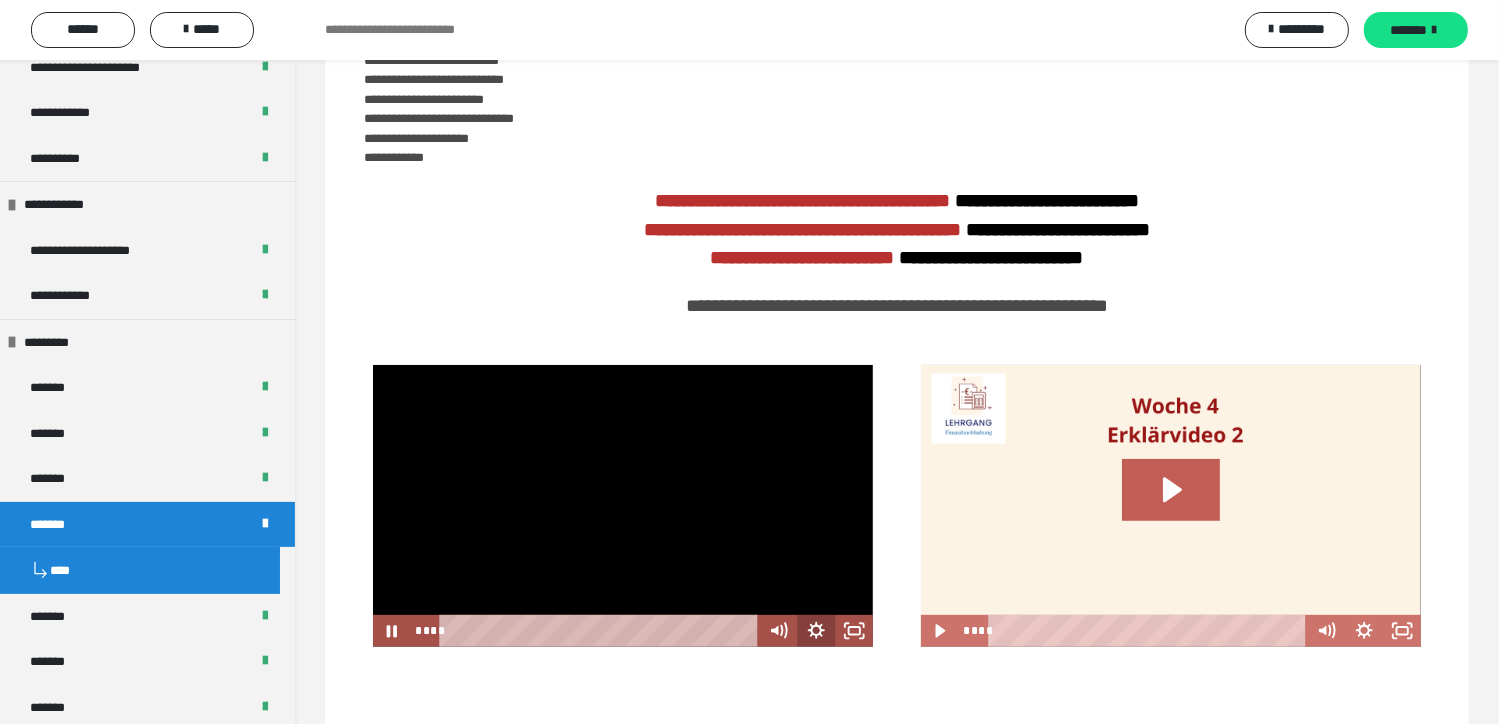 click 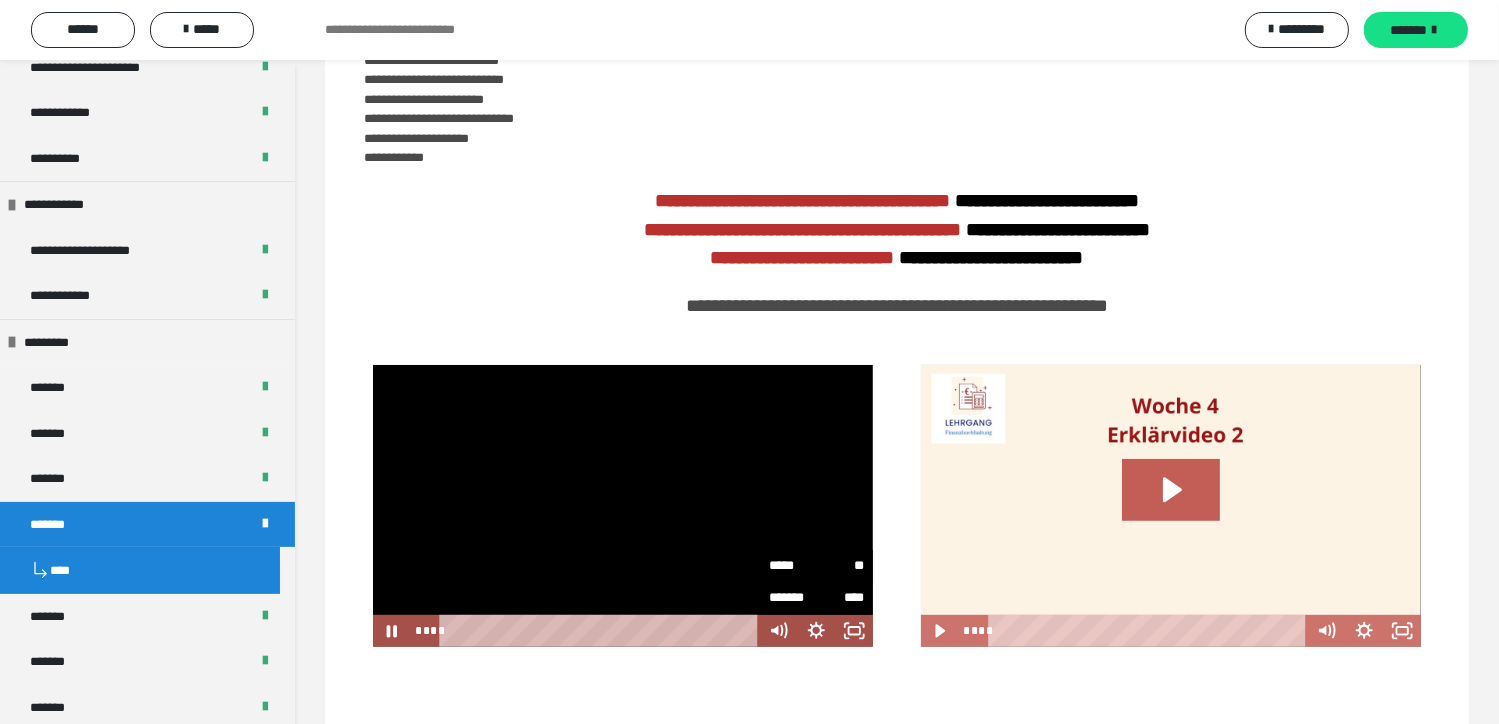 click on "*****" at bounding box center (793, 562) 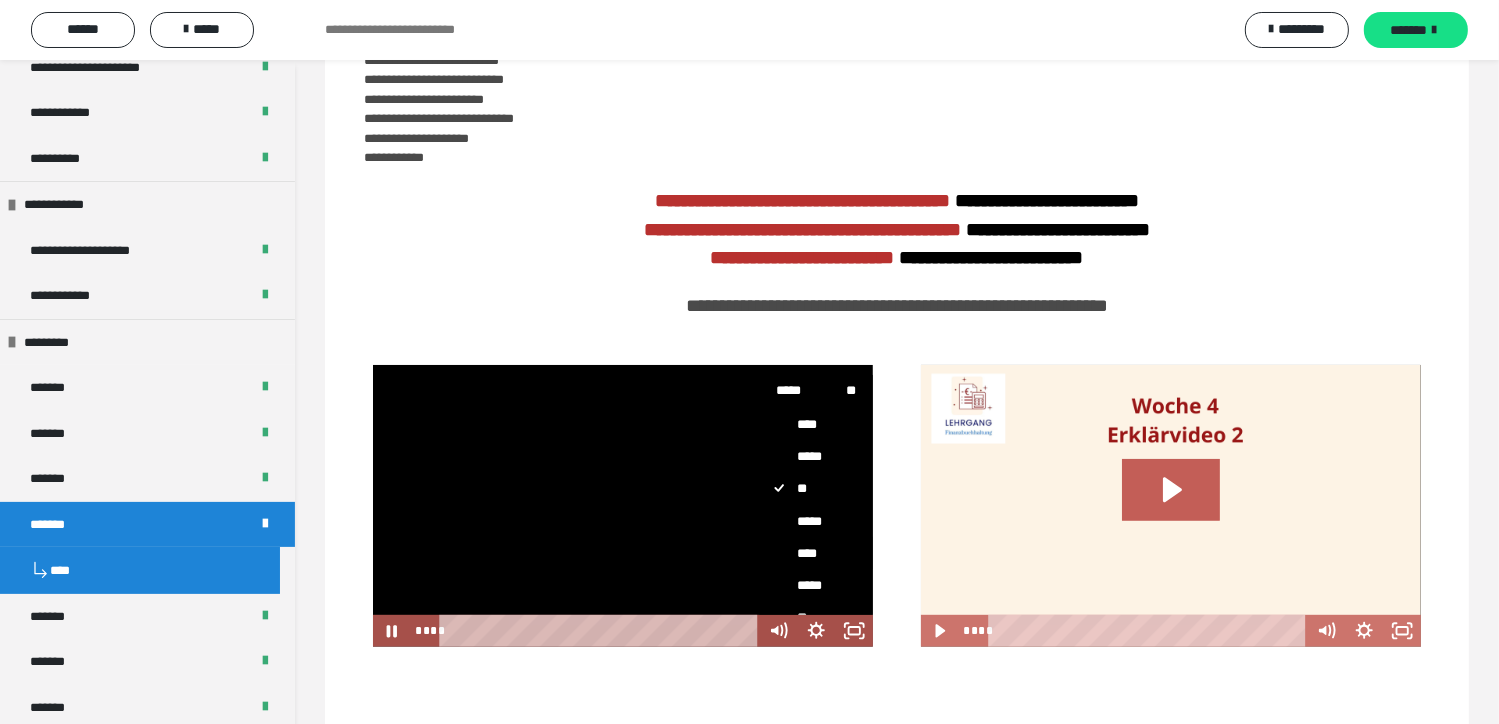 click on "****" at bounding box center [808, 553] 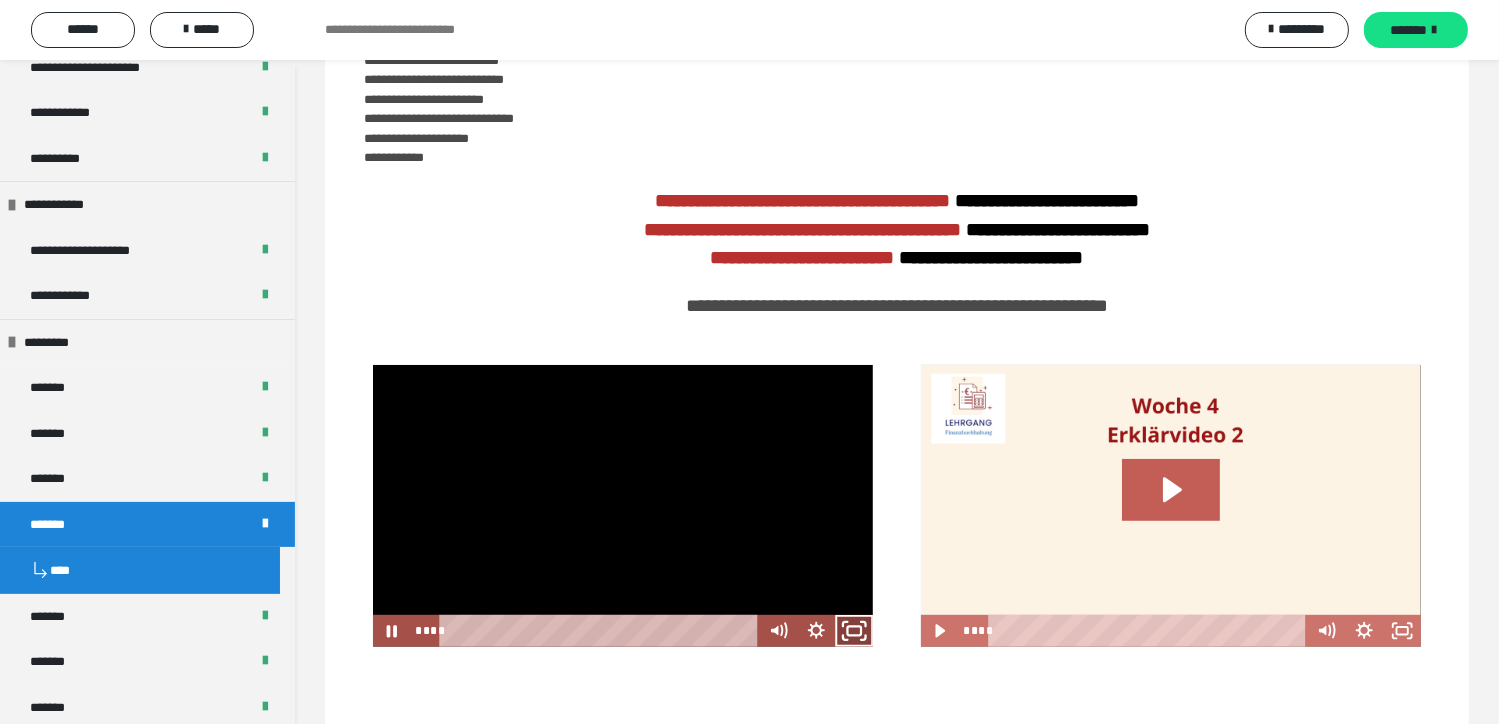 click 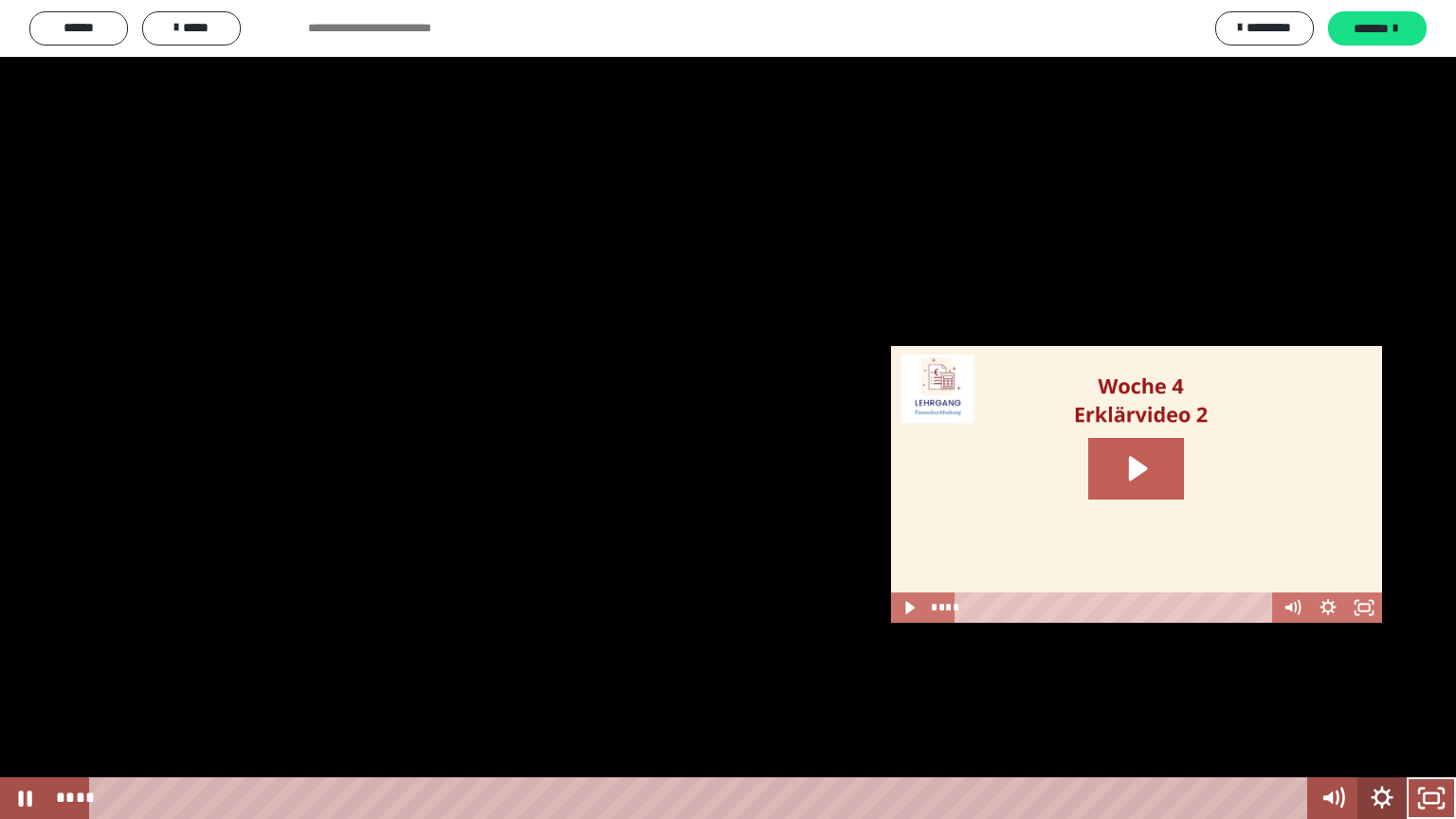 click 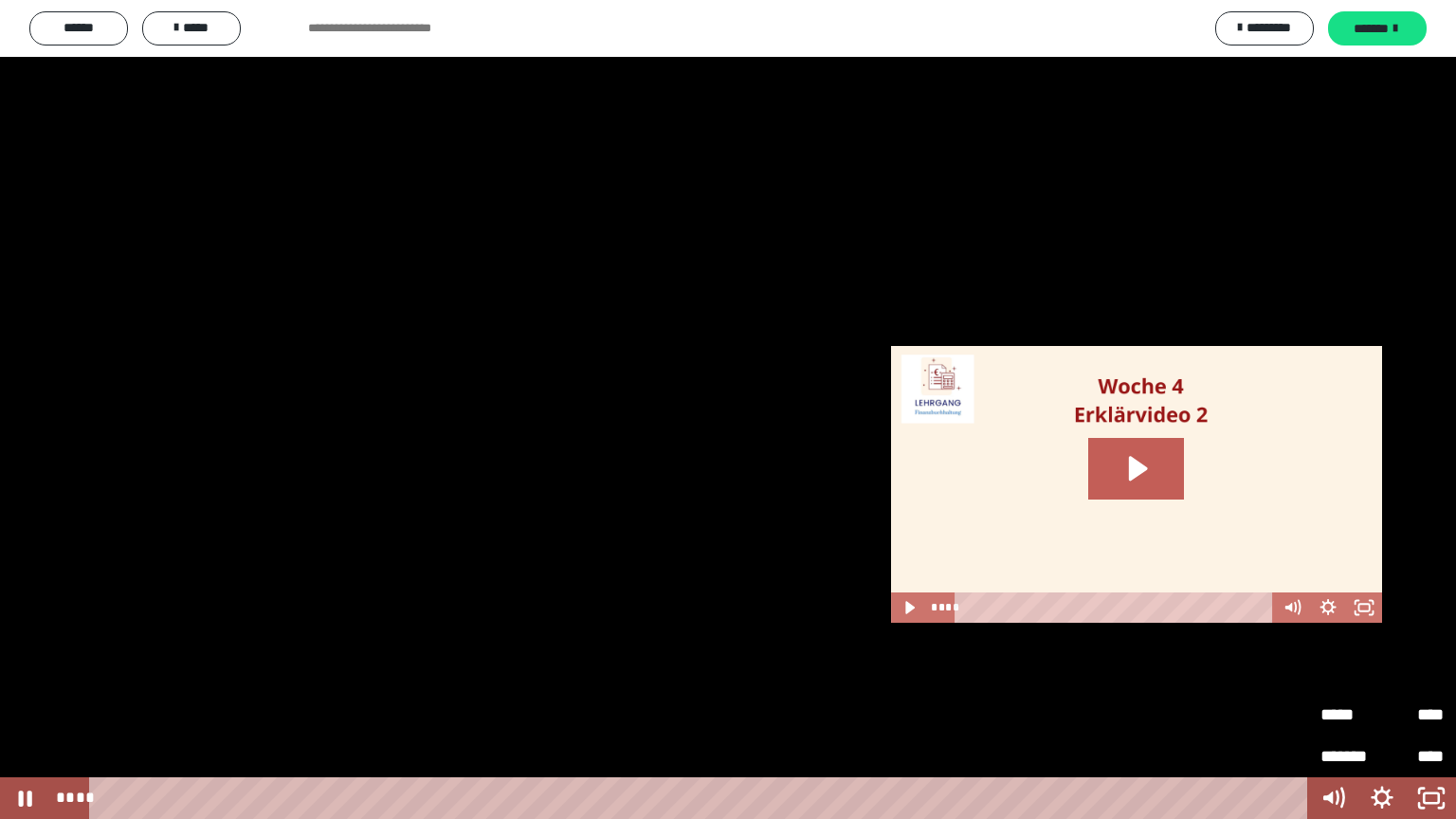 click on "*****" at bounding box center [1351, 715] 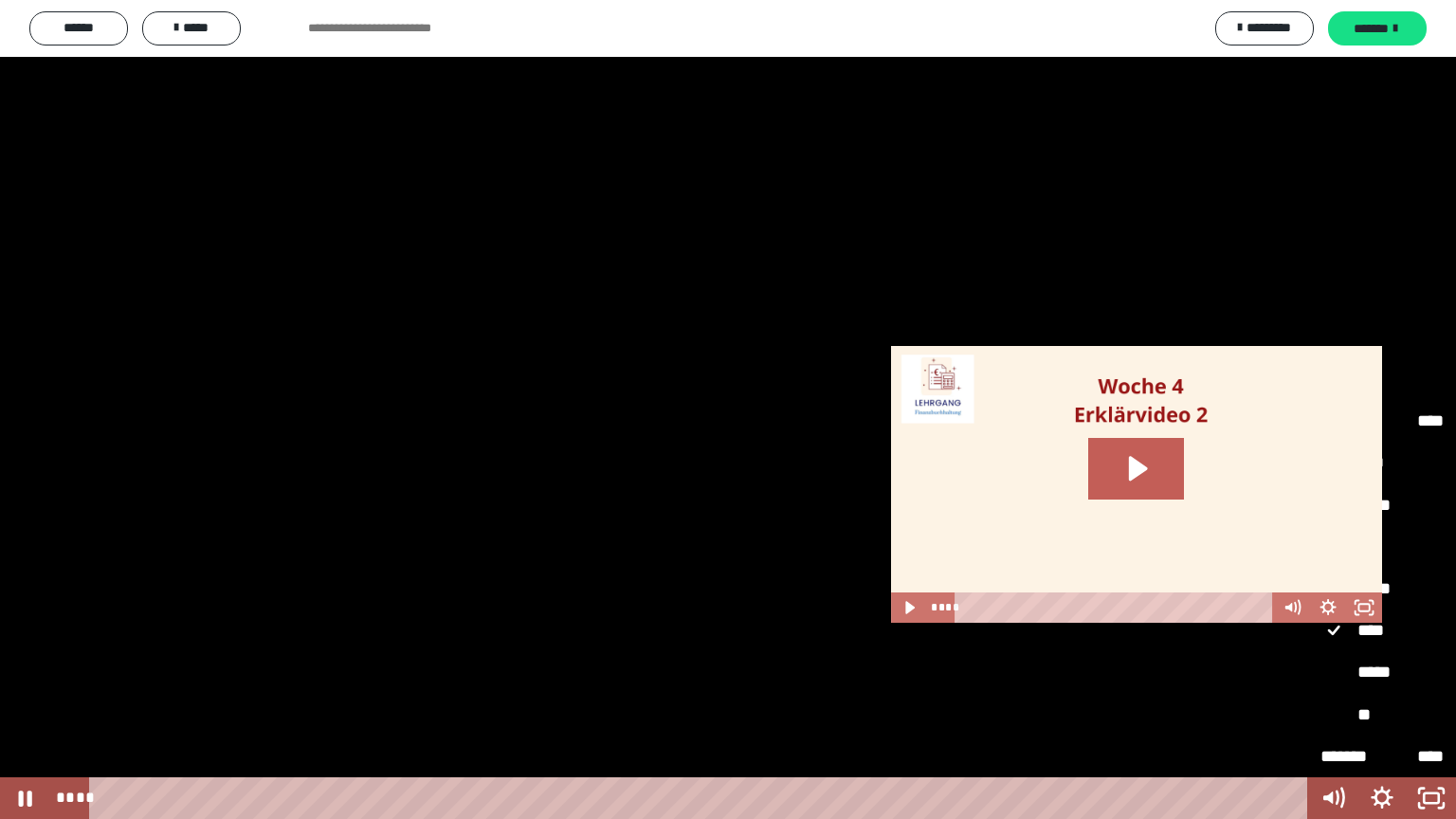 click on "**" at bounding box center [1382, 716] 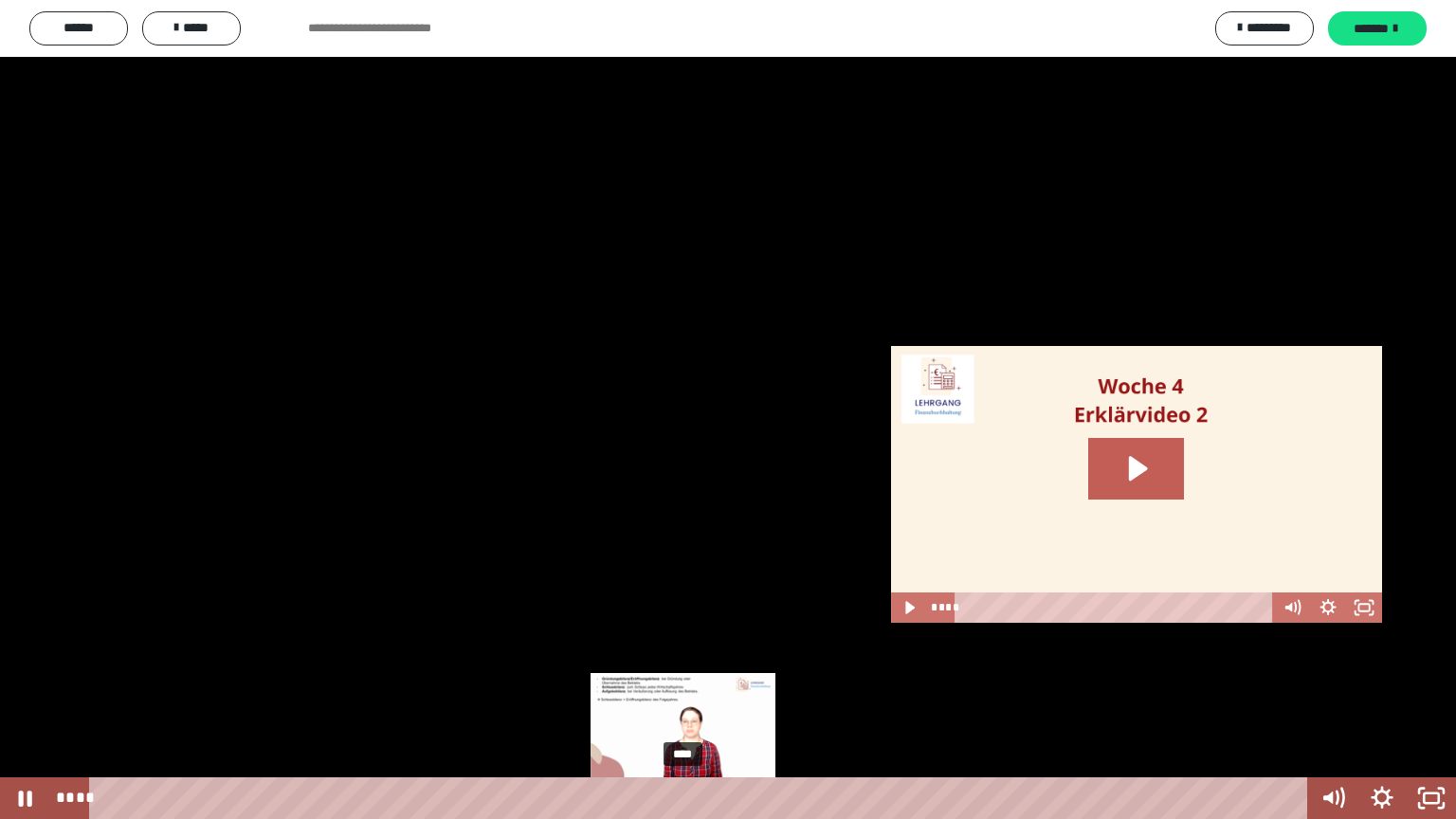 click on "****" at bounding box center [701, 798] 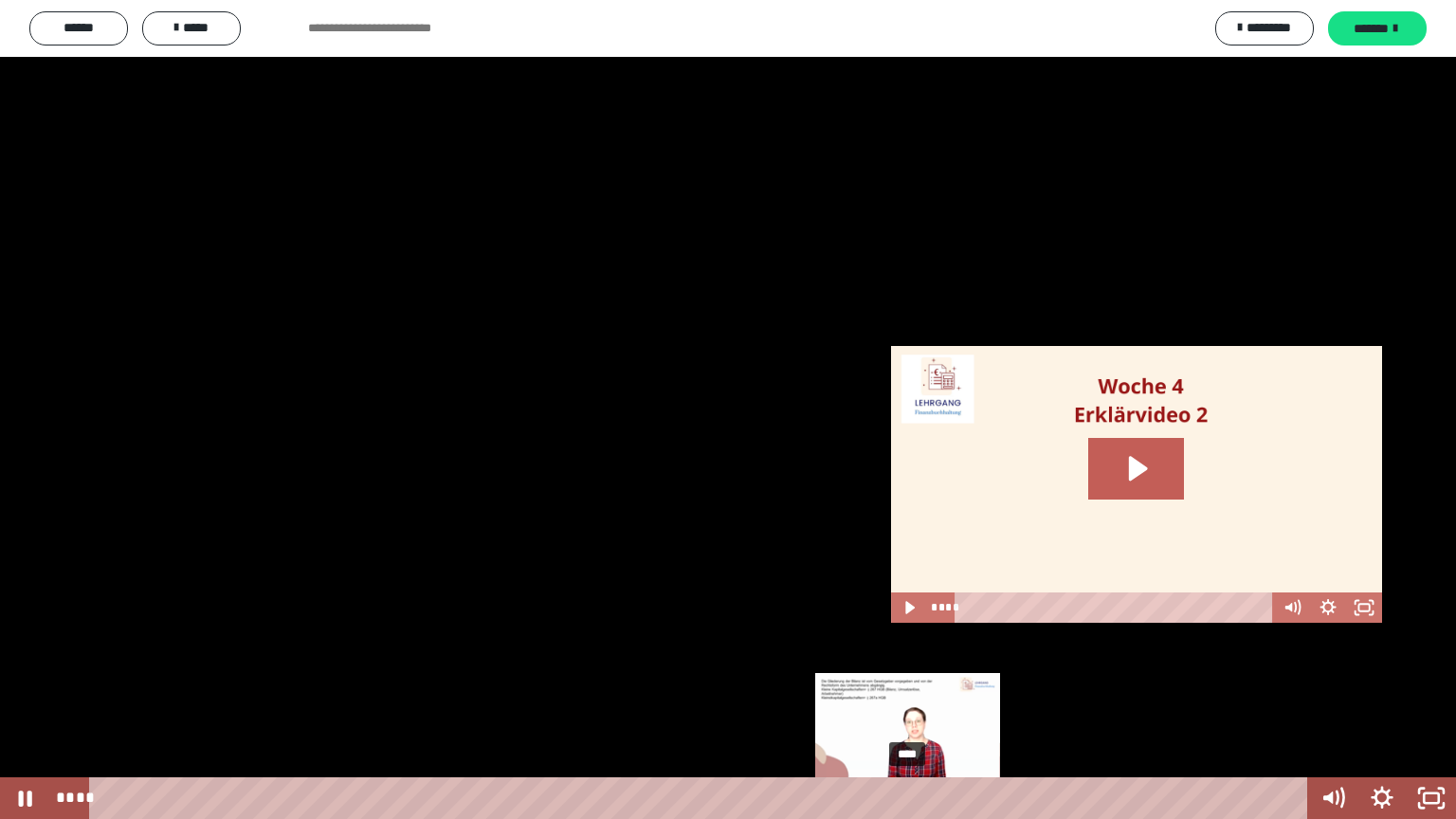 click on "****" at bounding box center [701, 798] 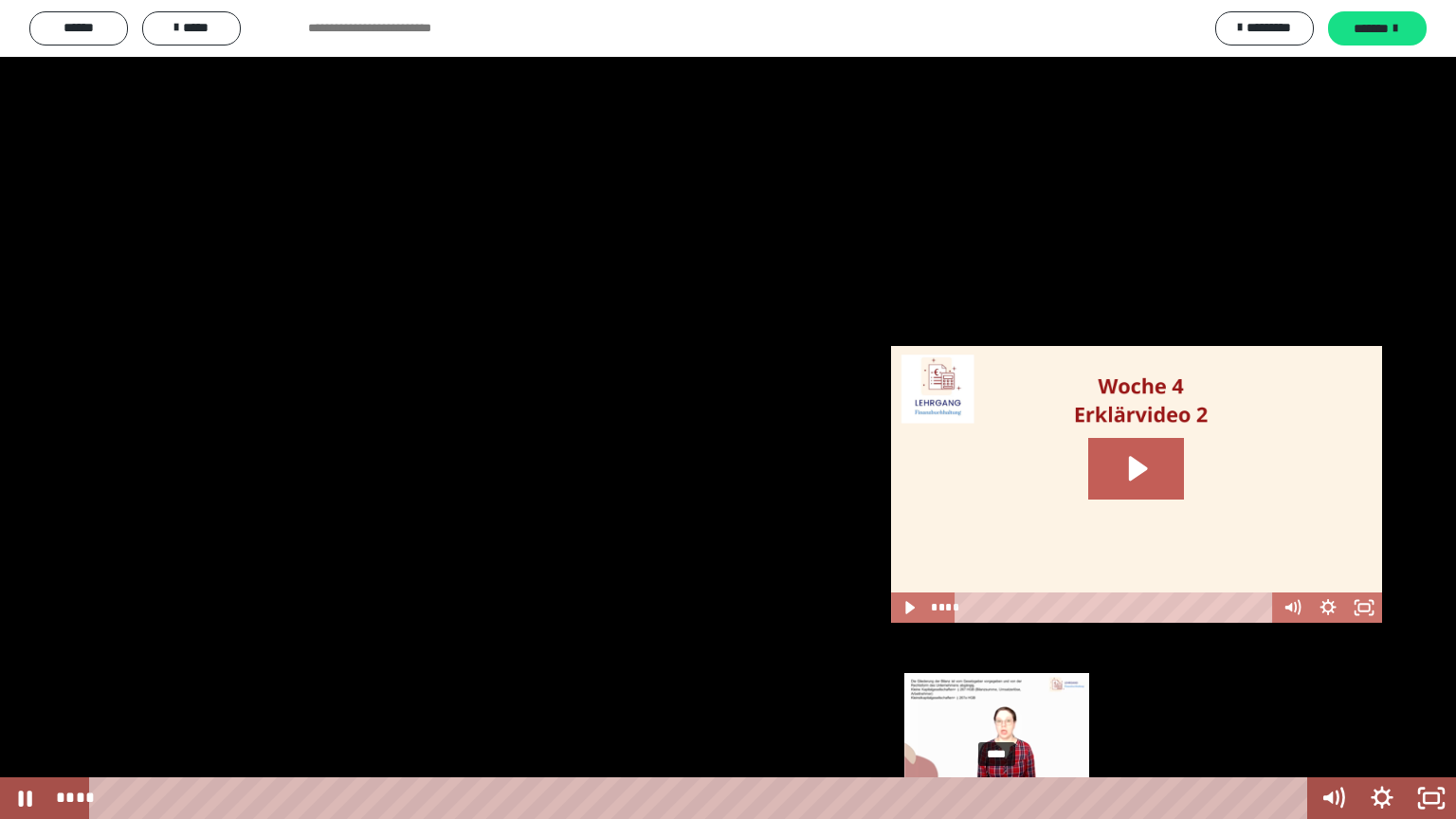 click on "****" at bounding box center [701, 798] 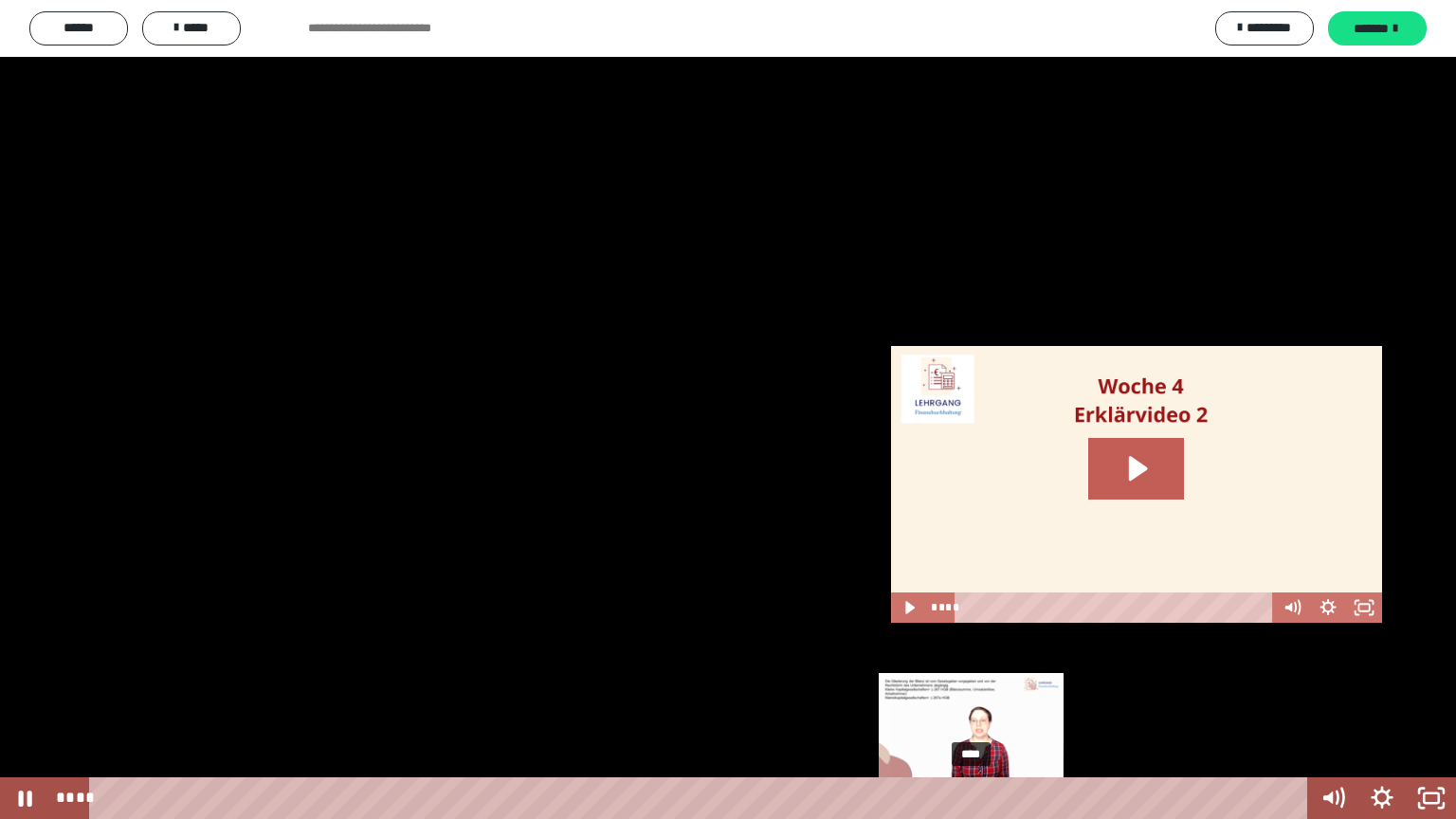 click on "****" at bounding box center (701, 798) 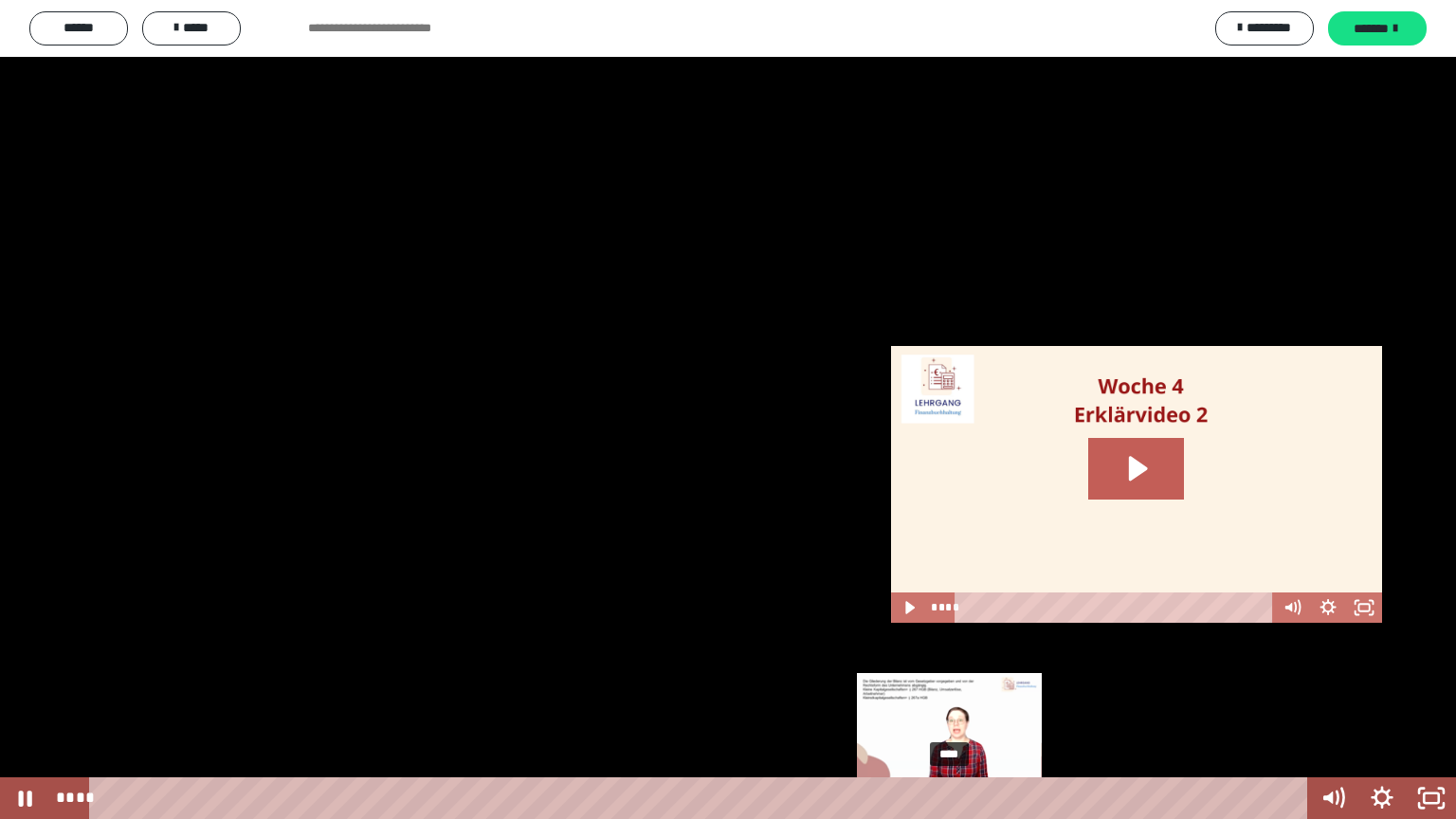 click on "****" at bounding box center [701, 798] 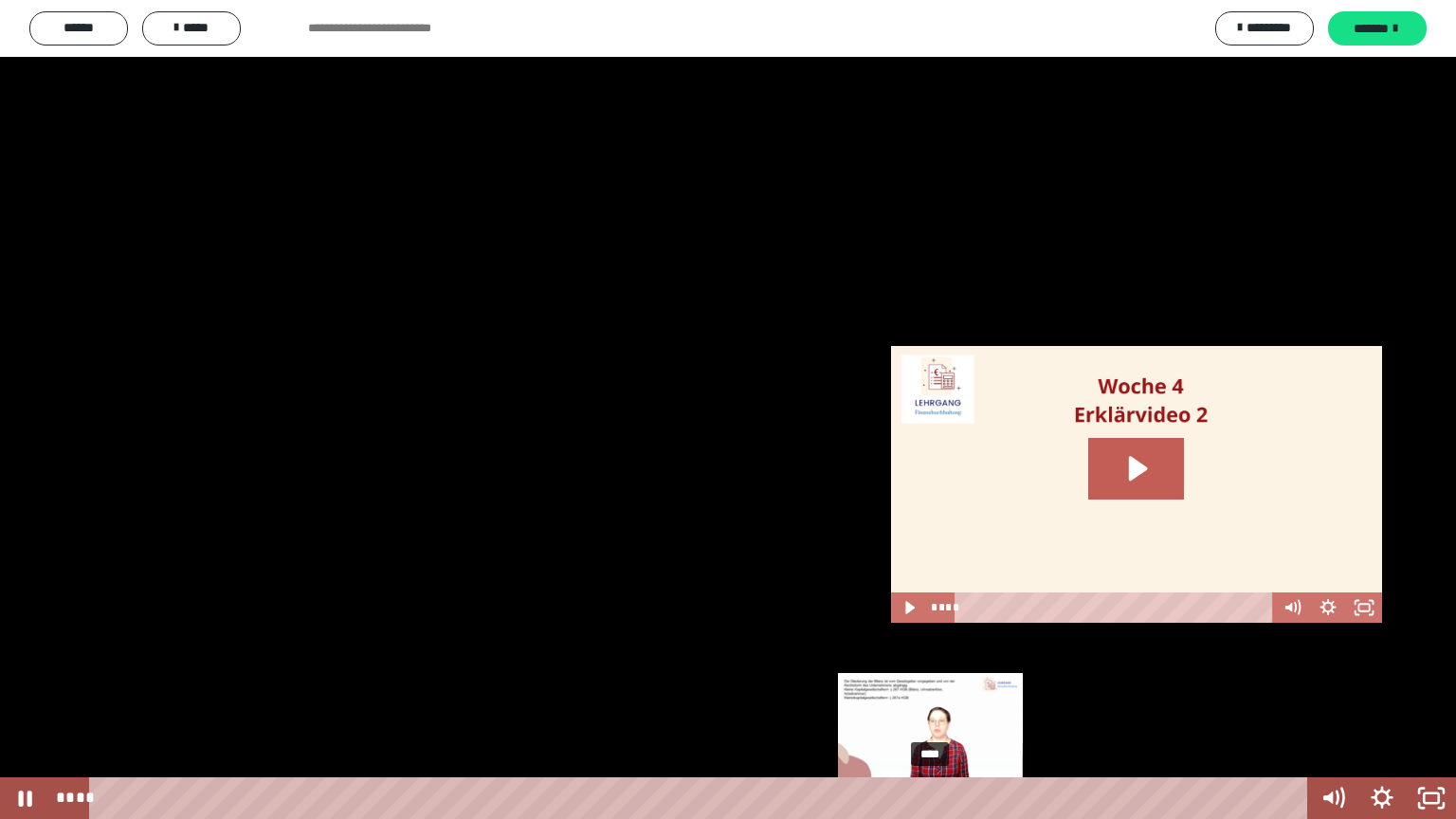 click on "****" at bounding box center (701, 798) 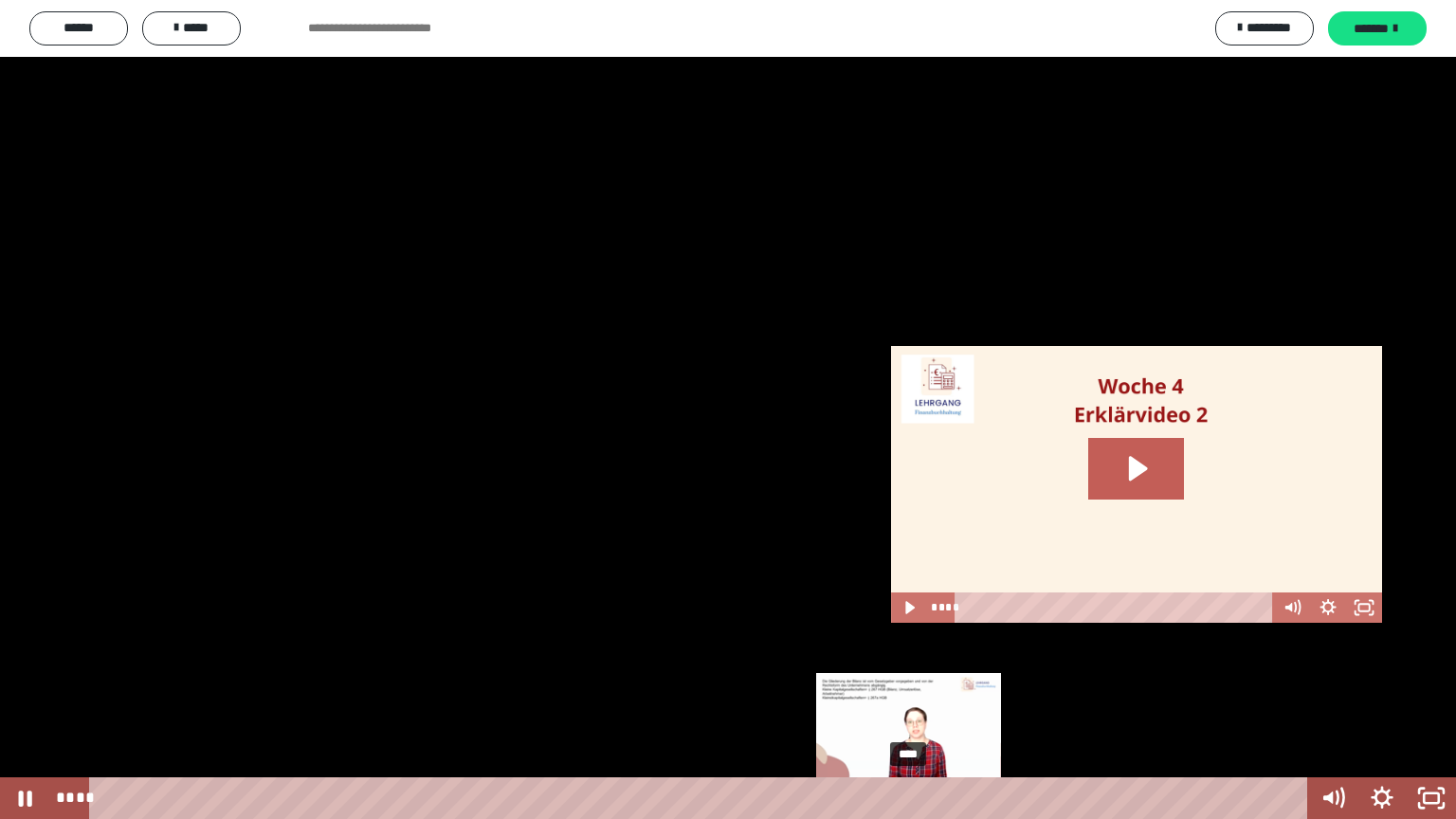 click on "****" at bounding box center (701, 798) 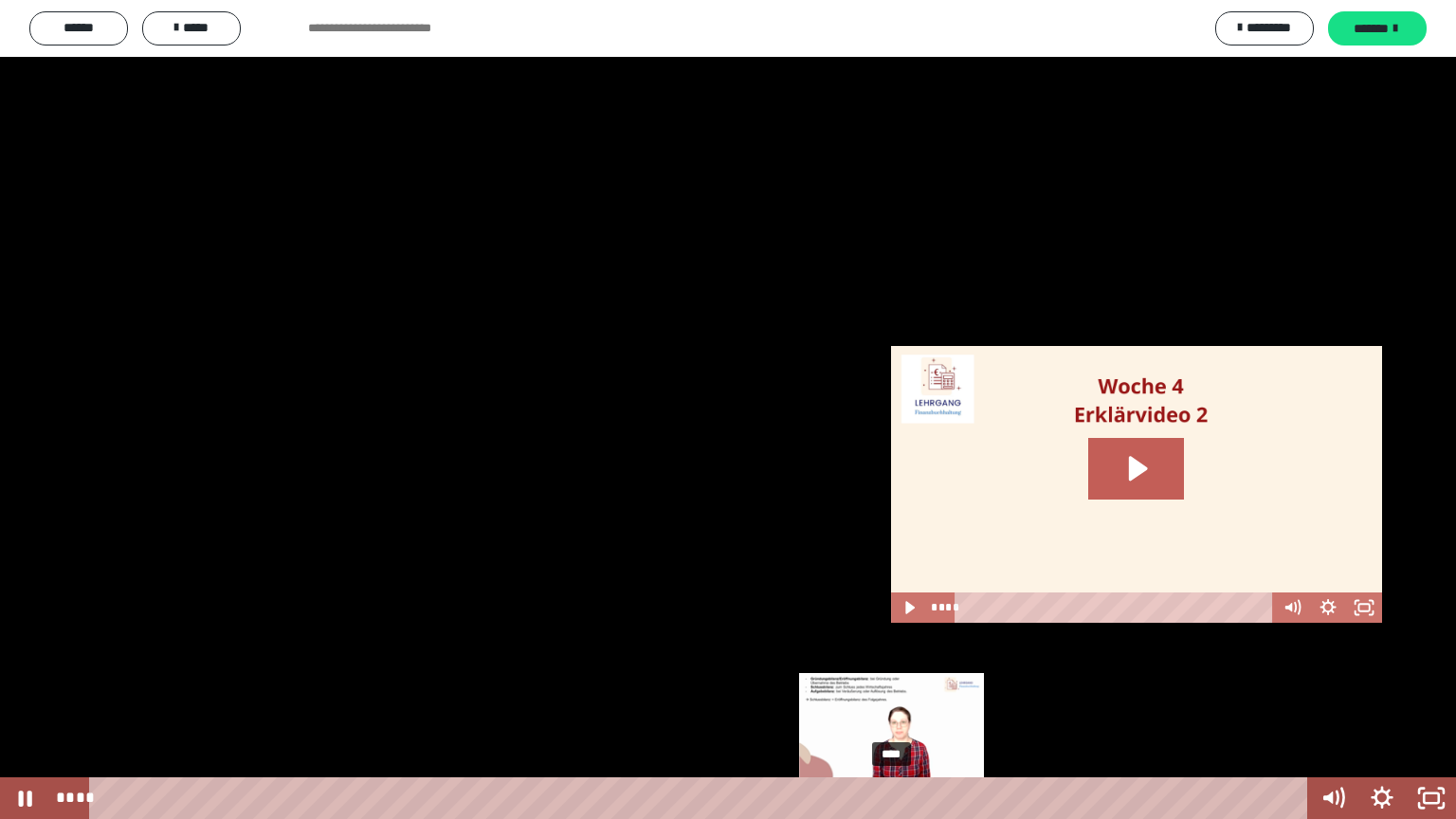 click on "****" at bounding box center (701, 798) 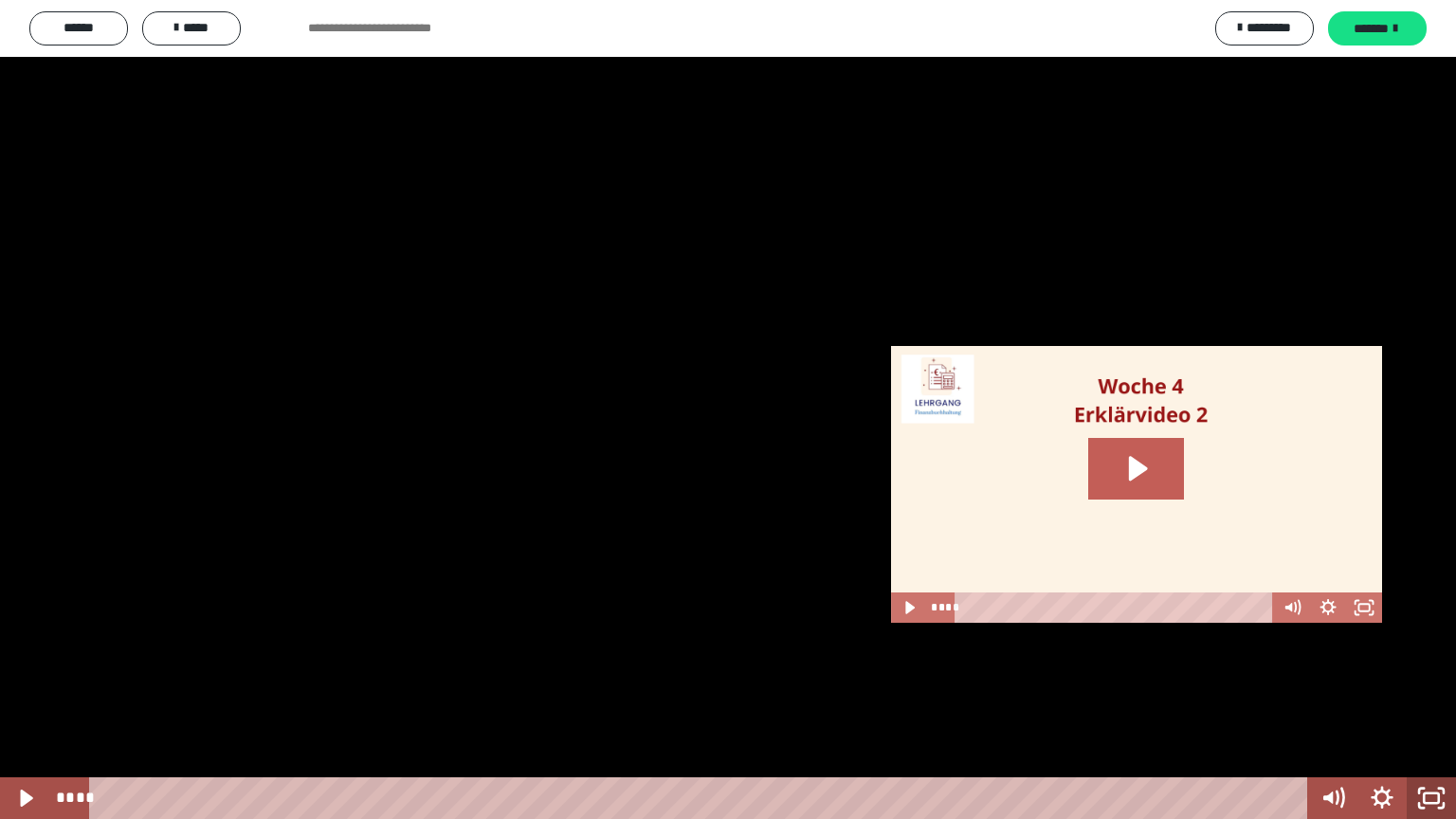 click 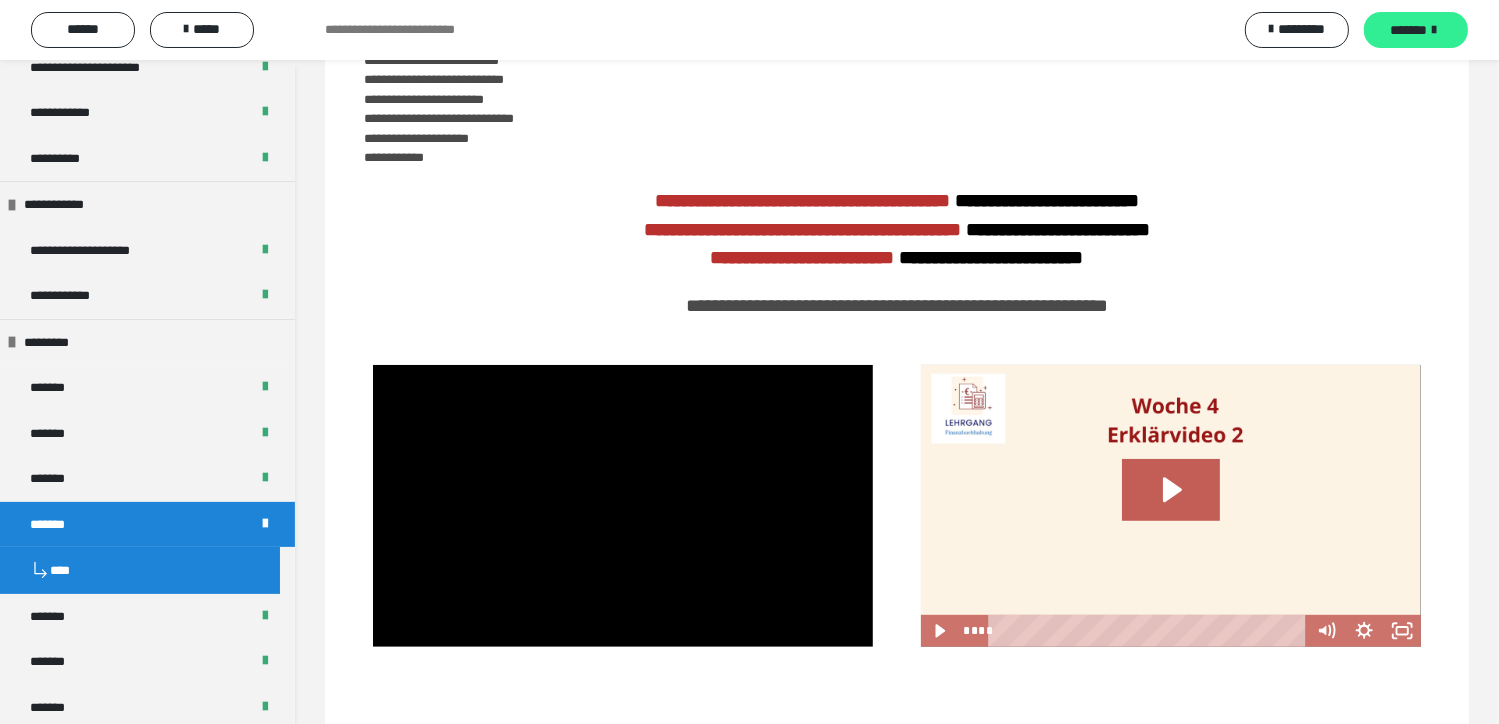 click on "*******" at bounding box center [1409, 30] 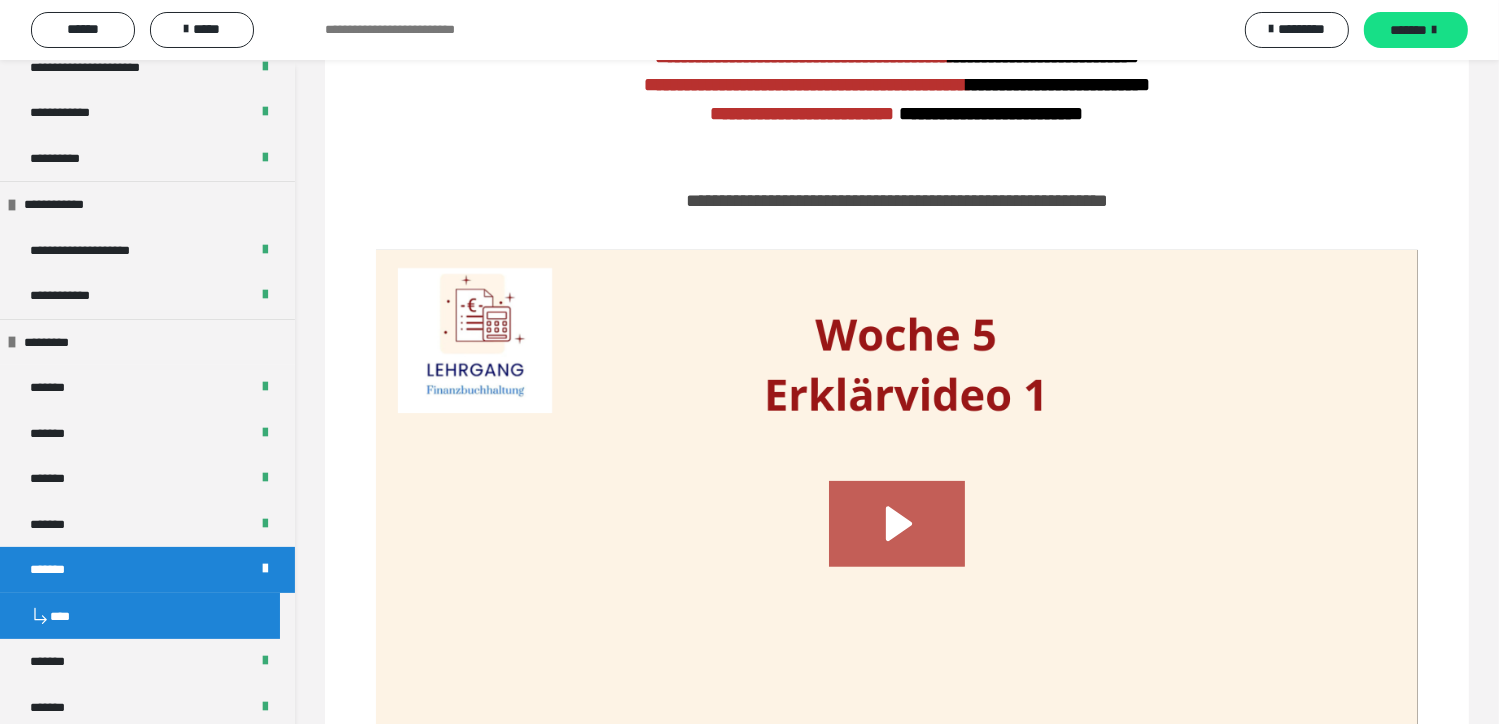 scroll, scrollTop: 1731, scrollLeft: 0, axis: vertical 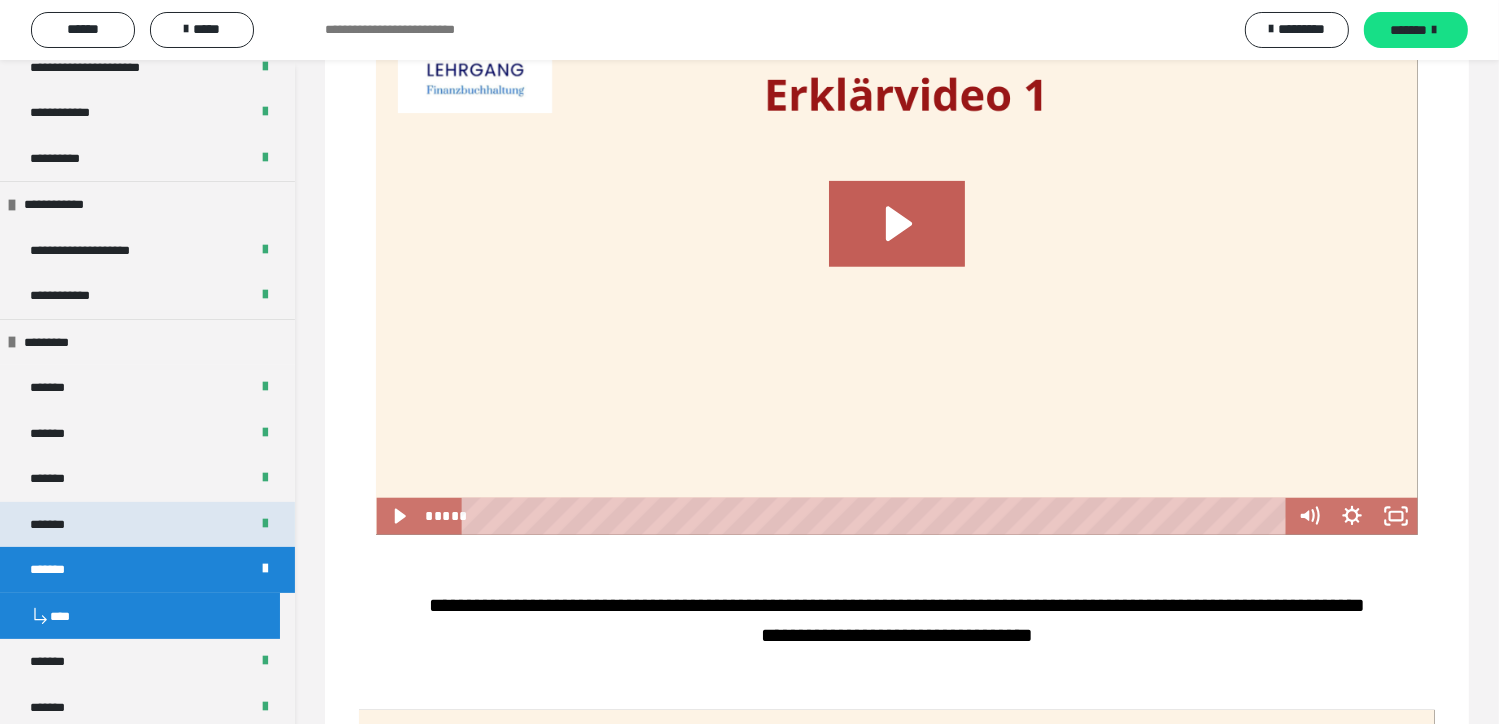 click on "*******" at bounding box center [147, 525] 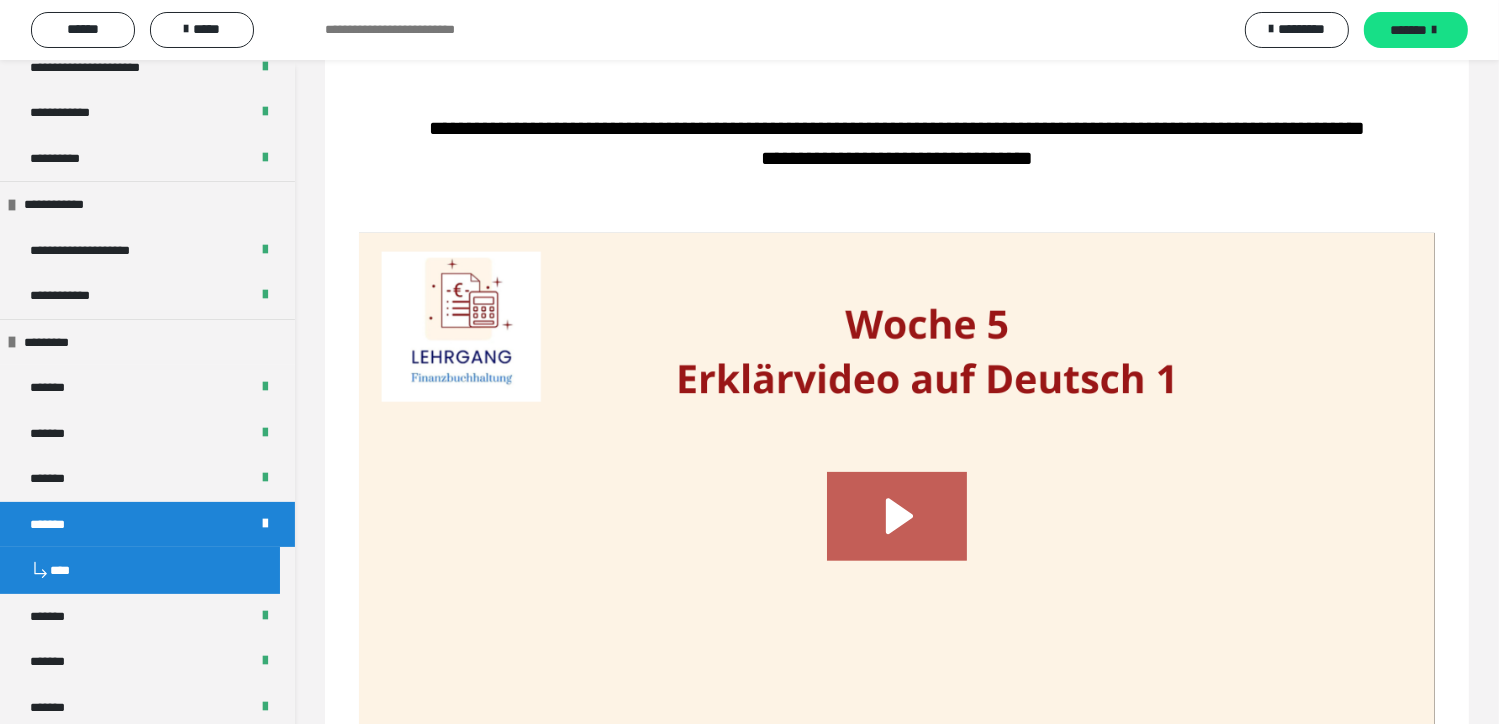 scroll, scrollTop: 1200, scrollLeft: 0, axis: vertical 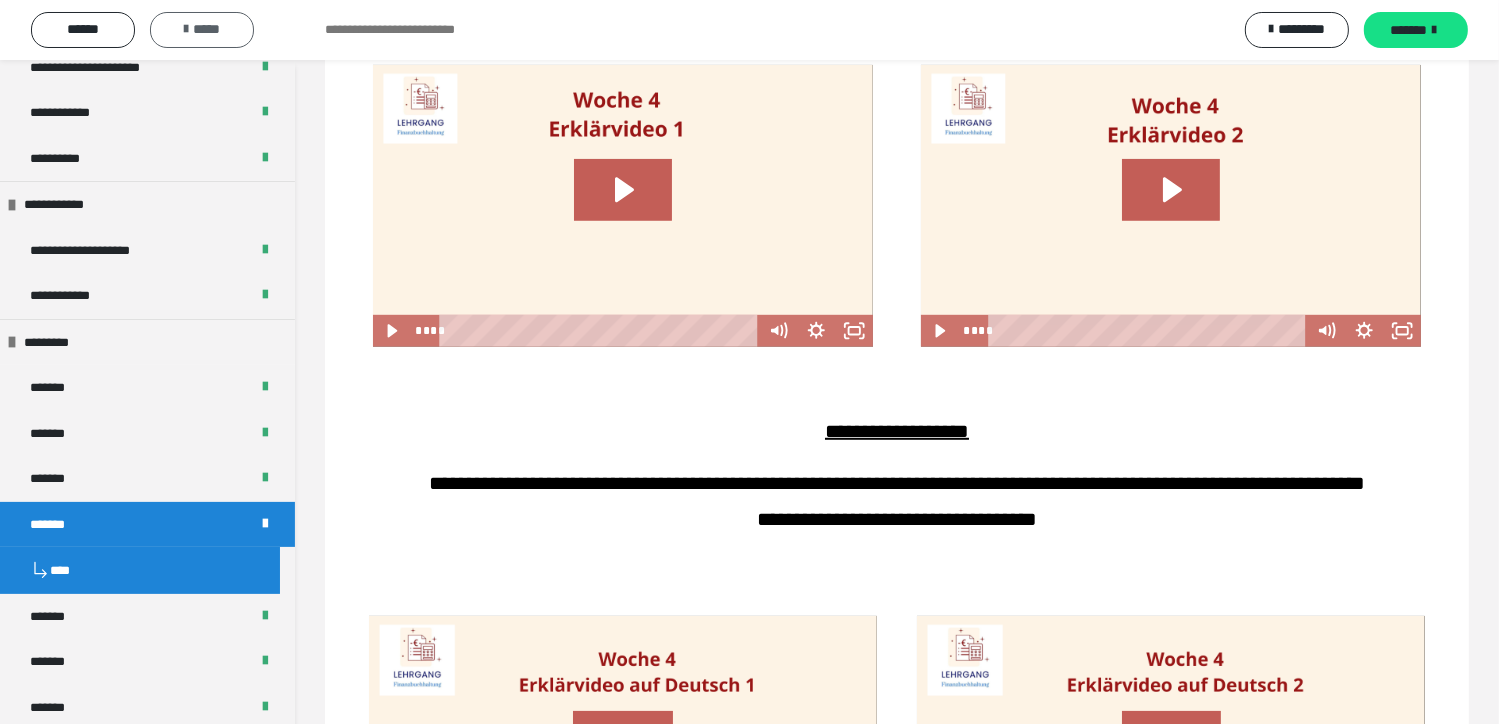 click at bounding box center [186, 29] 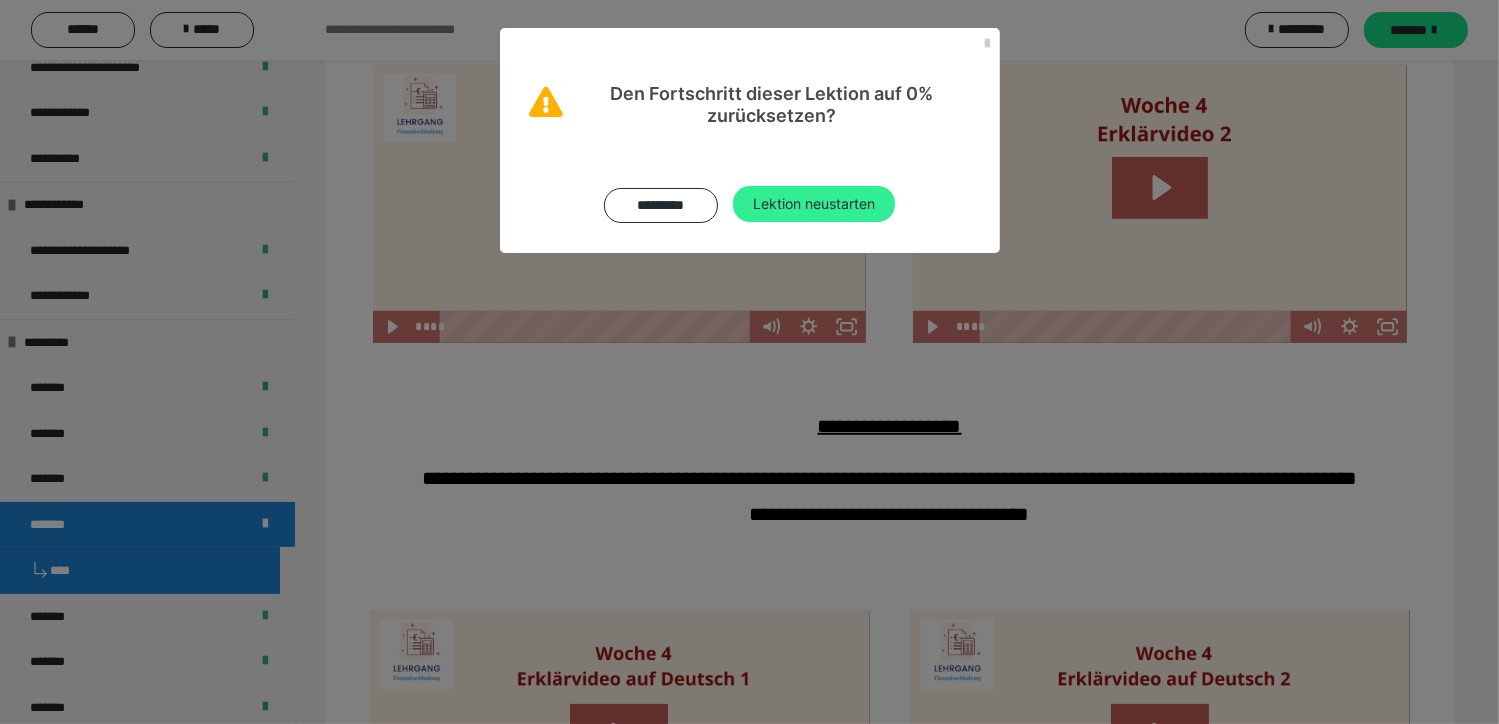 click on "Lektion neustarten" at bounding box center (814, 204) 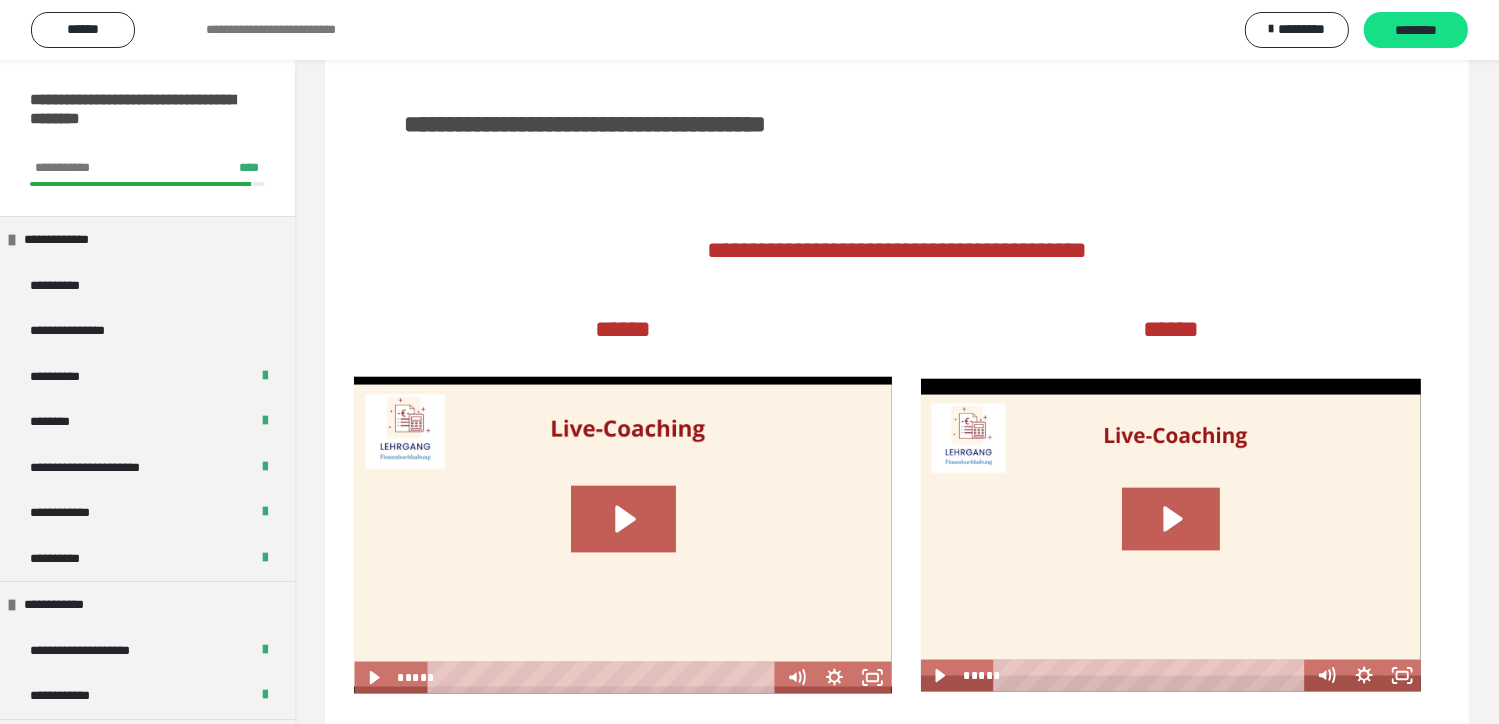 scroll, scrollTop: 2900, scrollLeft: 0, axis: vertical 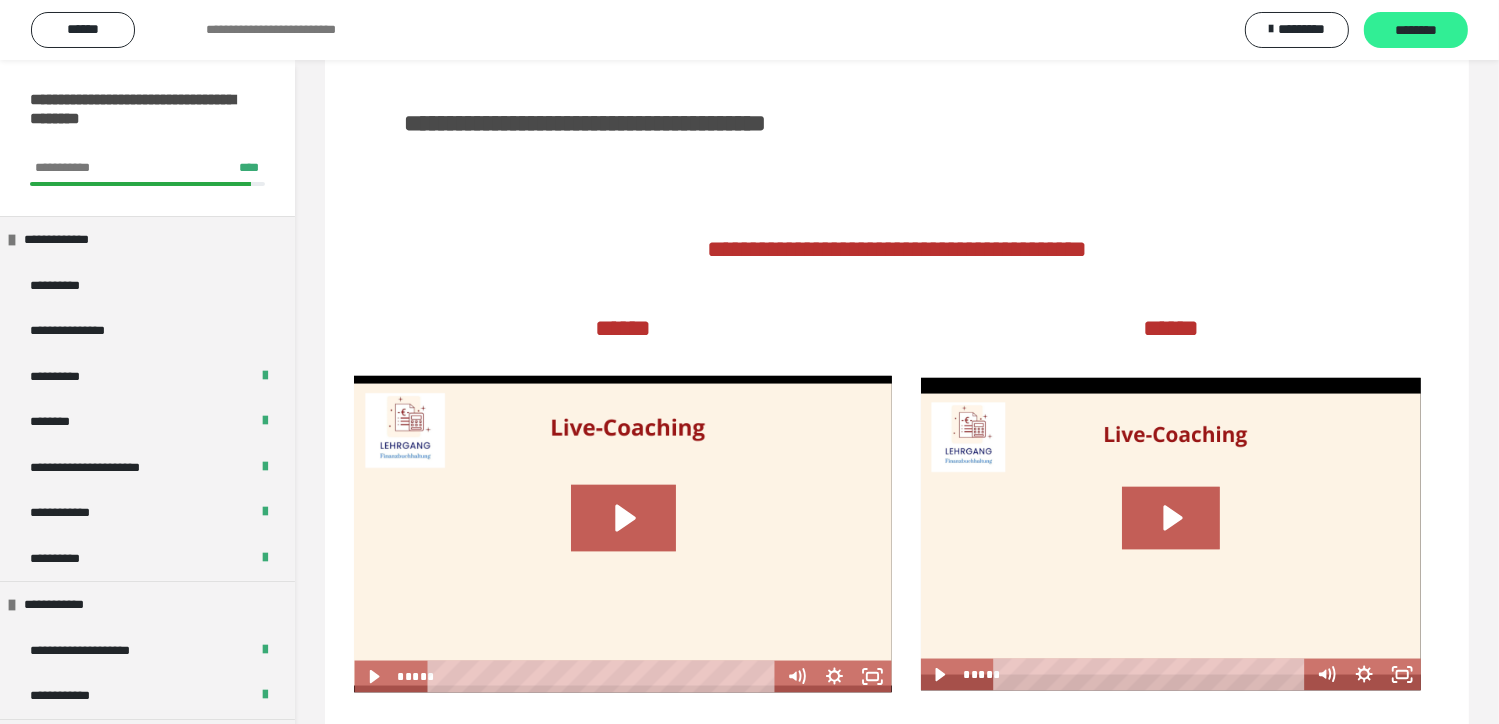 click on "********" at bounding box center [1416, 31] 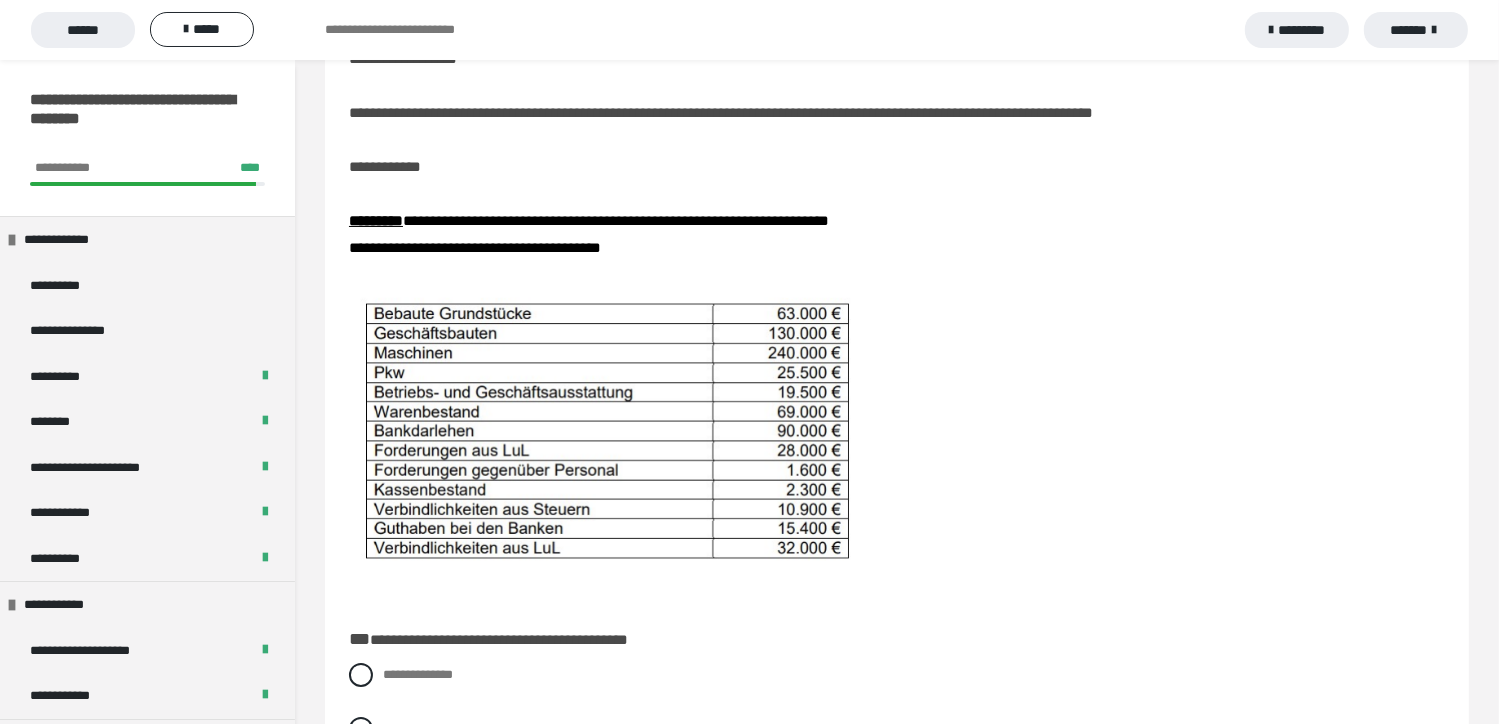 scroll, scrollTop: 200, scrollLeft: 0, axis: vertical 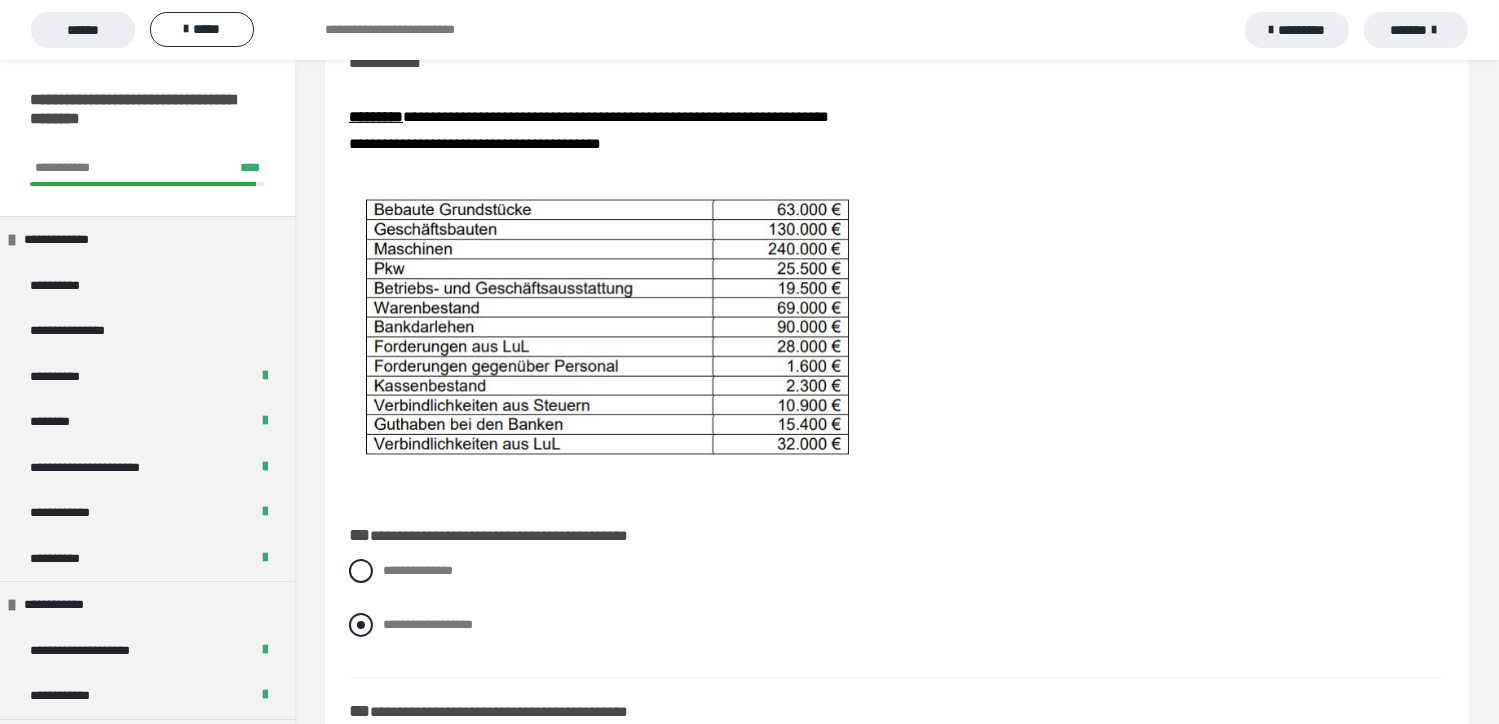 click at bounding box center [361, 625] 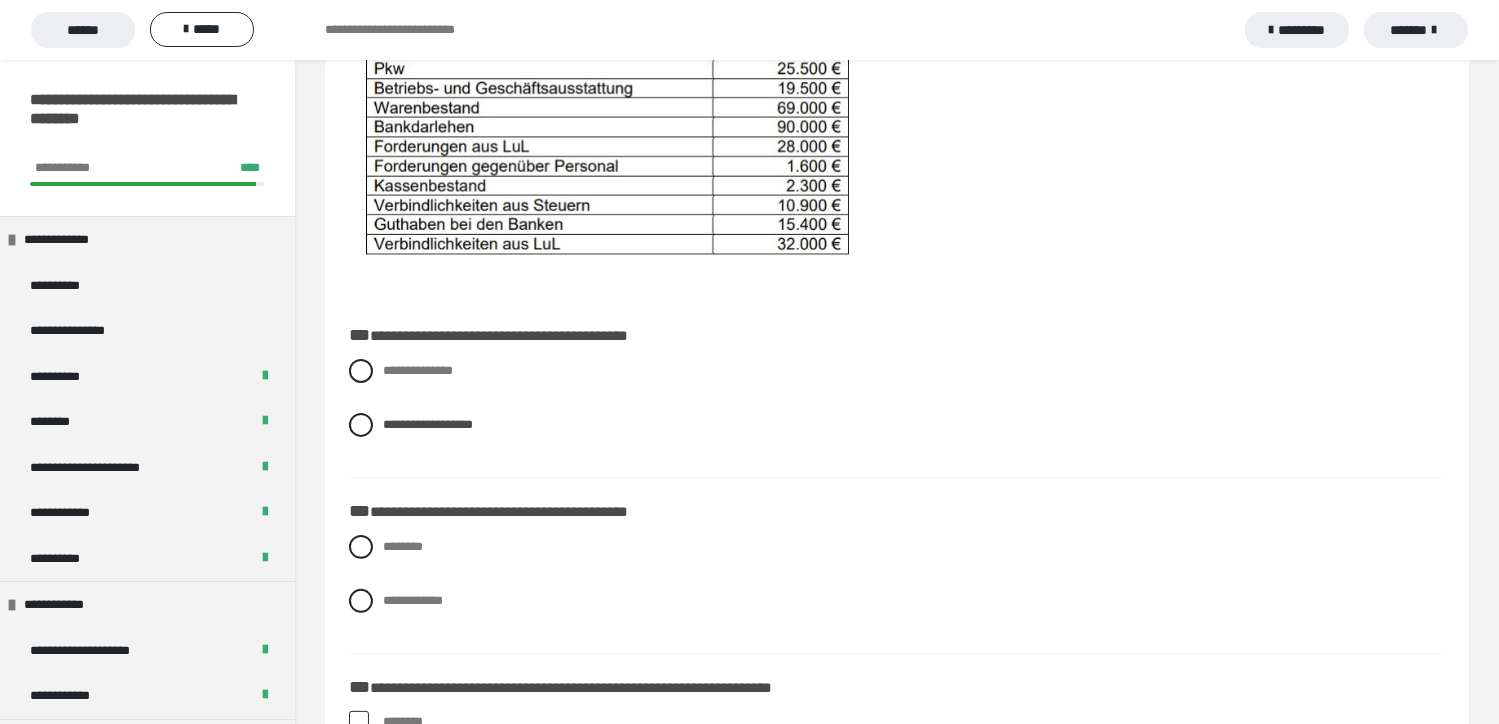 scroll, scrollTop: 500, scrollLeft: 0, axis: vertical 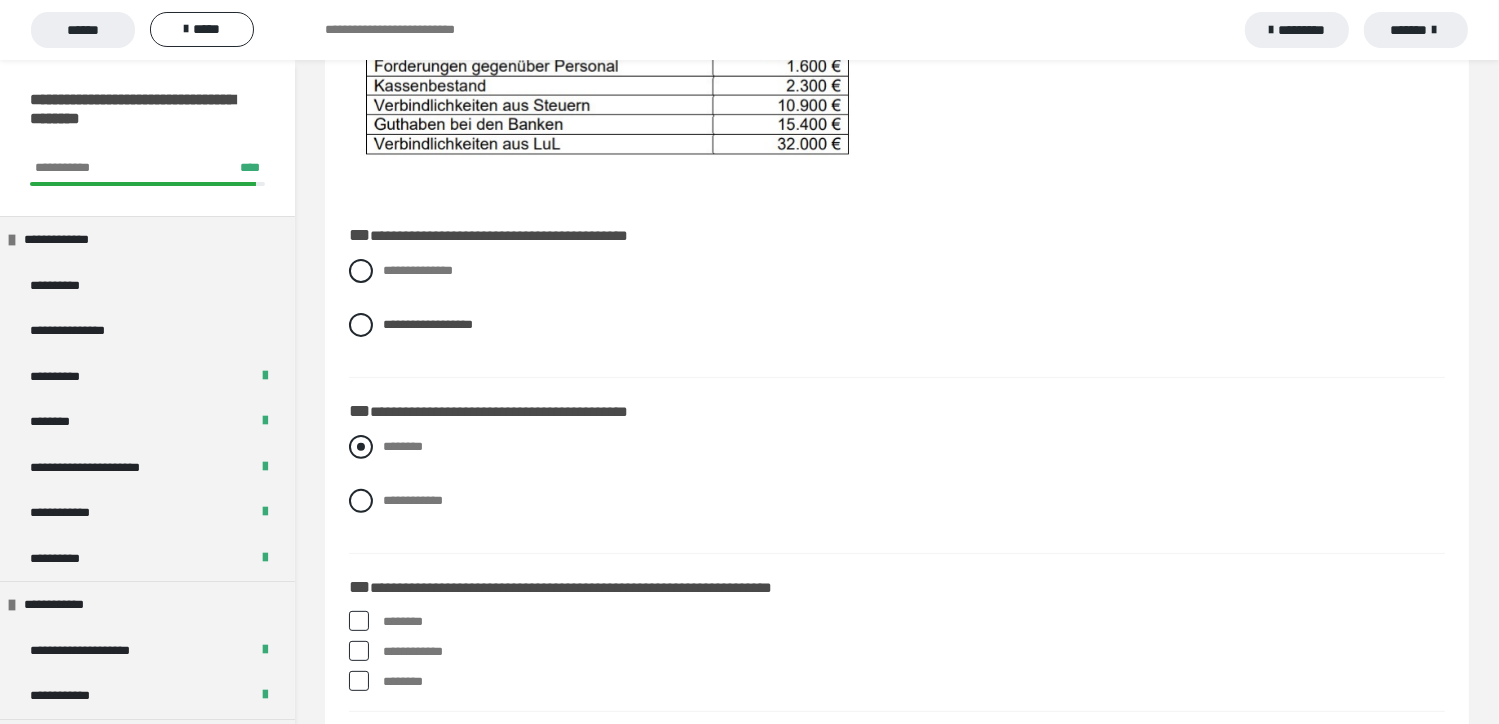 click at bounding box center (361, 447) 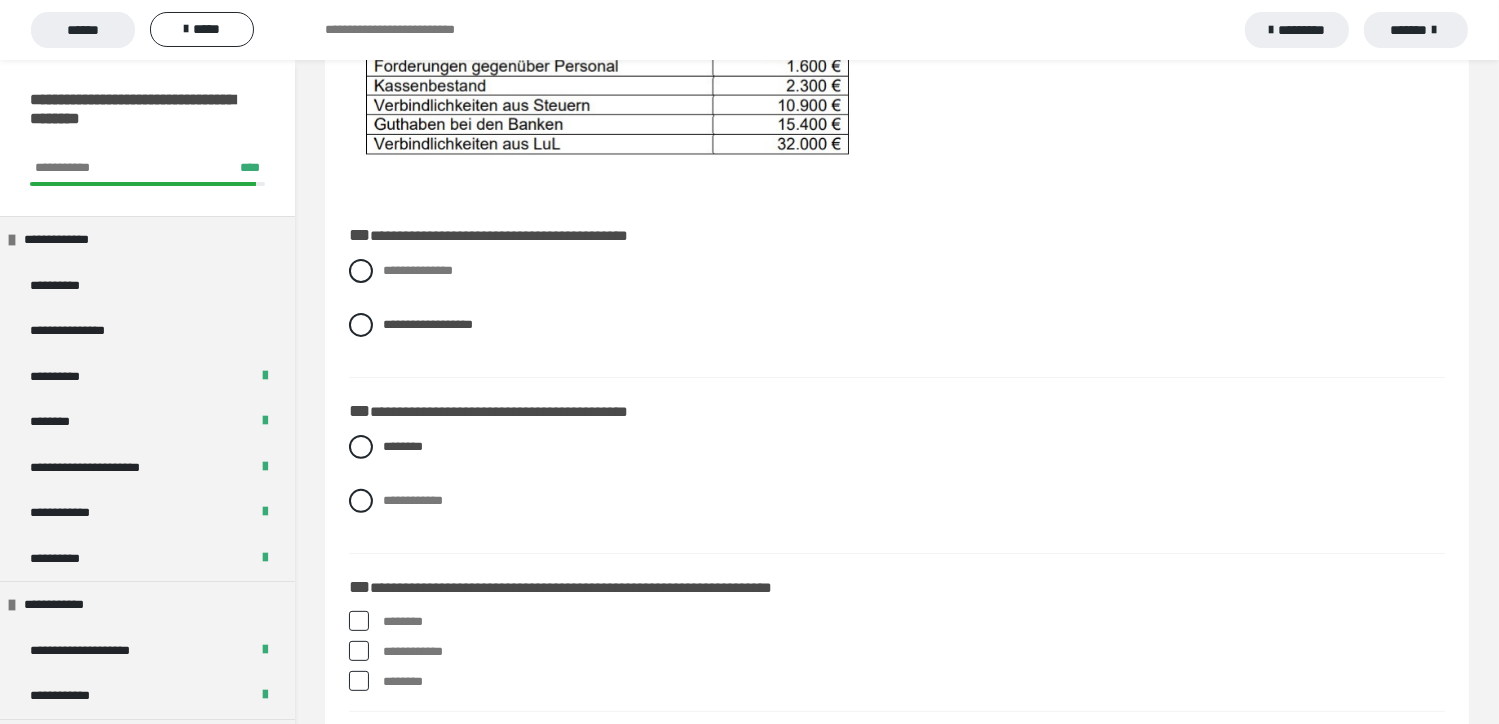 click at bounding box center [359, 651] 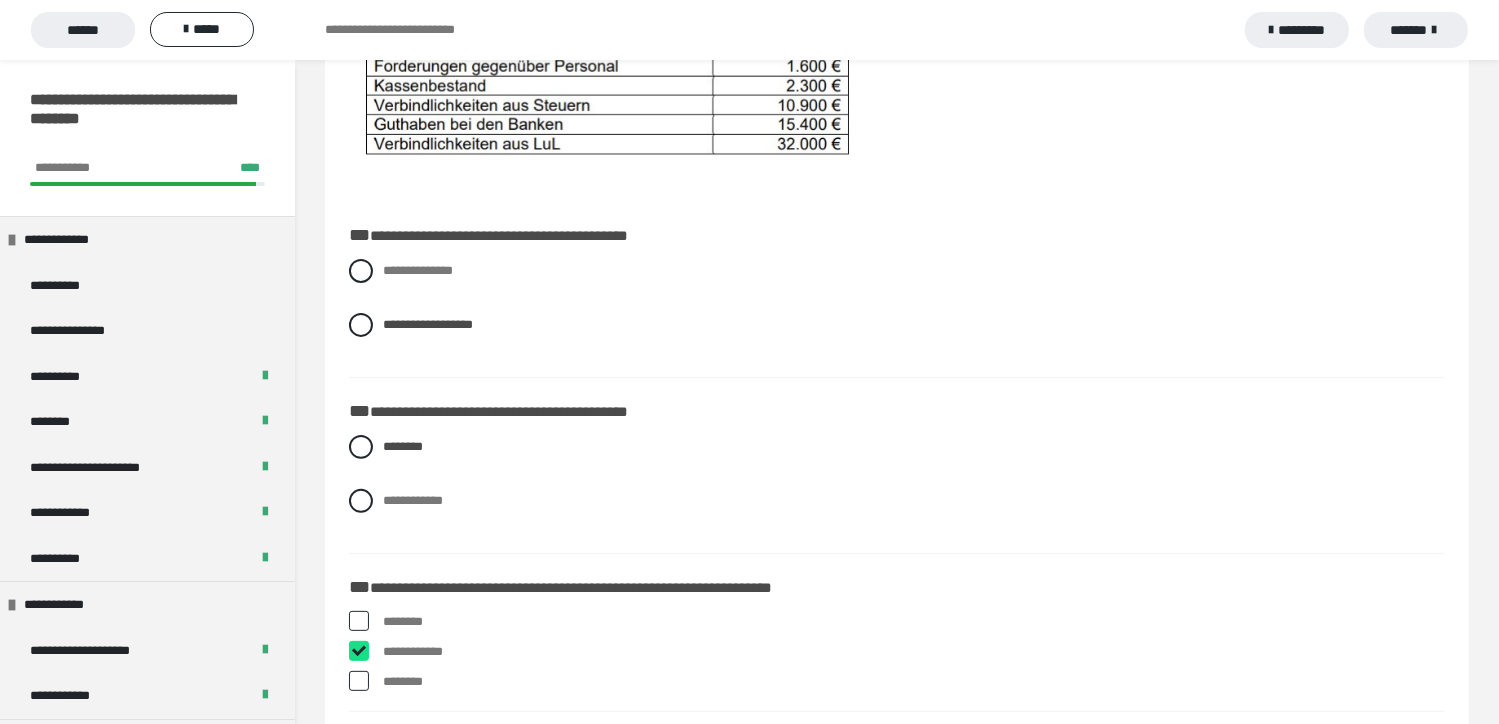 checkbox on "****" 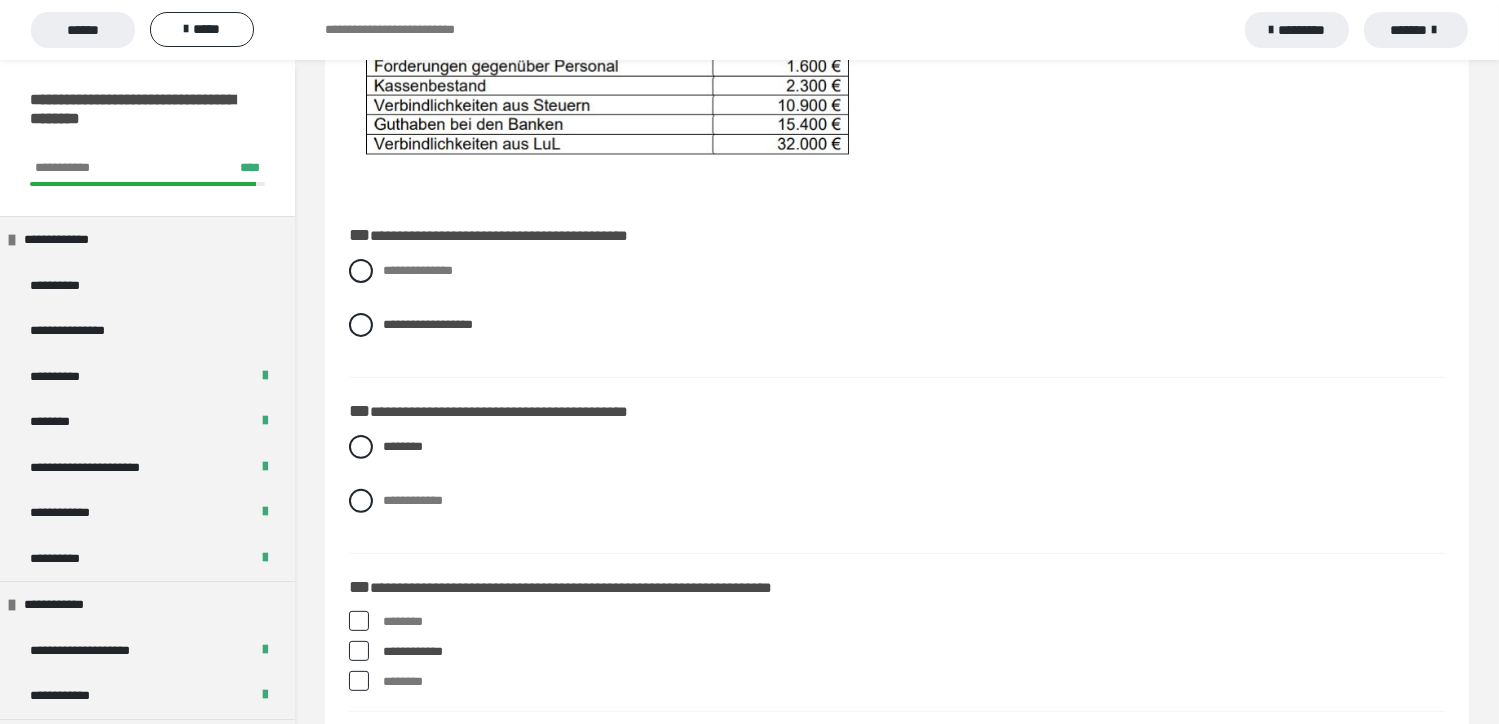 click at bounding box center [359, 681] 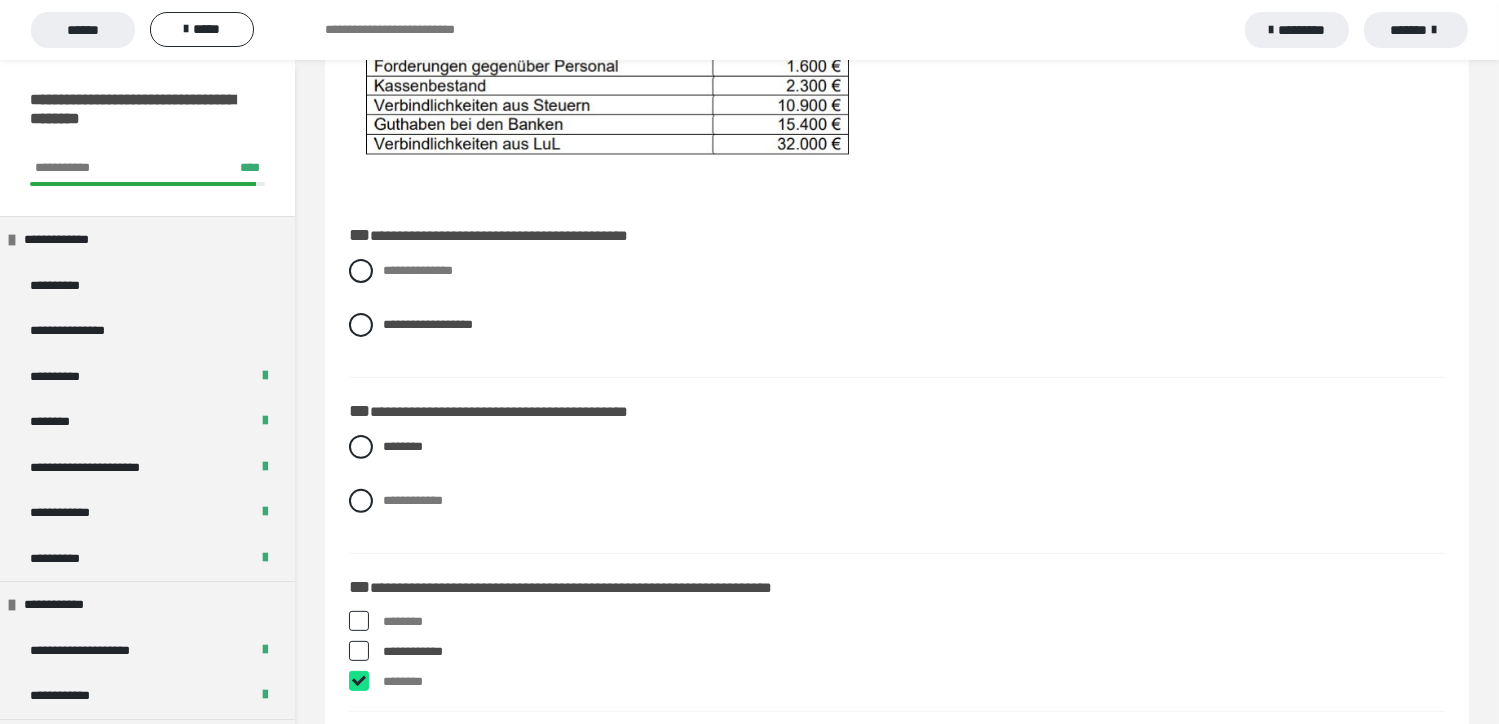 checkbox on "****" 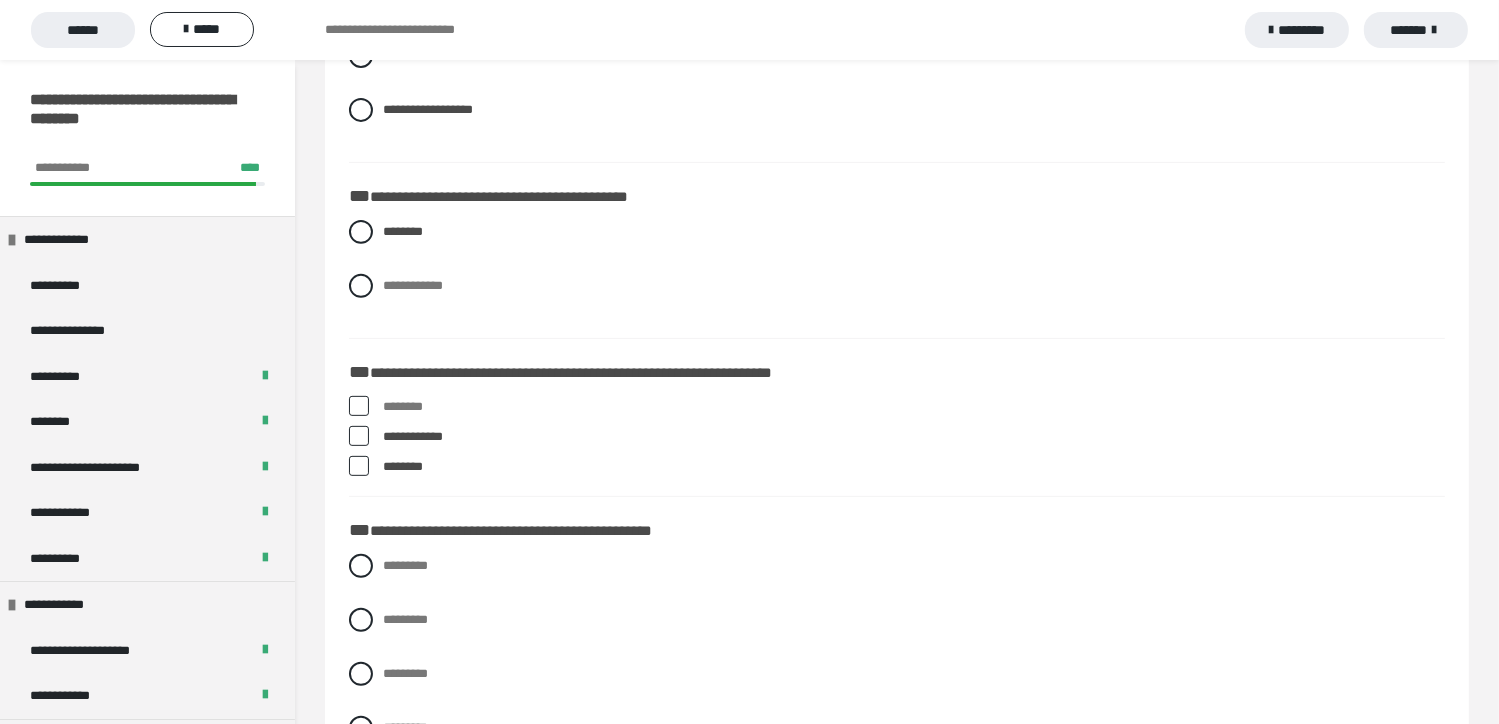 scroll, scrollTop: 671, scrollLeft: 0, axis: vertical 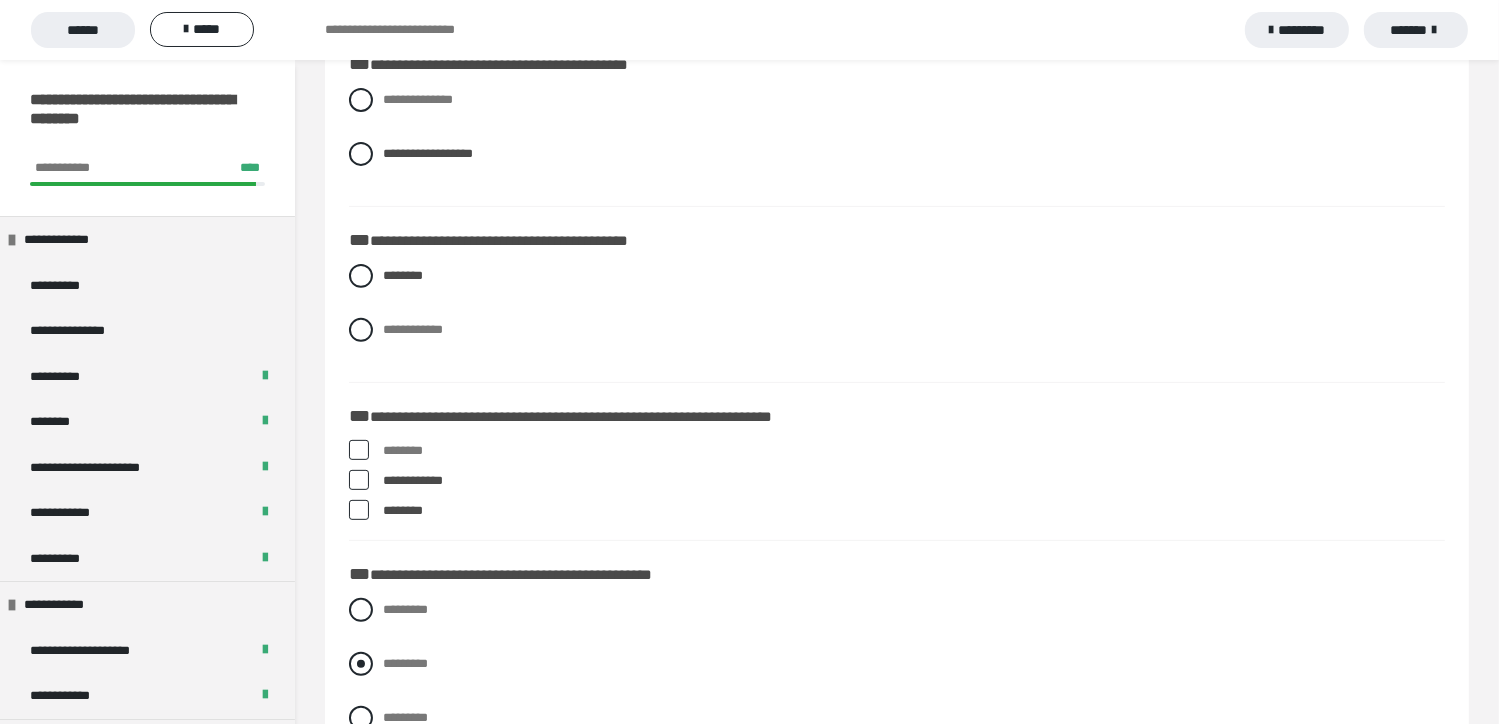 click on "*********" at bounding box center (897, 664) 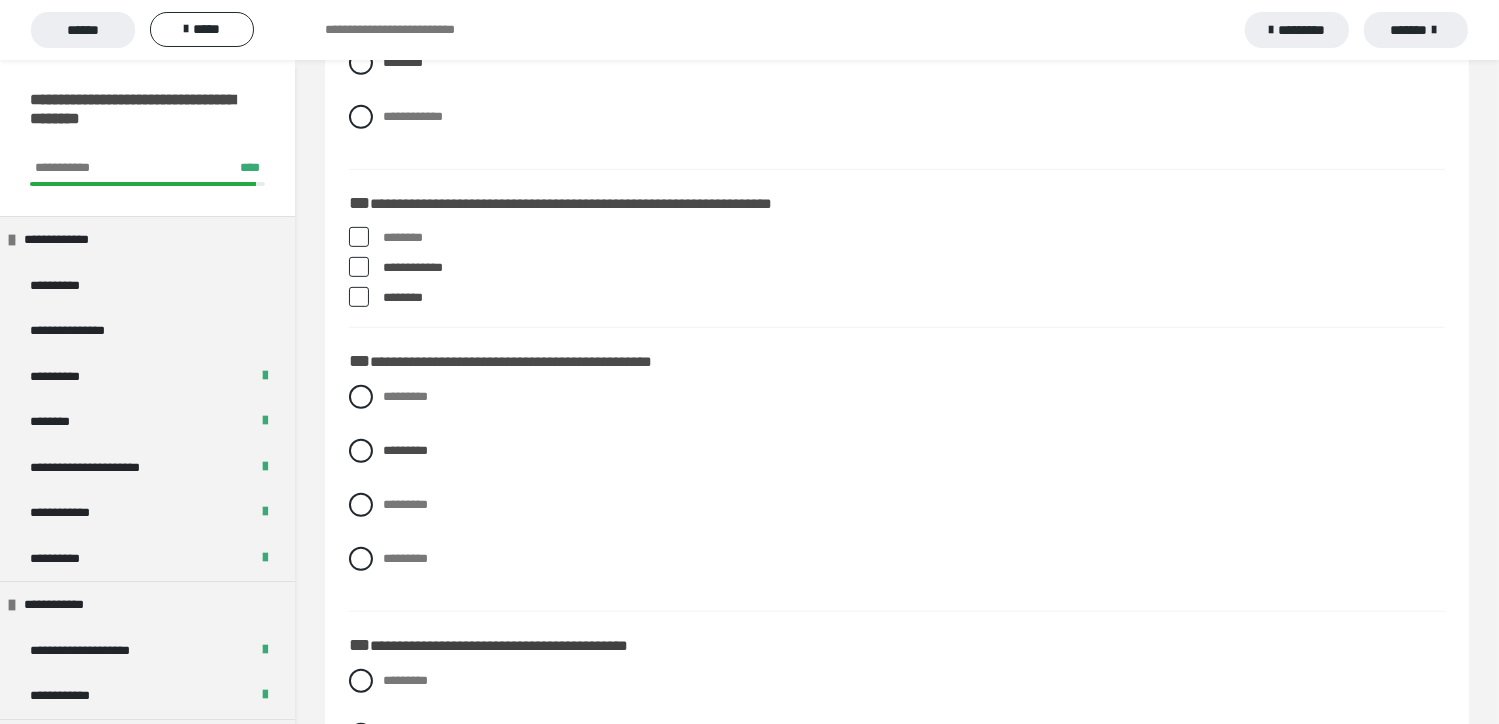 scroll, scrollTop: 1071, scrollLeft: 0, axis: vertical 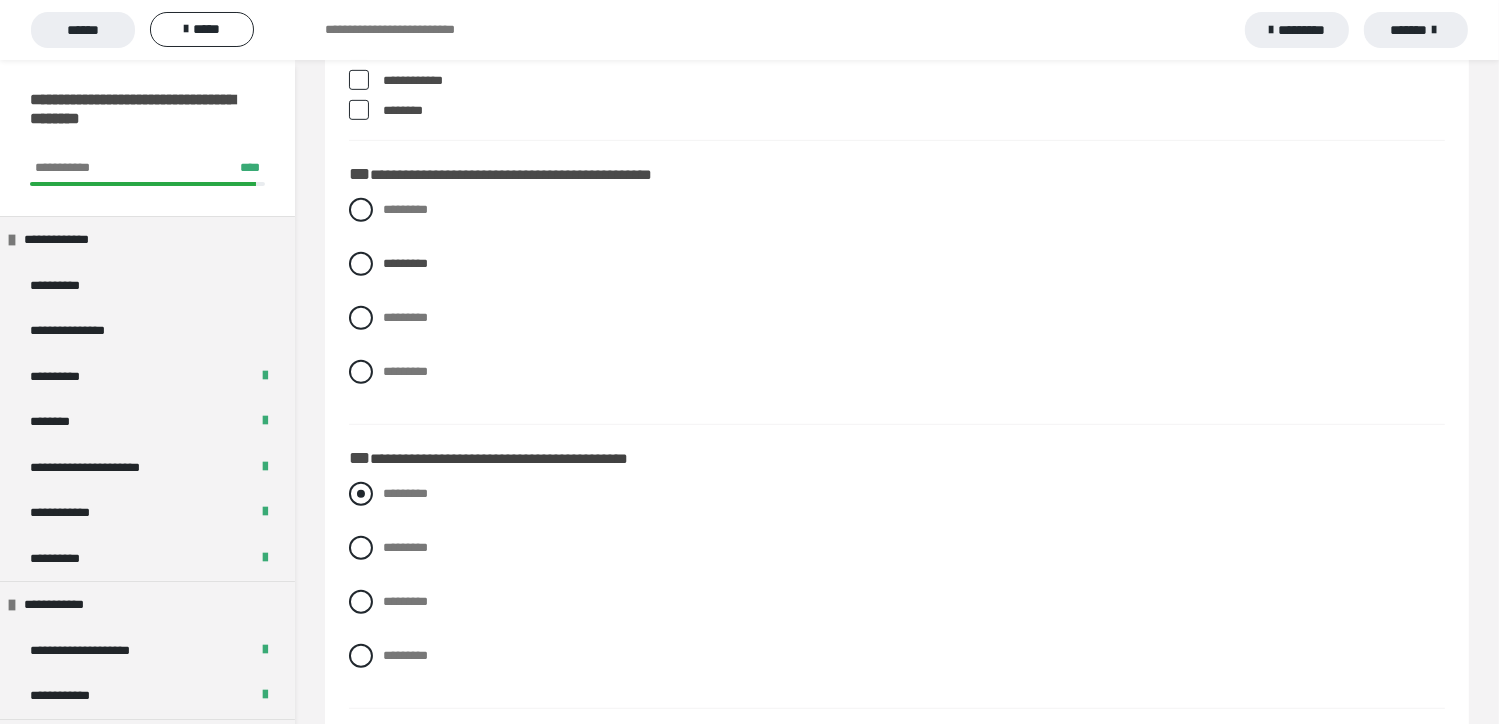 click at bounding box center (361, 494) 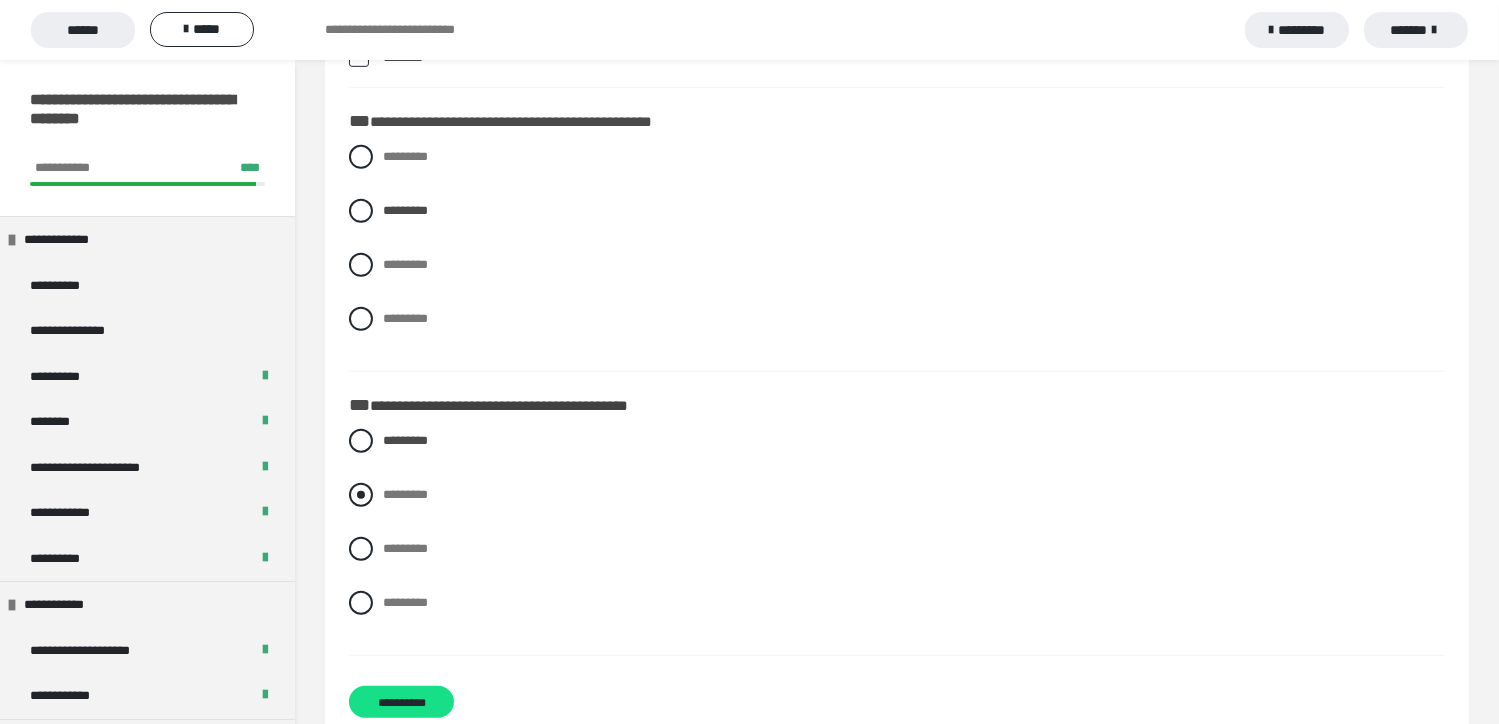scroll, scrollTop: 1171, scrollLeft: 0, axis: vertical 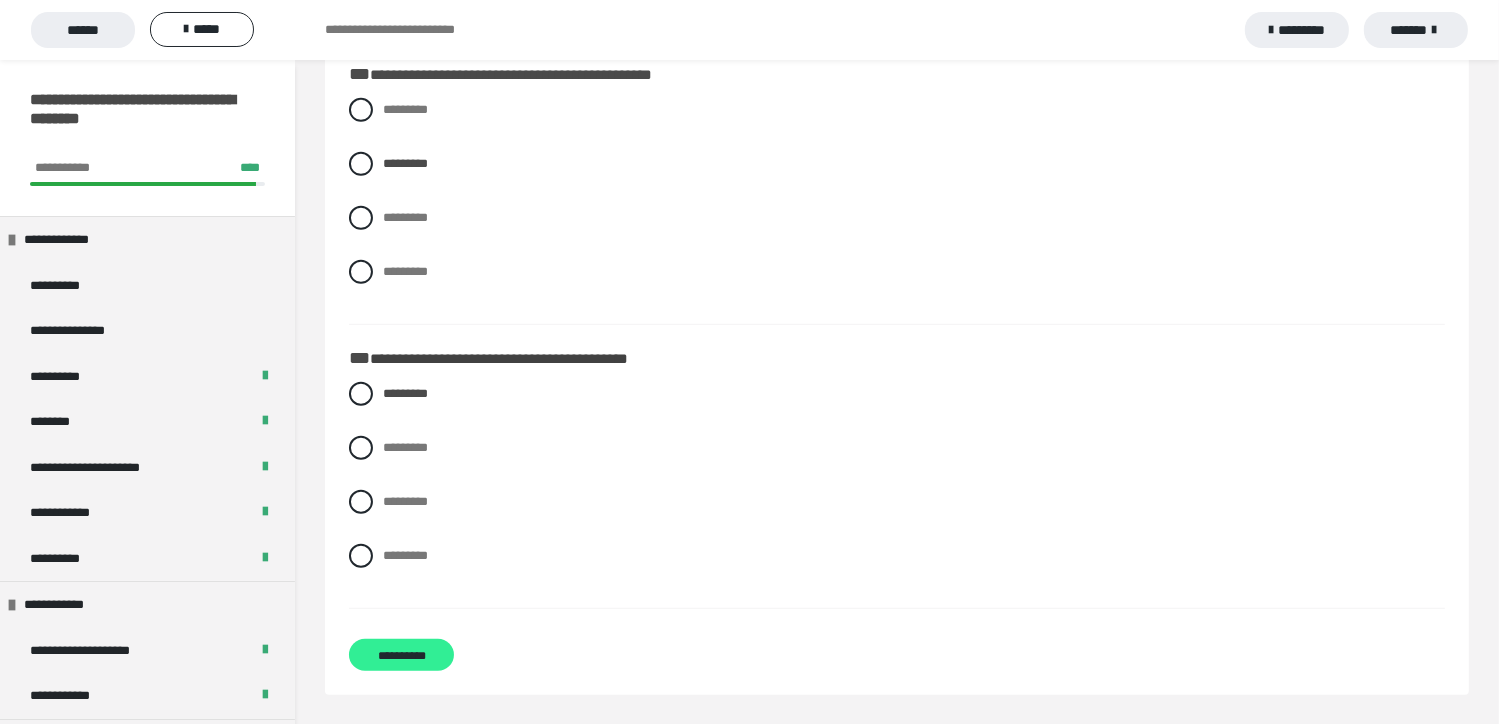 click on "**********" at bounding box center [401, 655] 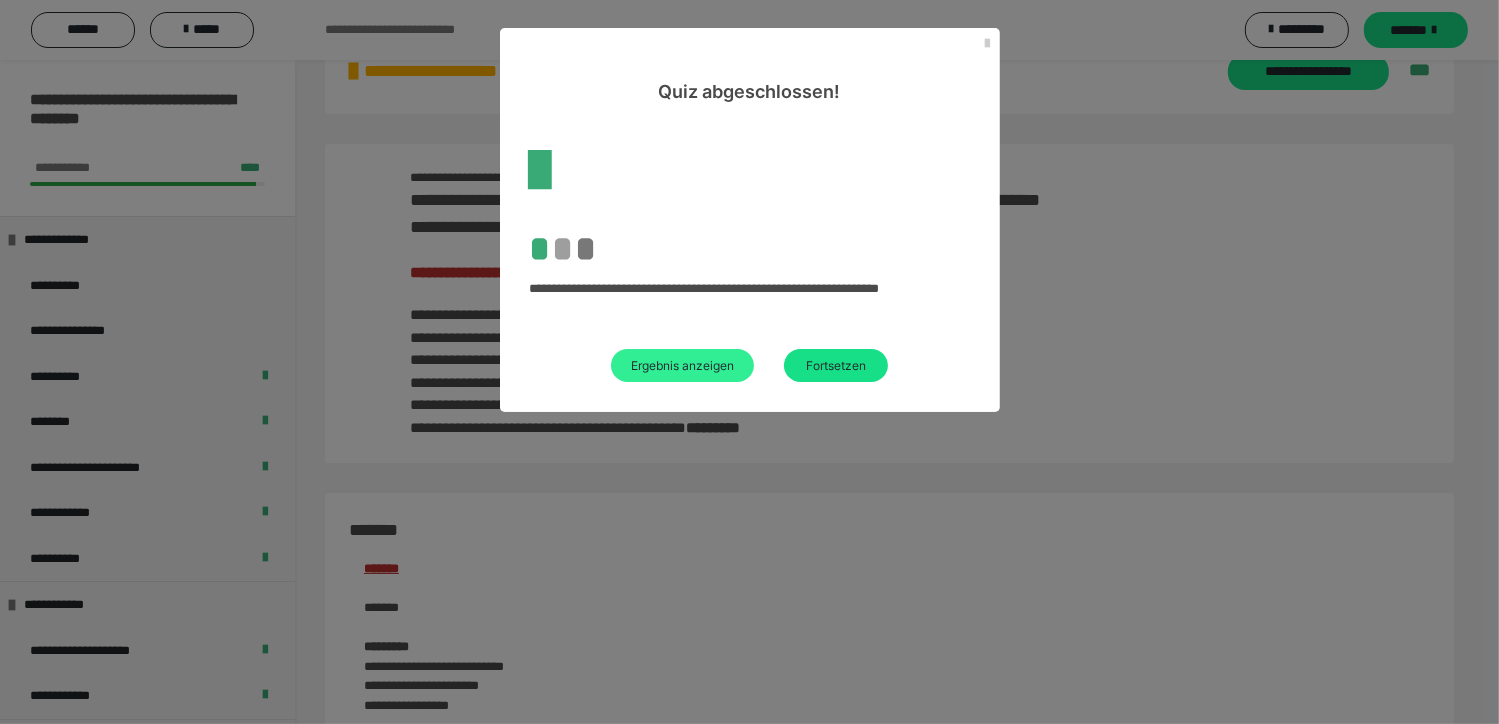 scroll, scrollTop: 1171, scrollLeft: 0, axis: vertical 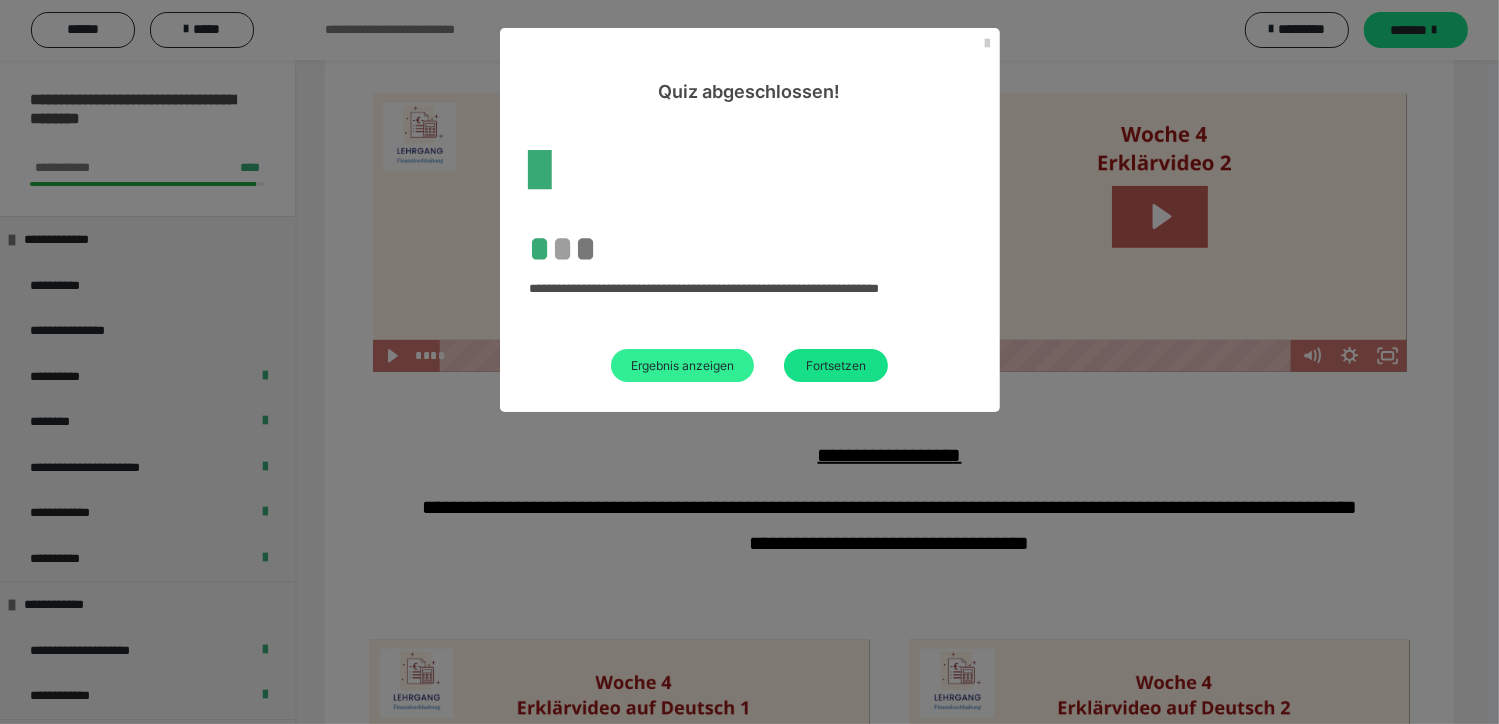 click on "Ergebnis anzeigen" at bounding box center [682, 365] 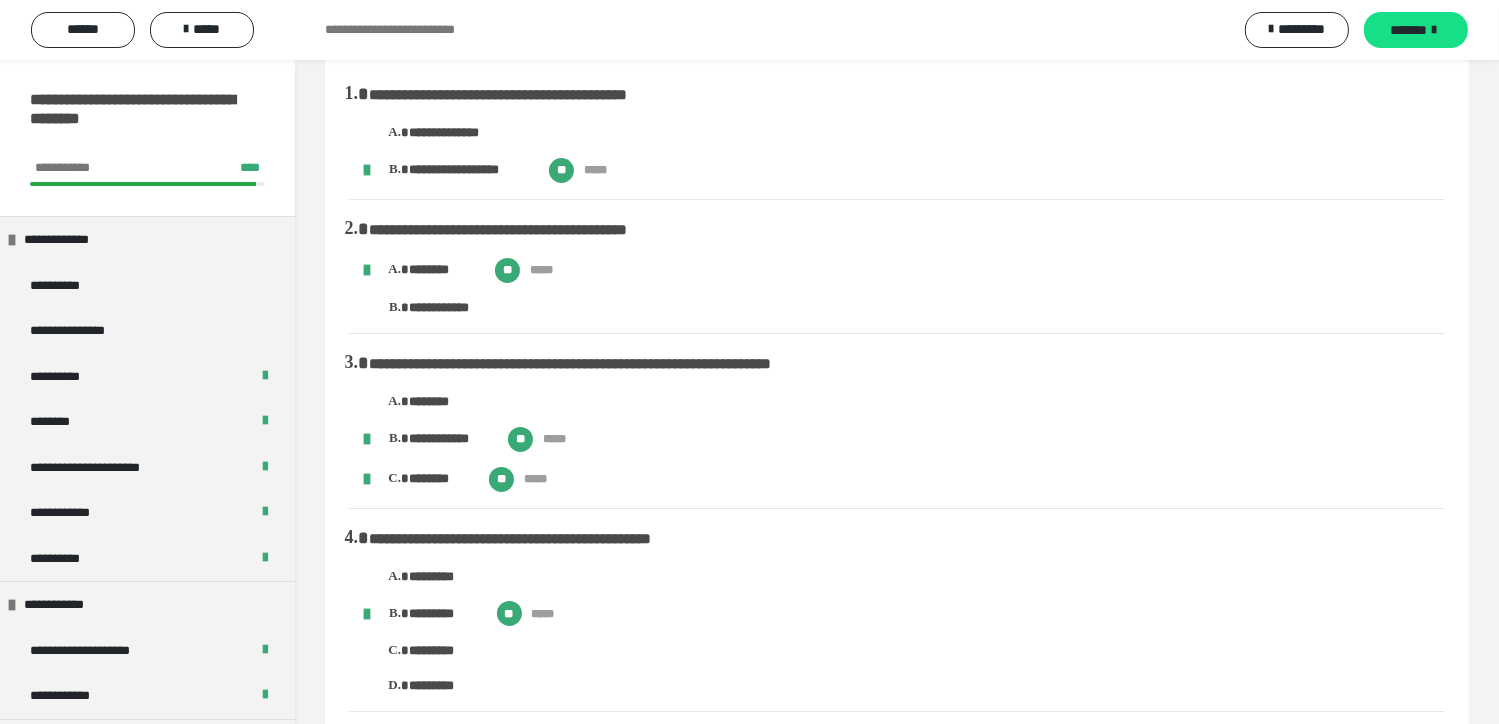 scroll, scrollTop: 0, scrollLeft: 0, axis: both 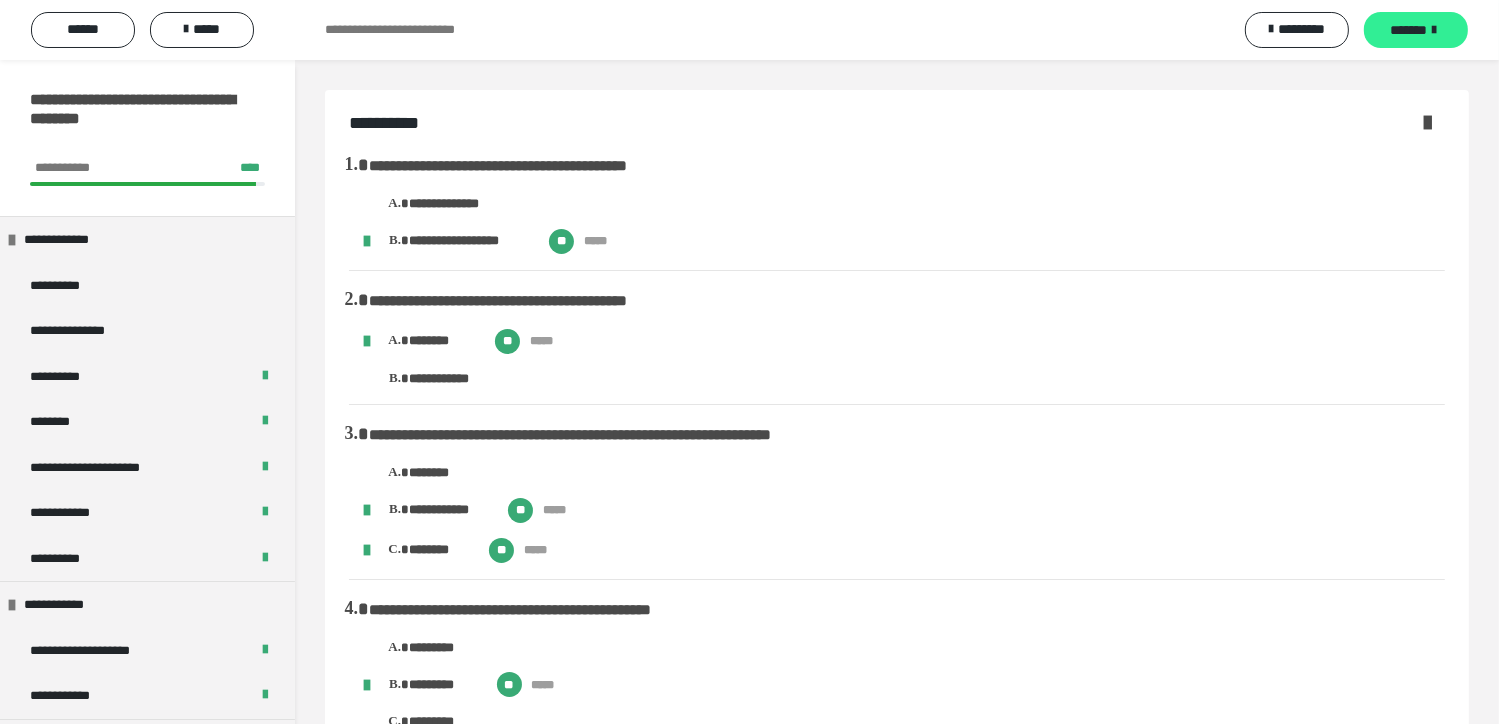 click on "*******" at bounding box center (1409, 30) 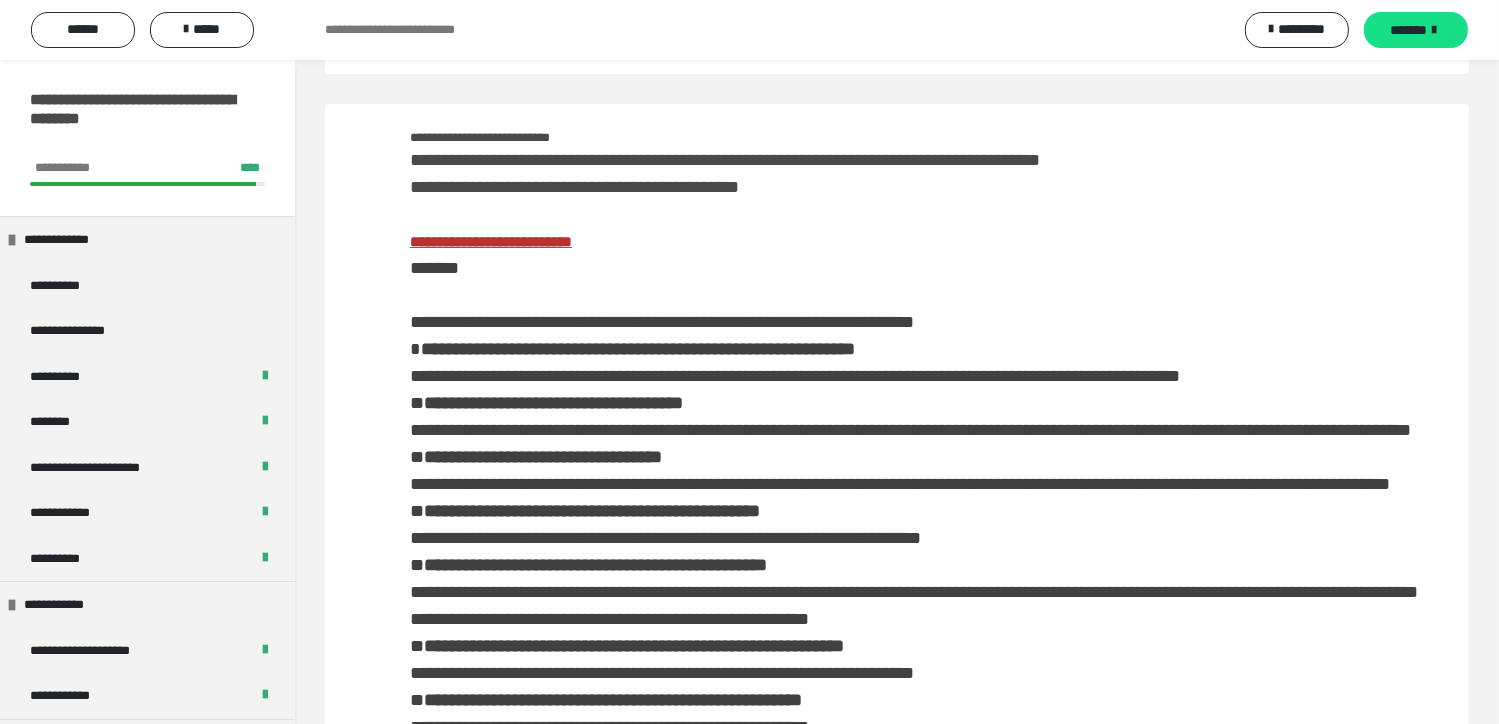 scroll, scrollTop: 200, scrollLeft: 0, axis: vertical 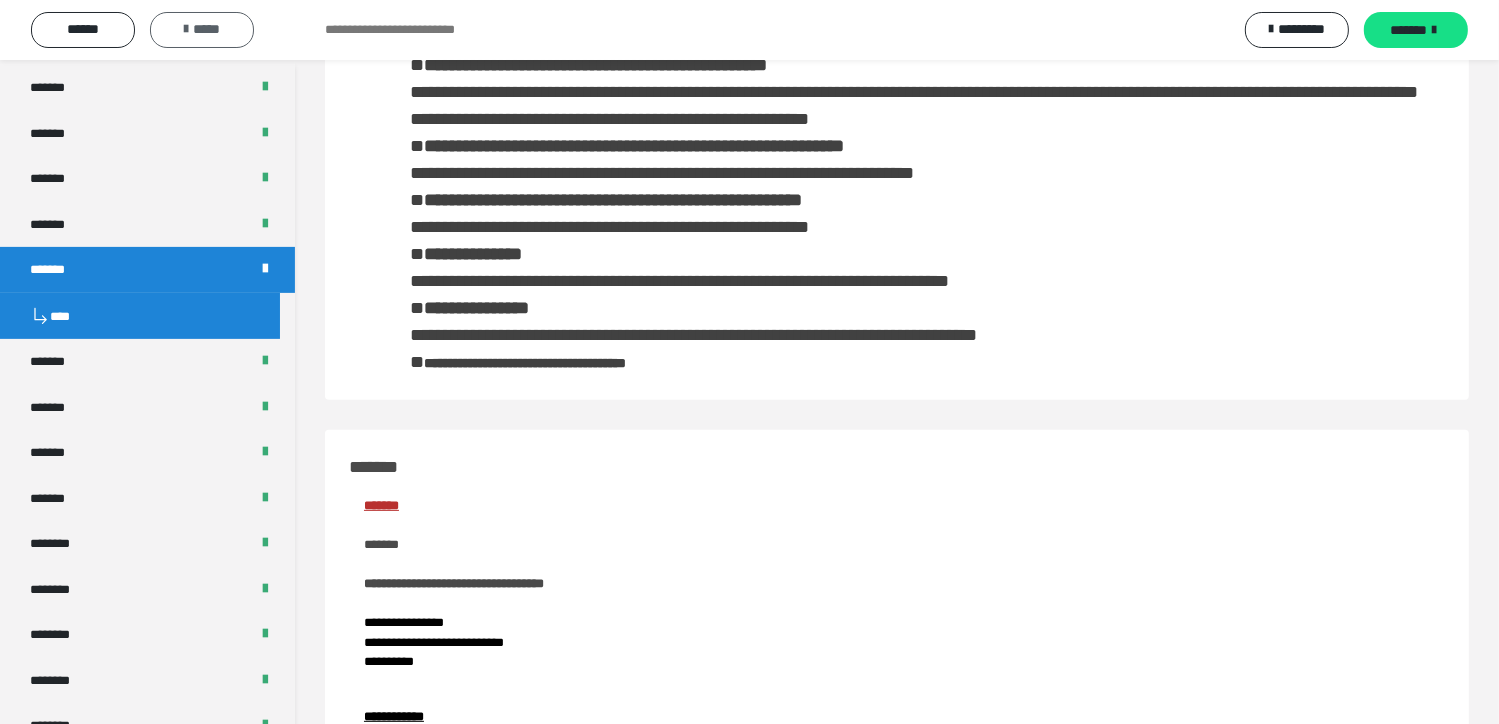 click on "*****" at bounding box center [202, 29] 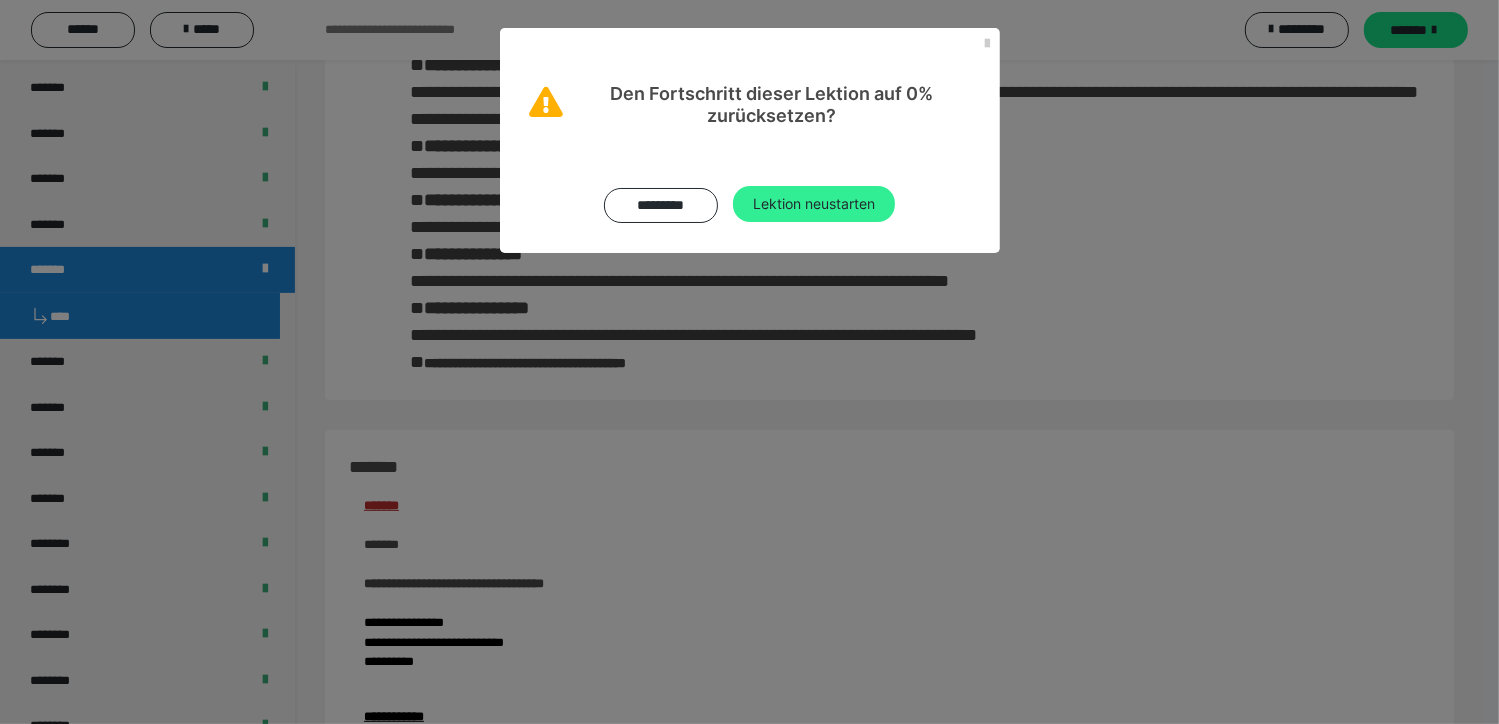 click on "Lektion neustarten" at bounding box center (814, 204) 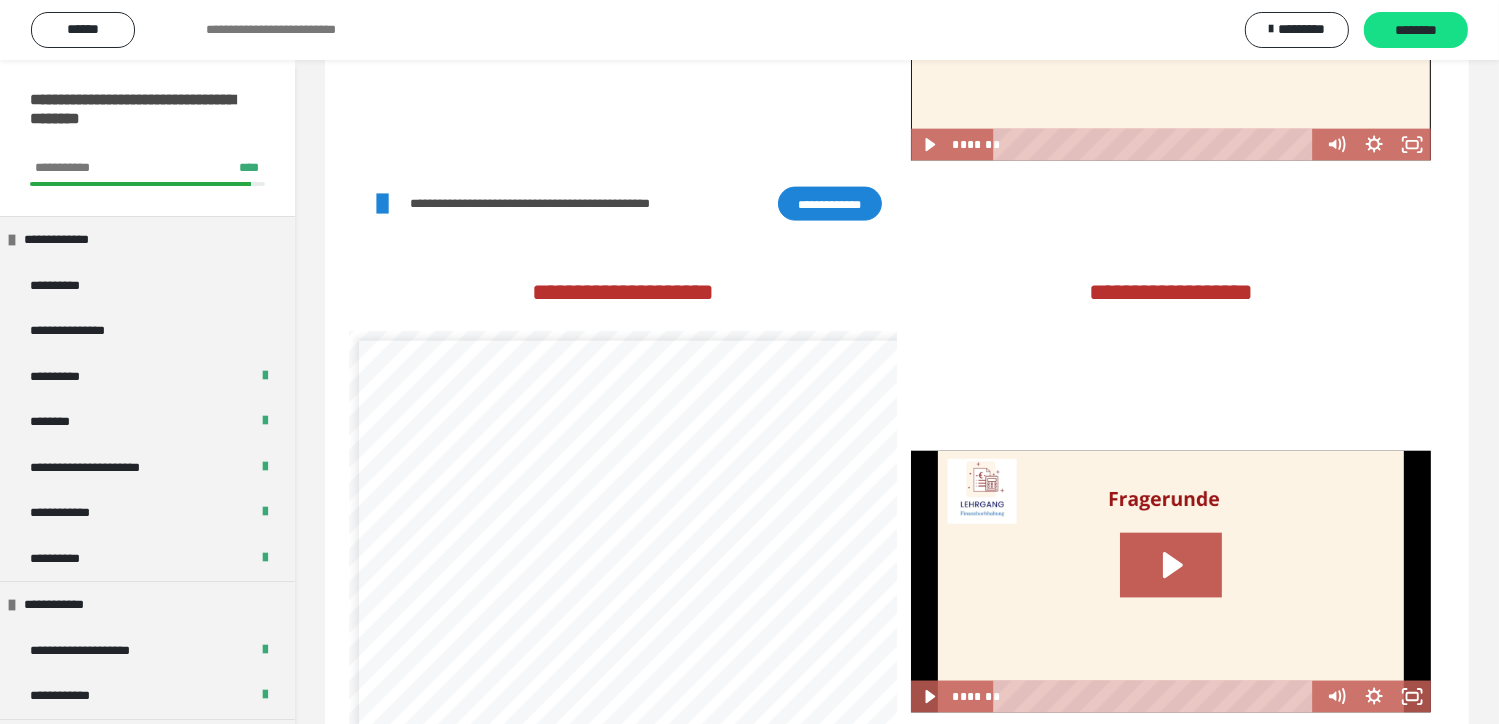 scroll, scrollTop: 2900, scrollLeft: 0, axis: vertical 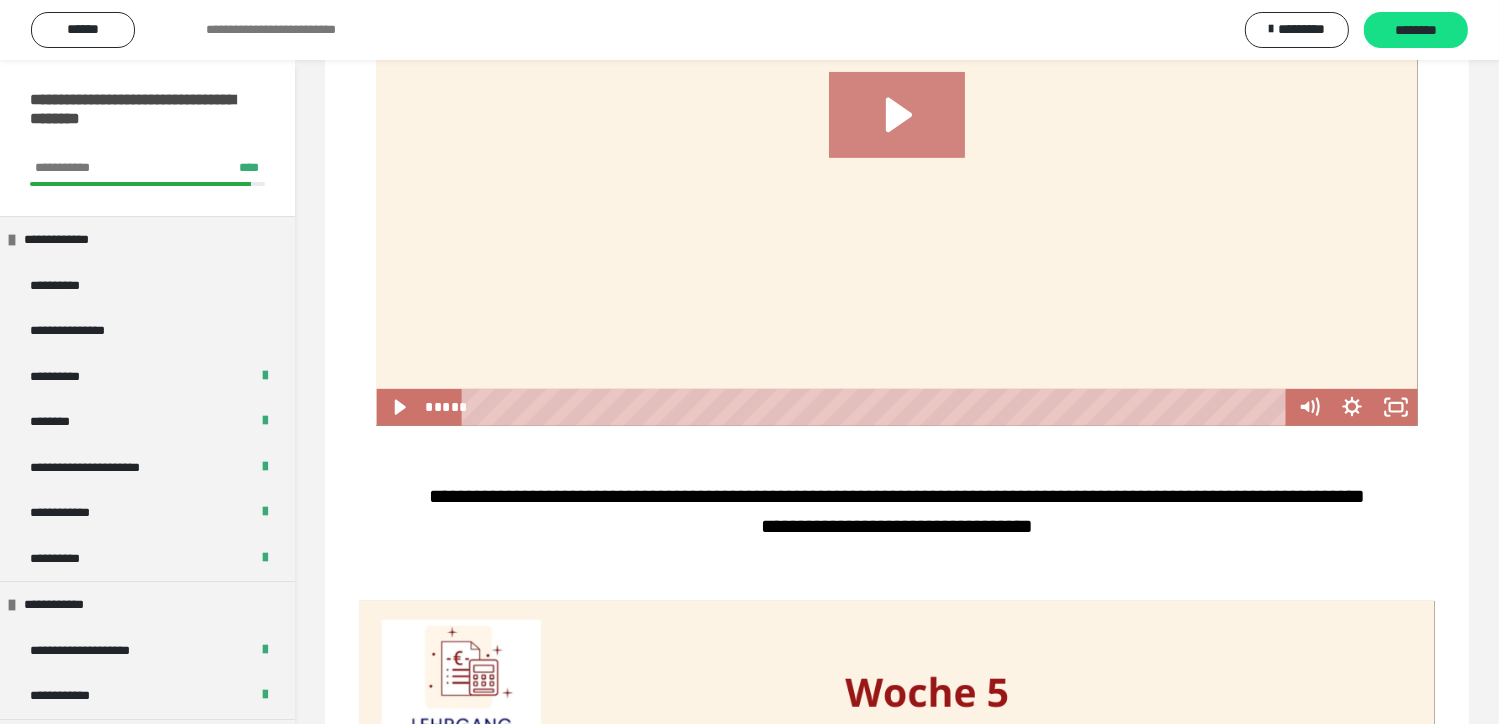 click 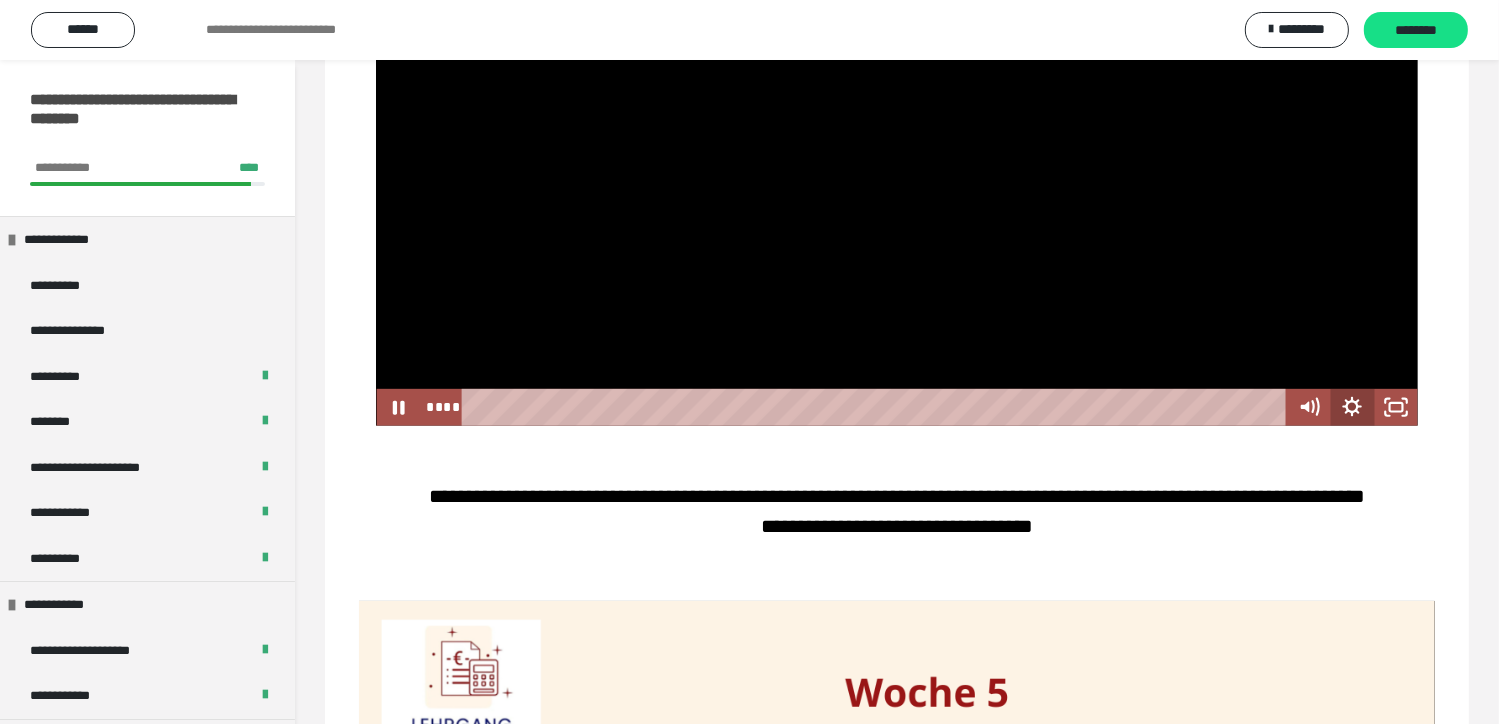 click 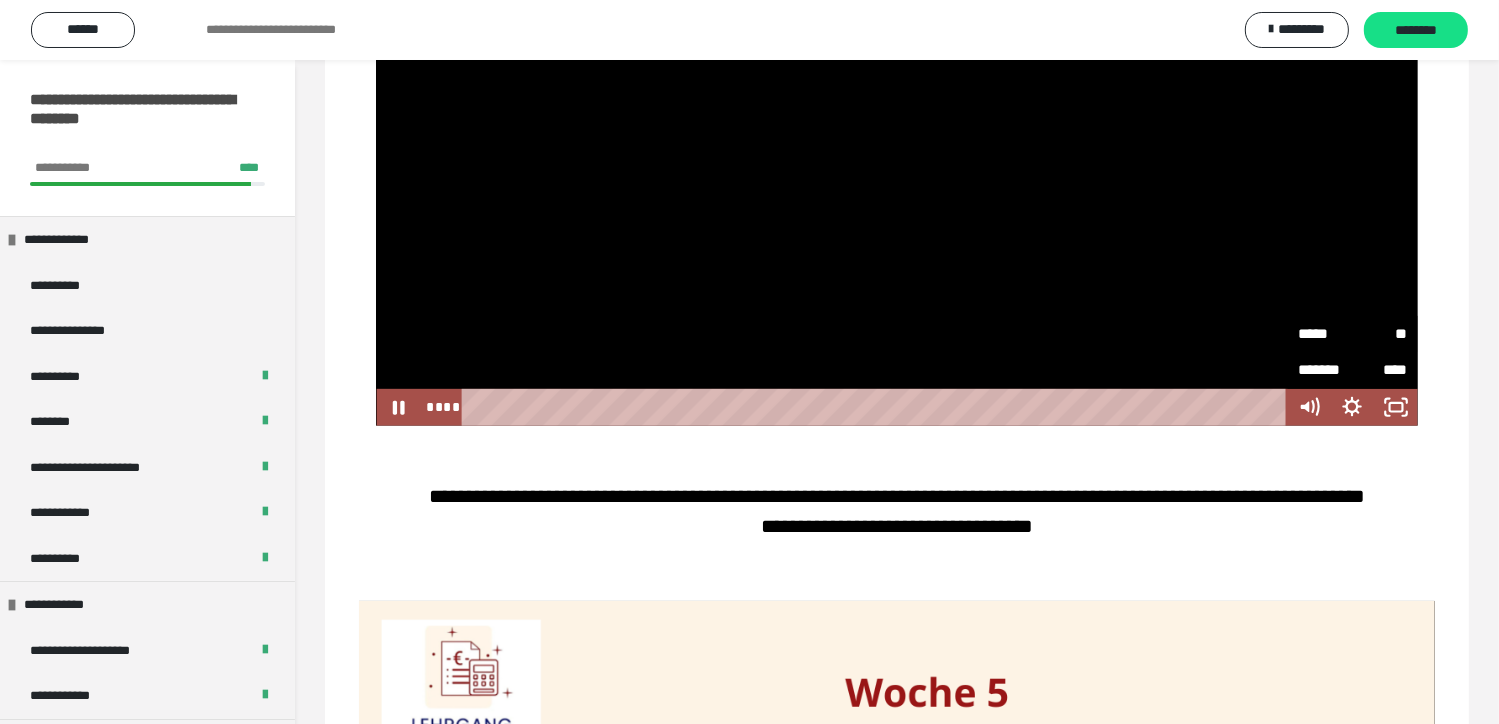click on "*****" at bounding box center [1325, 328] 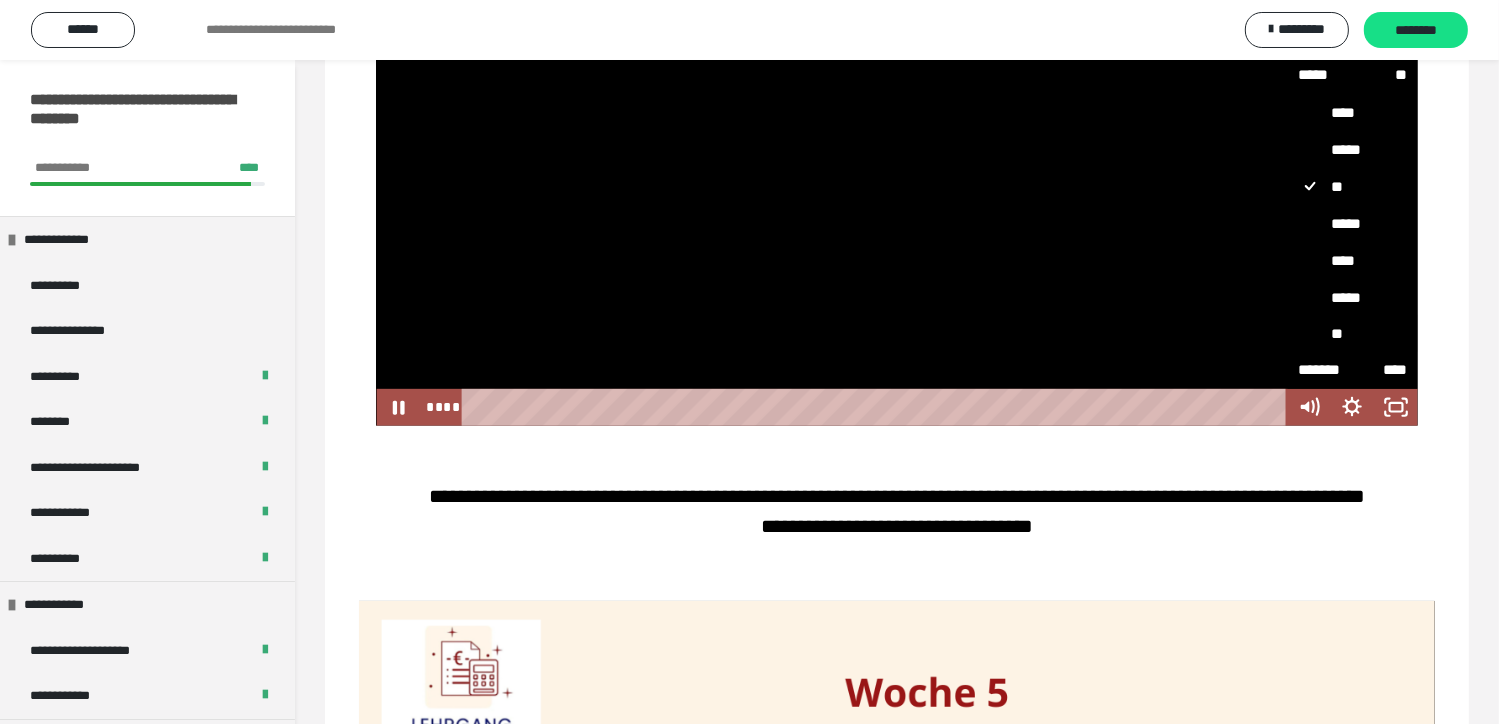 click on "**" at bounding box center (1353, 334) 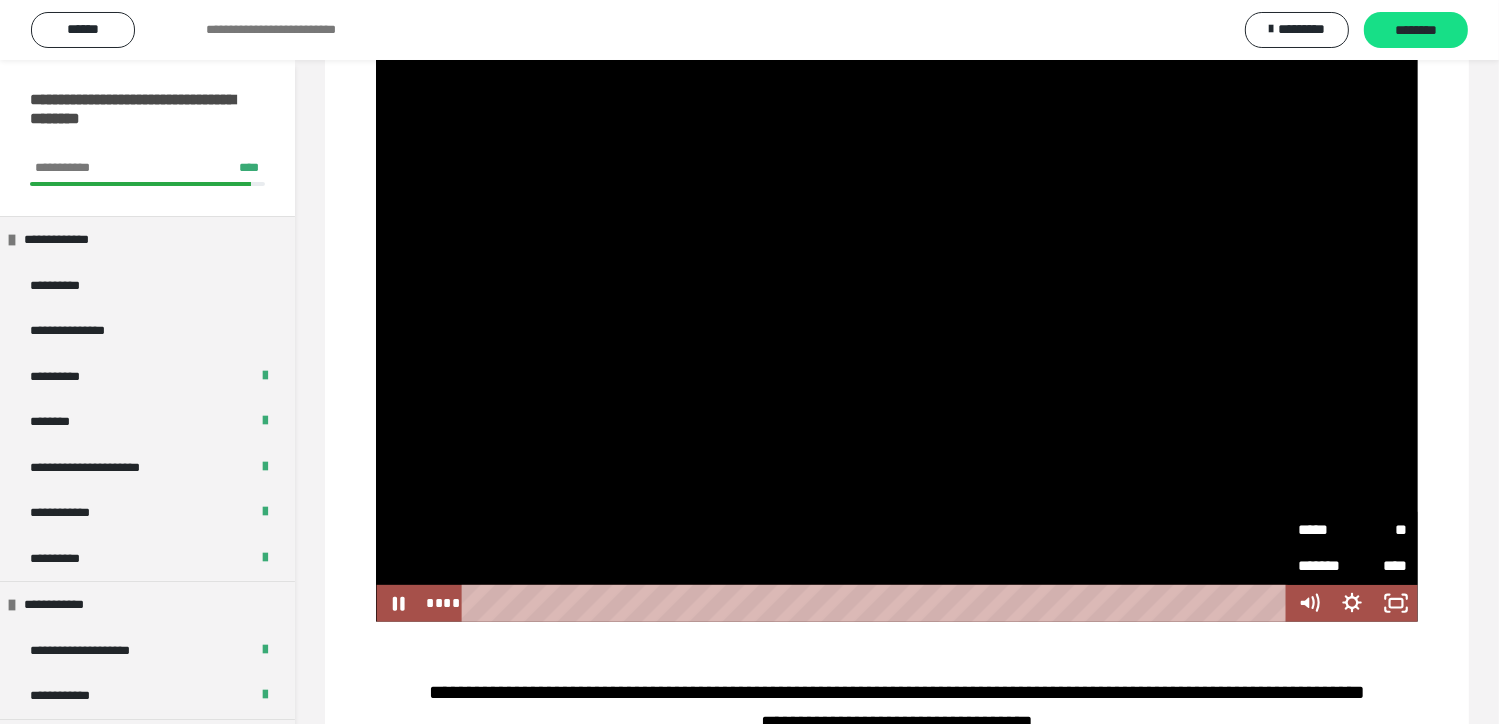 scroll, scrollTop: 700, scrollLeft: 0, axis: vertical 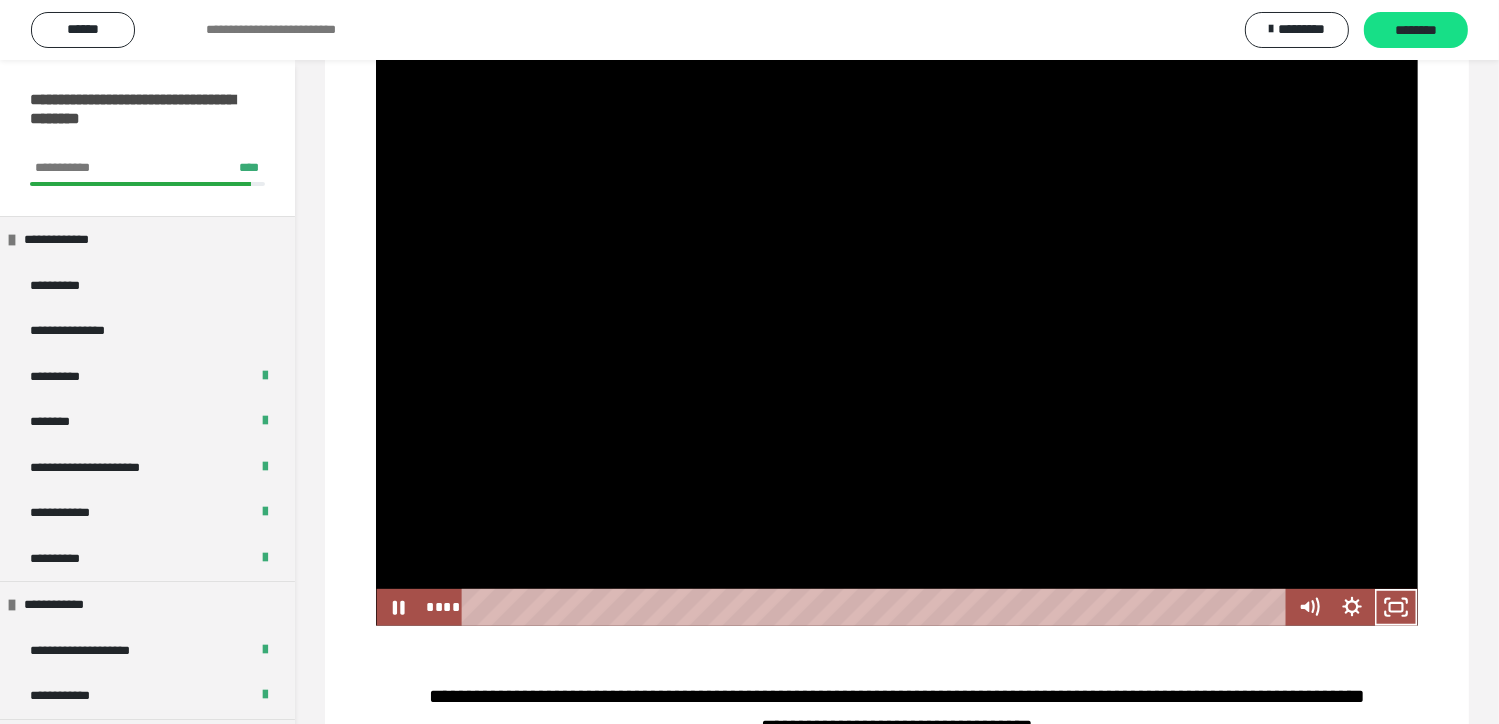 drag, startPoint x: 946, startPoint y: 292, endPoint x: 958, endPoint y: 294, distance: 12.165525 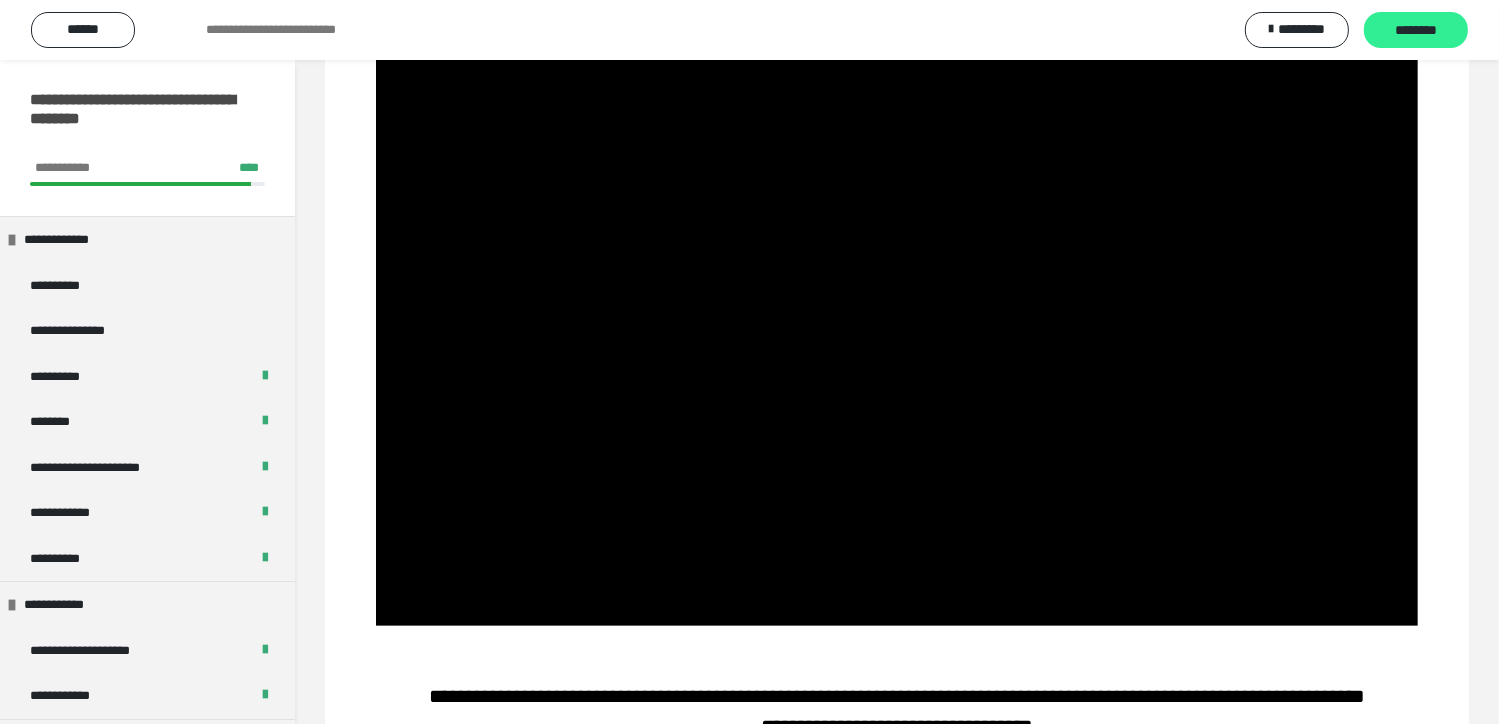 click on "********" at bounding box center (1416, 31) 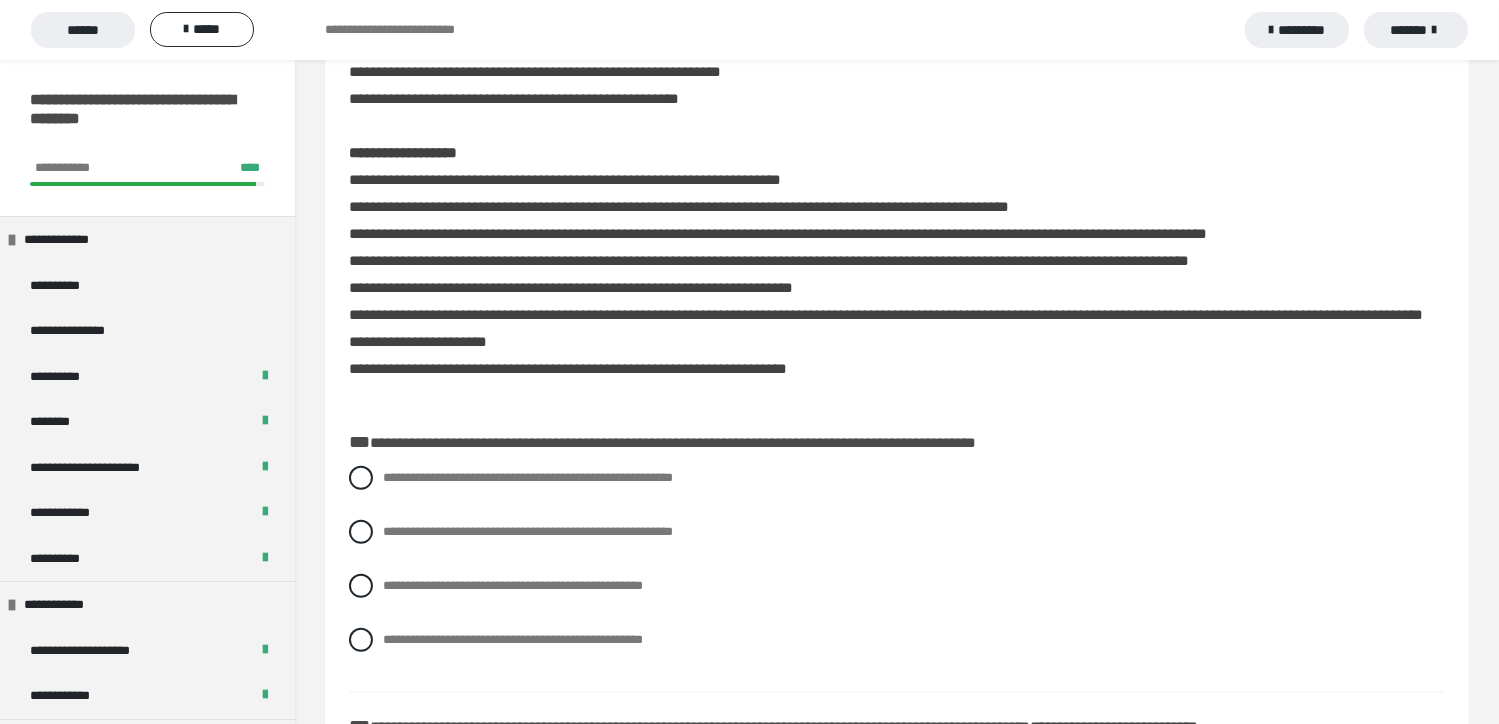 scroll, scrollTop: 700, scrollLeft: 0, axis: vertical 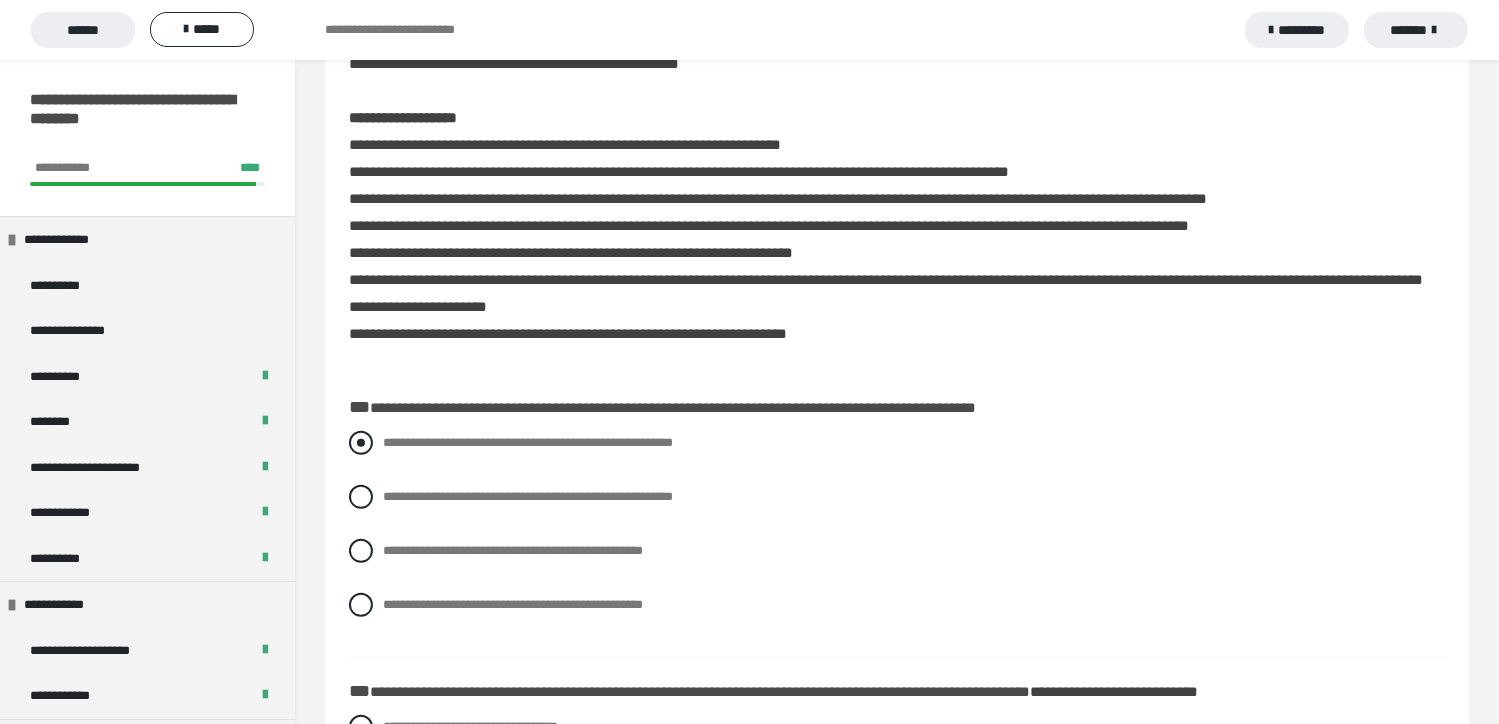 click at bounding box center (361, 443) 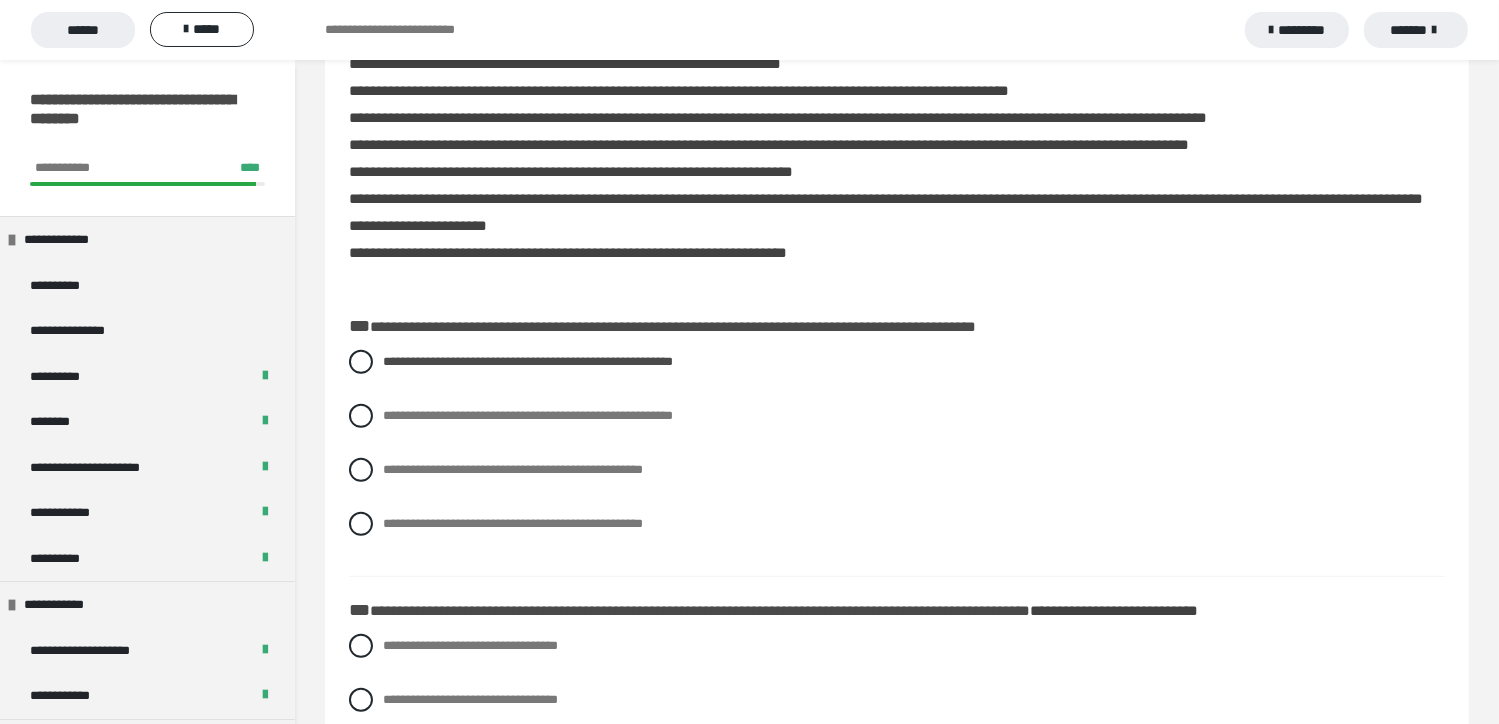 scroll, scrollTop: 900, scrollLeft: 0, axis: vertical 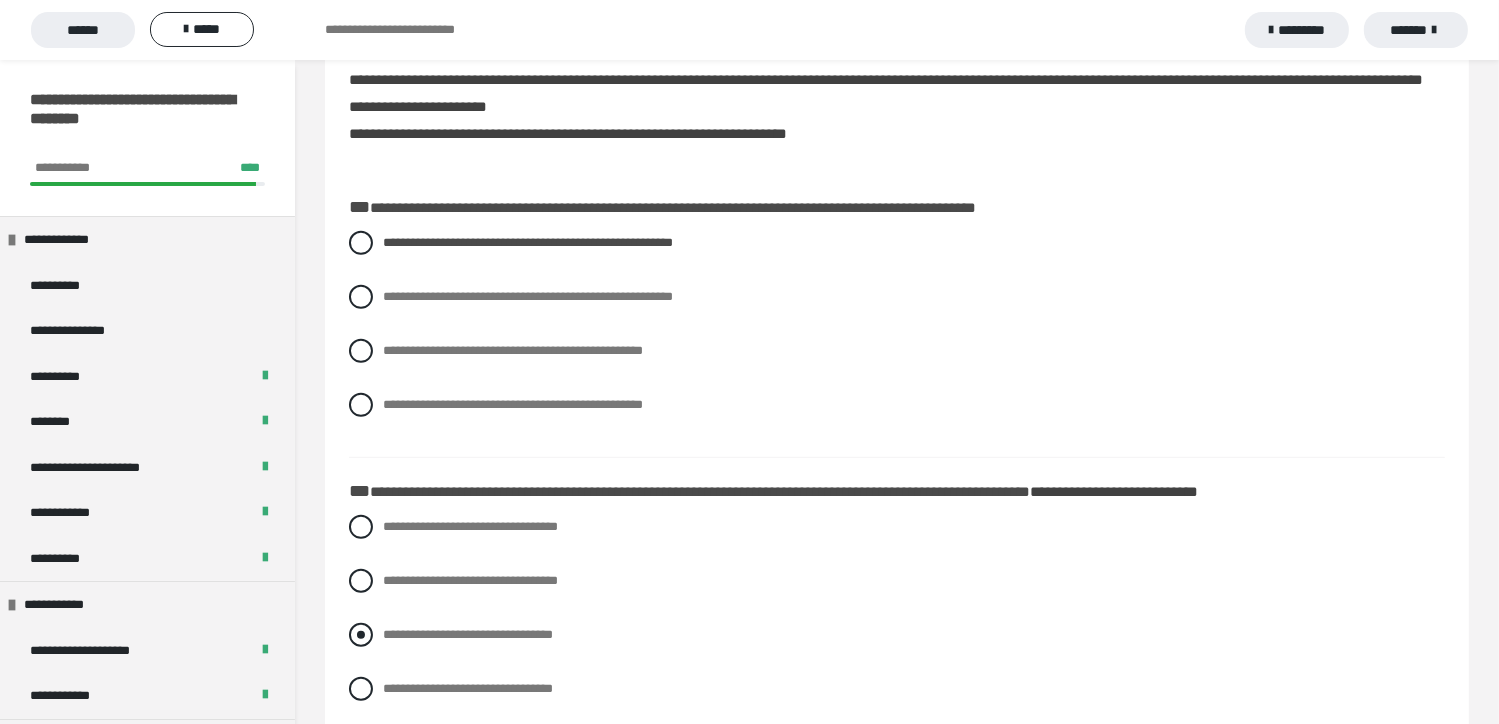 click at bounding box center [361, 635] 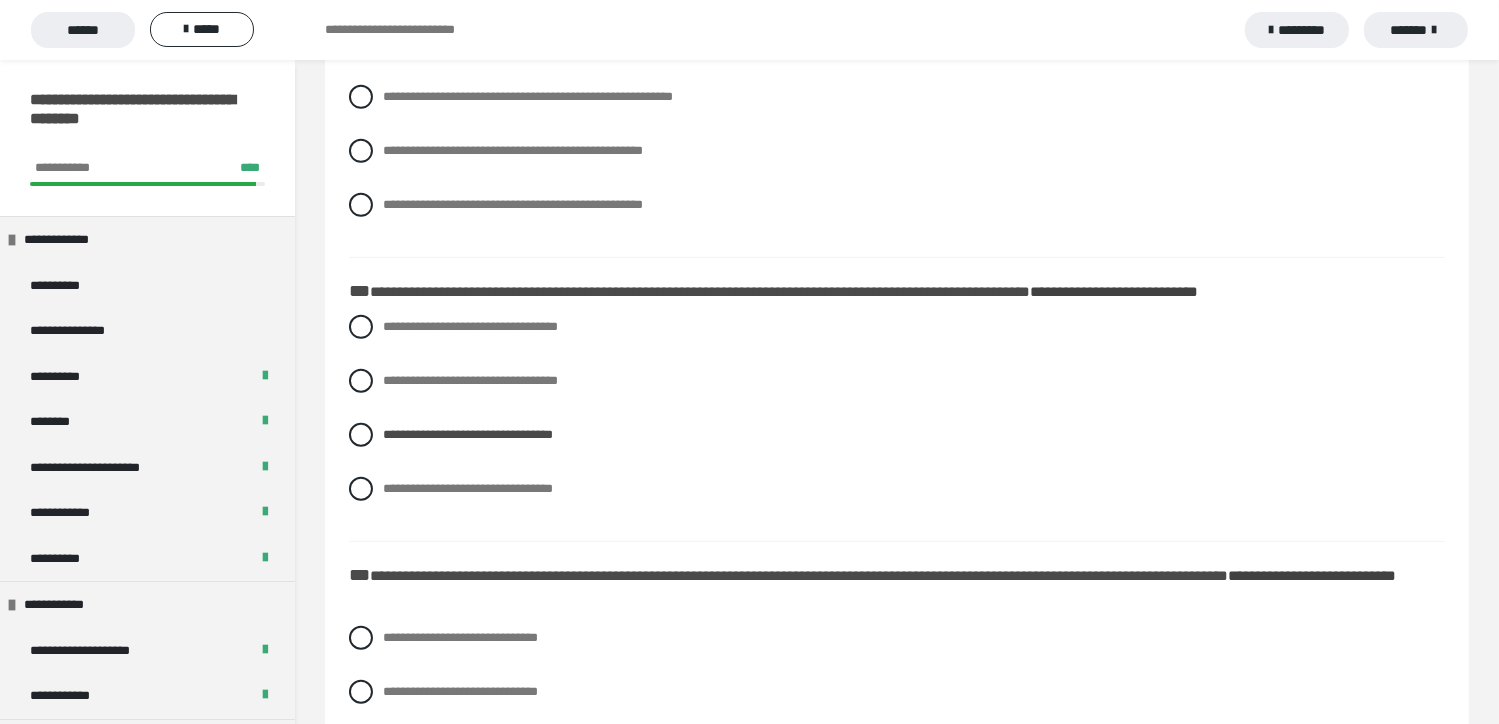 scroll, scrollTop: 1200, scrollLeft: 0, axis: vertical 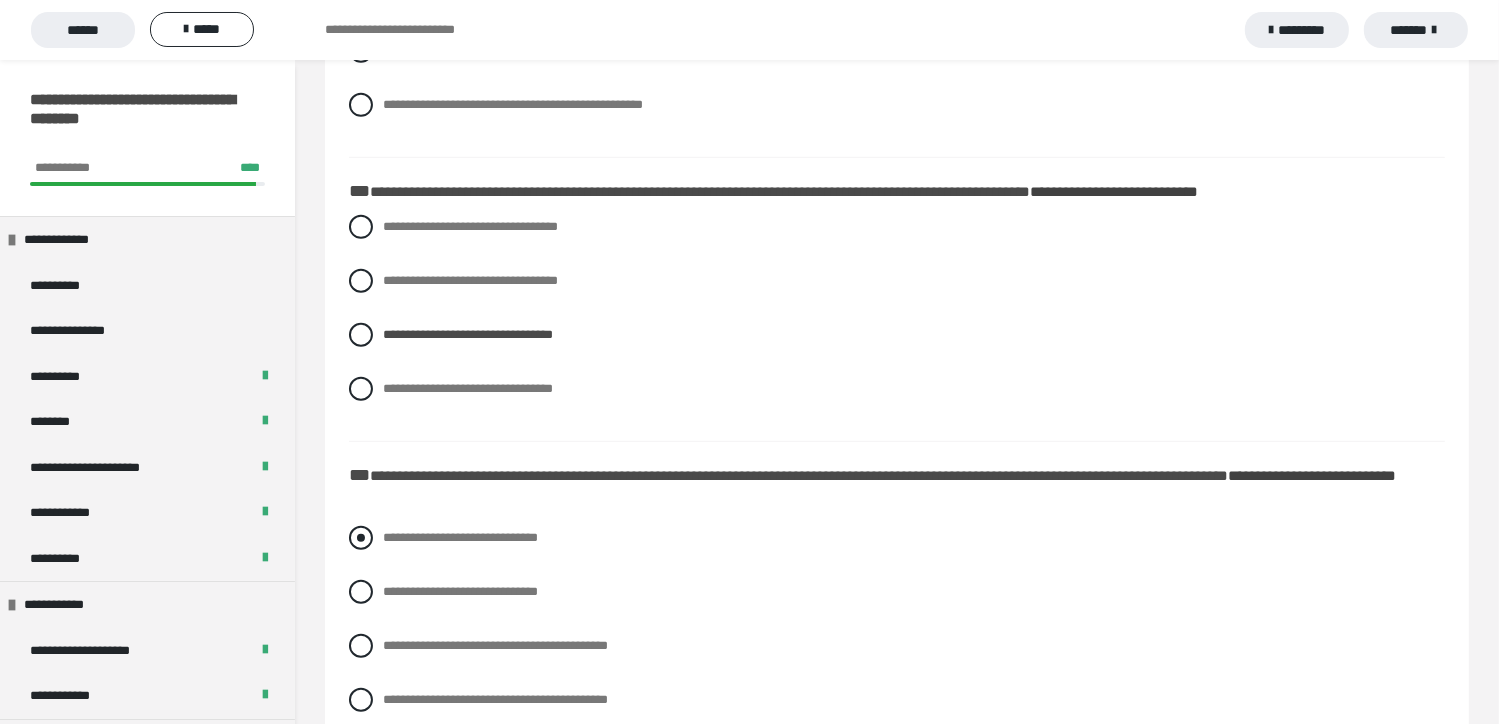 click at bounding box center (361, 538) 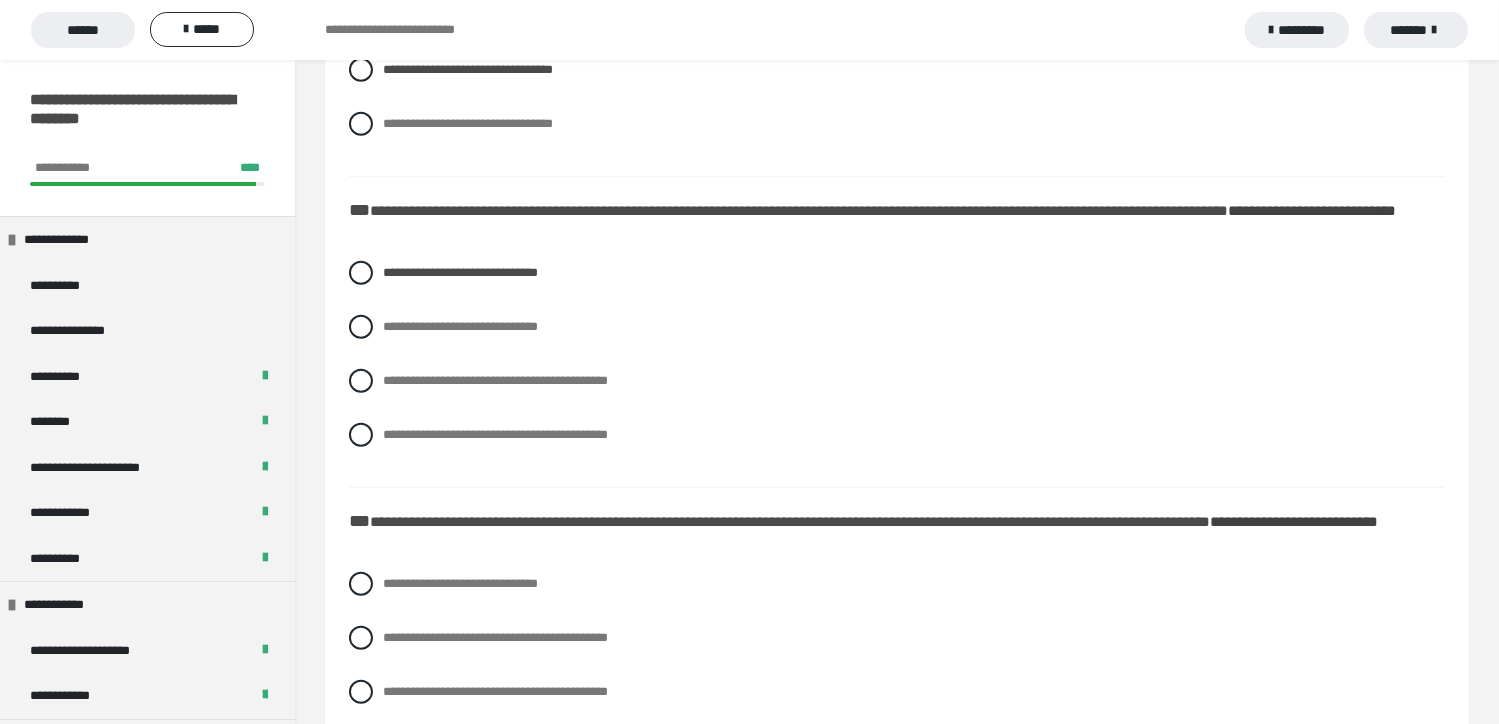 scroll, scrollTop: 1500, scrollLeft: 0, axis: vertical 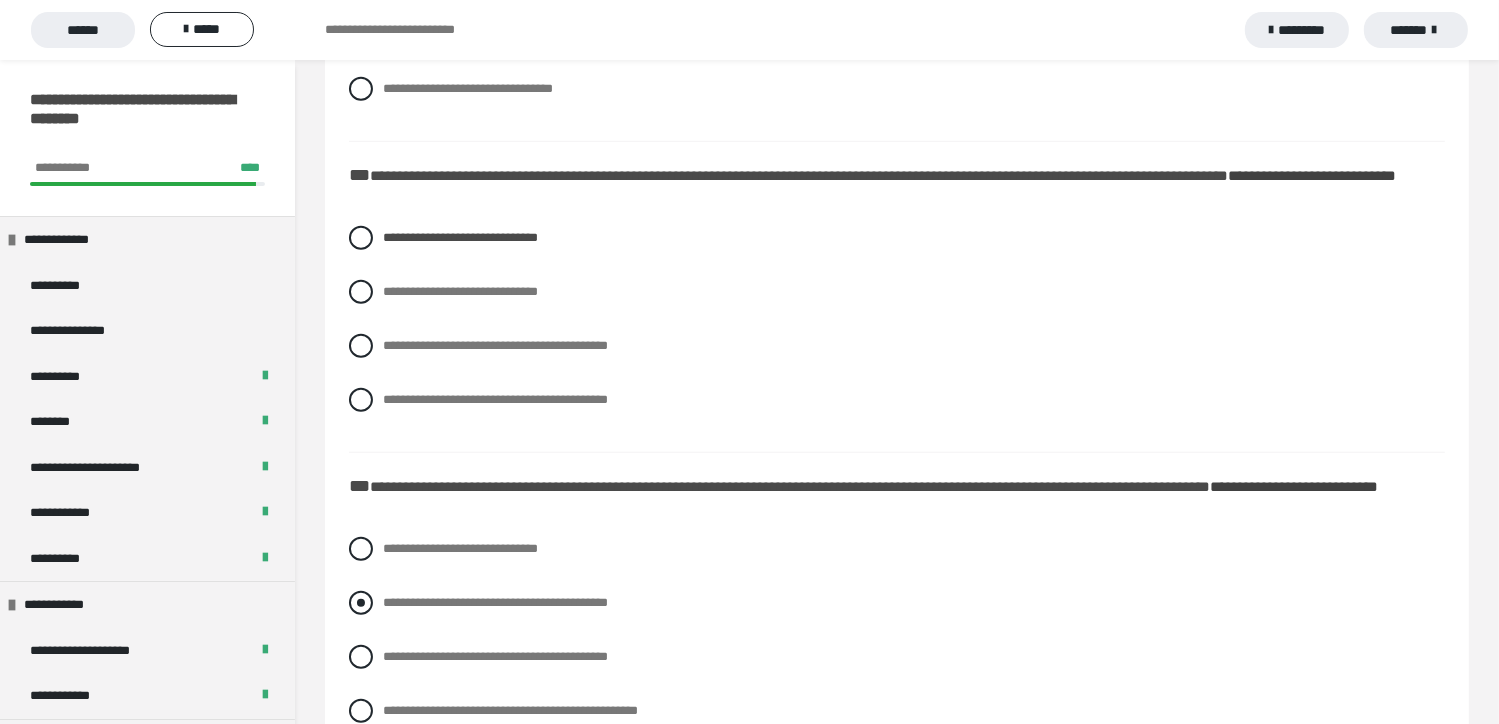 click at bounding box center [361, 603] 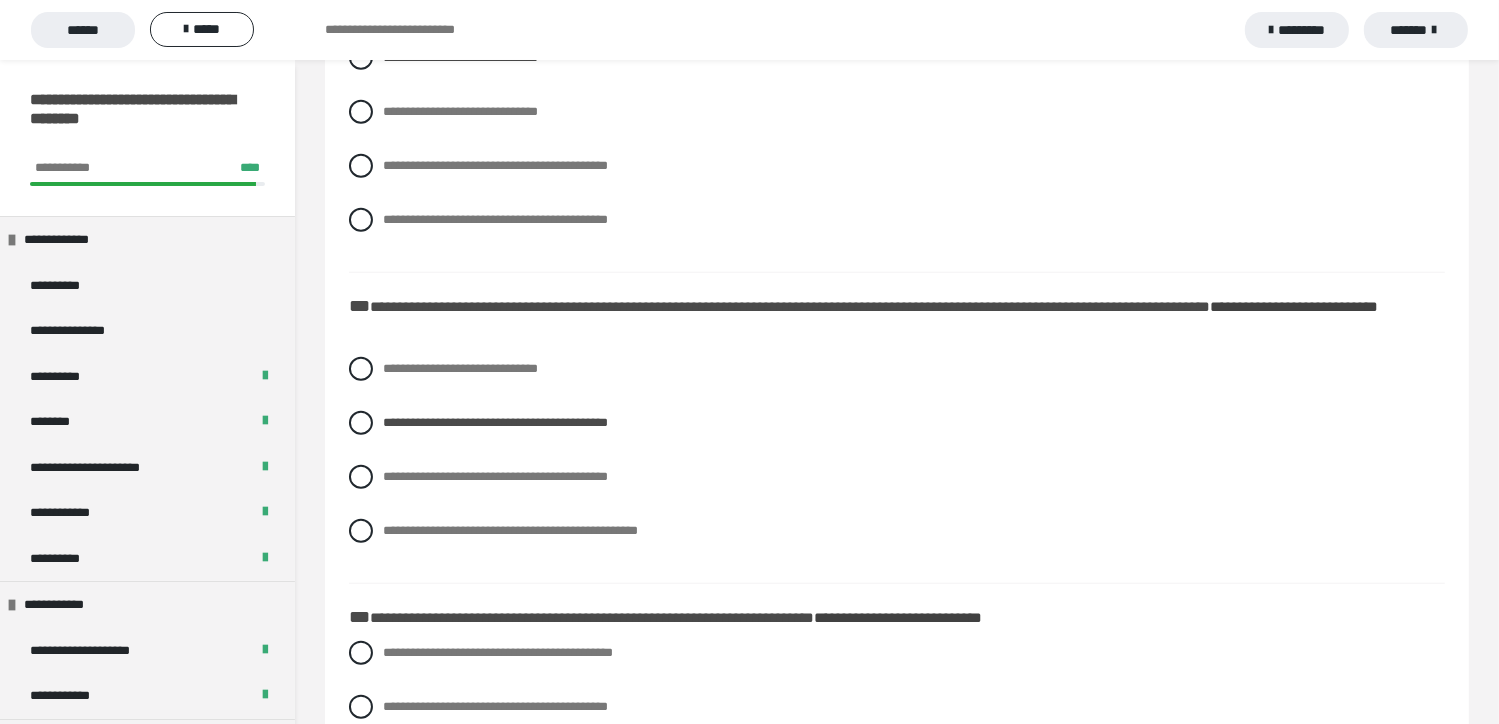 scroll, scrollTop: 1700, scrollLeft: 0, axis: vertical 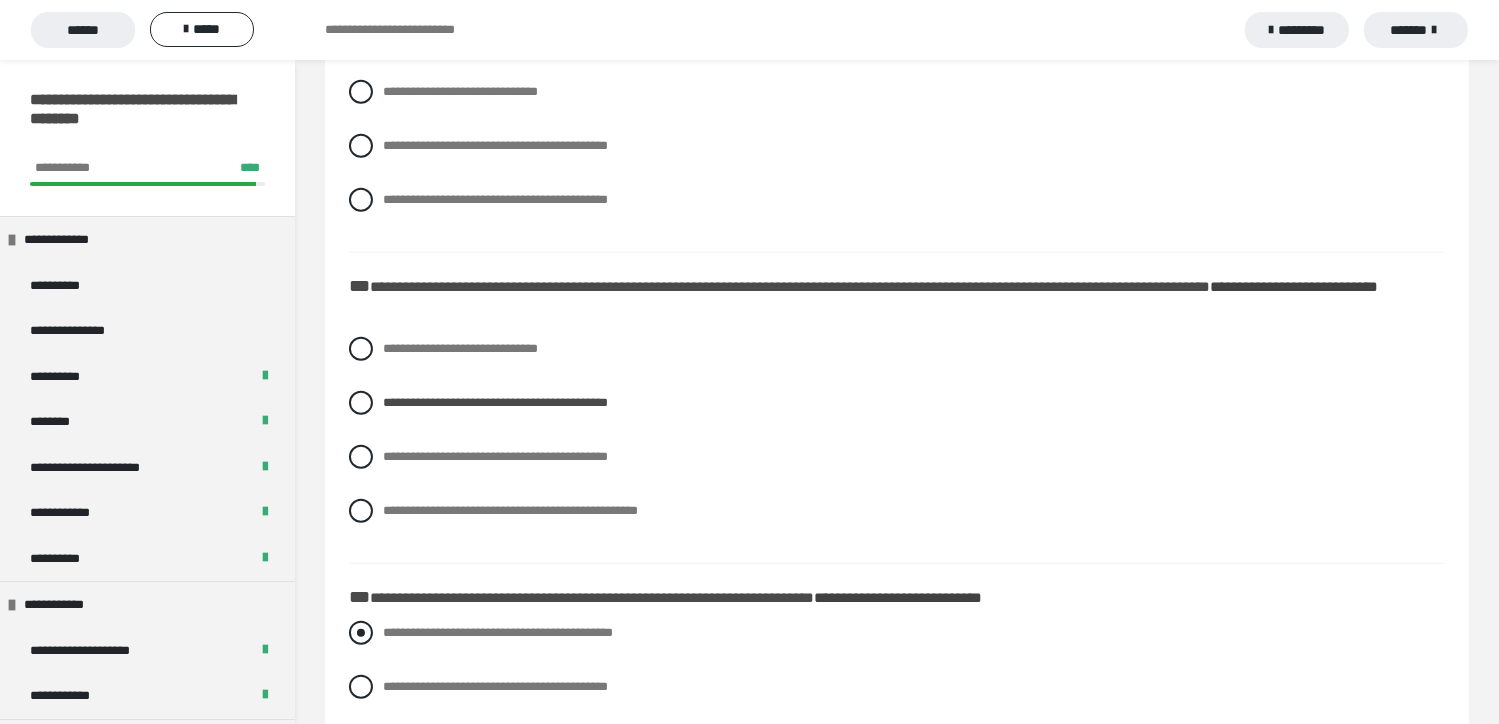 click at bounding box center (361, 633) 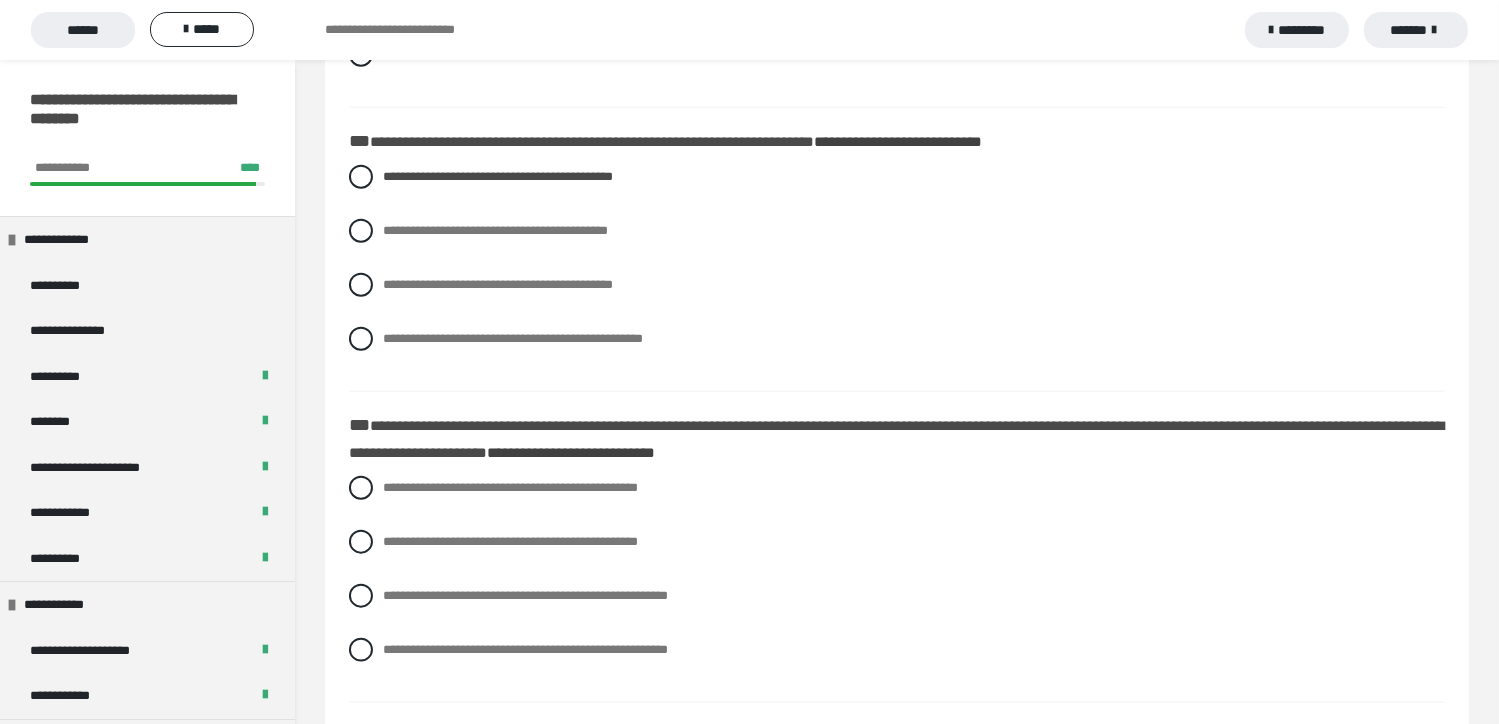 scroll, scrollTop: 2200, scrollLeft: 0, axis: vertical 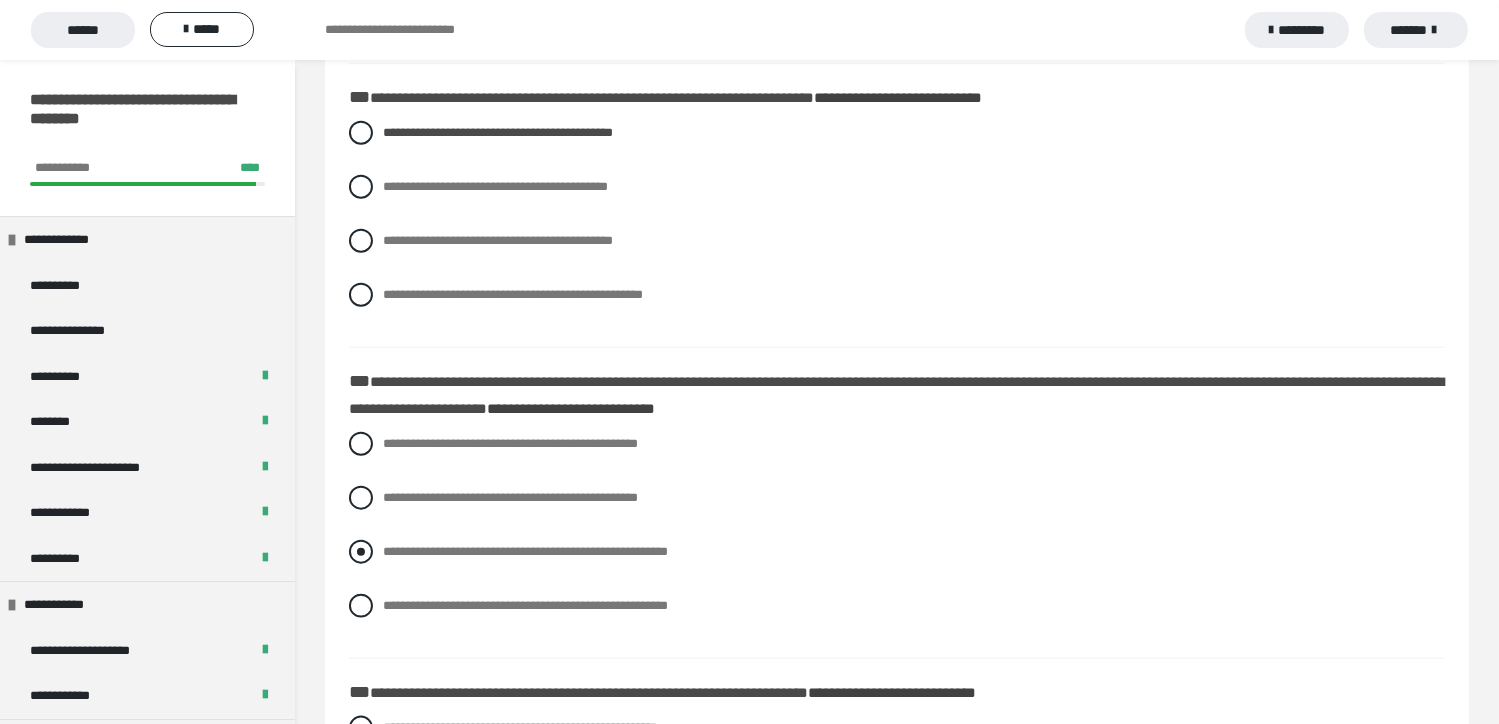 click at bounding box center (361, 552) 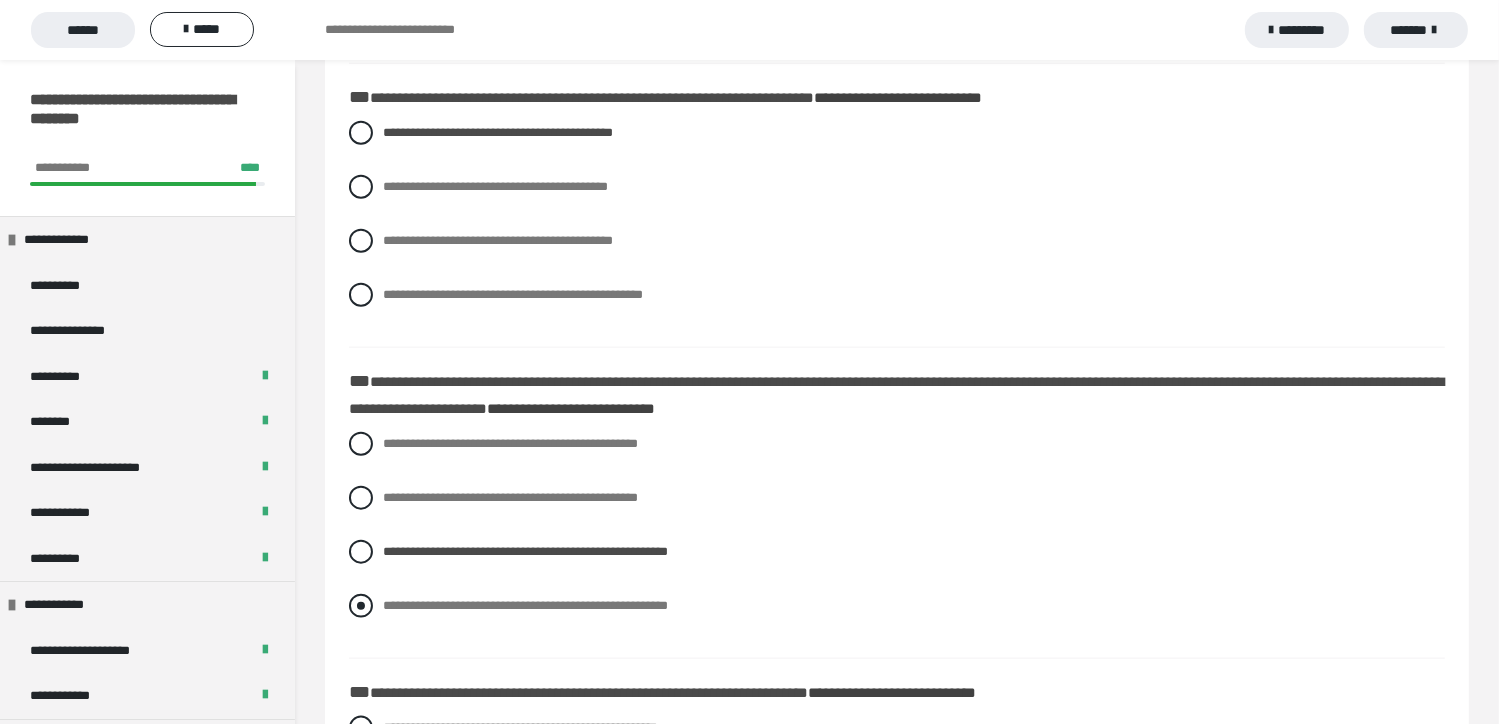 click at bounding box center (361, 606) 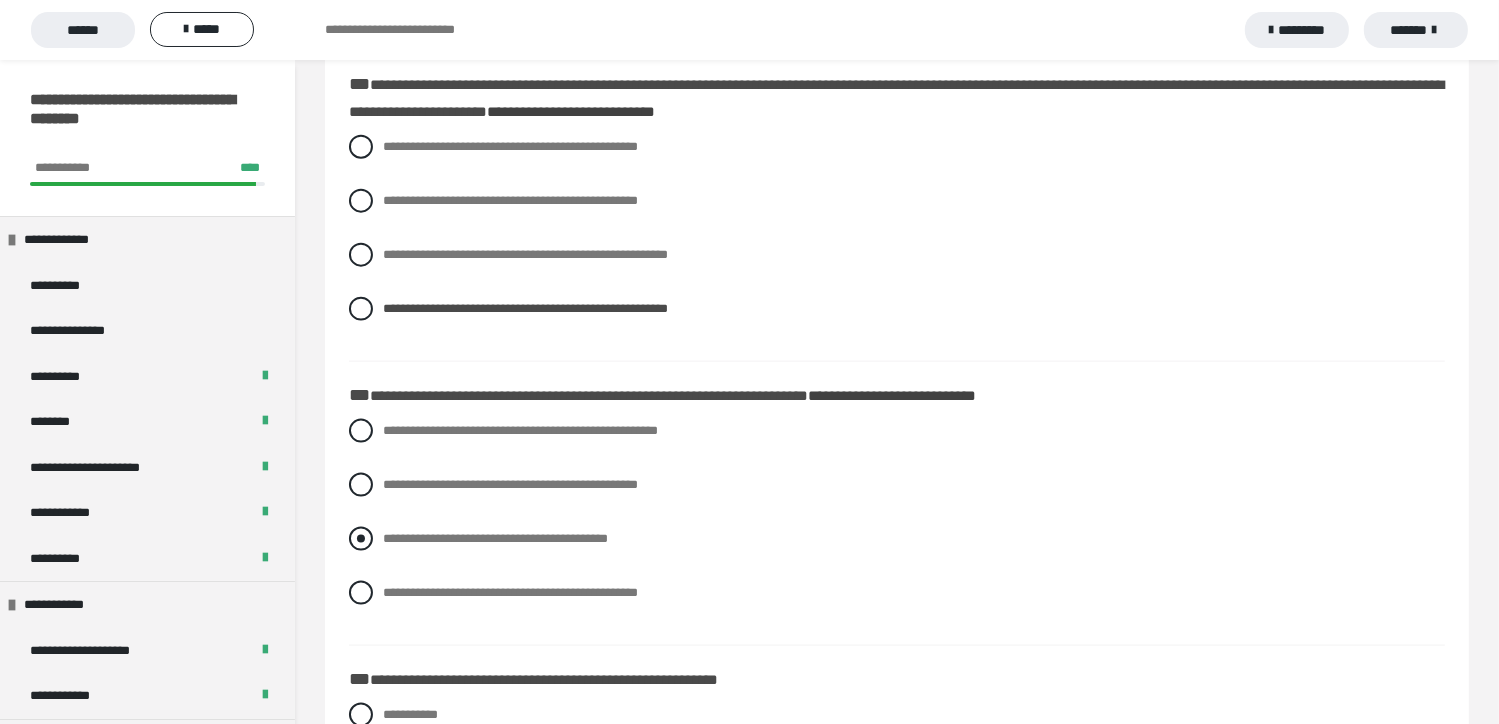 scroll, scrollTop: 2500, scrollLeft: 0, axis: vertical 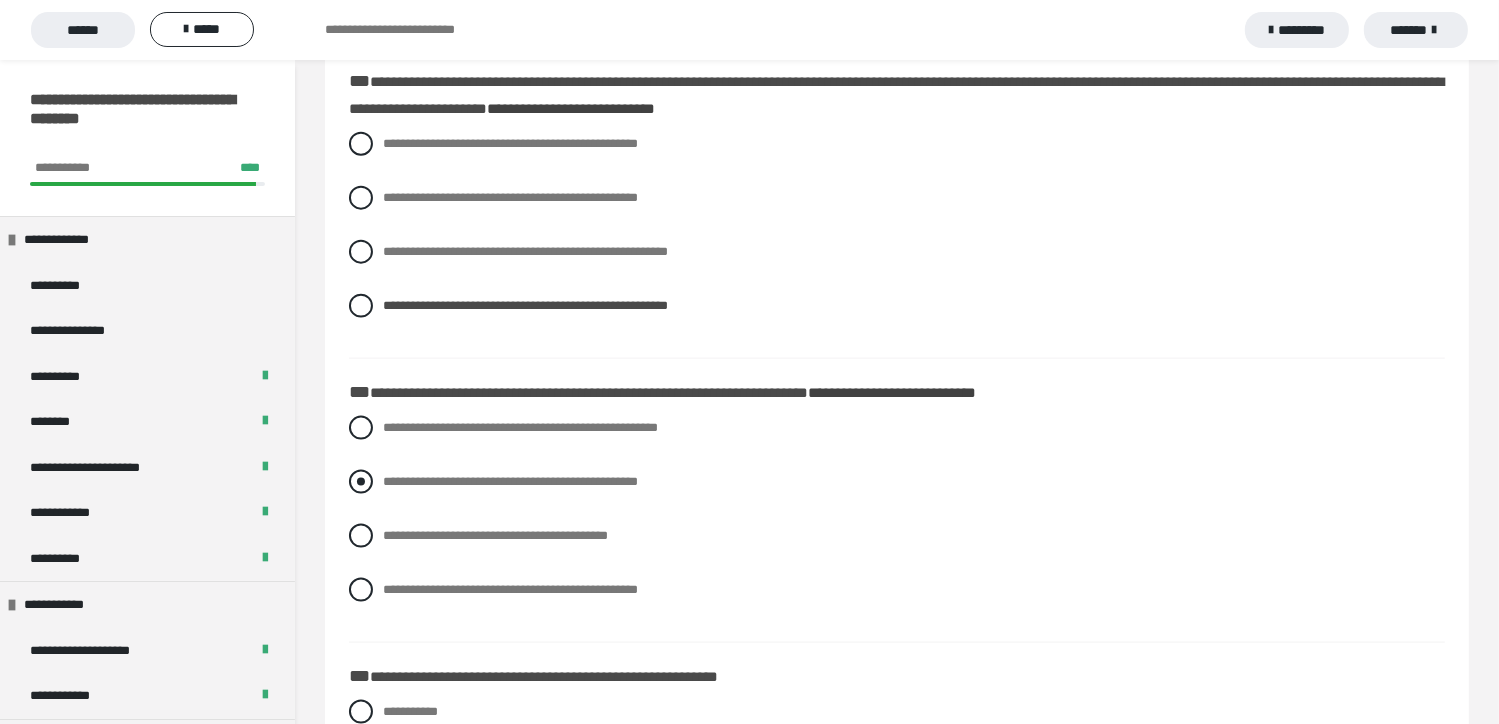 click at bounding box center (361, 482) 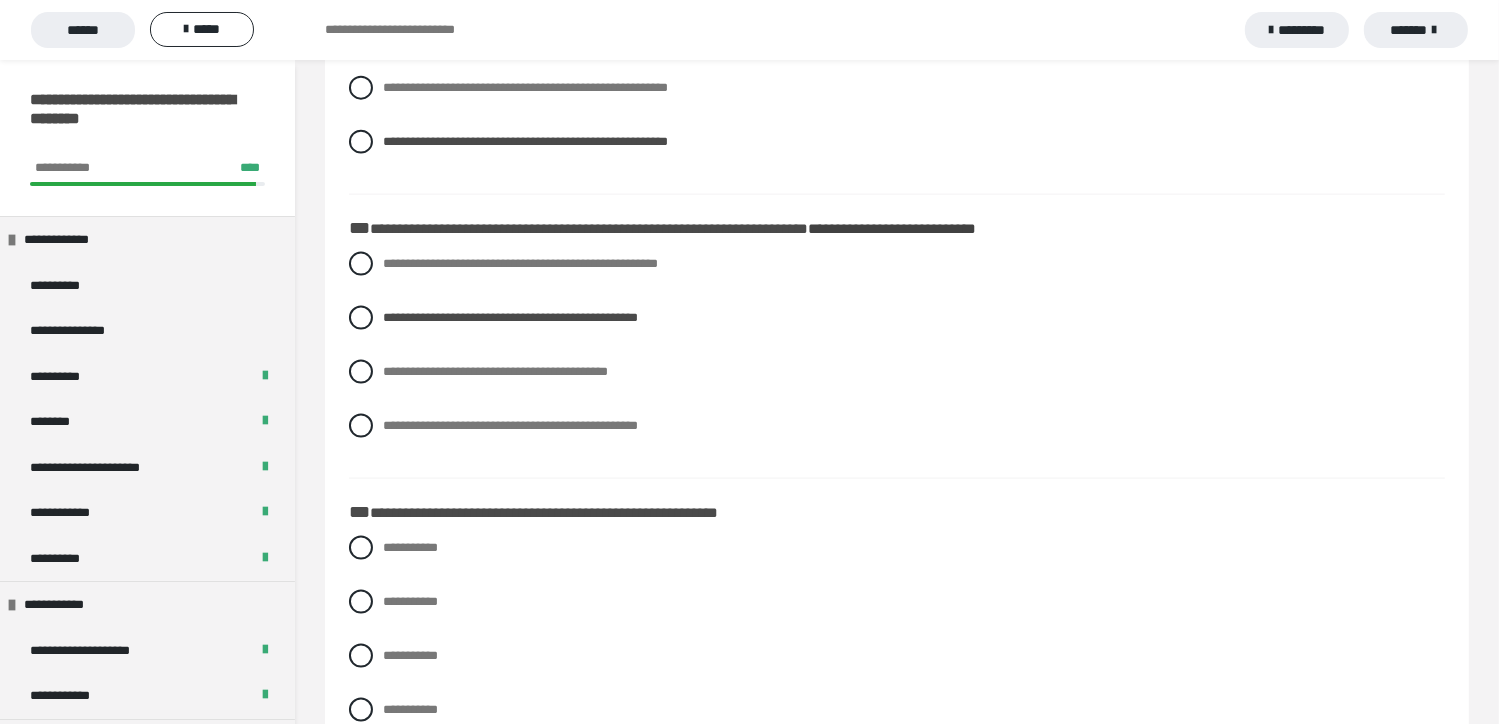 scroll, scrollTop: 2700, scrollLeft: 0, axis: vertical 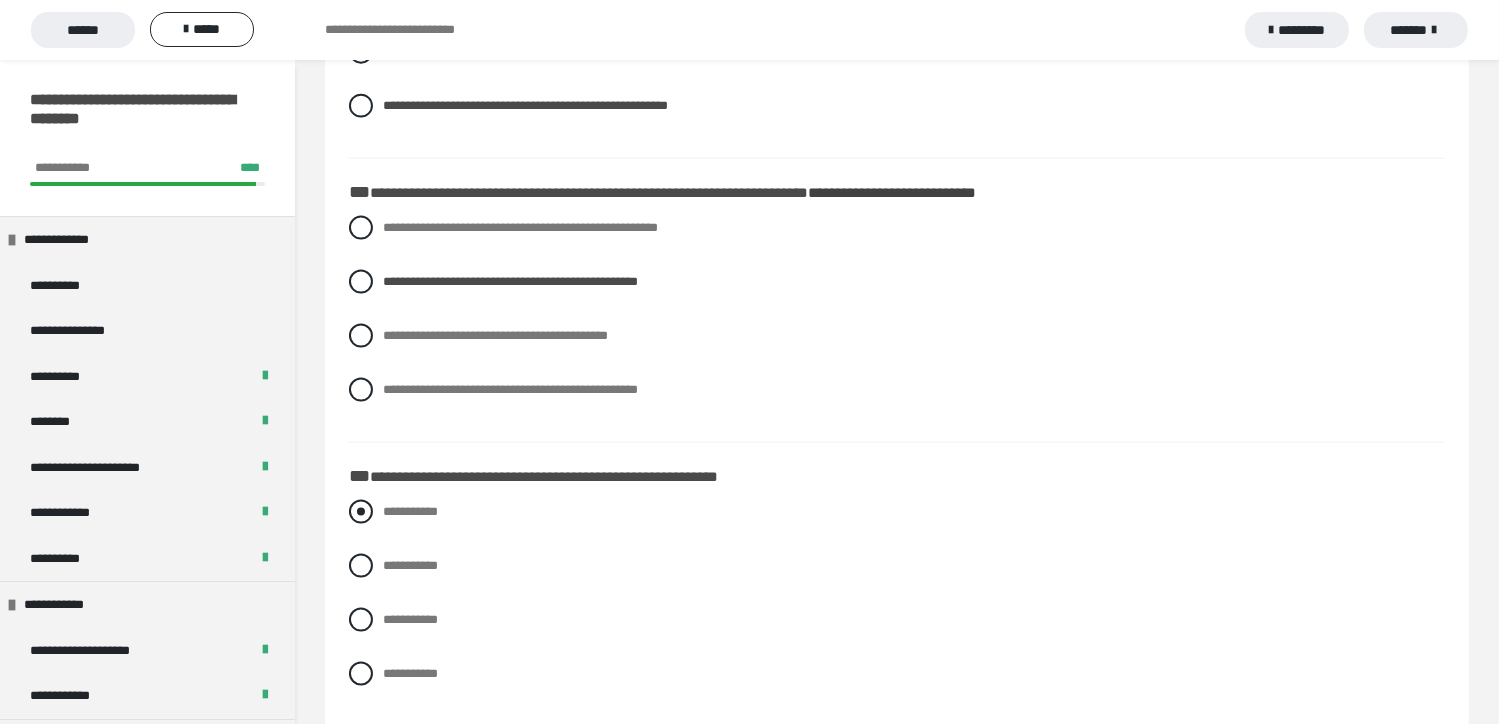 click at bounding box center [361, 512] 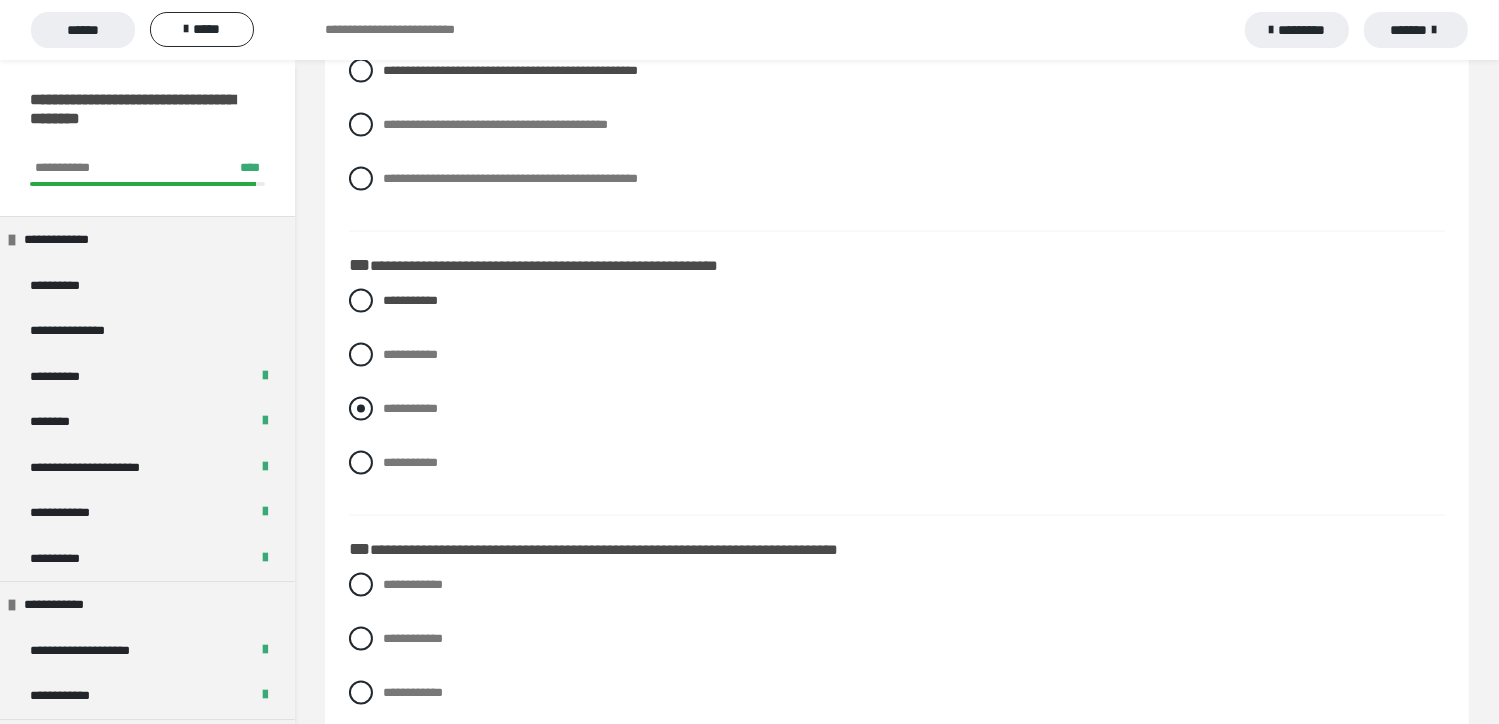 scroll, scrollTop: 3000, scrollLeft: 0, axis: vertical 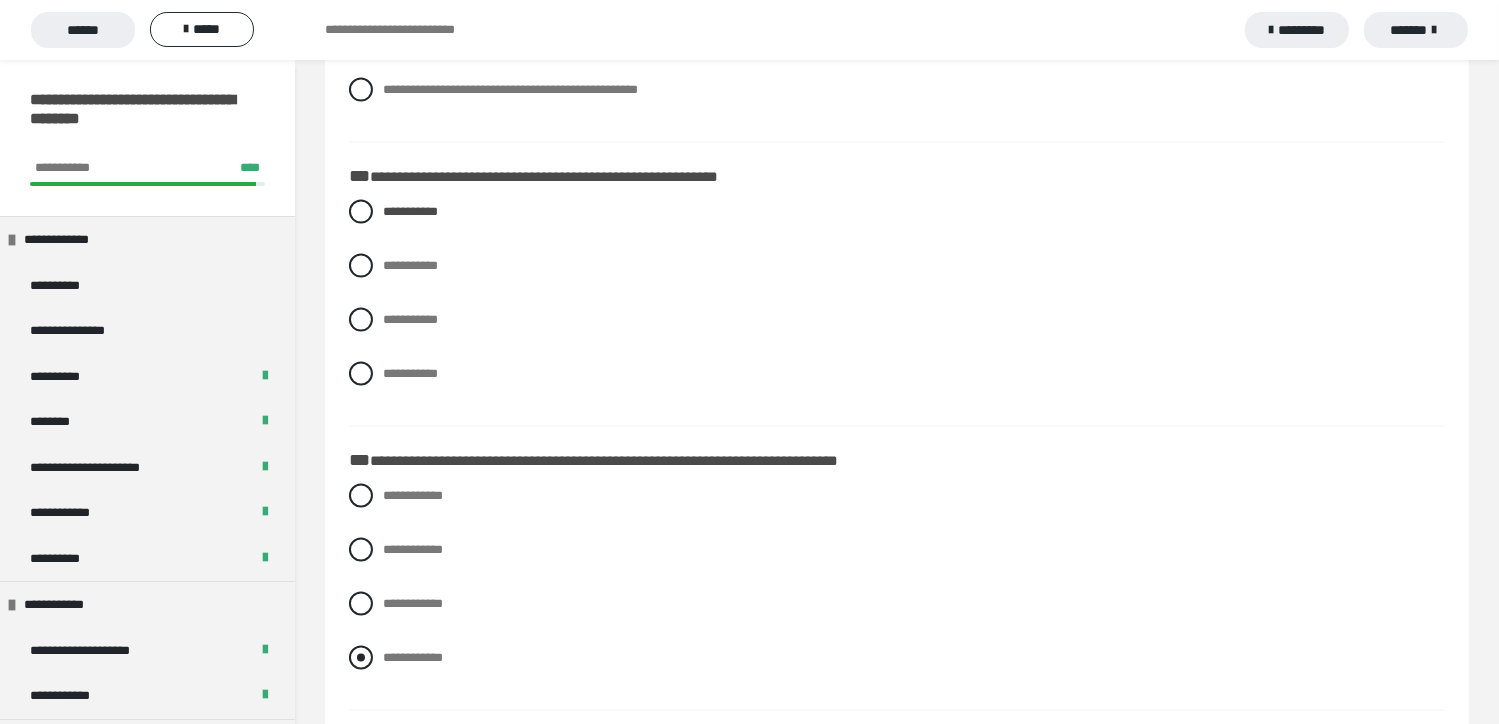 click at bounding box center (361, 658) 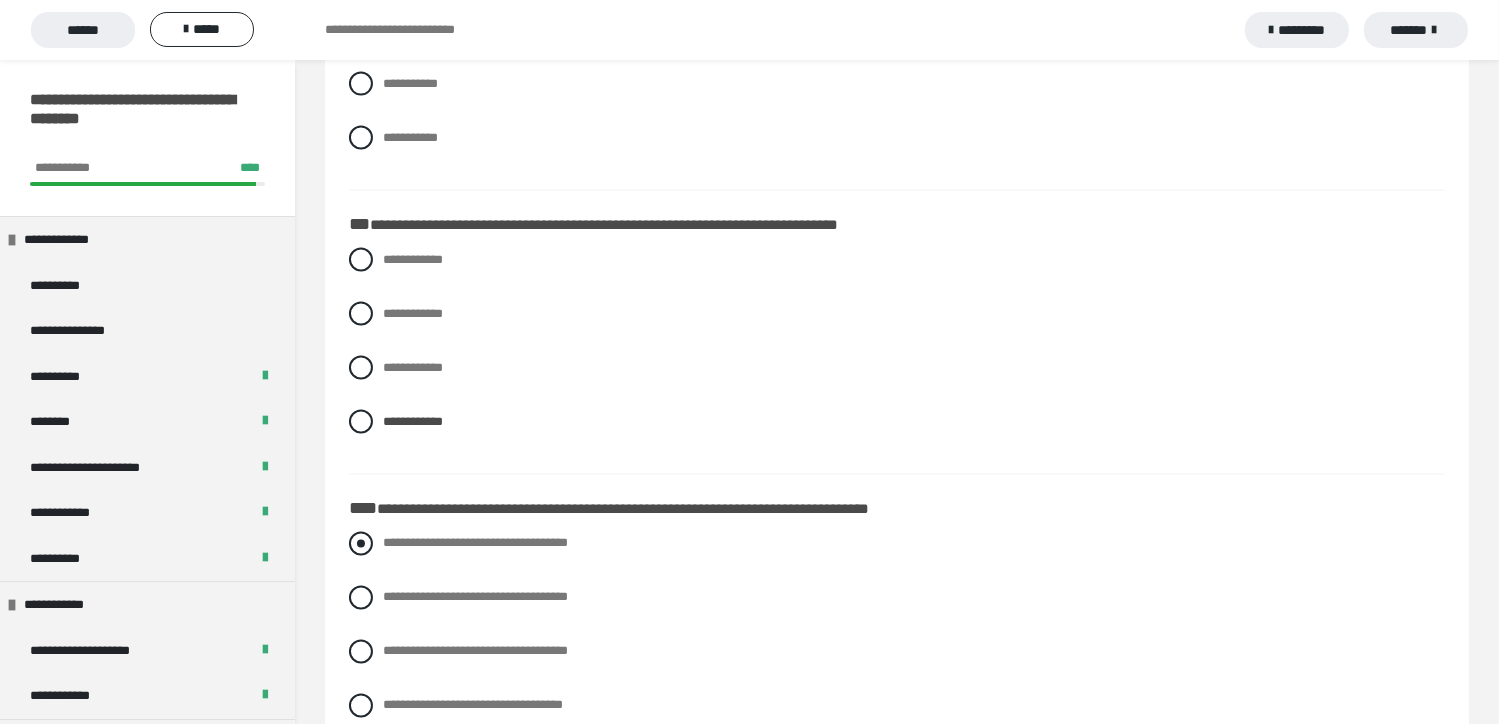 scroll, scrollTop: 3386, scrollLeft: 0, axis: vertical 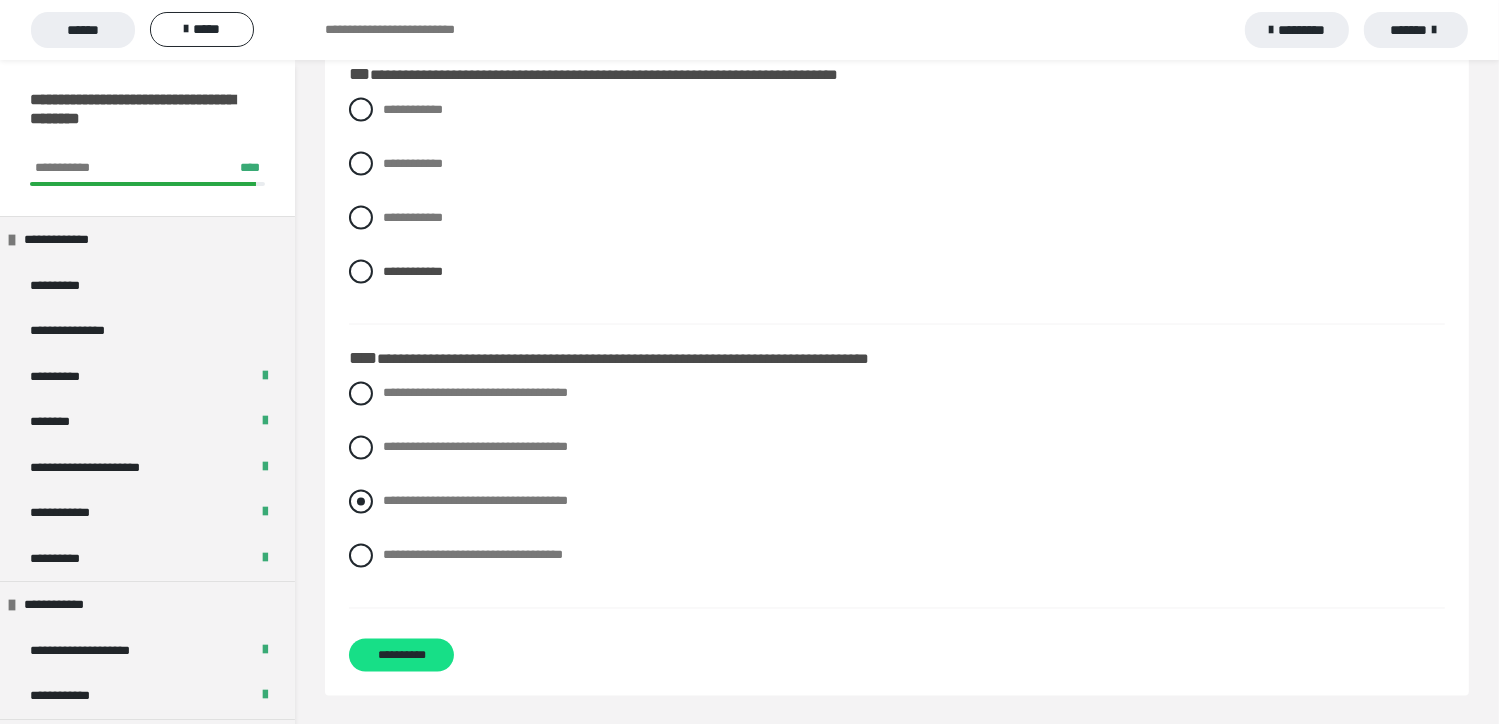click at bounding box center (361, 502) 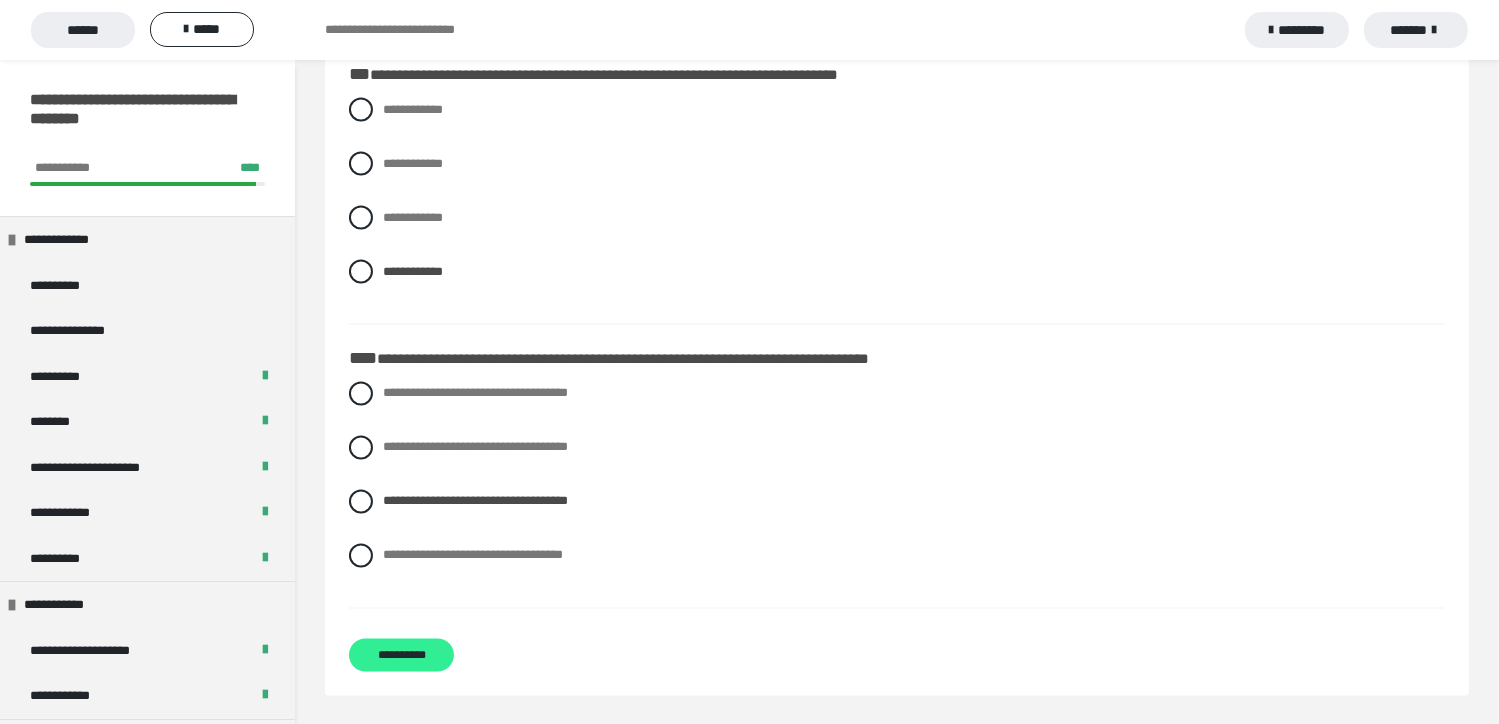 click on "**********" at bounding box center [401, 655] 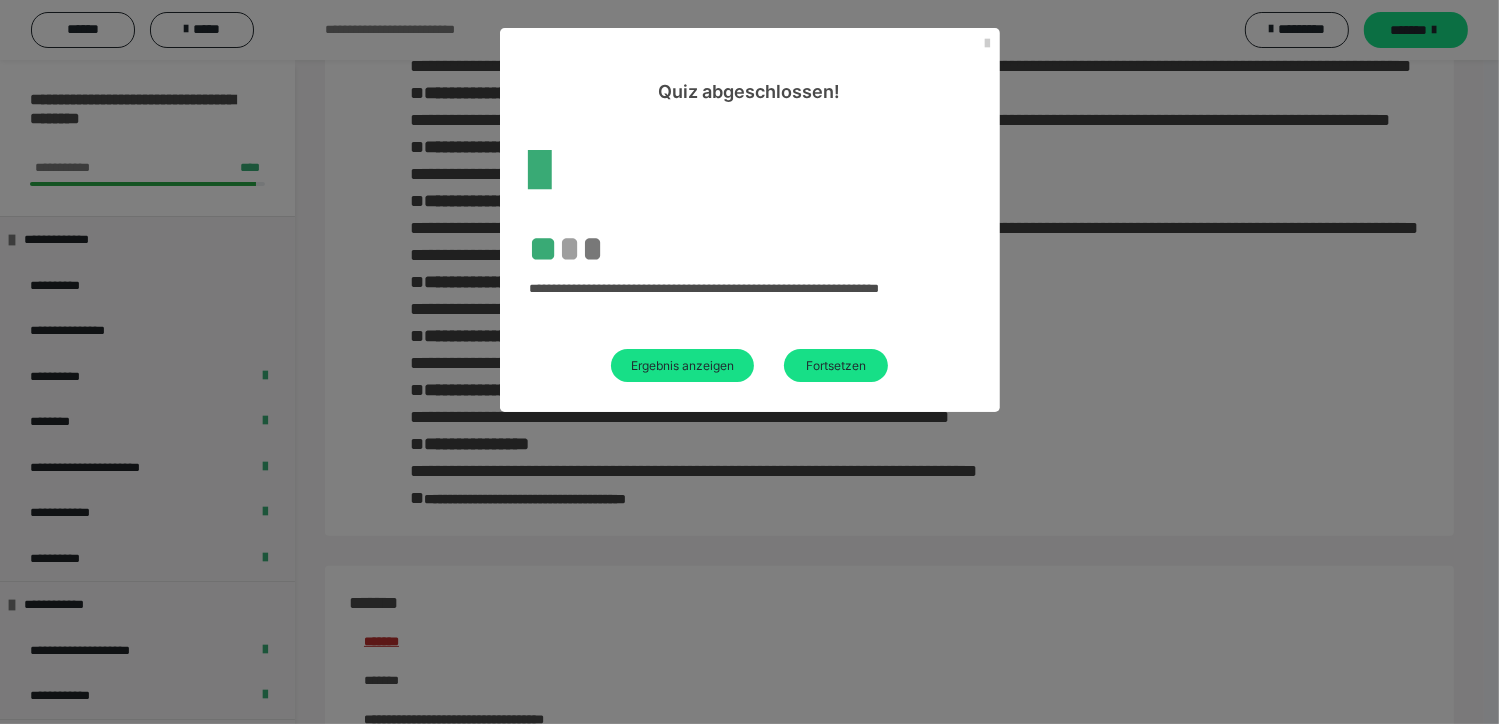 scroll, scrollTop: 2660, scrollLeft: 0, axis: vertical 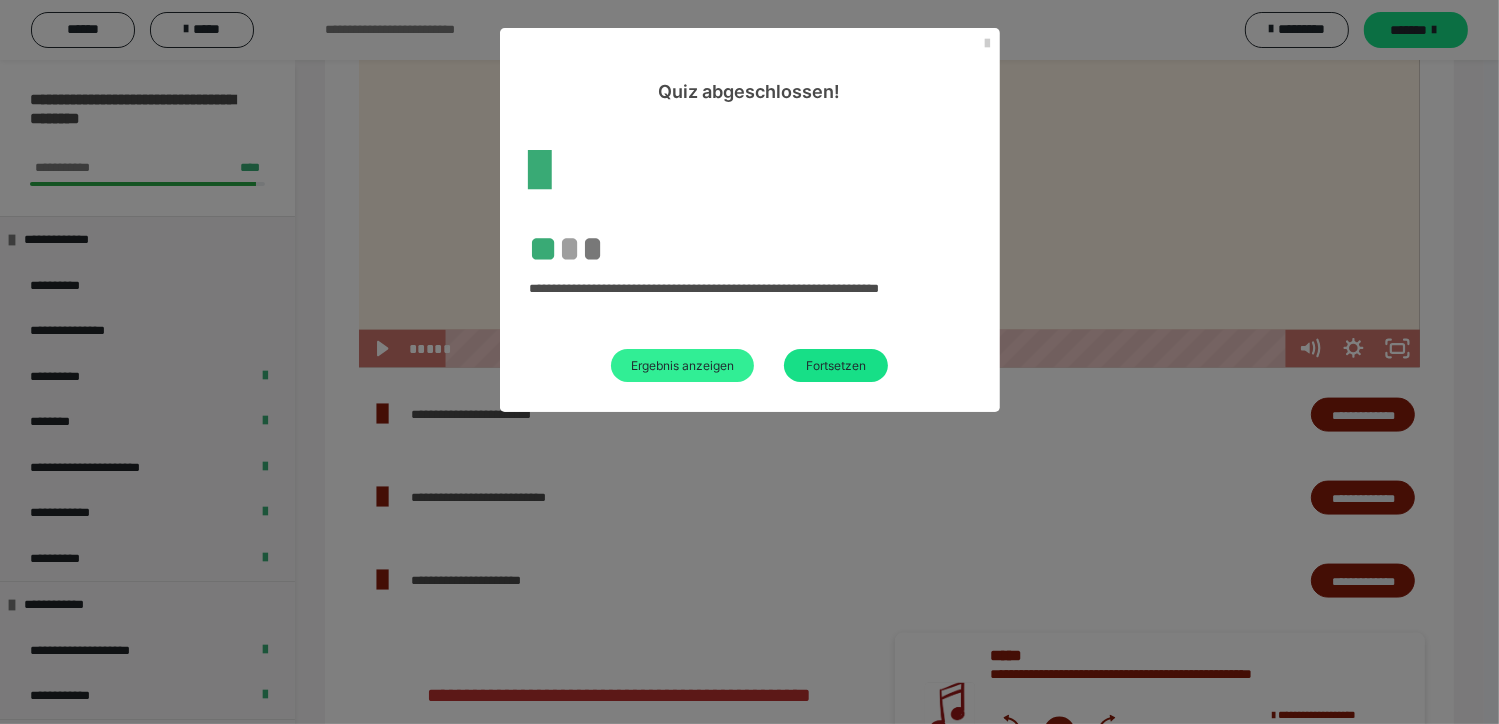click on "Ergebnis anzeigen" at bounding box center (682, 365) 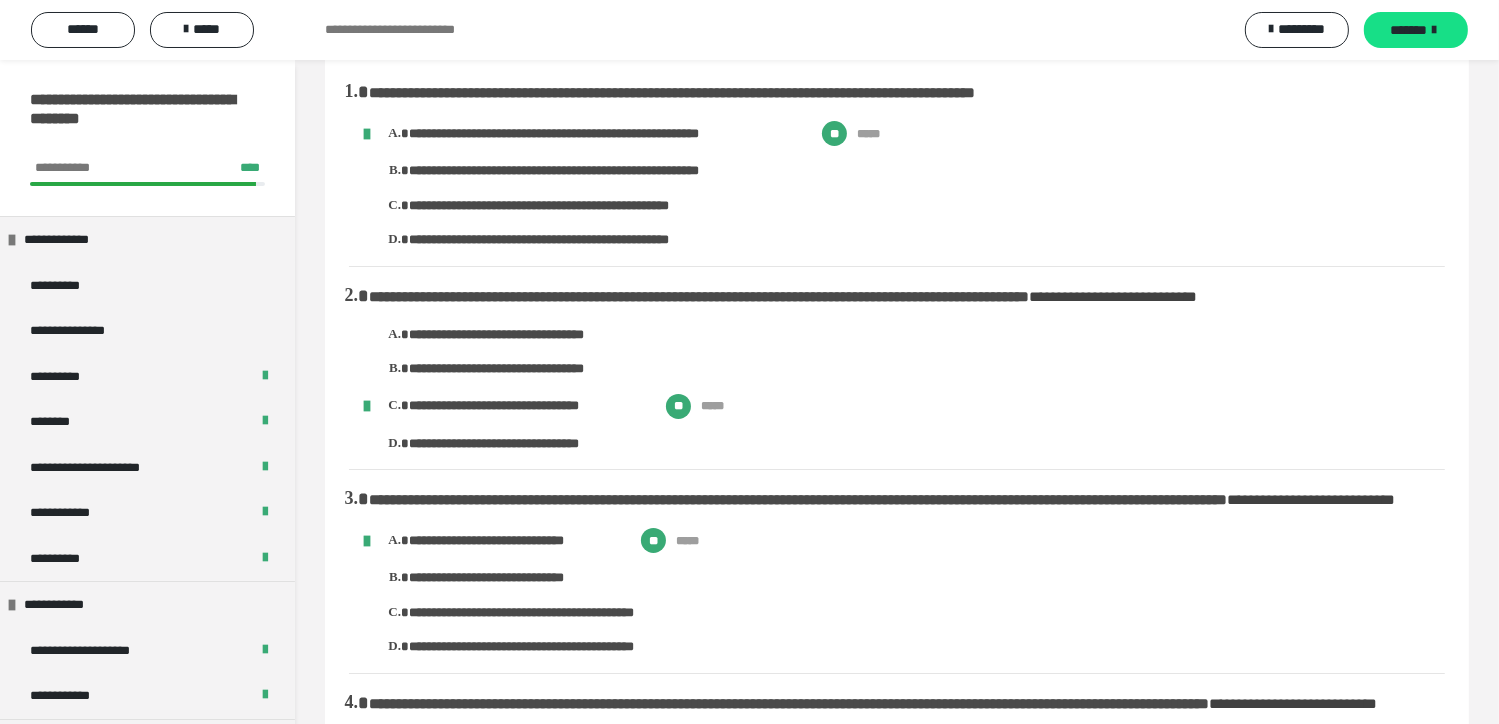 scroll, scrollTop: 0, scrollLeft: 0, axis: both 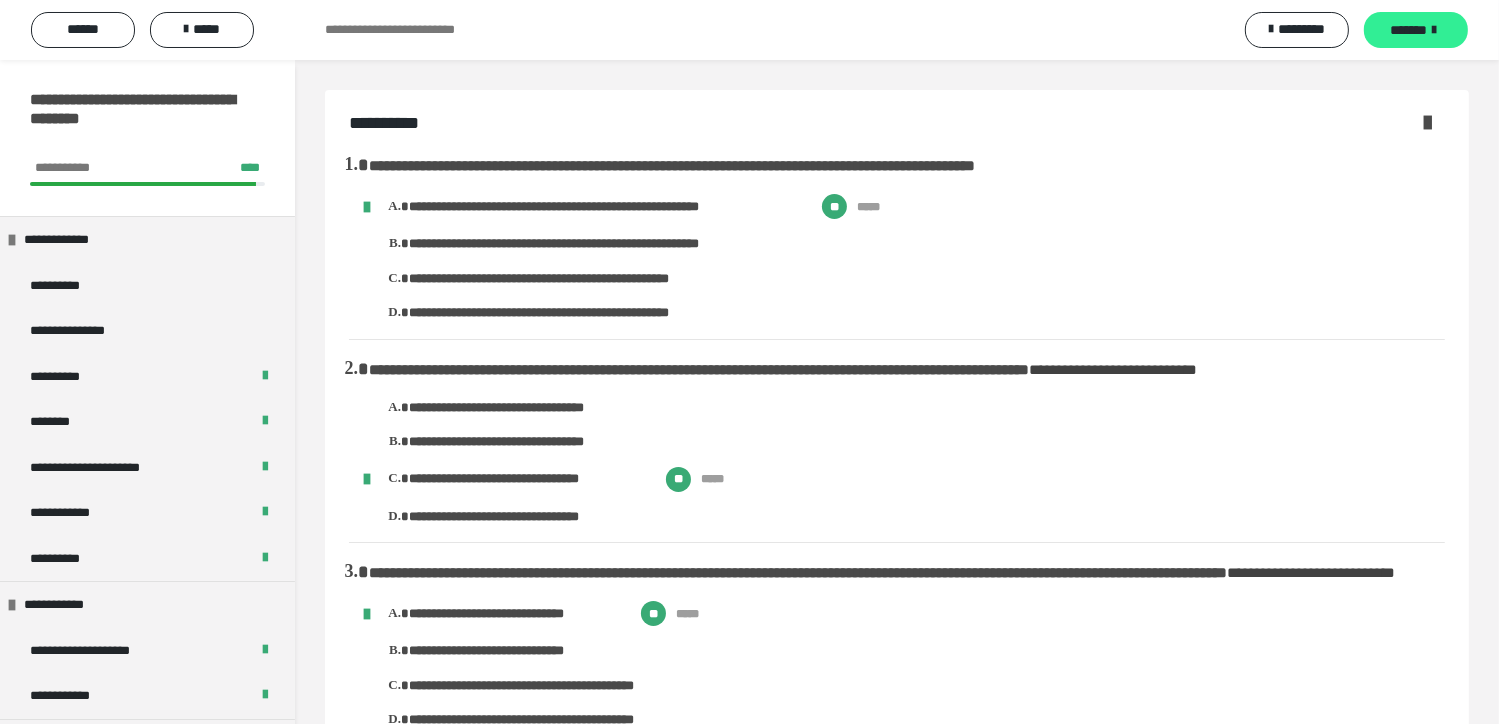 click on "*******" at bounding box center (1409, 30) 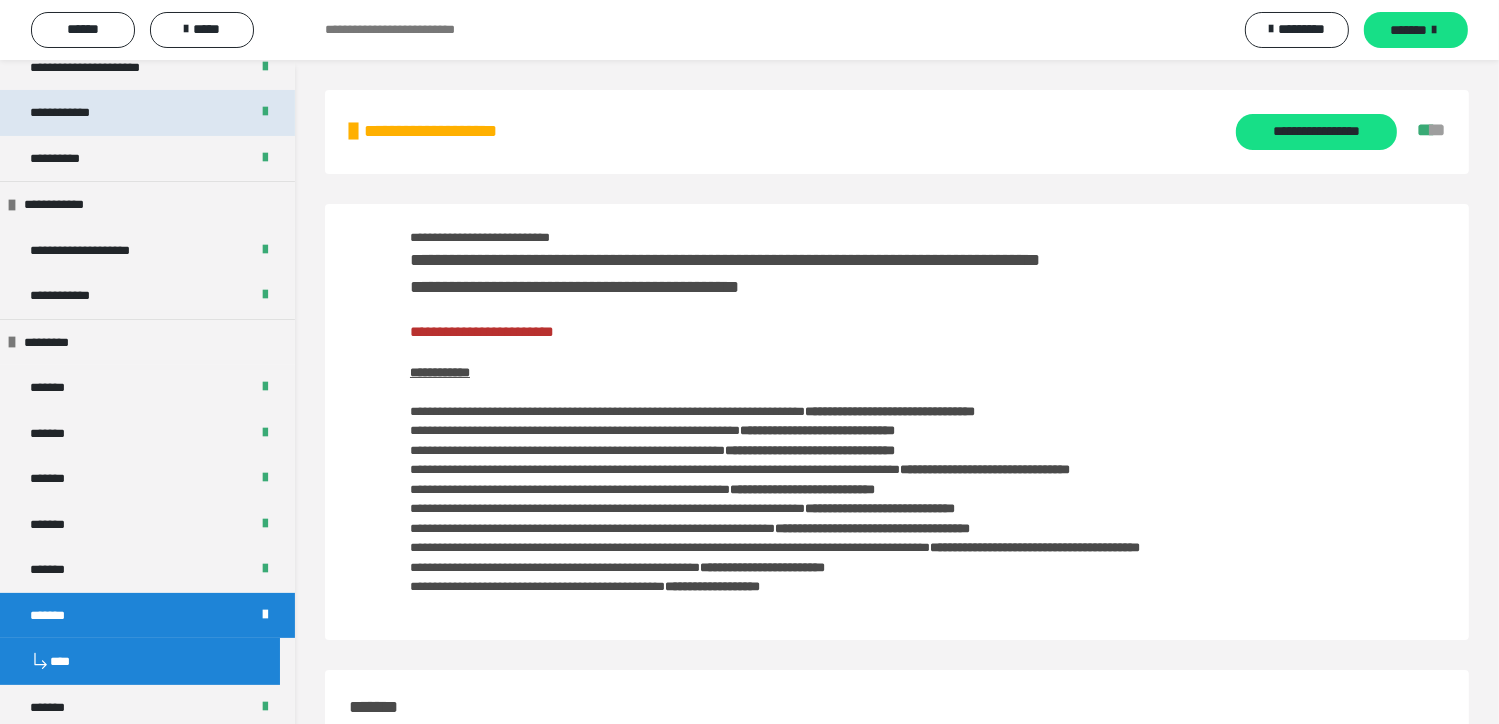 scroll, scrollTop: 300, scrollLeft: 0, axis: vertical 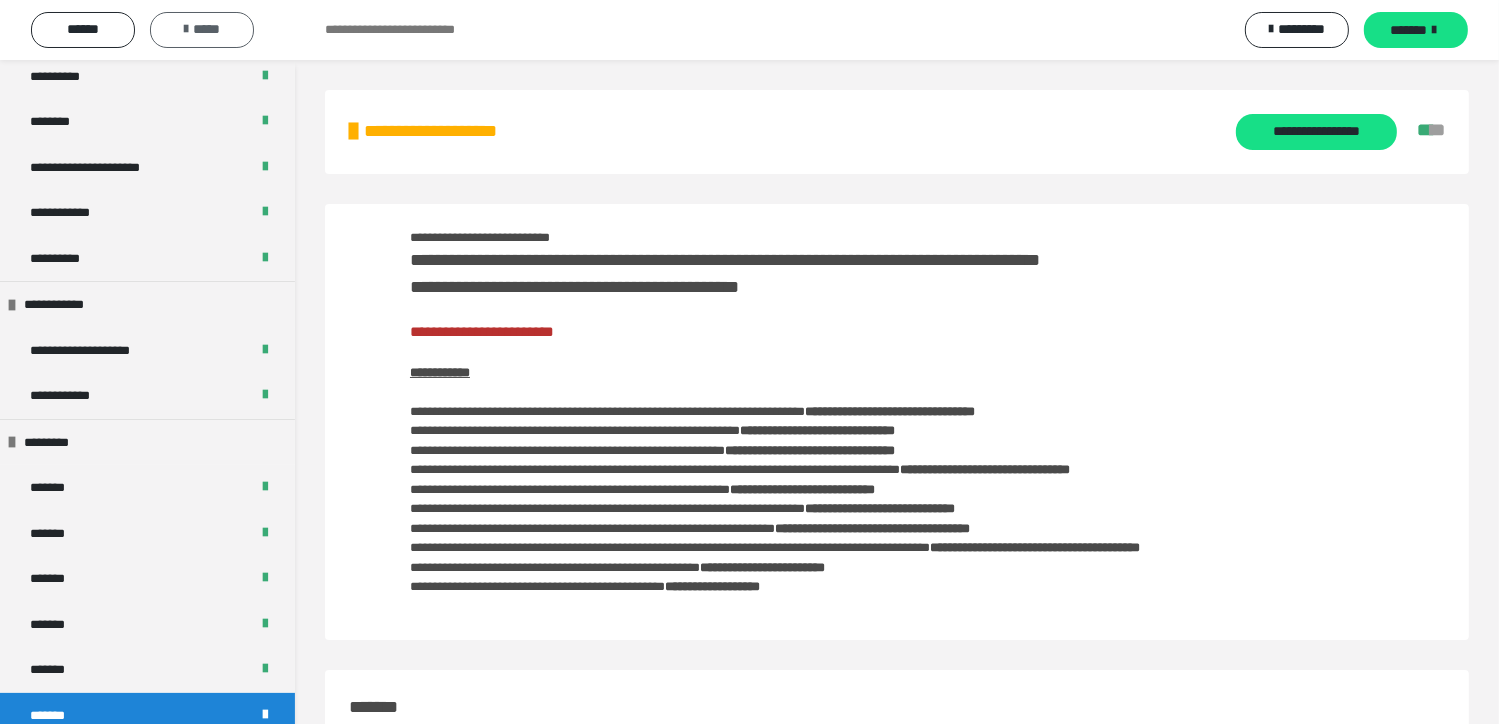 click on "*****" at bounding box center [202, 29] 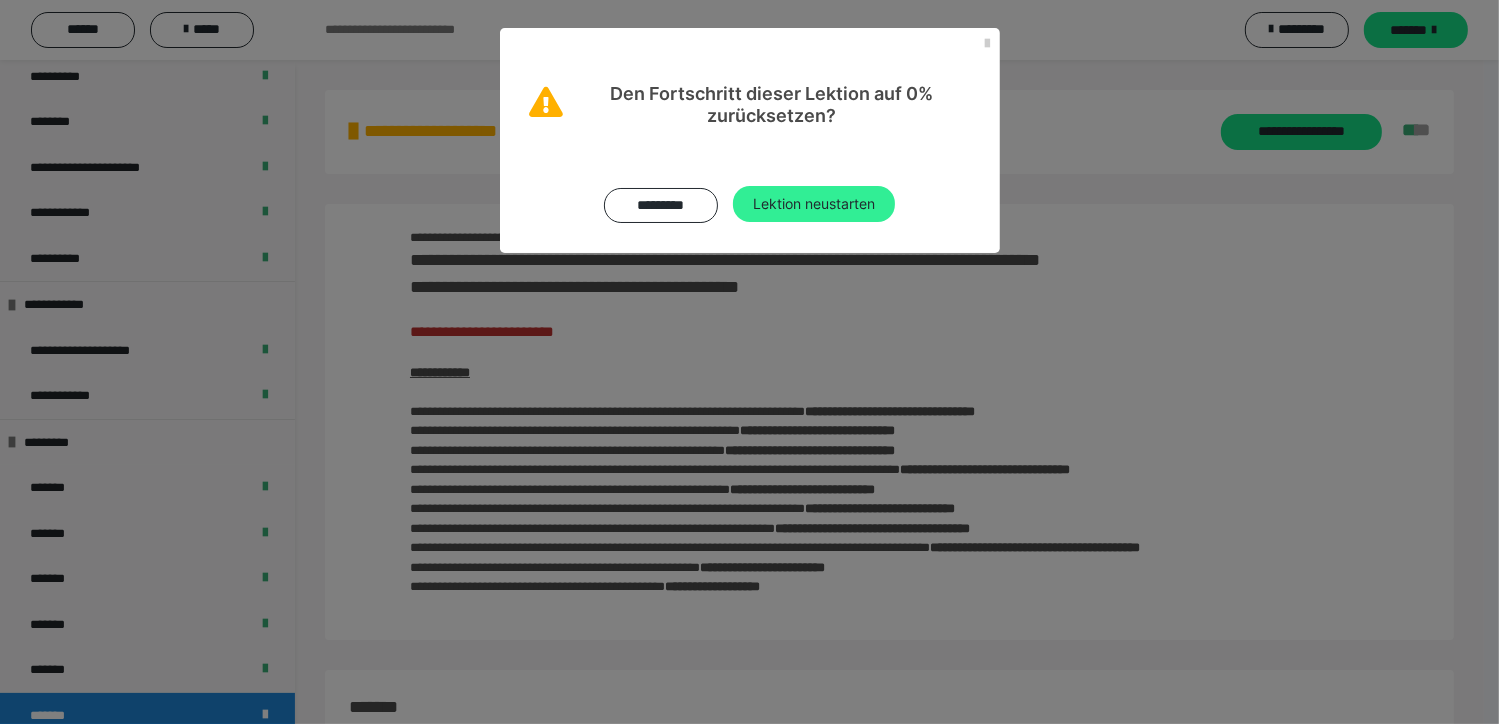 click on "Lektion neustarten" at bounding box center [814, 204] 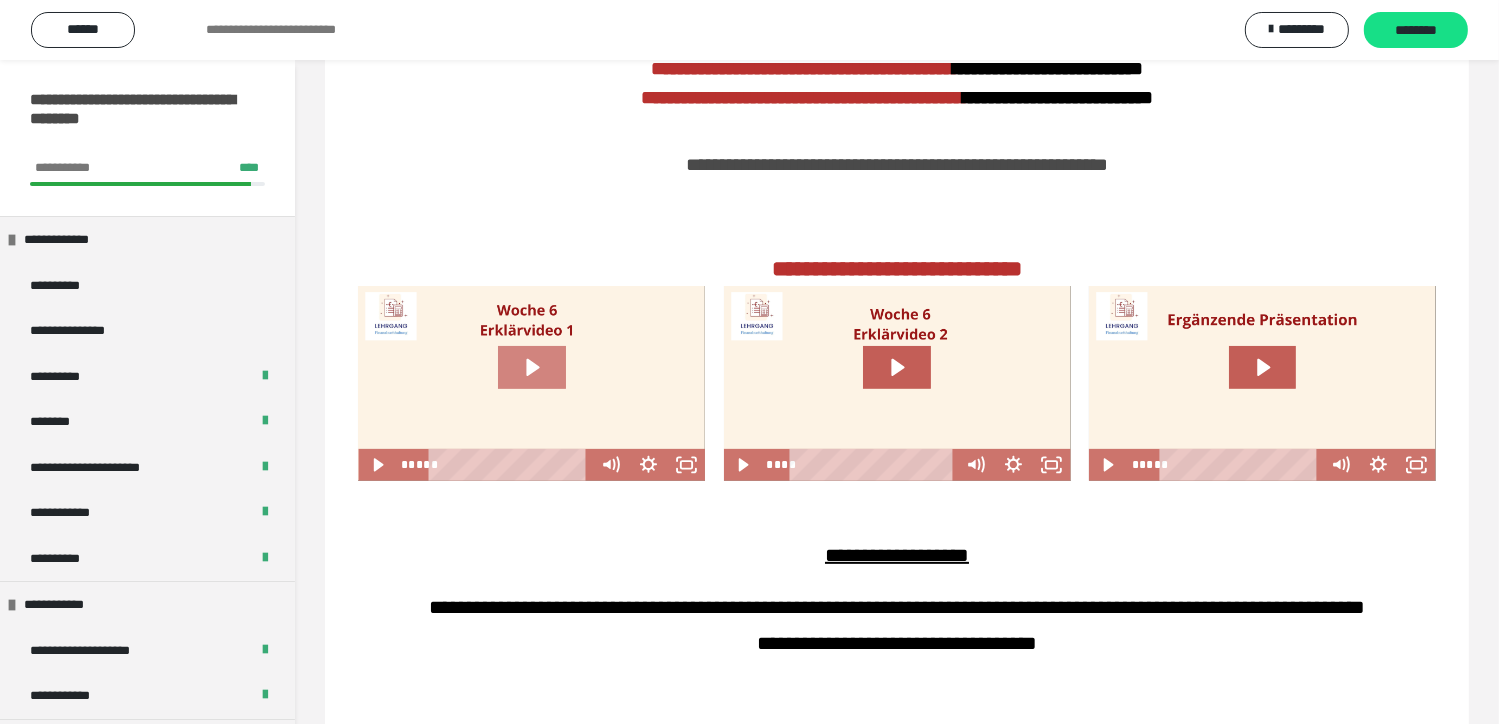 scroll, scrollTop: 500, scrollLeft: 0, axis: vertical 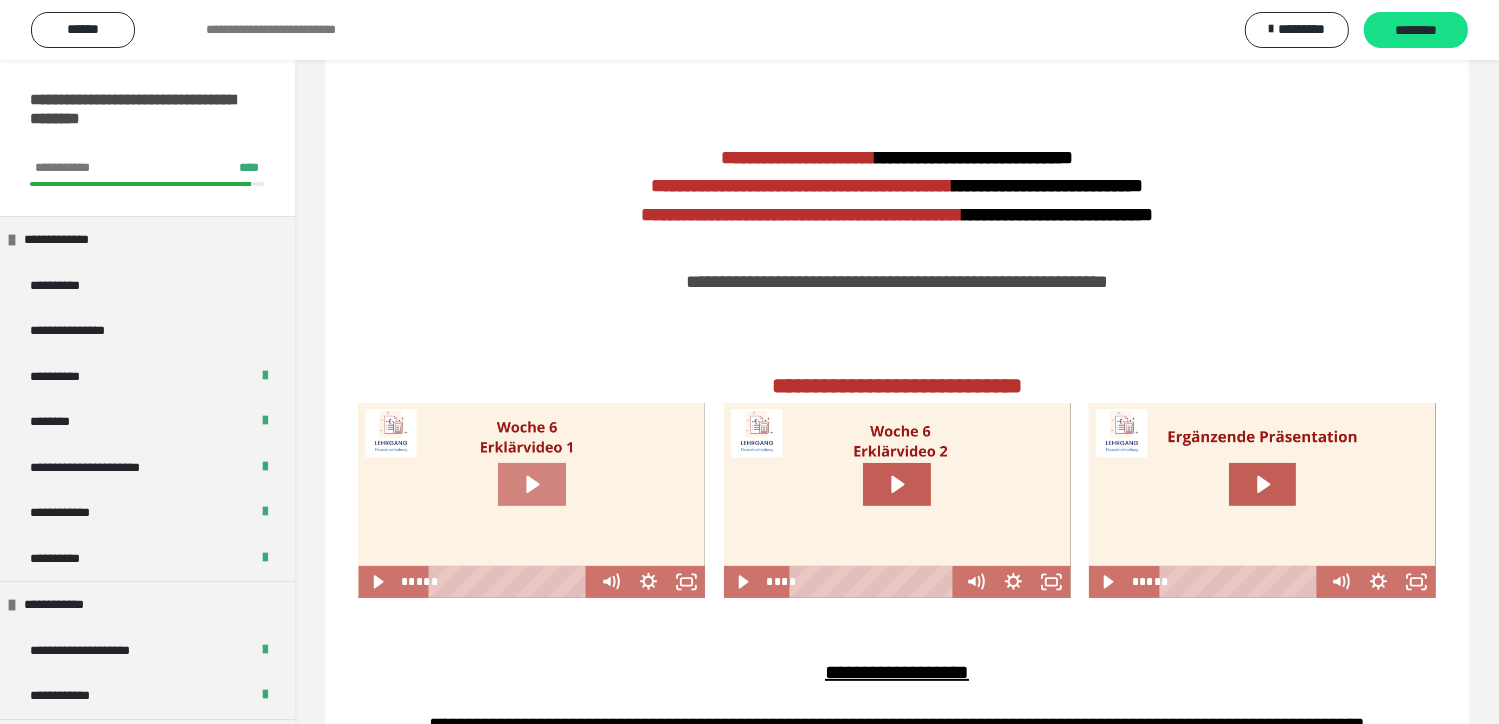 click 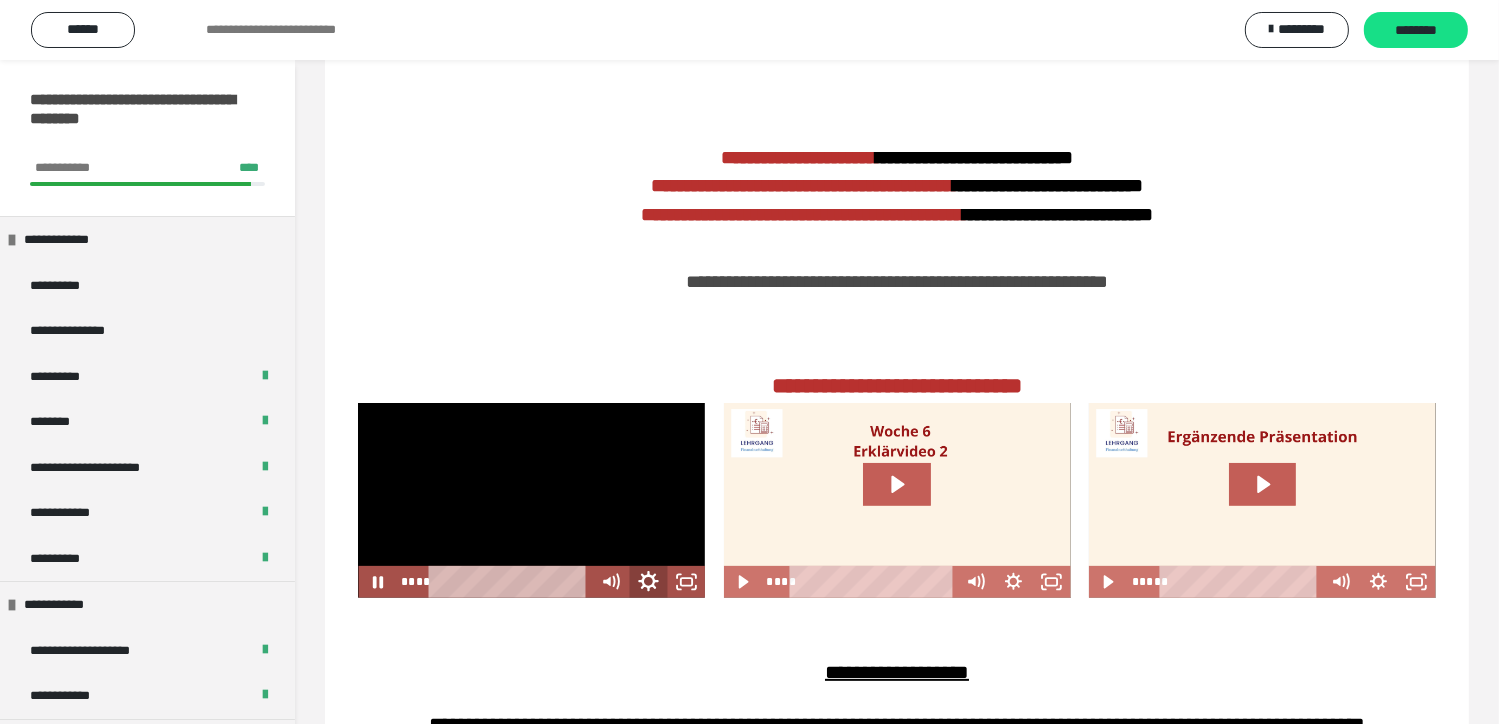 click 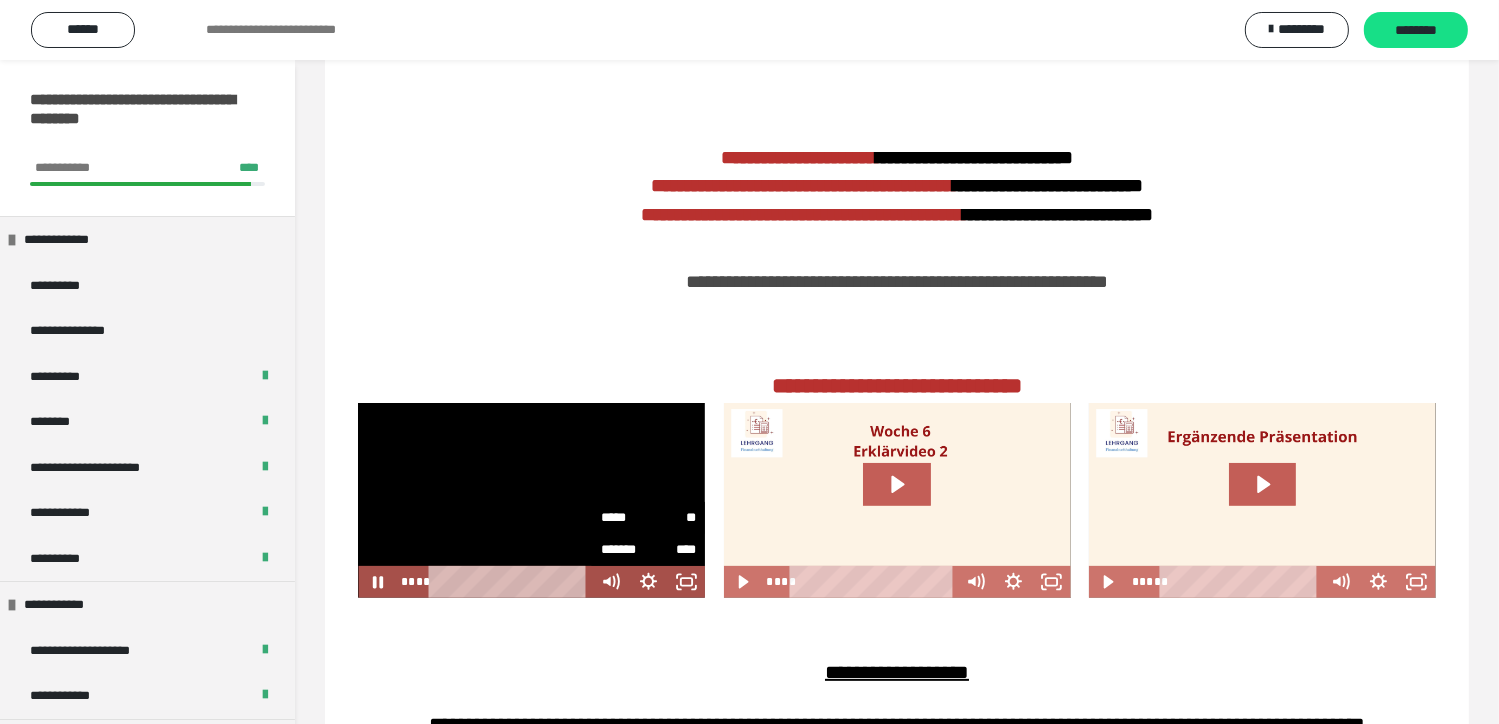 click on "**" at bounding box center [672, 518] 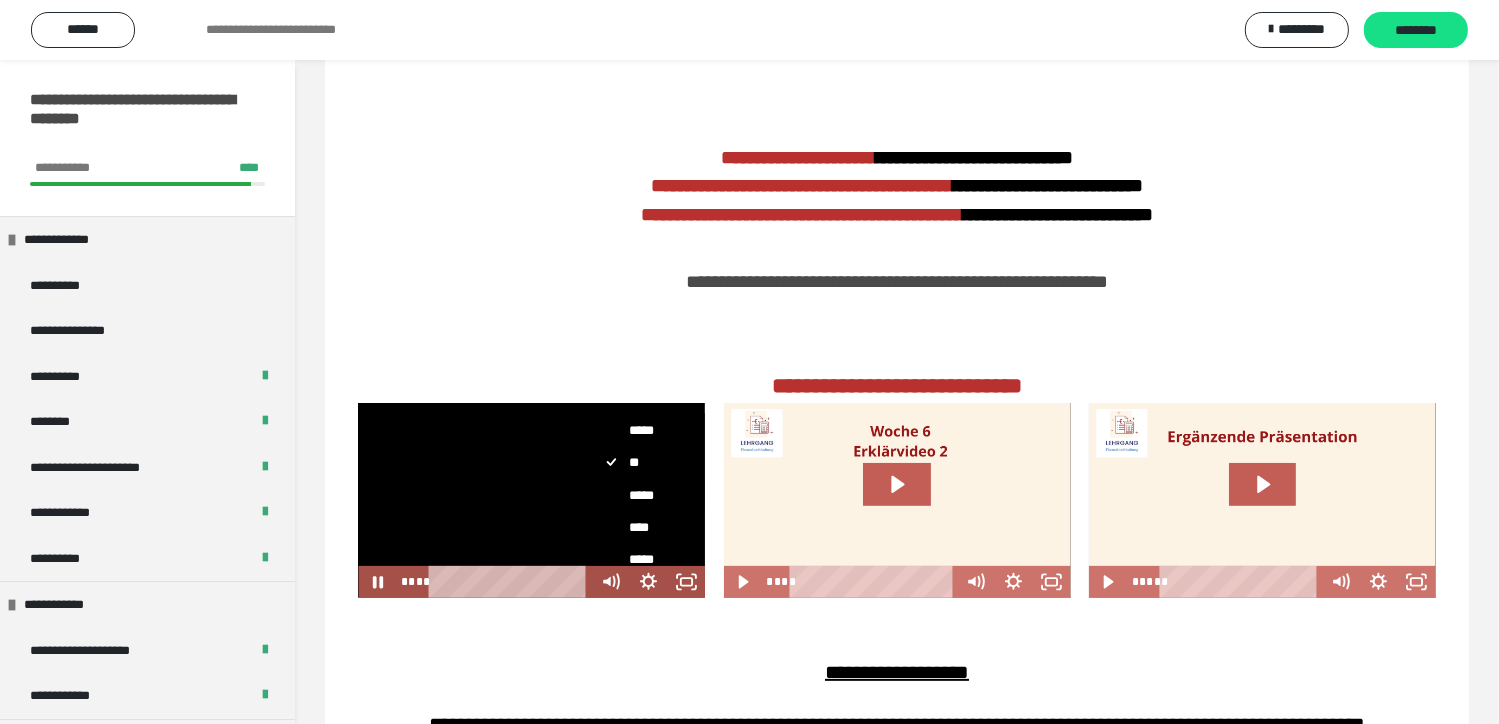 scroll, scrollTop: 100, scrollLeft: 0, axis: vertical 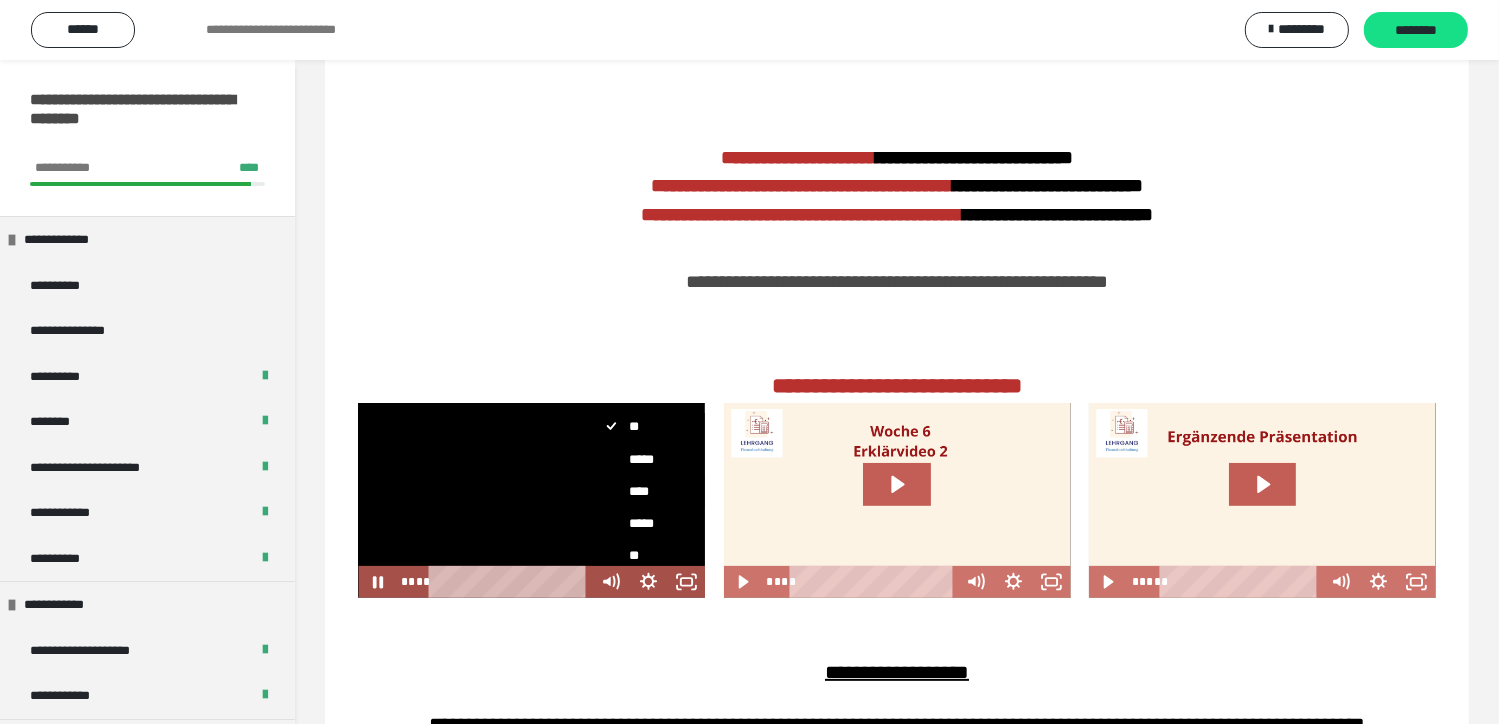 click on "****" at bounding box center (640, 491) 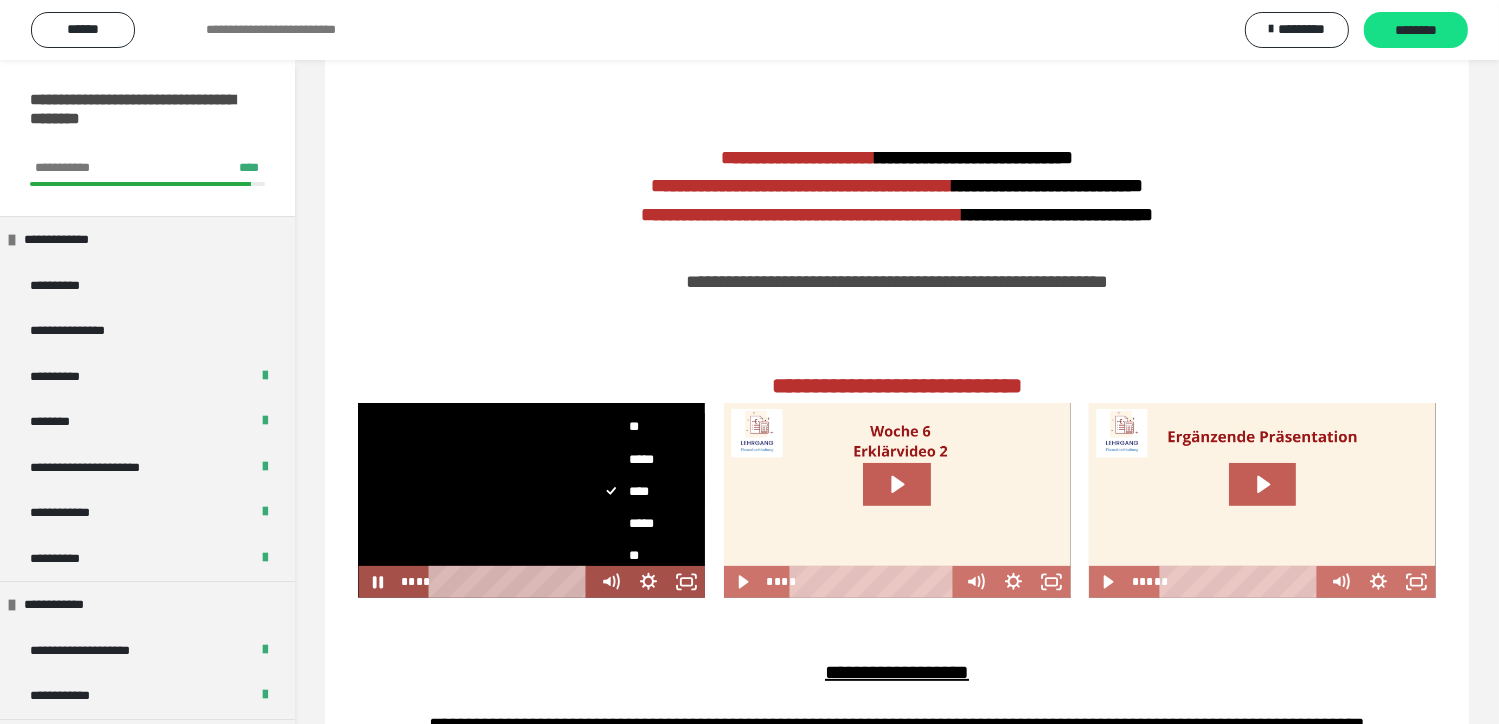 scroll, scrollTop: 0, scrollLeft: 0, axis: both 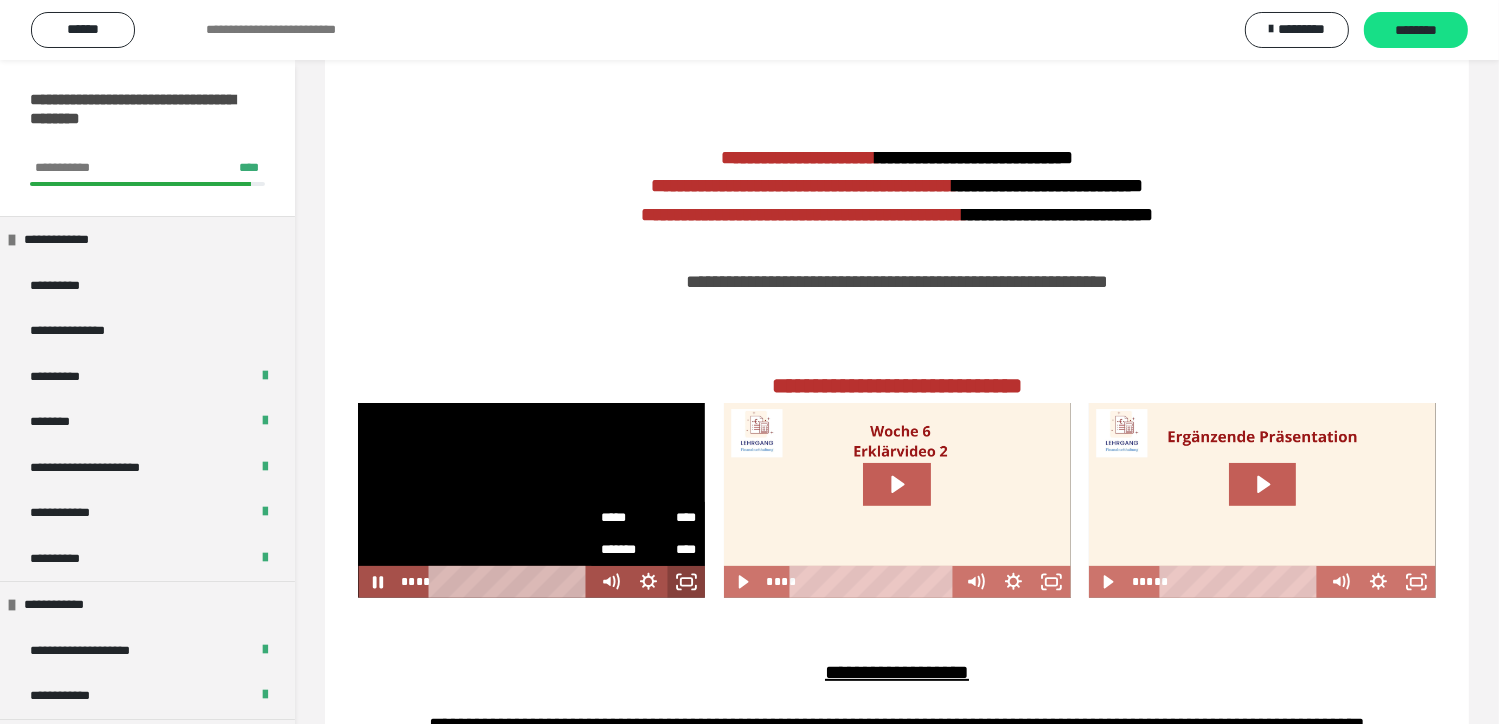 click 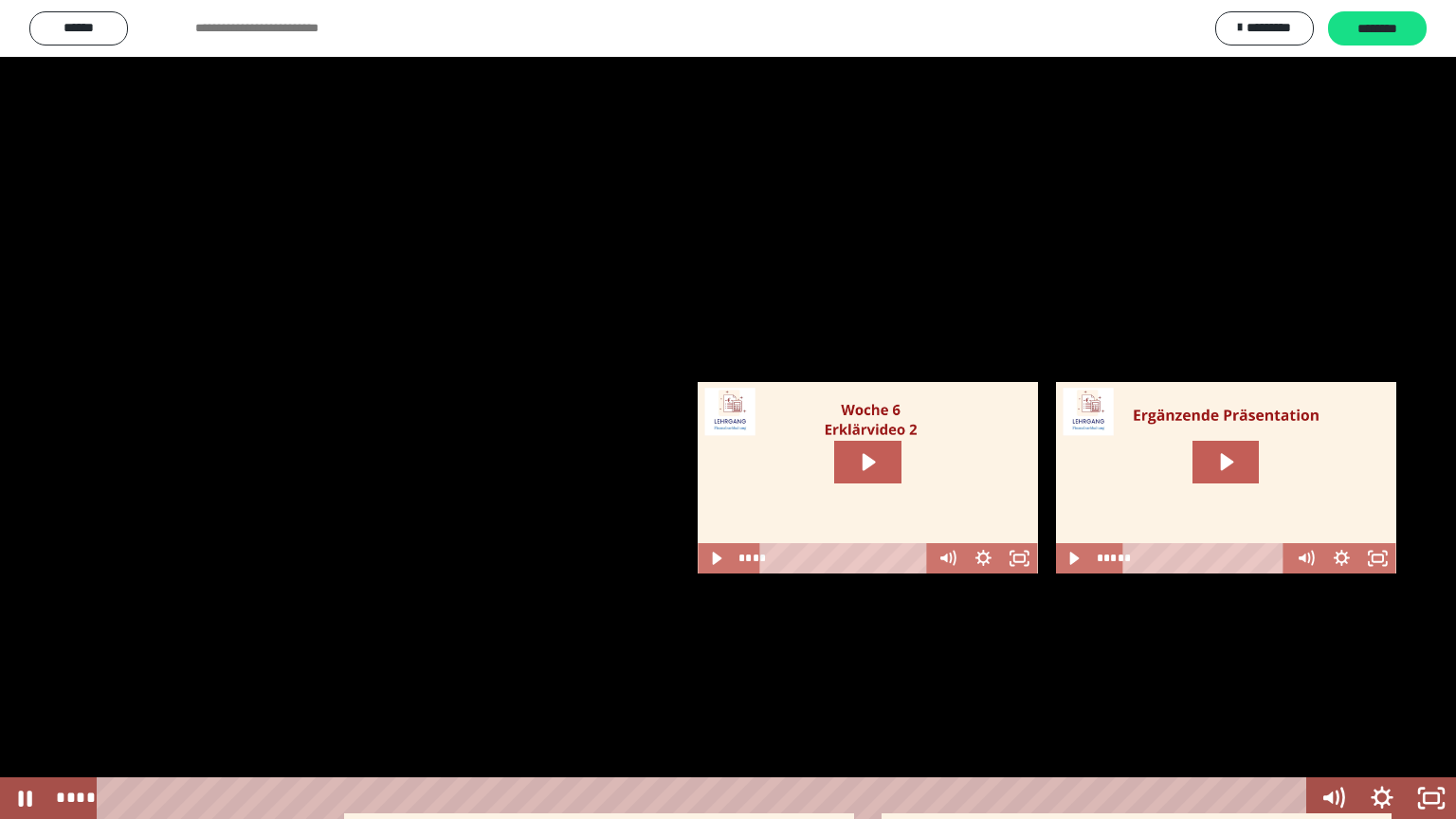 click at bounding box center (728, 410) 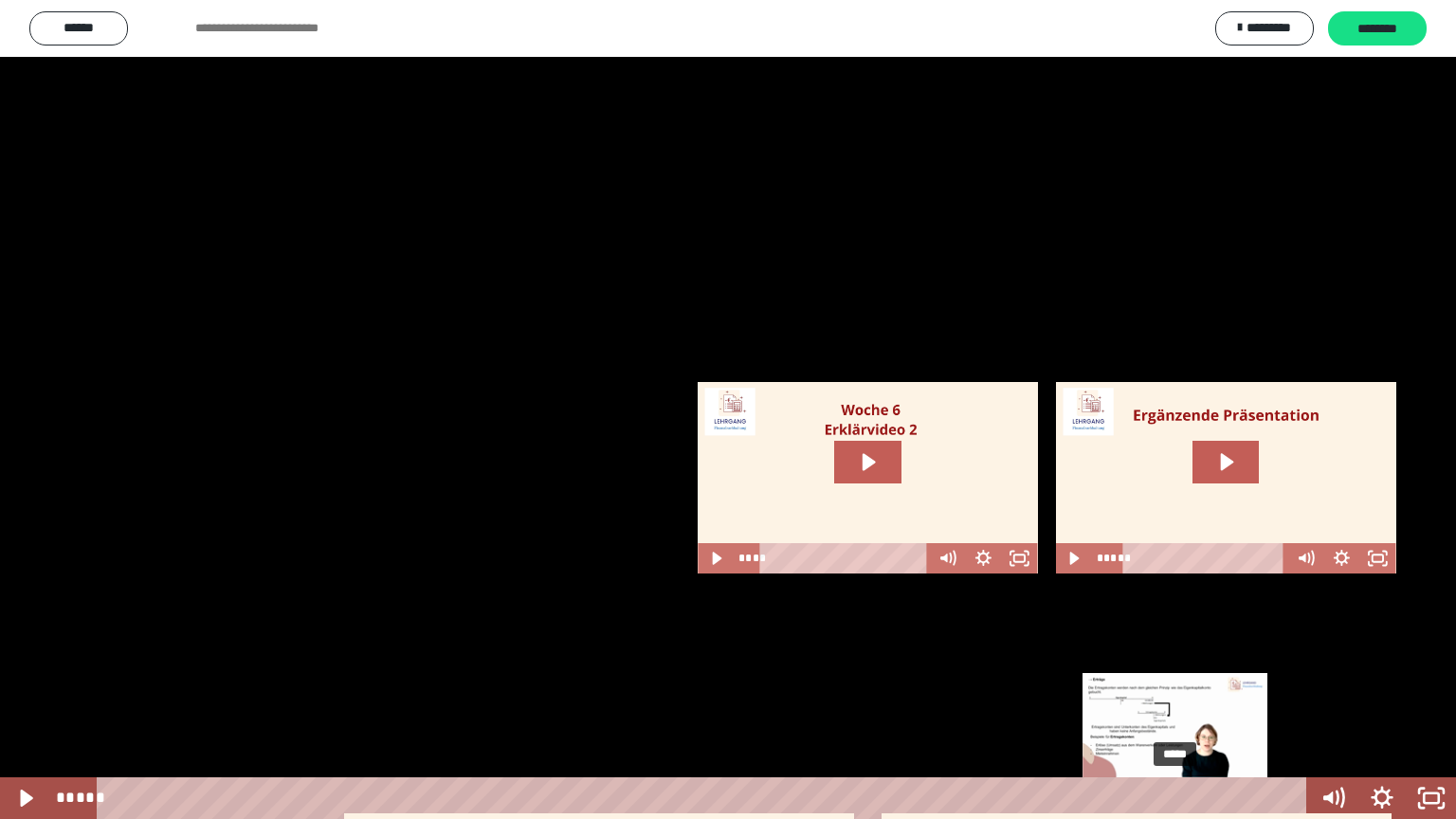 click on "*****" at bounding box center [705, 798] 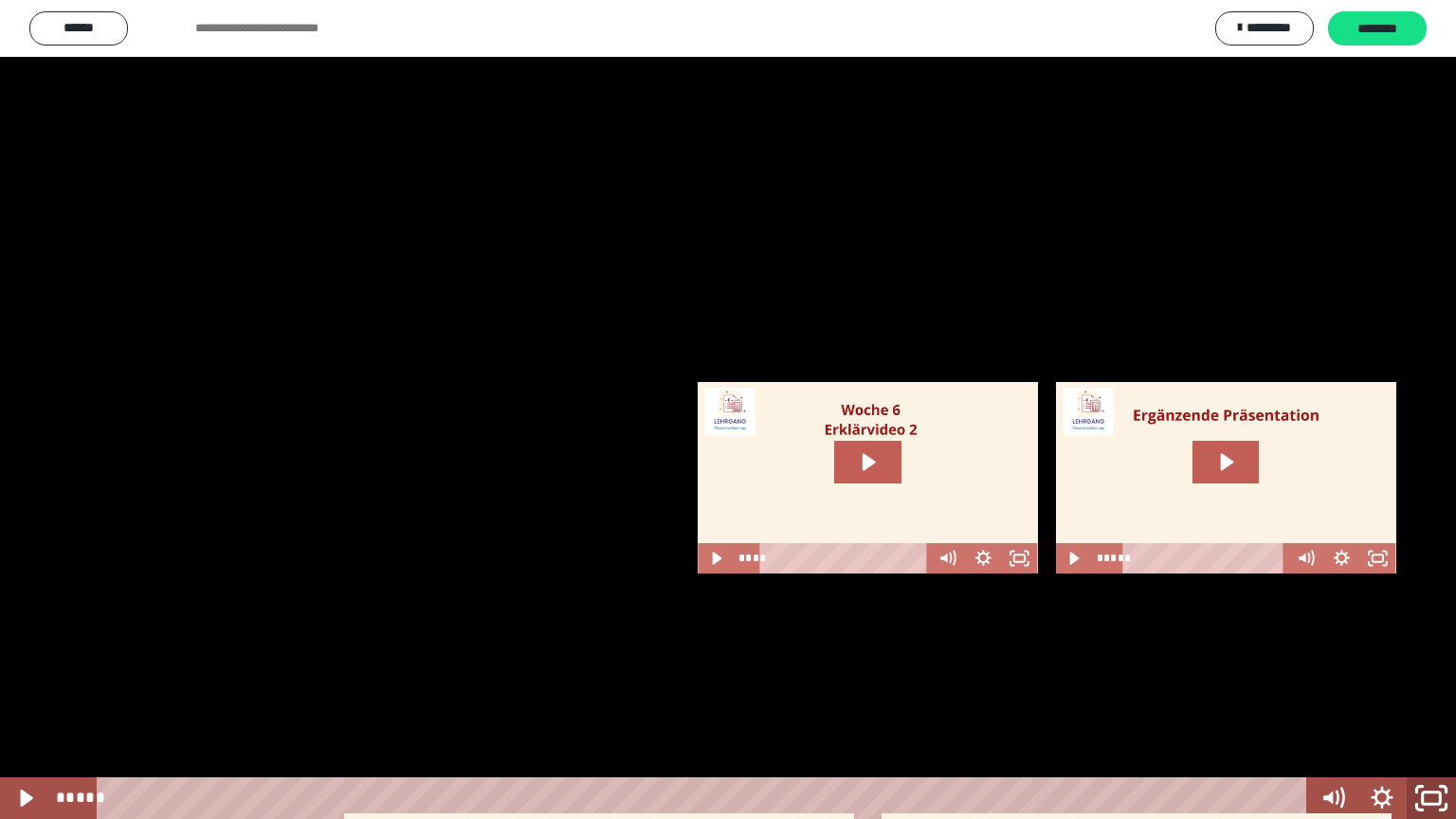 click 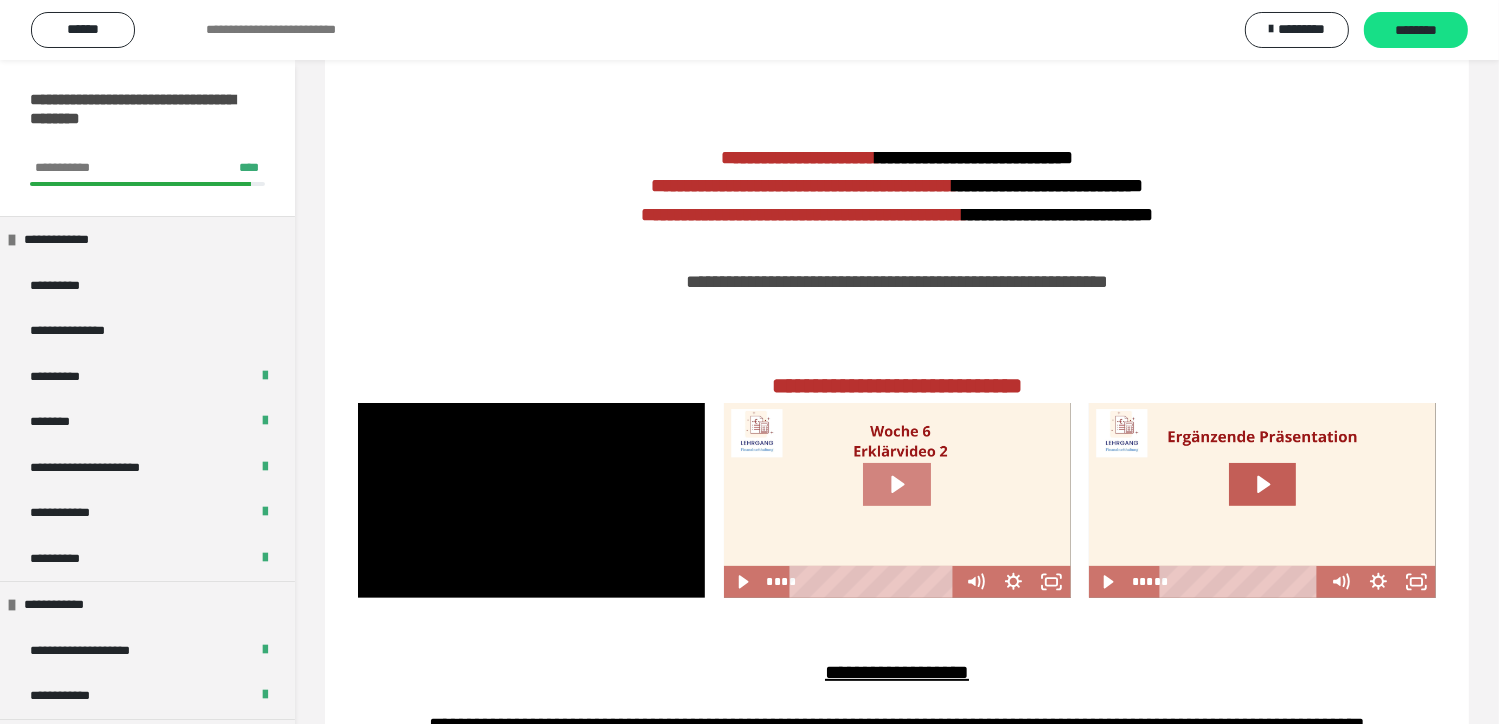 click 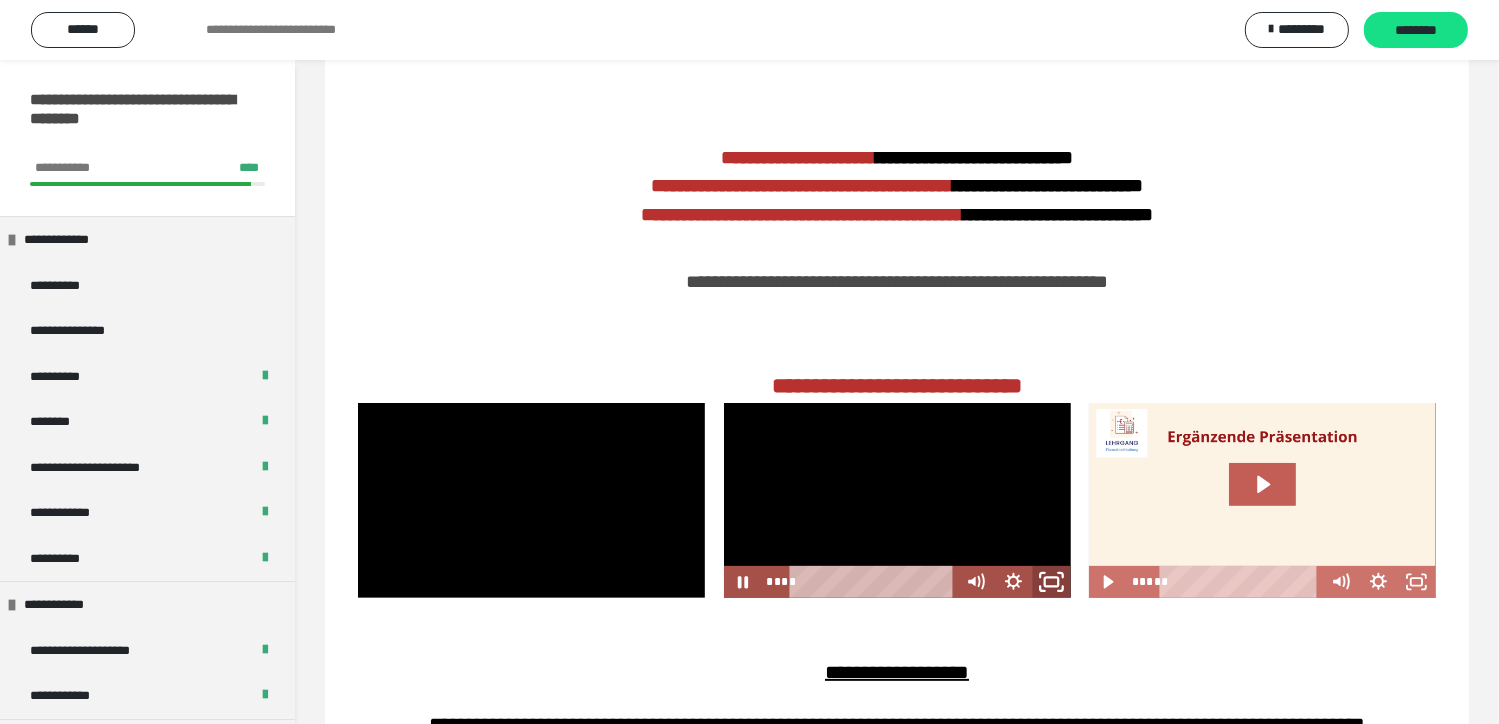 click 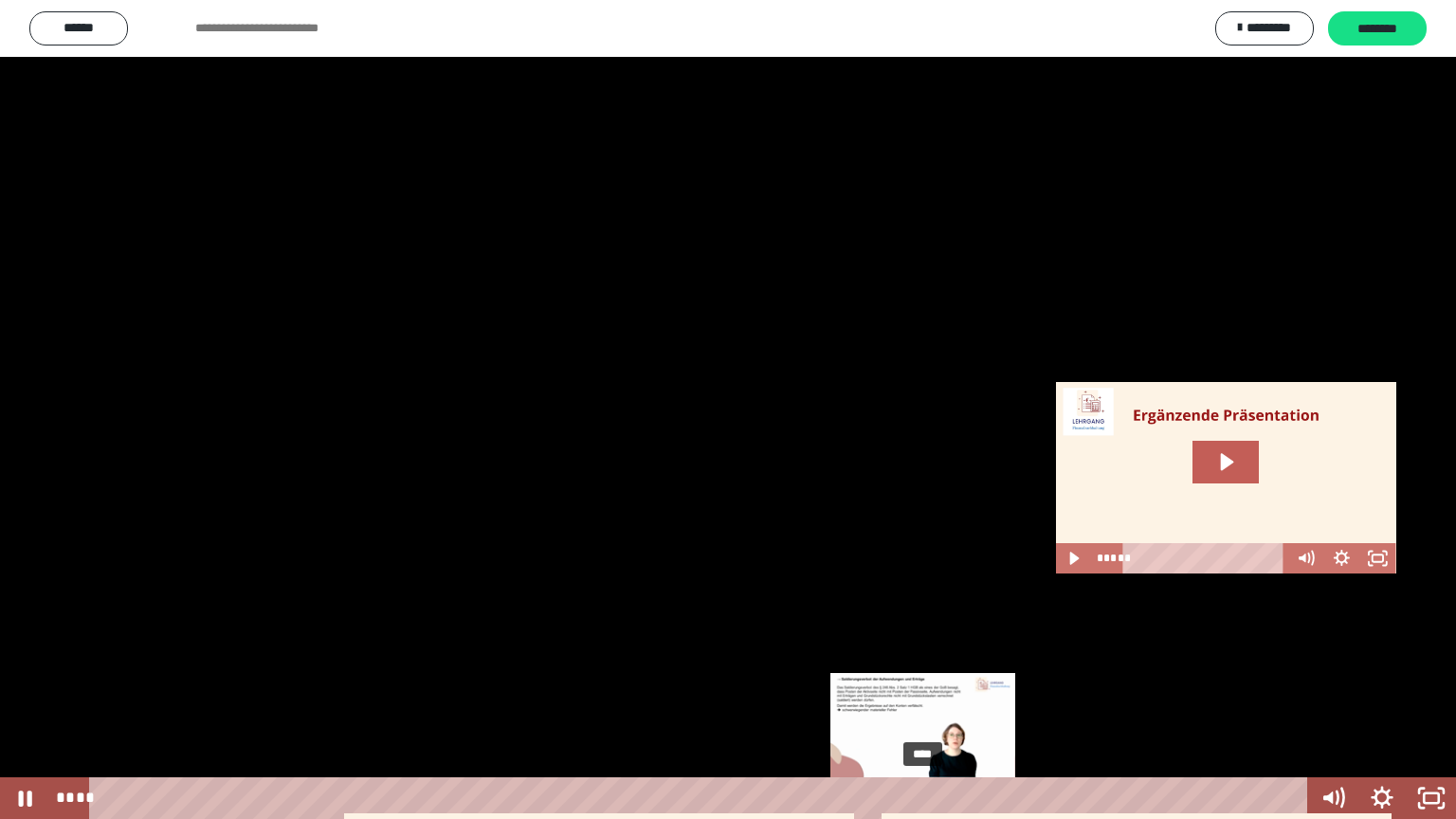click on "****" at bounding box center (701, 798) 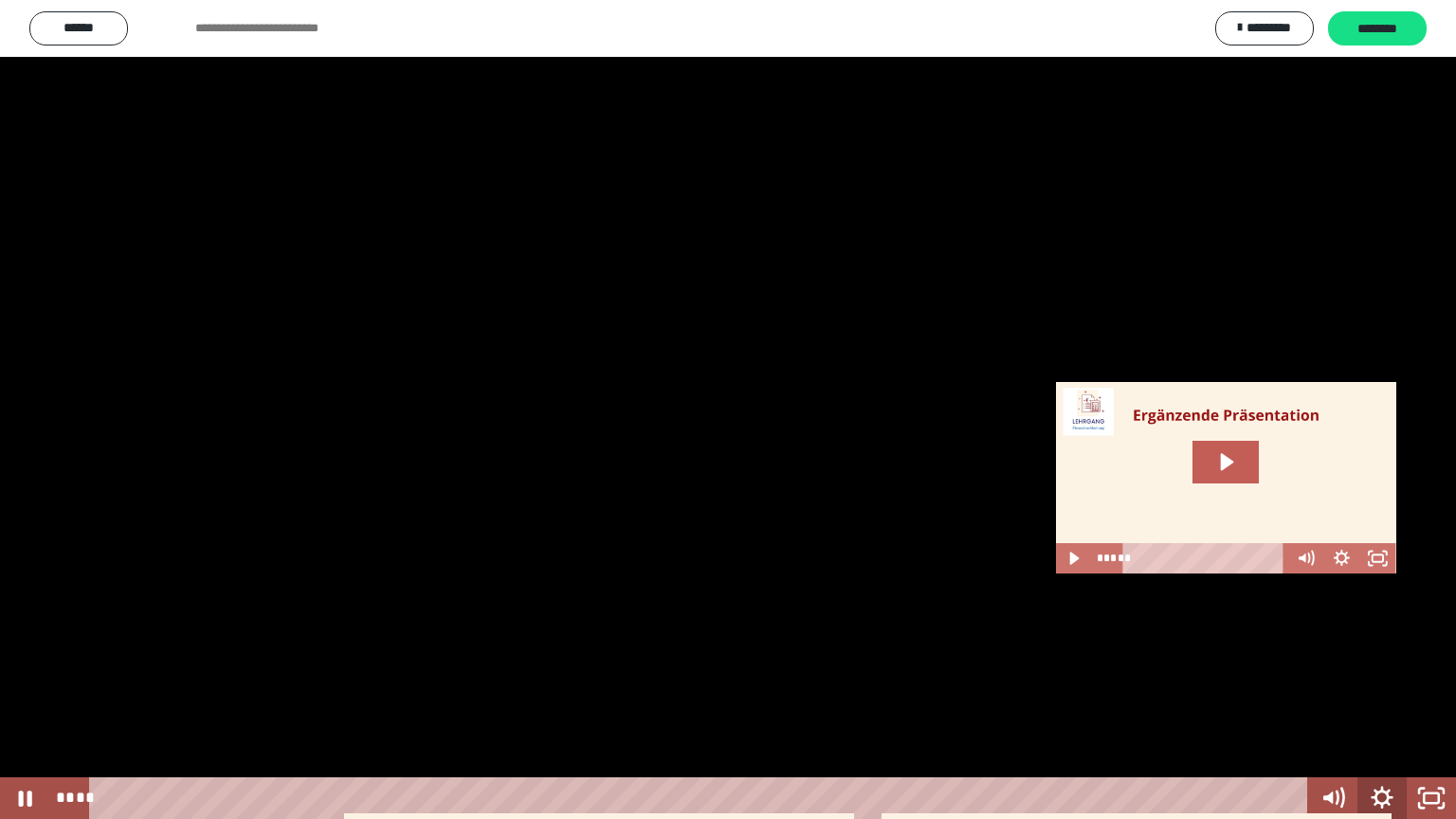 click 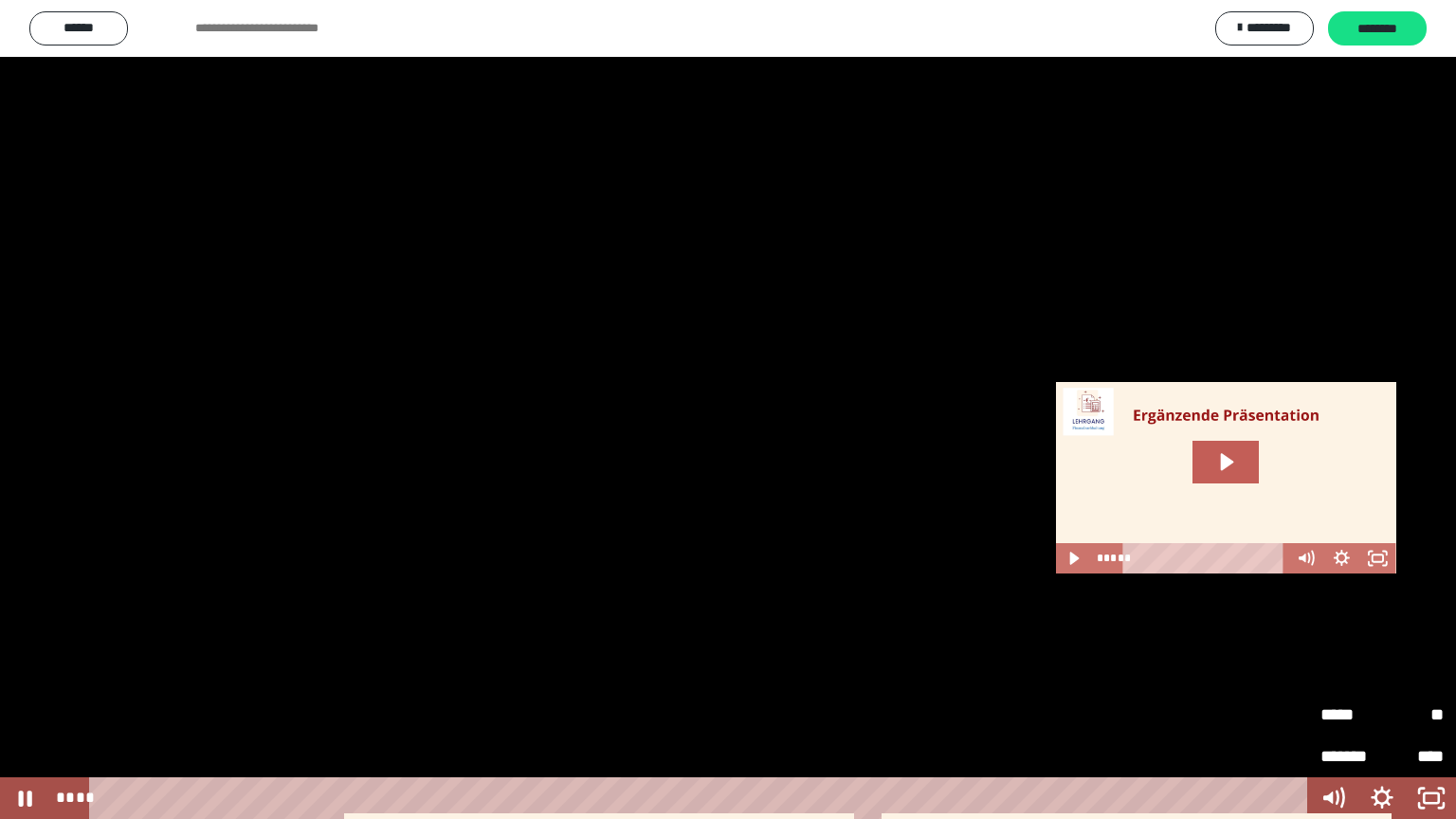 click on "*****" at bounding box center (1351, 715) 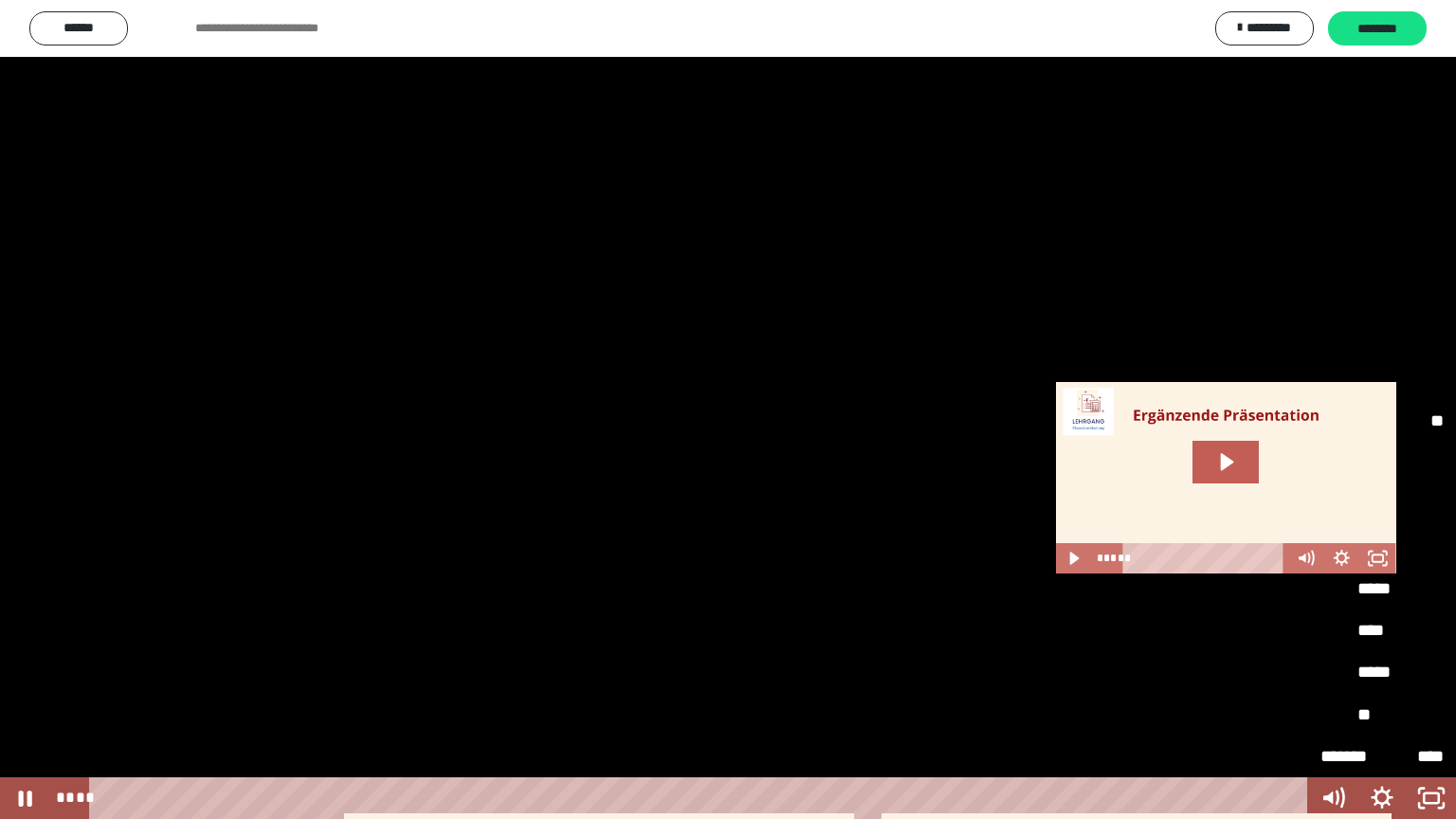 click on "*****" at bounding box center (1382, 673) 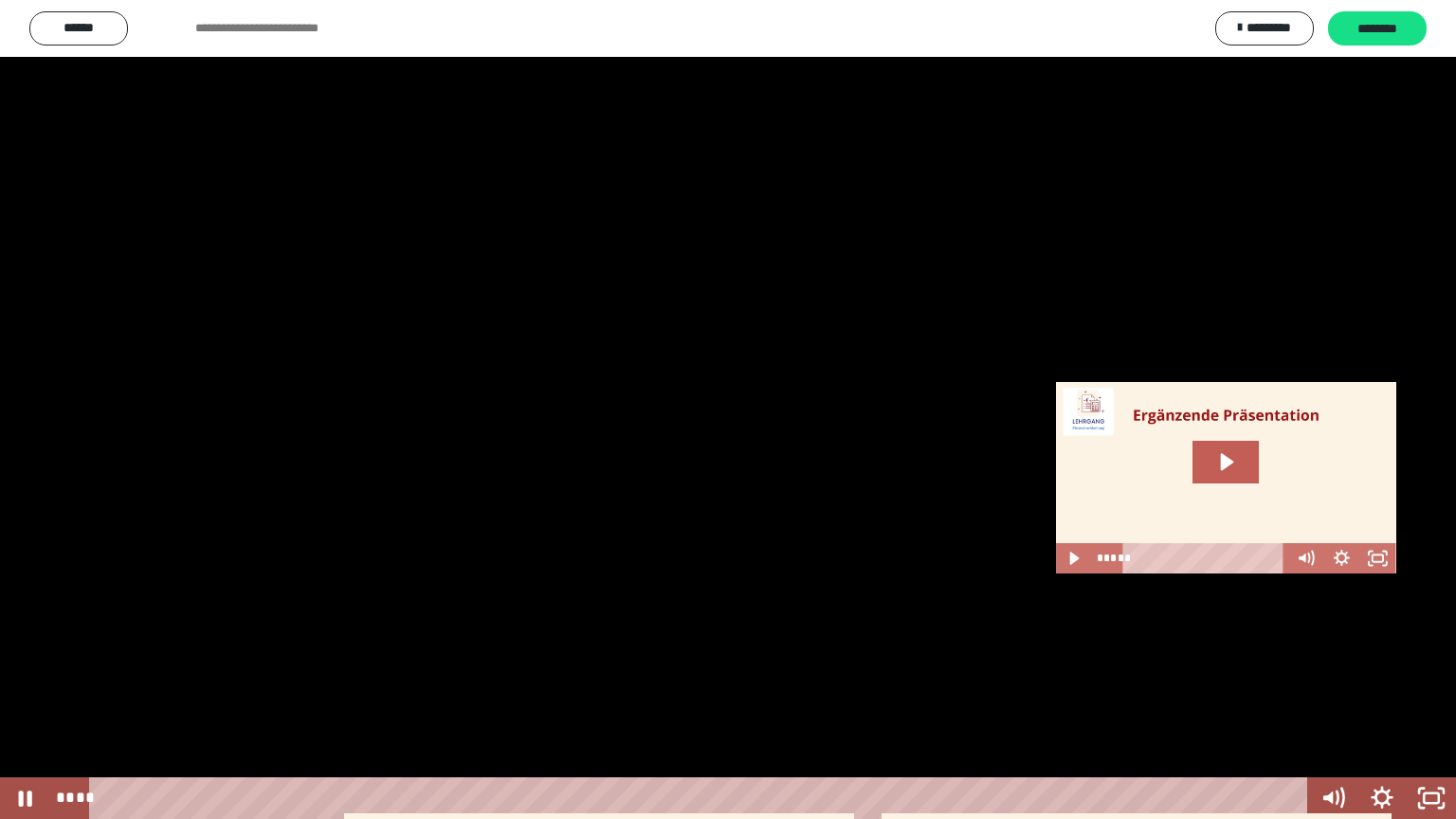 click at bounding box center [728, 410] 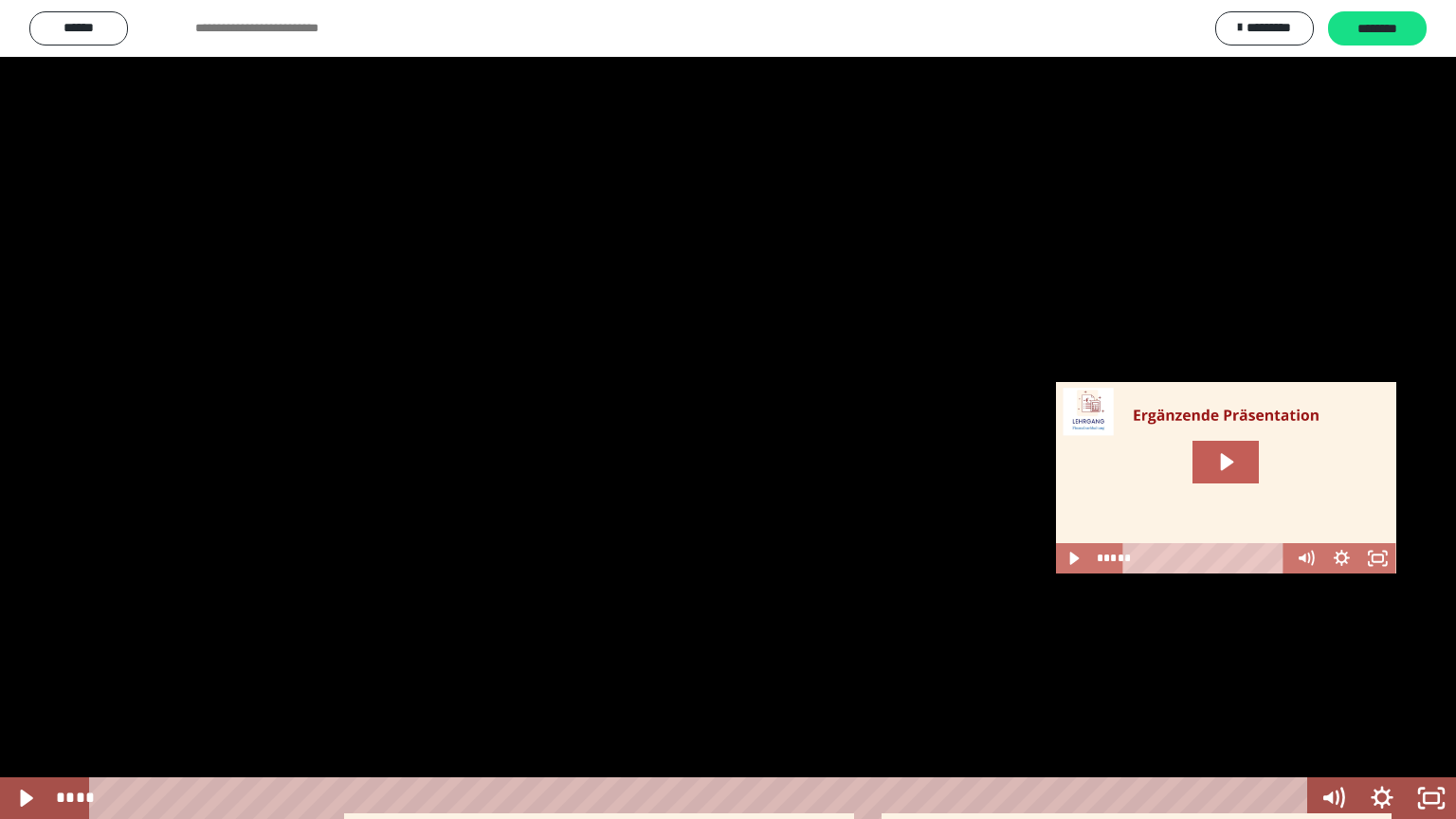 click at bounding box center [728, 410] 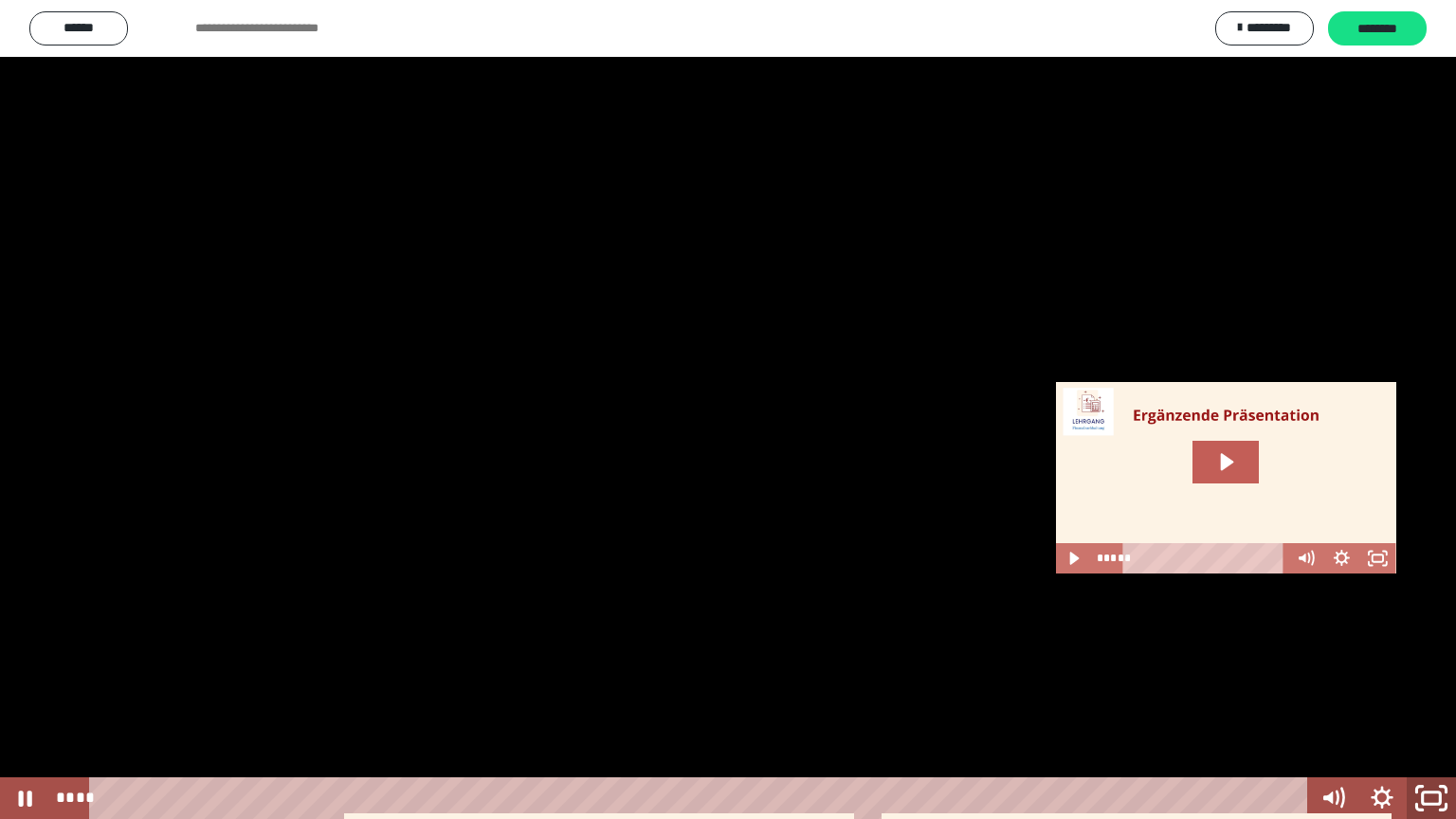 click 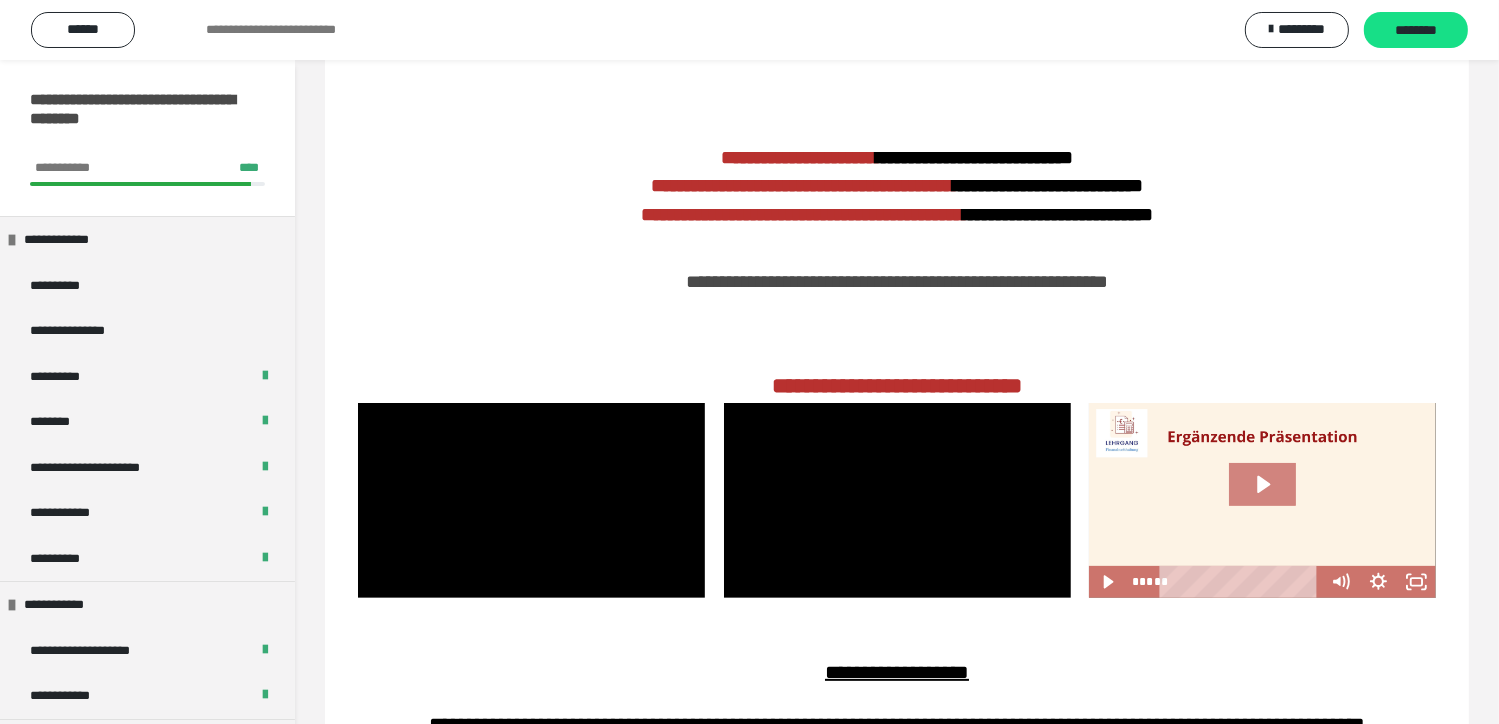 click 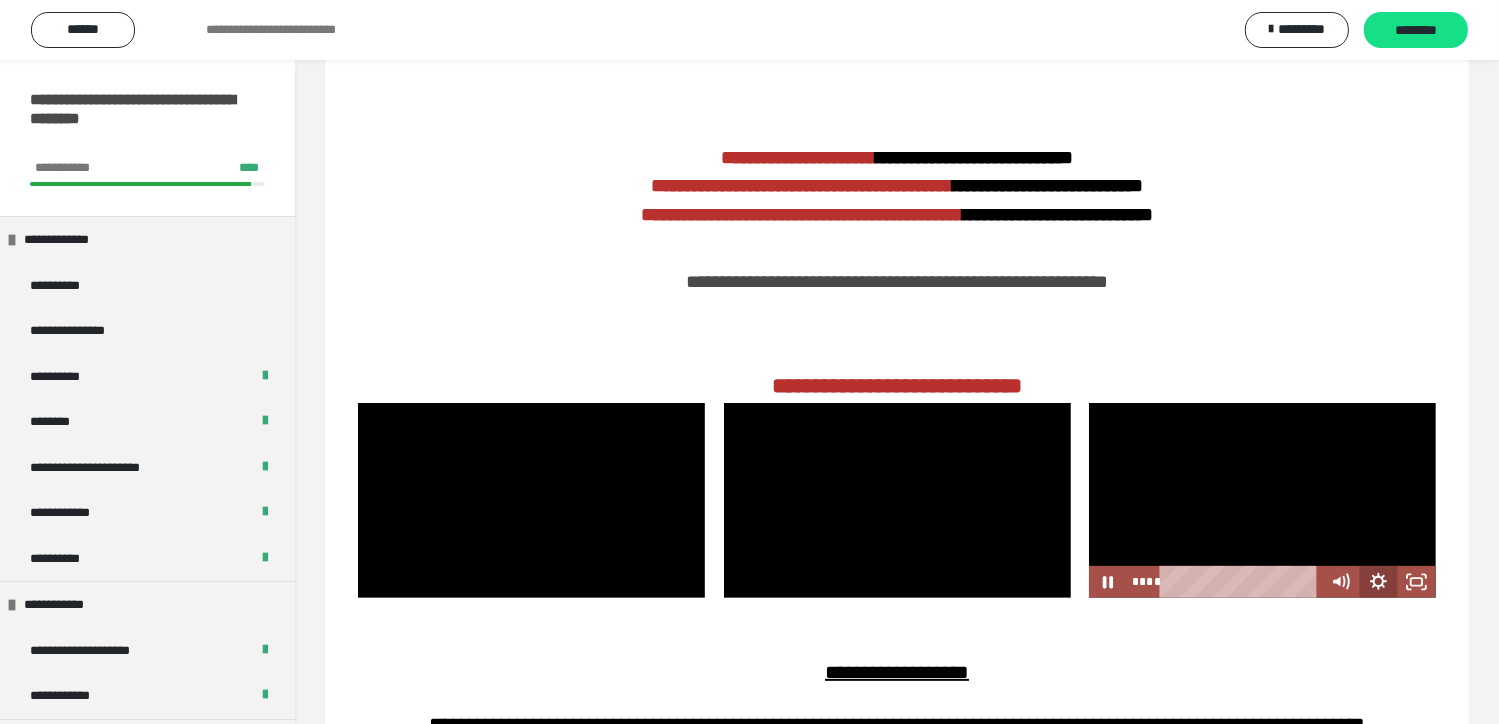 click 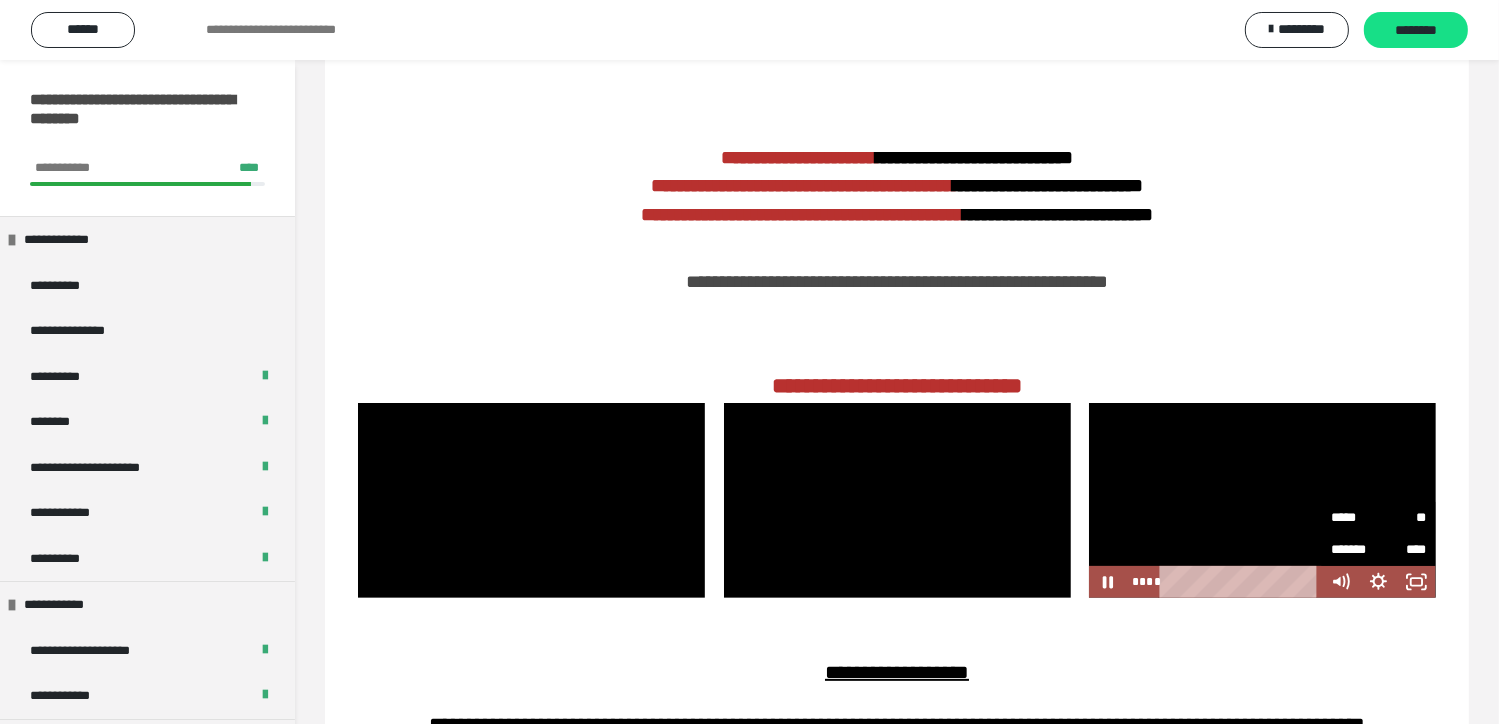 click on "*****" at bounding box center (1356, 518) 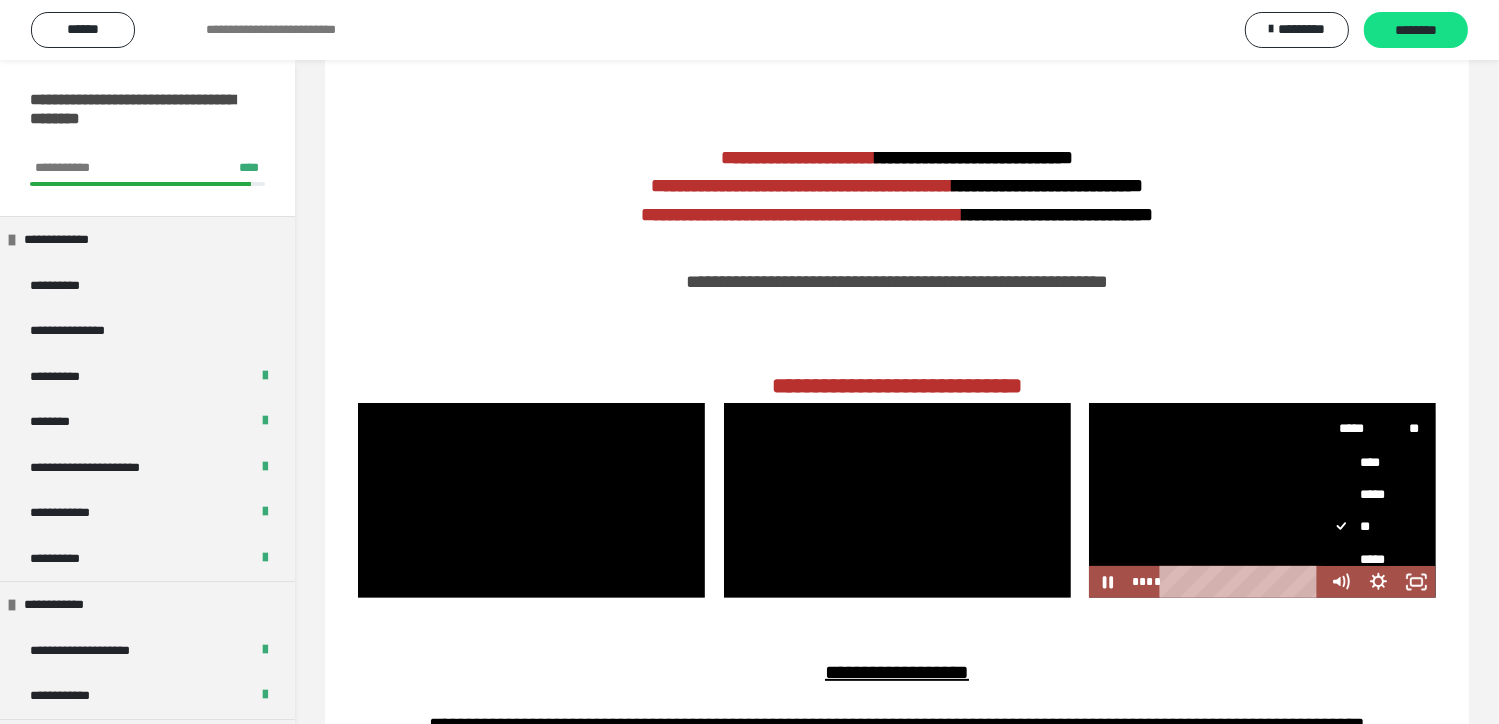 click on "*****" at bounding box center [1371, 559] 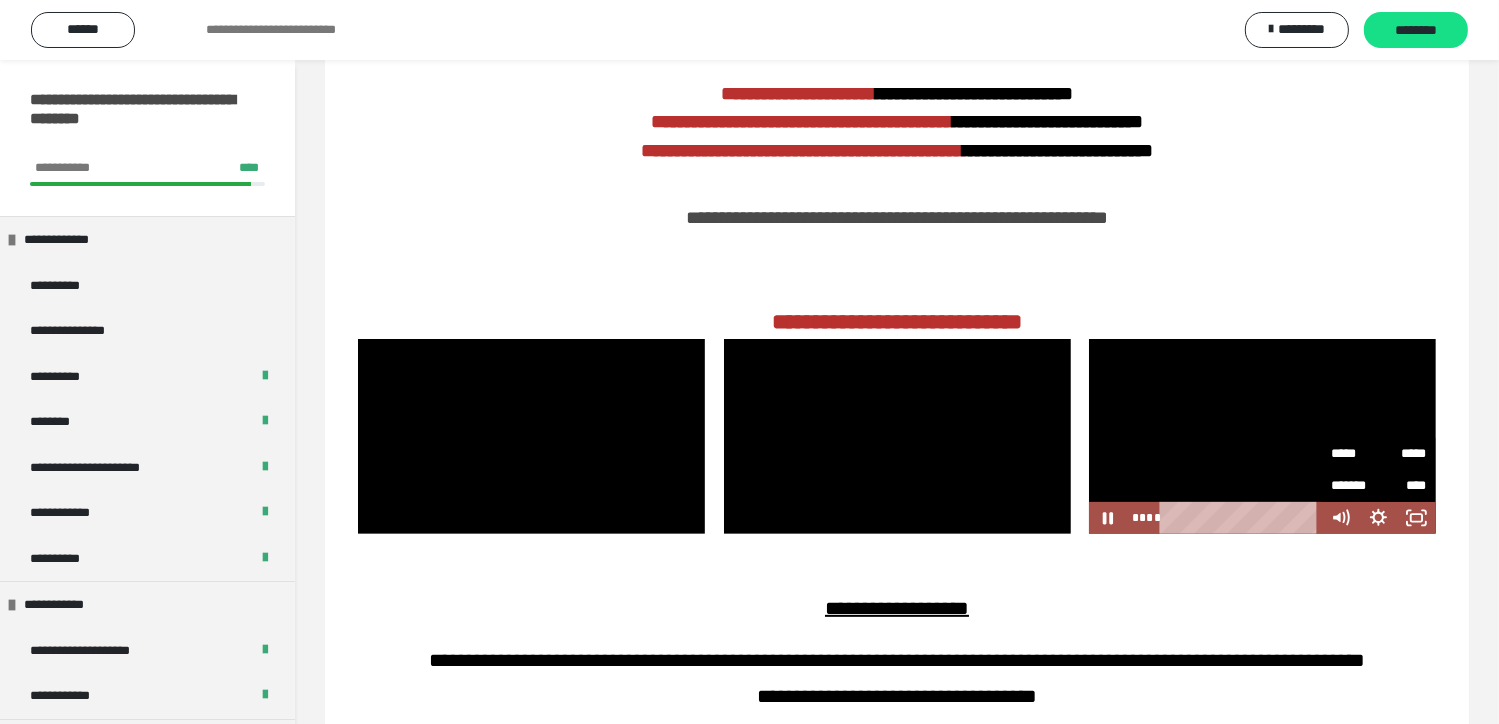 scroll, scrollTop: 600, scrollLeft: 0, axis: vertical 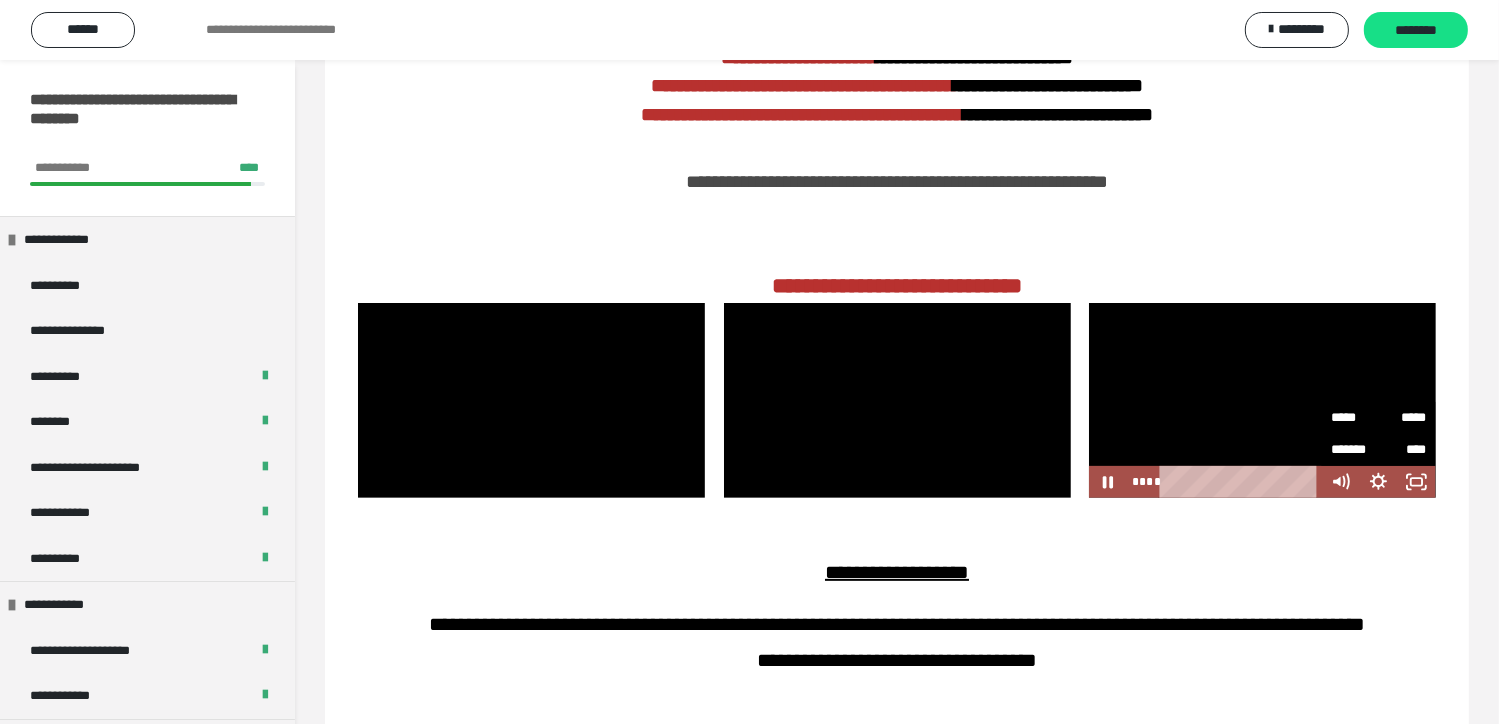 click on "*****" at bounding box center [1403, 418] 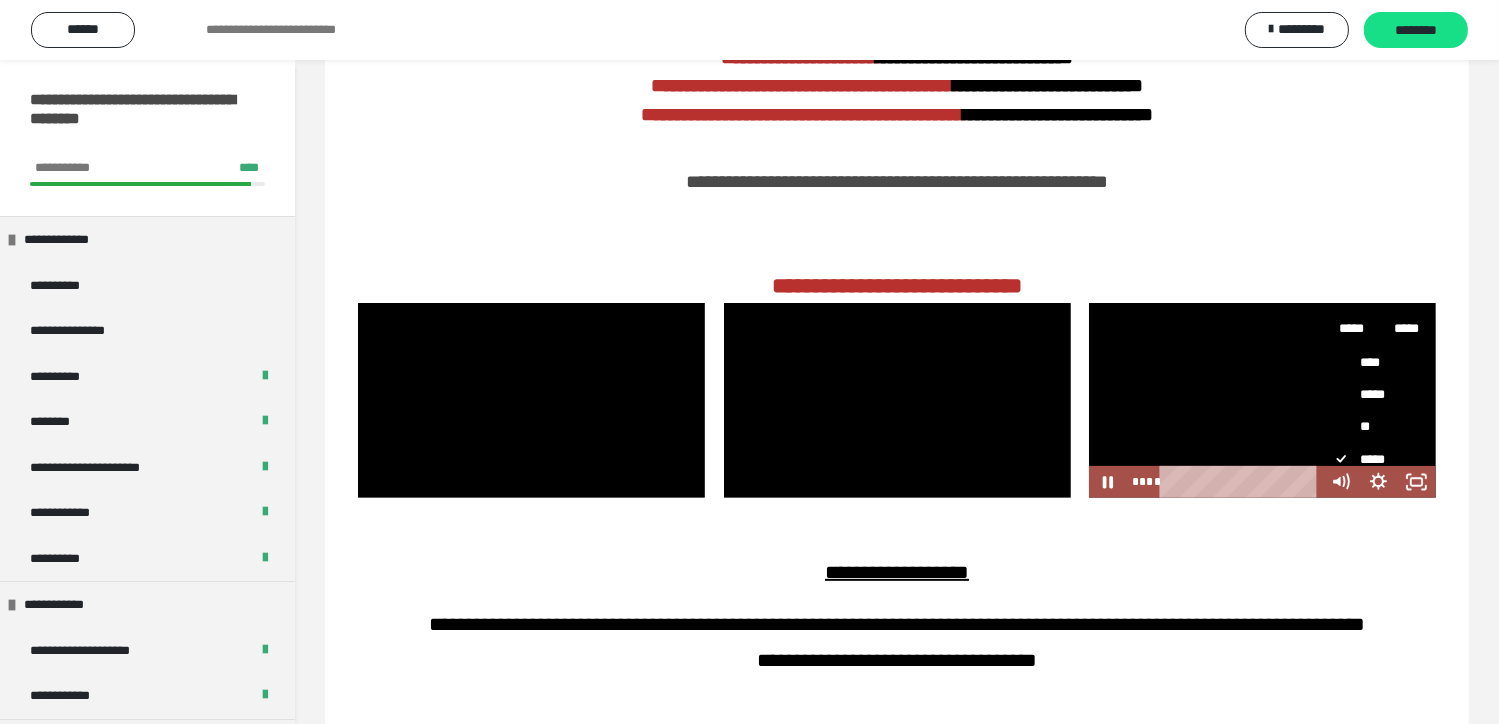 scroll, scrollTop: 40, scrollLeft: 0, axis: vertical 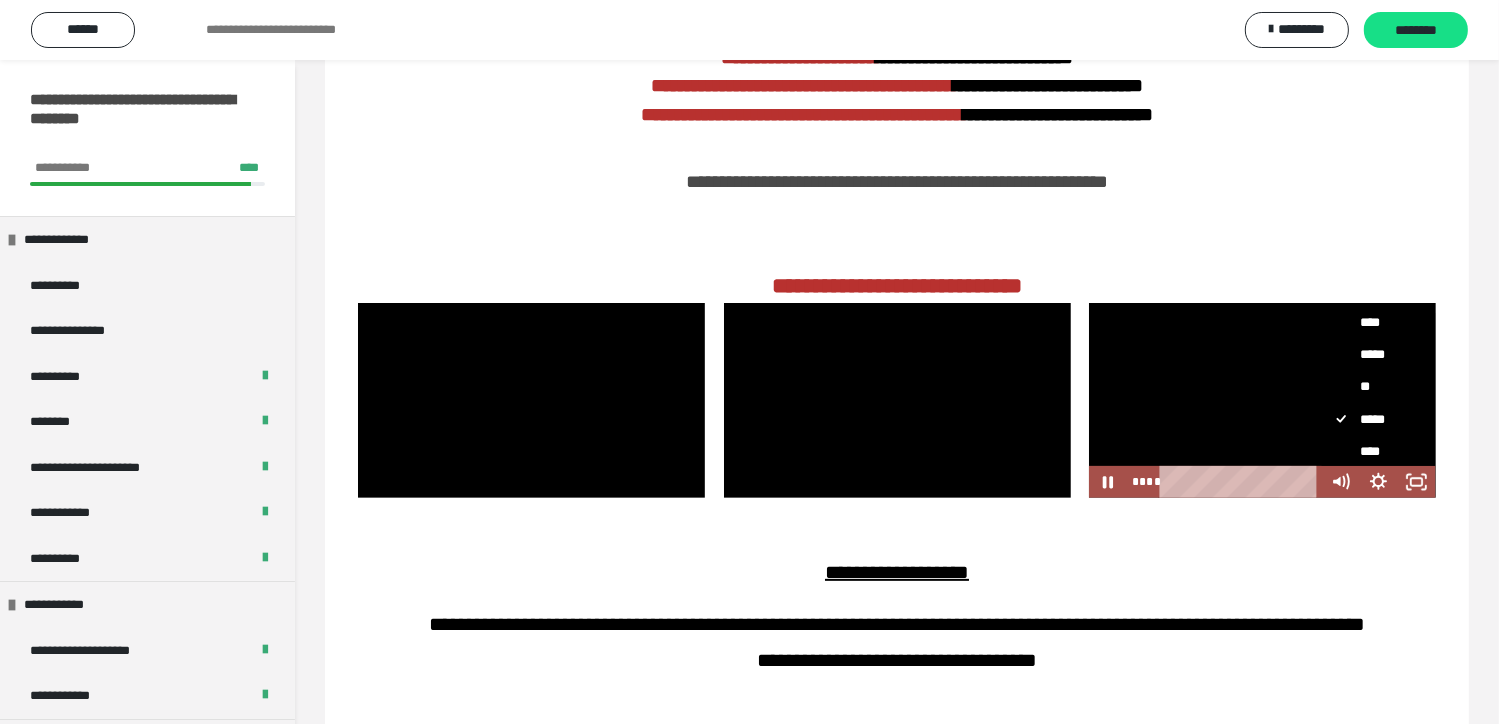 click on "****" at bounding box center (1371, 451) 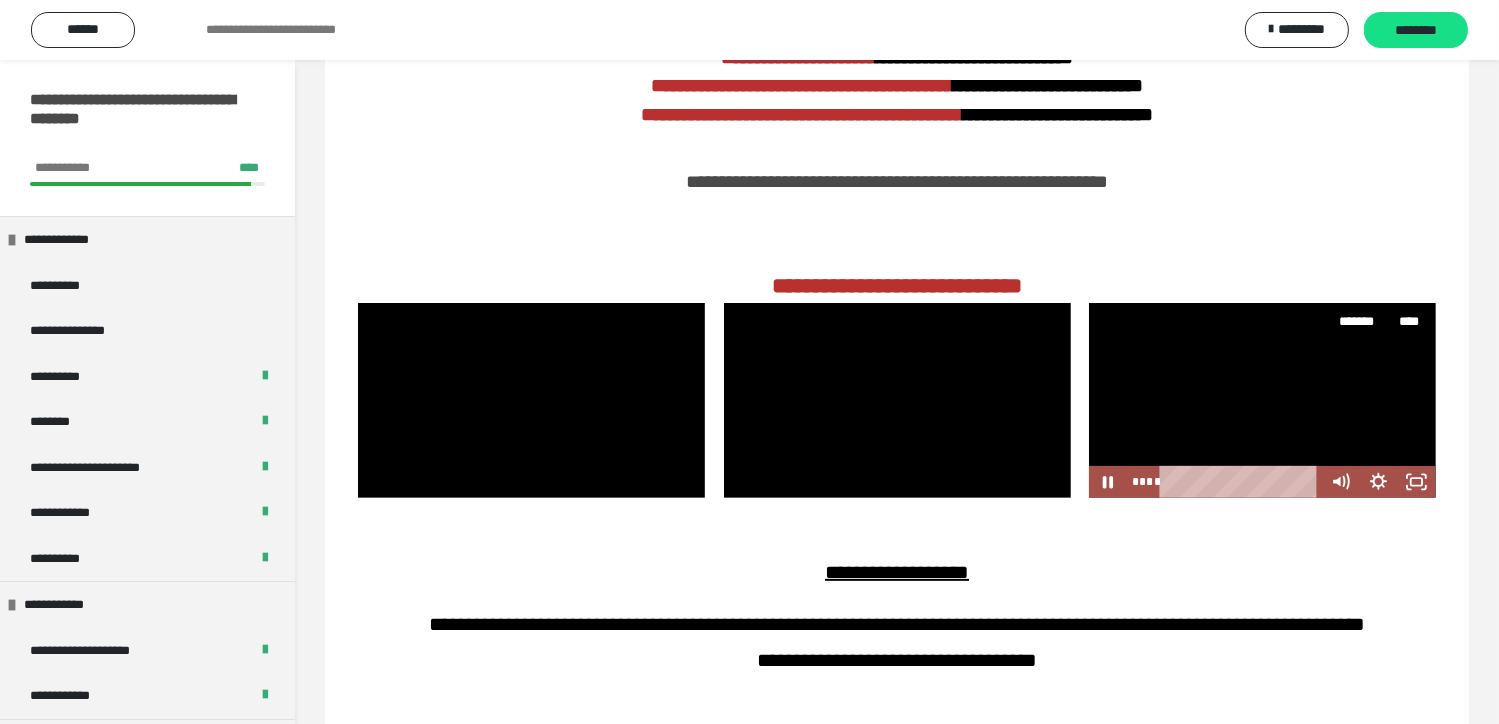 scroll, scrollTop: 0, scrollLeft: 0, axis: both 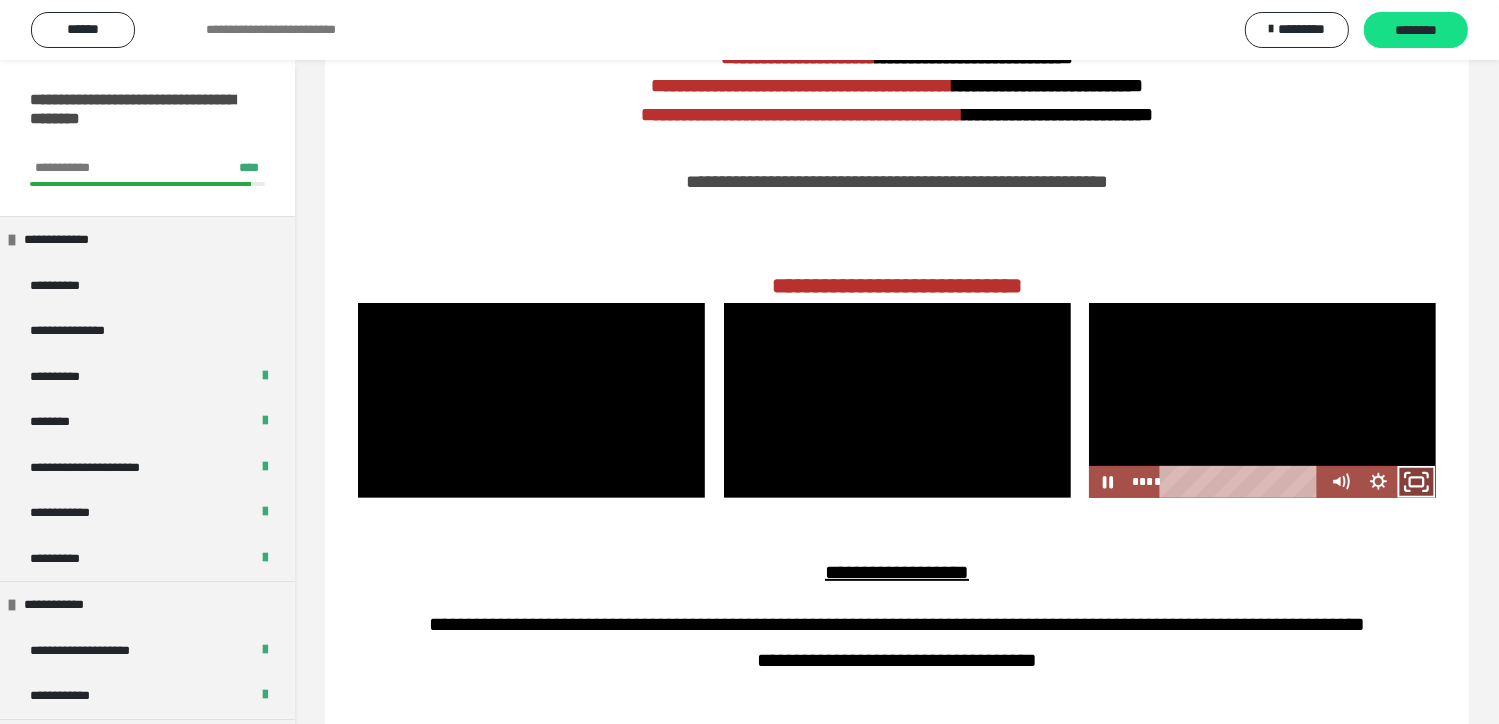 click 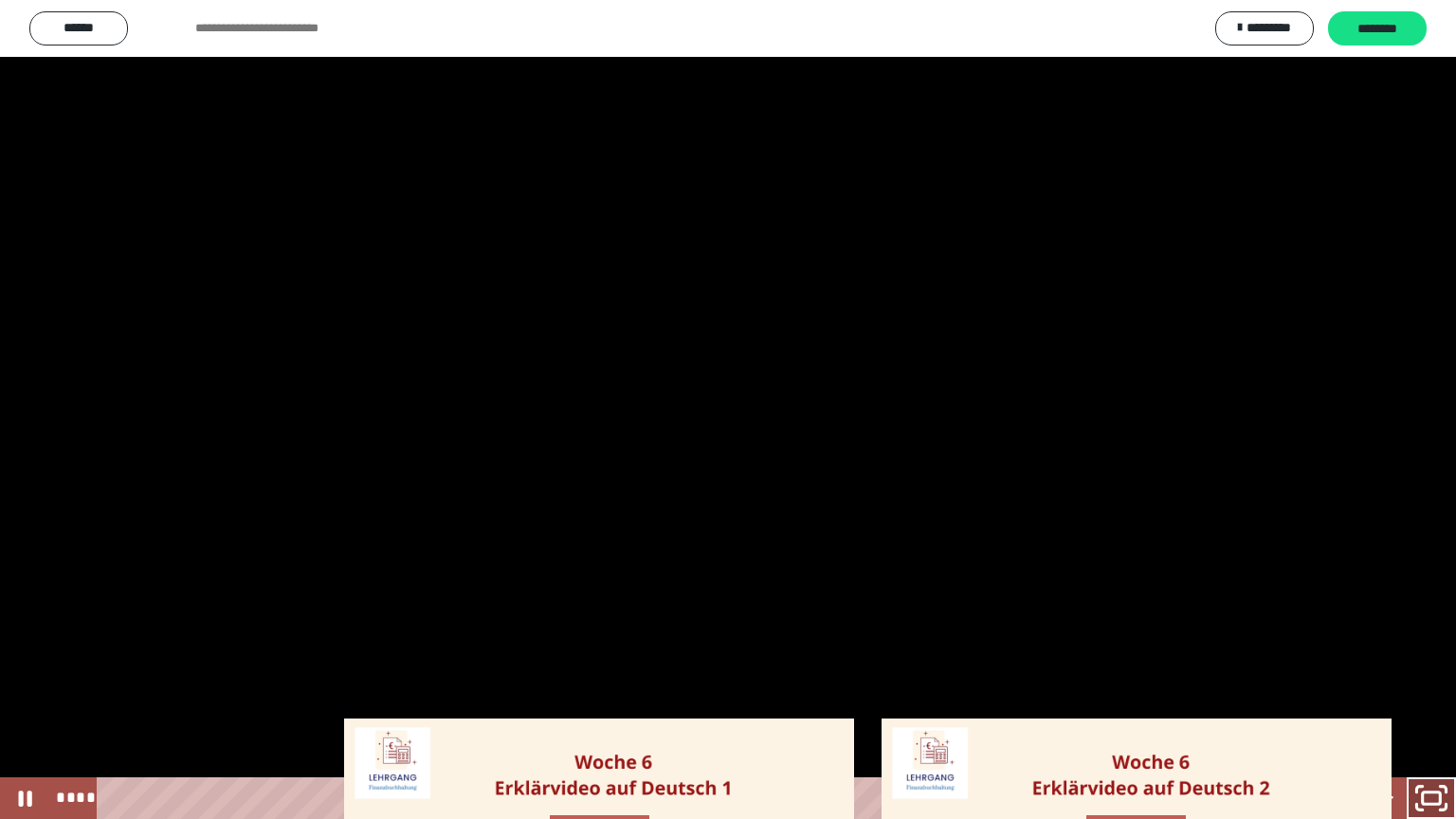 click 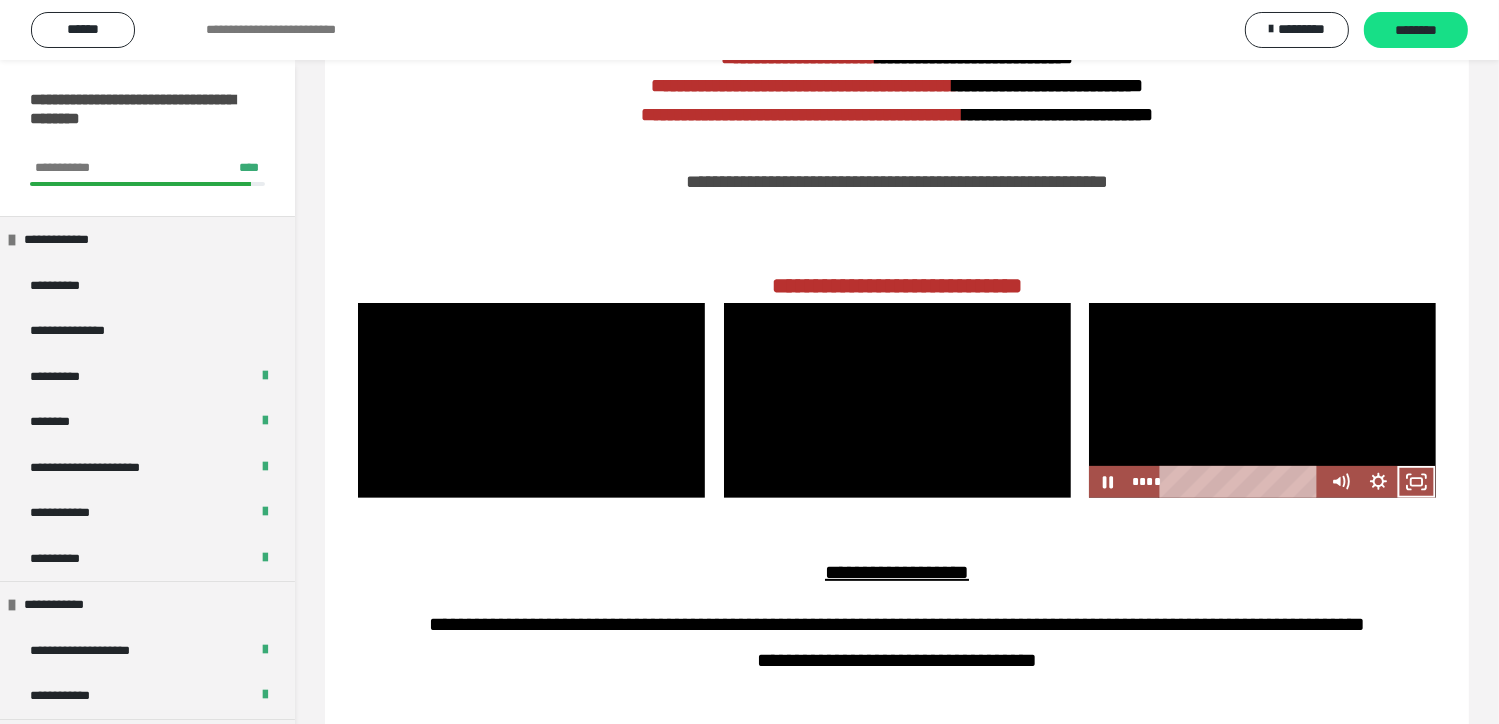 click at bounding box center (1262, 400) 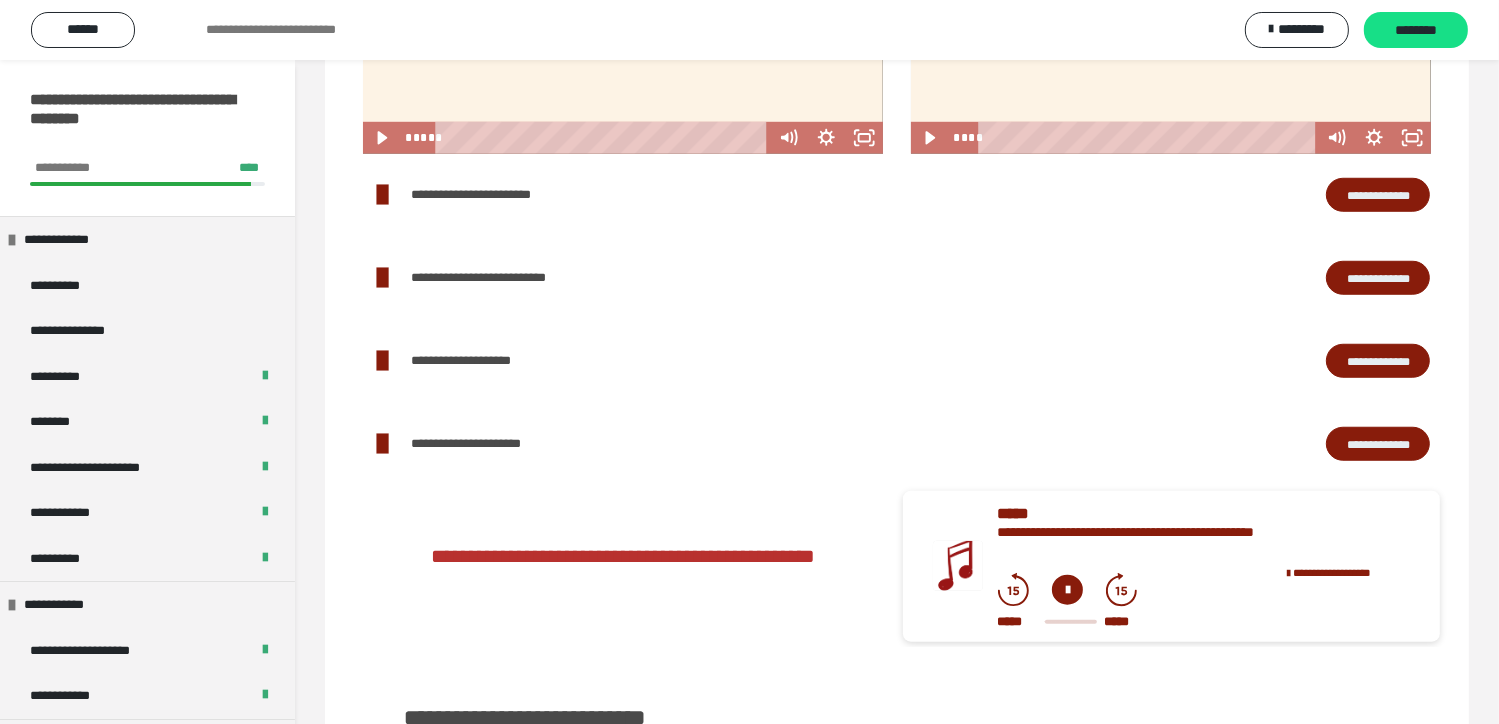 scroll, scrollTop: 1500, scrollLeft: 0, axis: vertical 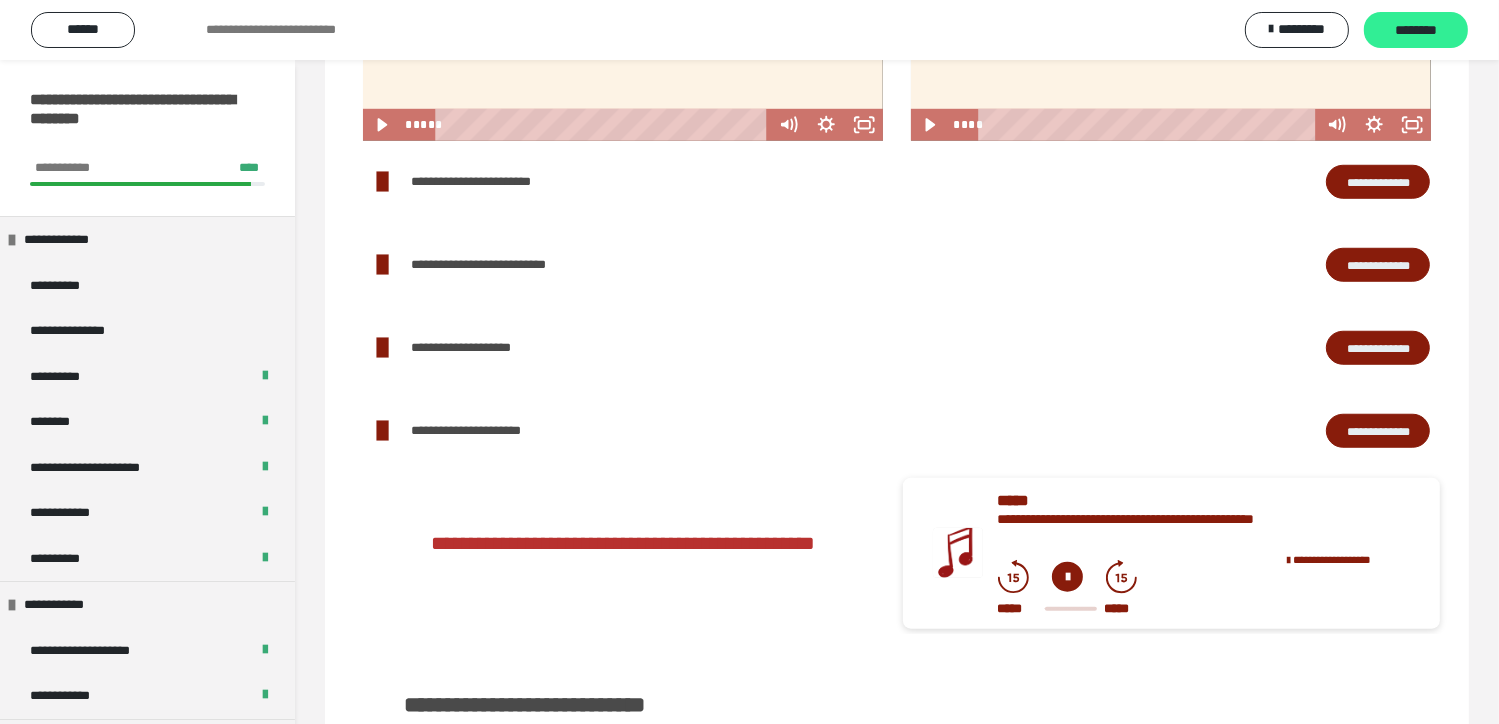 click on "********" at bounding box center [1416, 31] 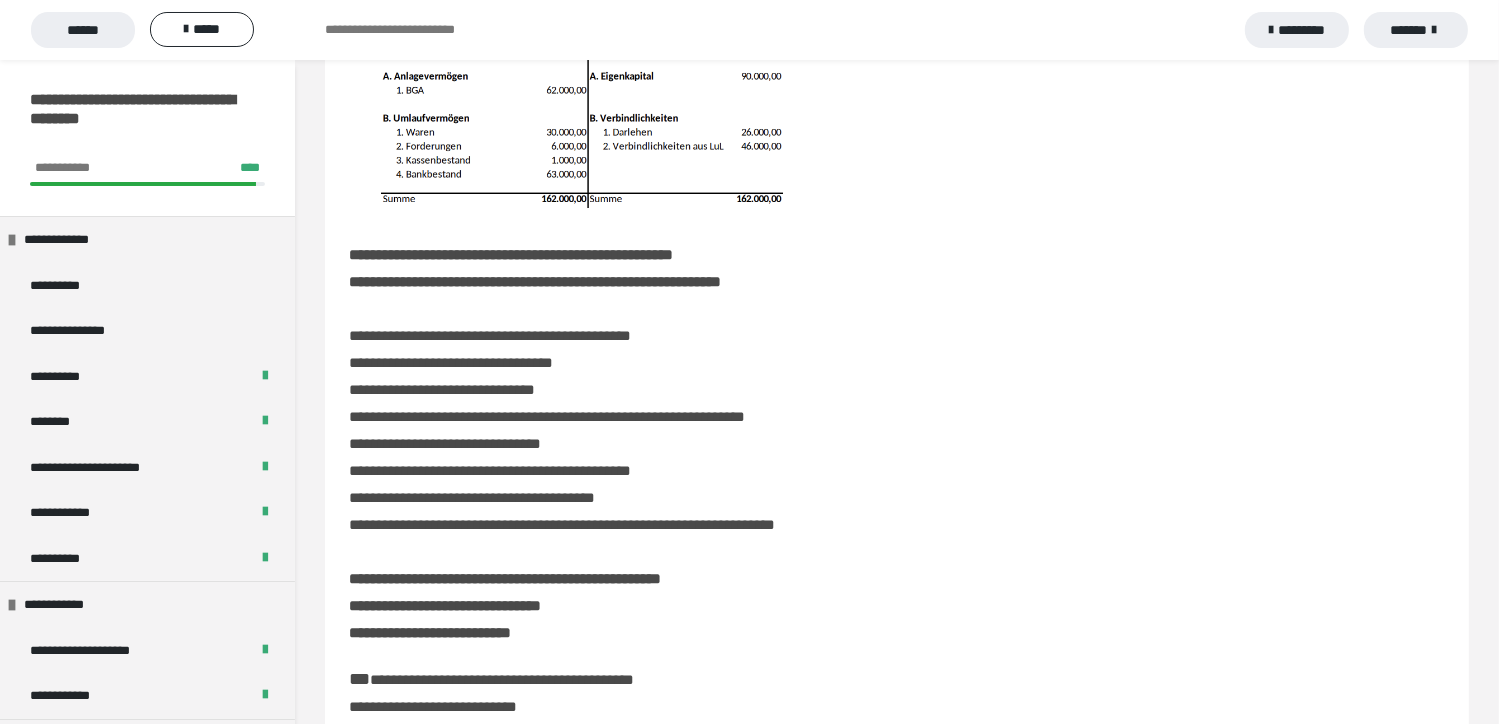 scroll, scrollTop: 300, scrollLeft: 0, axis: vertical 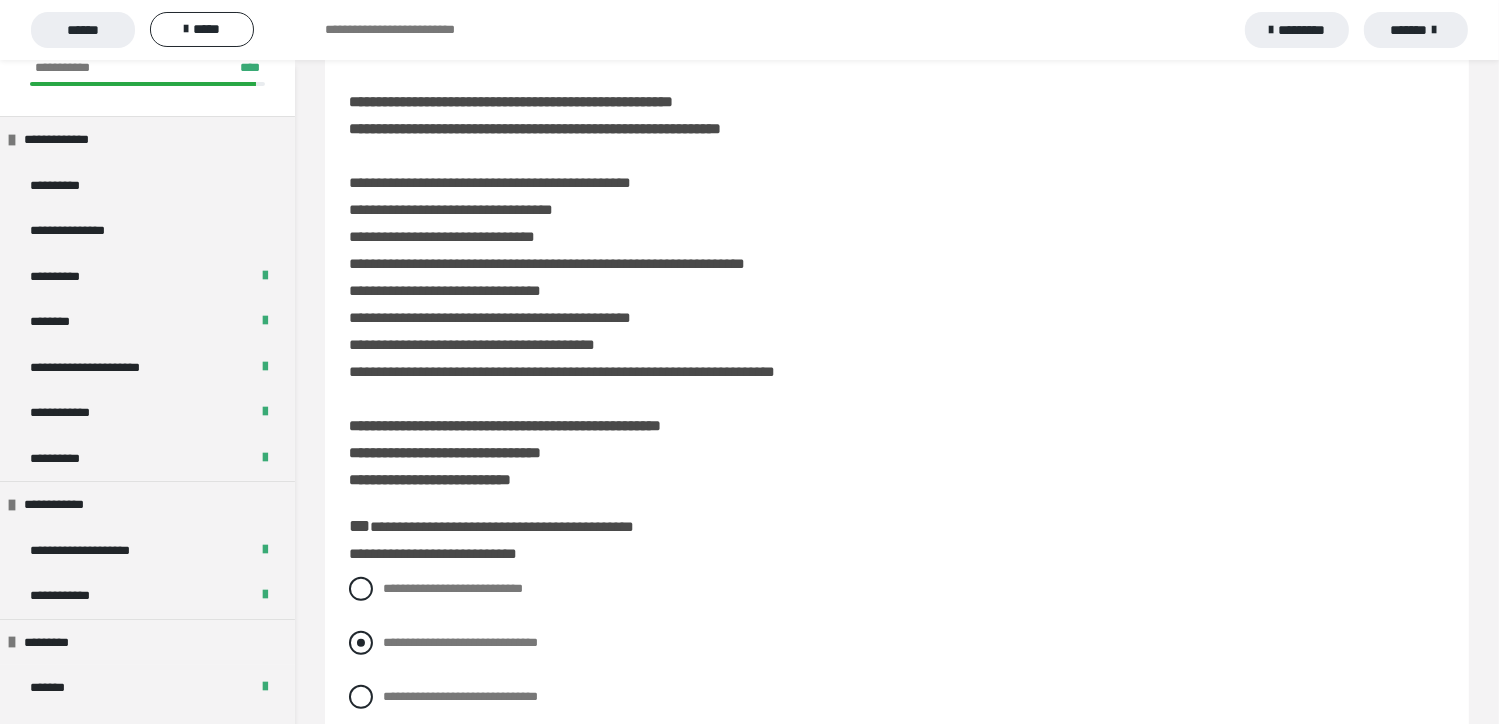 click at bounding box center (361, 643) 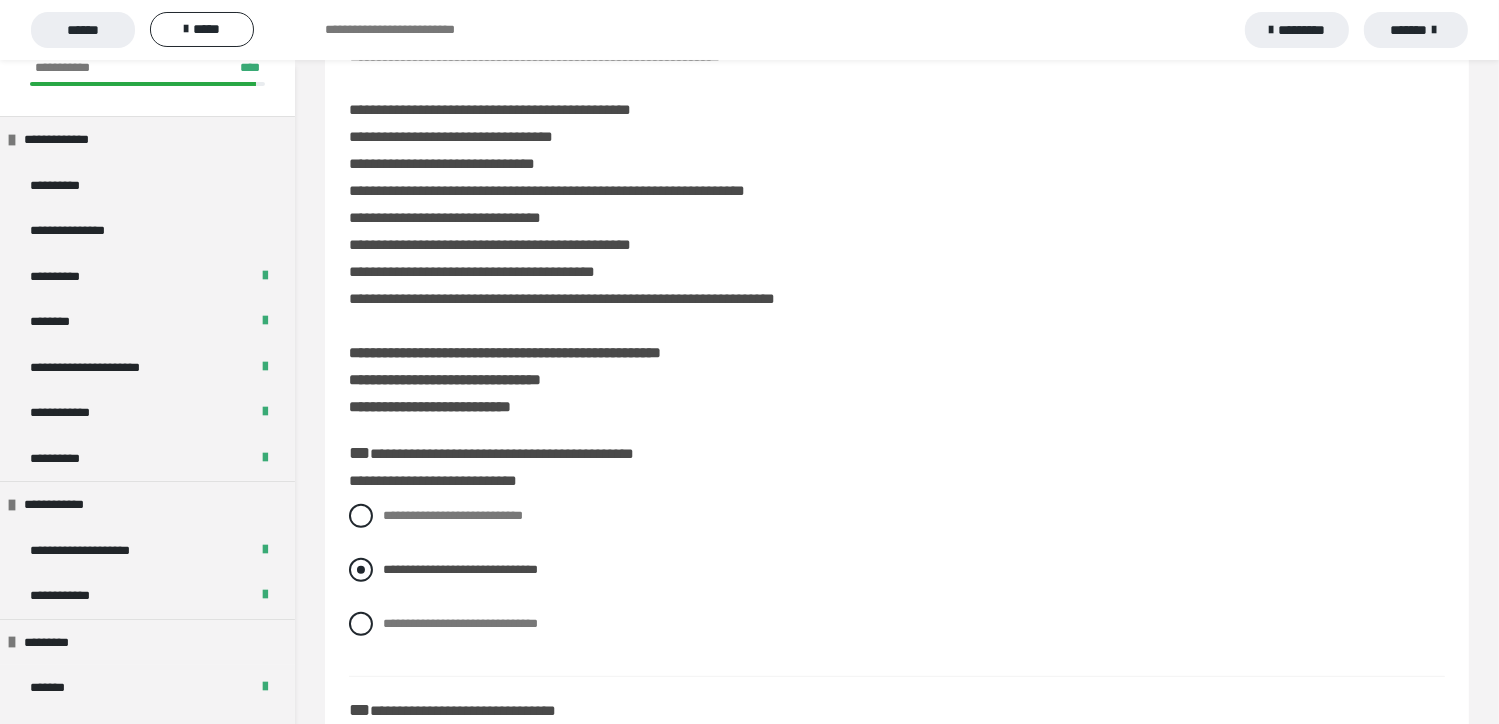 scroll, scrollTop: 800, scrollLeft: 0, axis: vertical 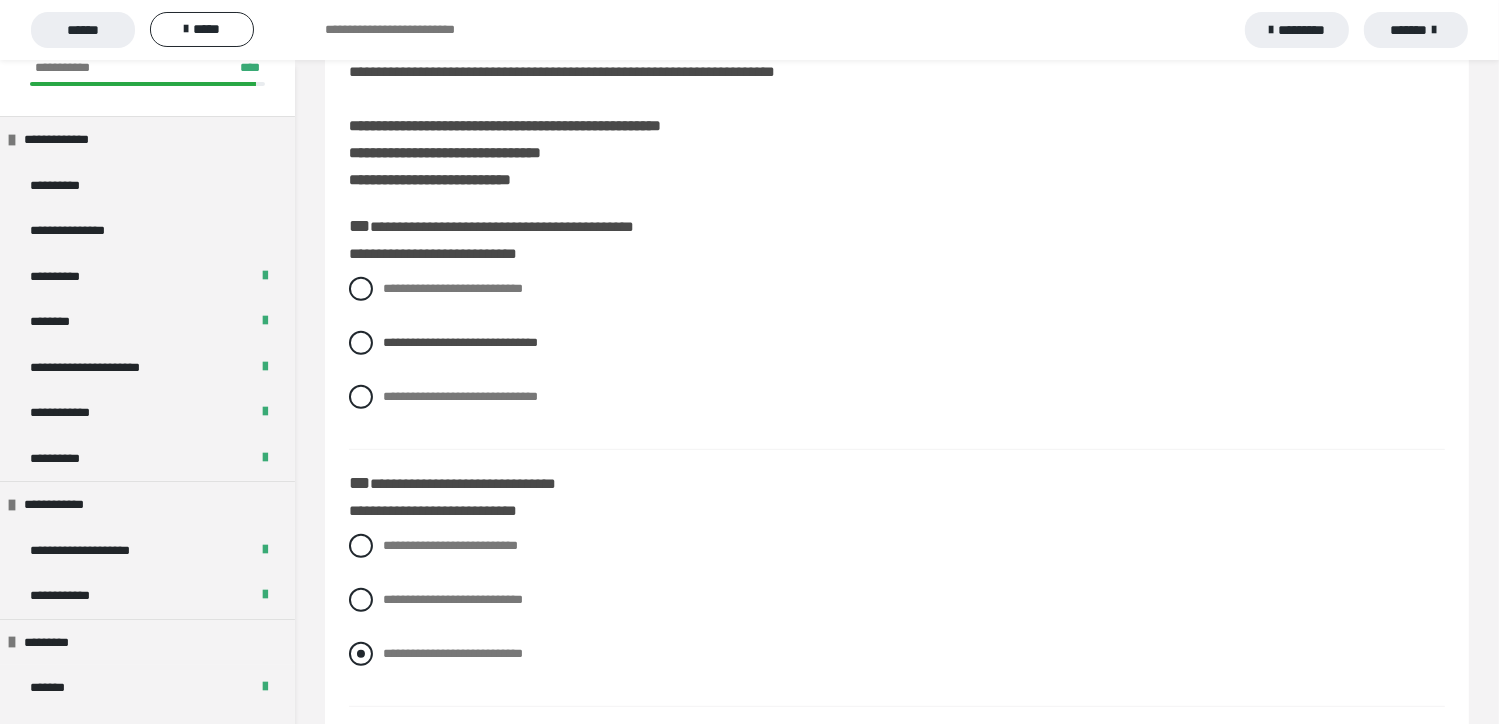click at bounding box center [361, 654] 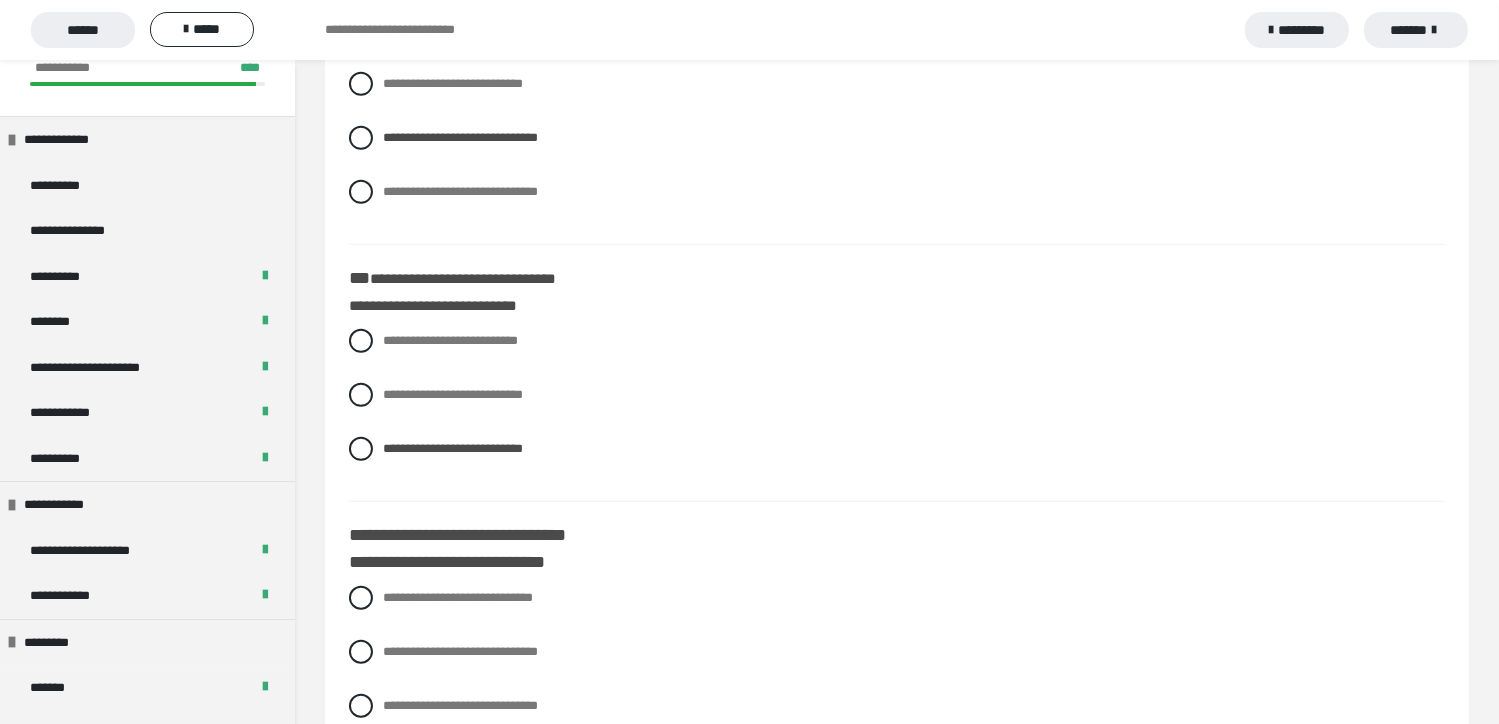 scroll, scrollTop: 1100, scrollLeft: 0, axis: vertical 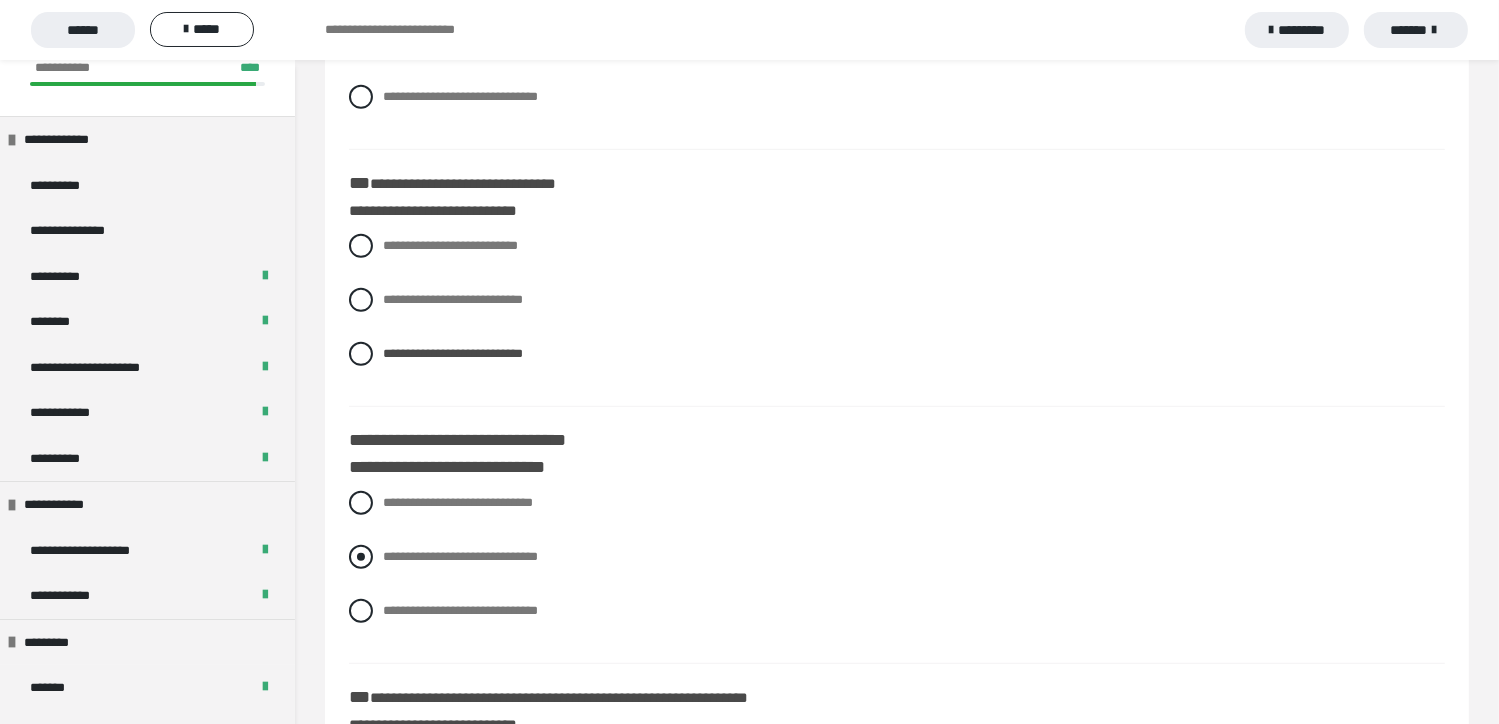 click at bounding box center [361, 557] 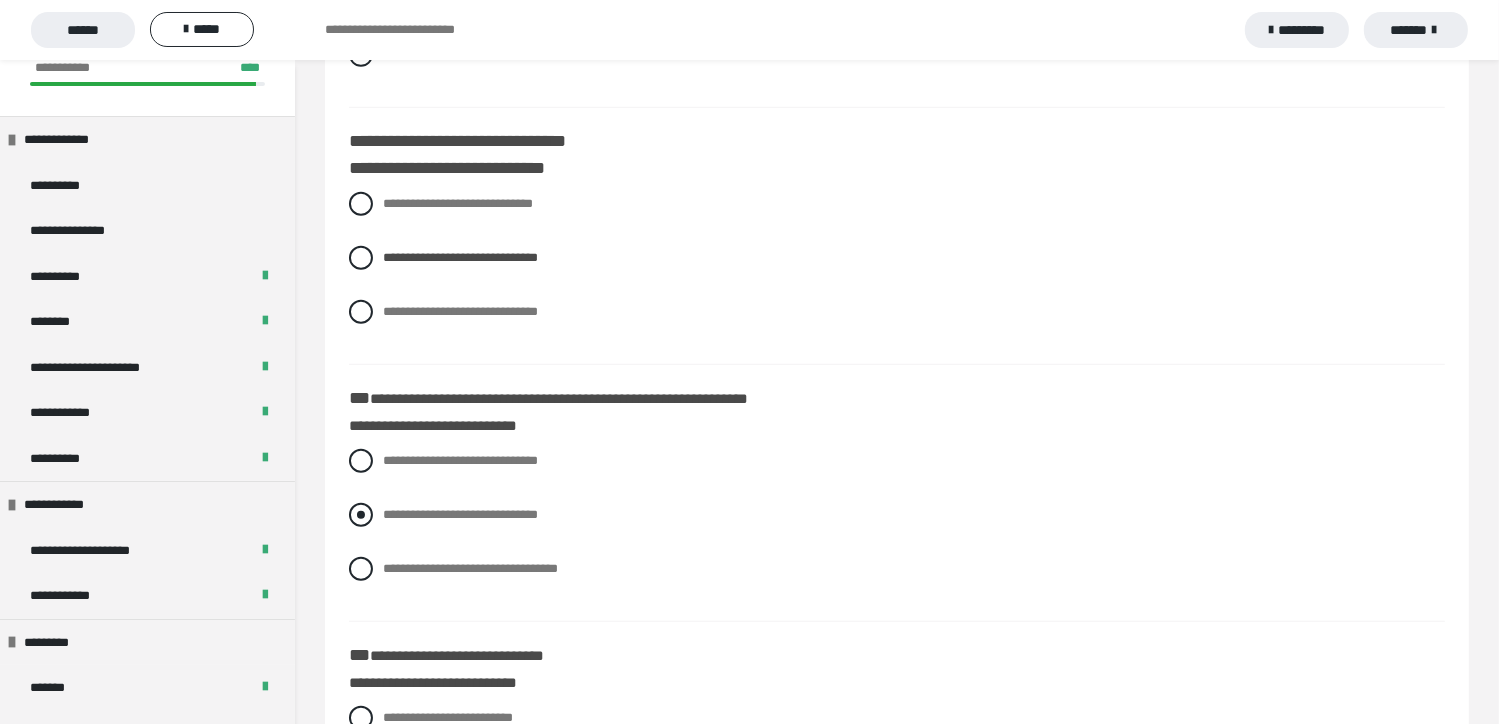 scroll, scrollTop: 1400, scrollLeft: 0, axis: vertical 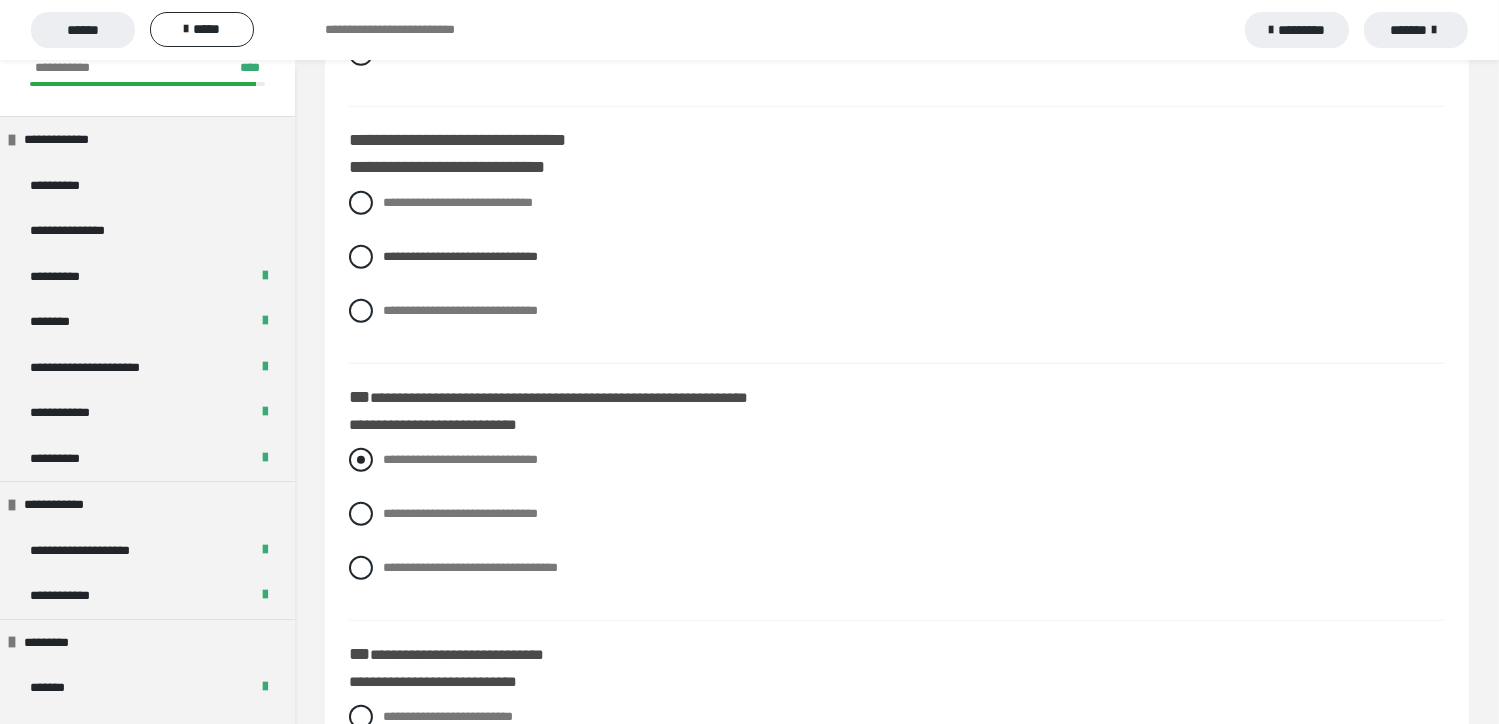 click at bounding box center (361, 460) 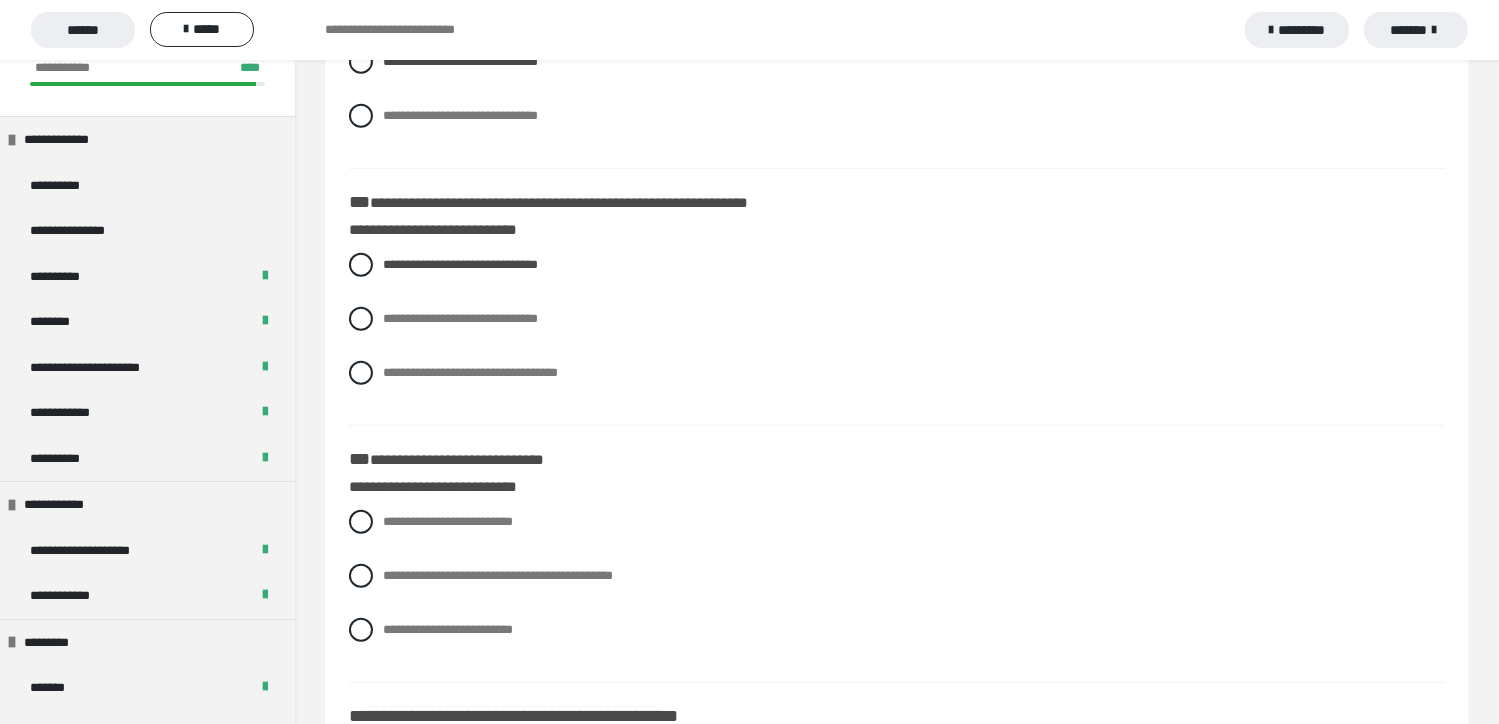 scroll, scrollTop: 1600, scrollLeft: 0, axis: vertical 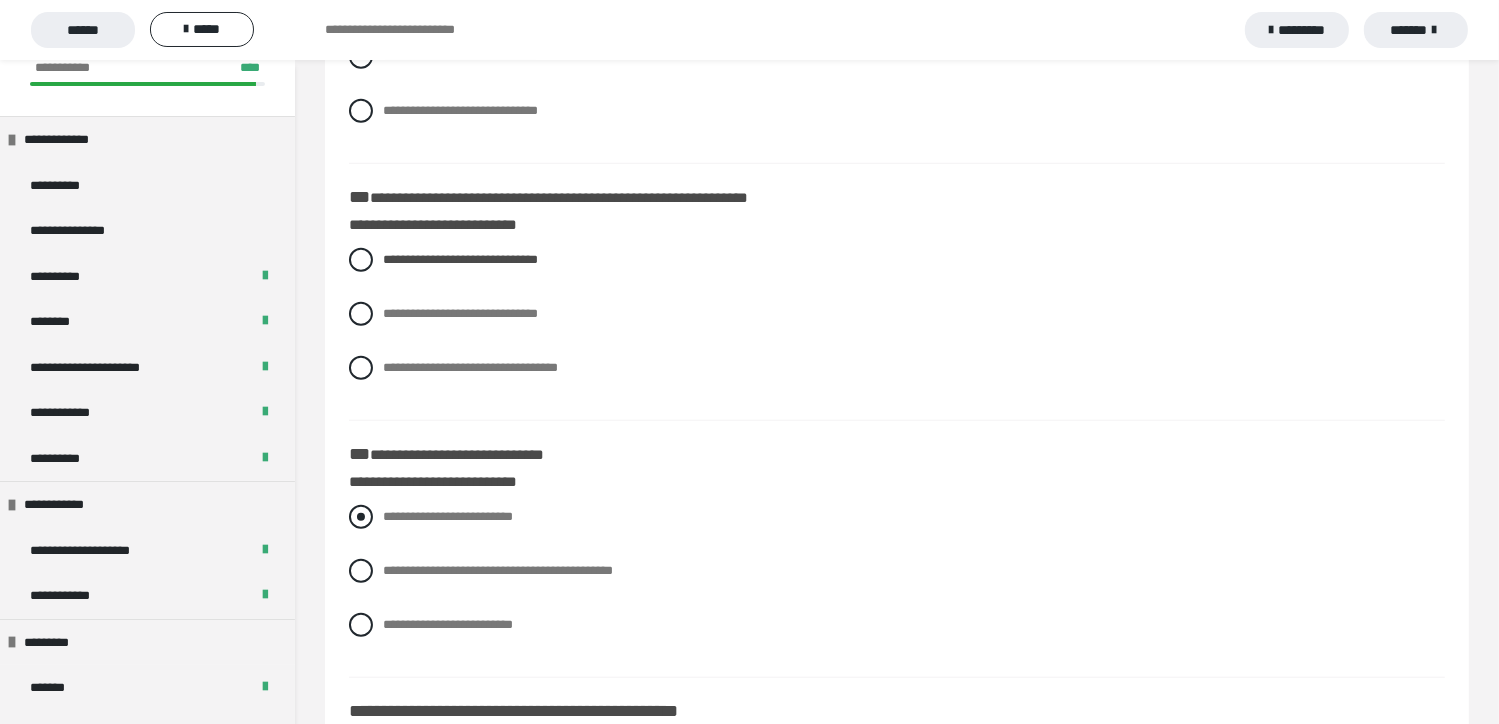 click at bounding box center (361, 517) 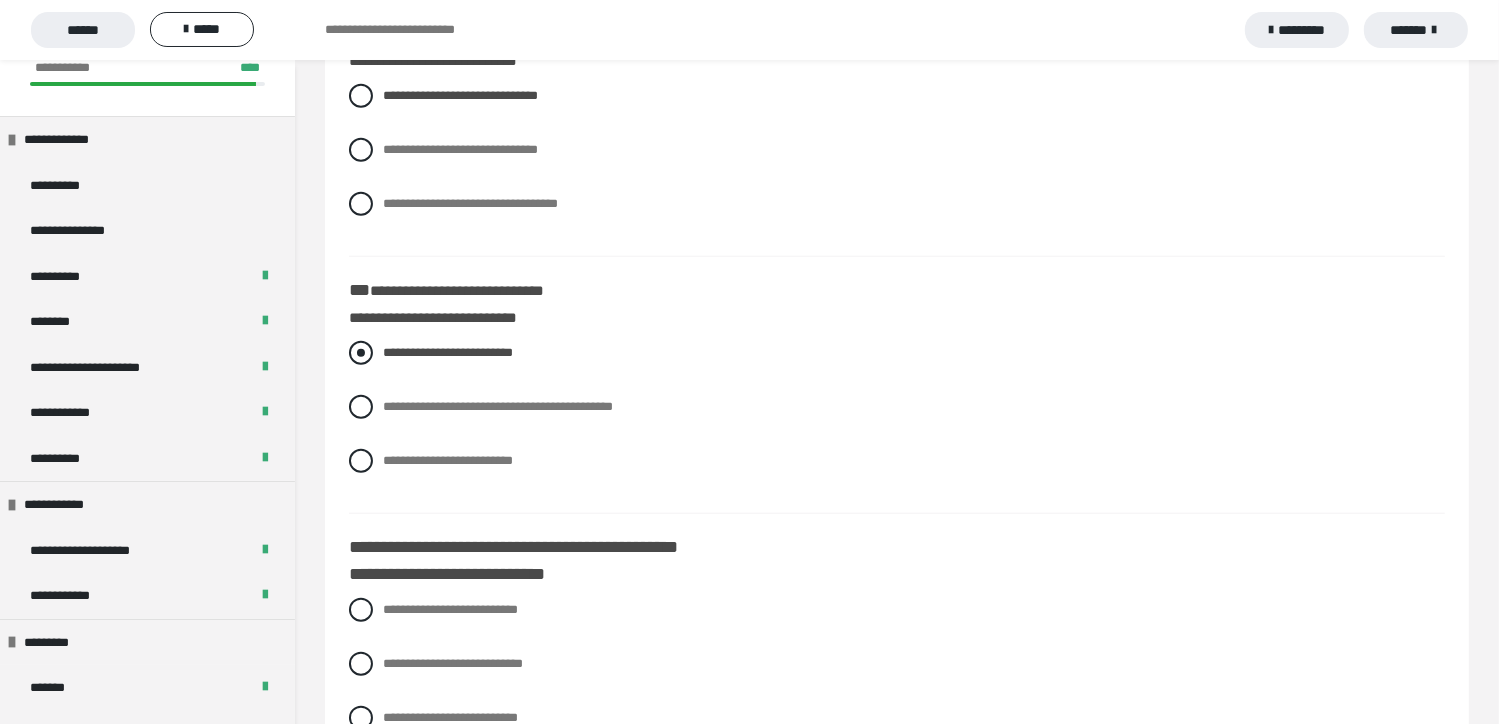 scroll, scrollTop: 1800, scrollLeft: 0, axis: vertical 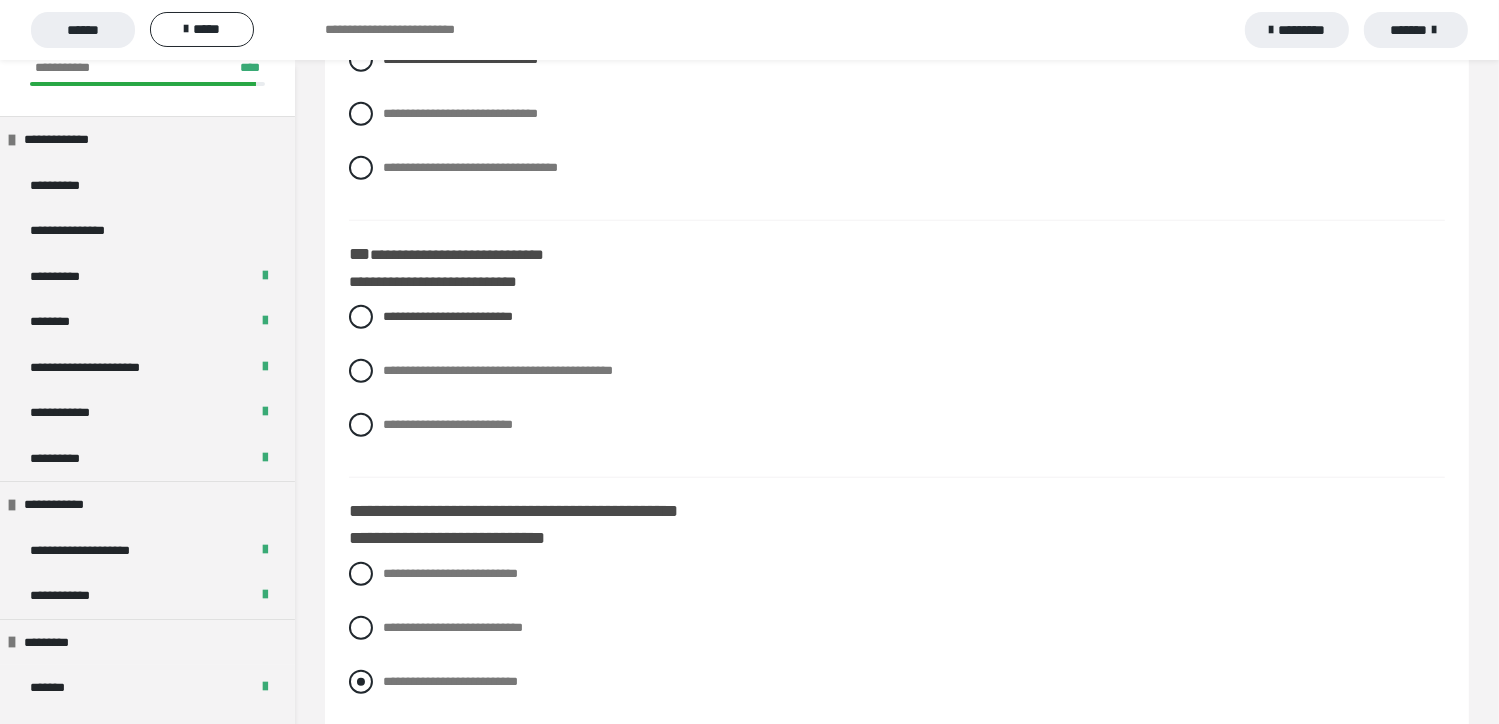 click at bounding box center (361, 682) 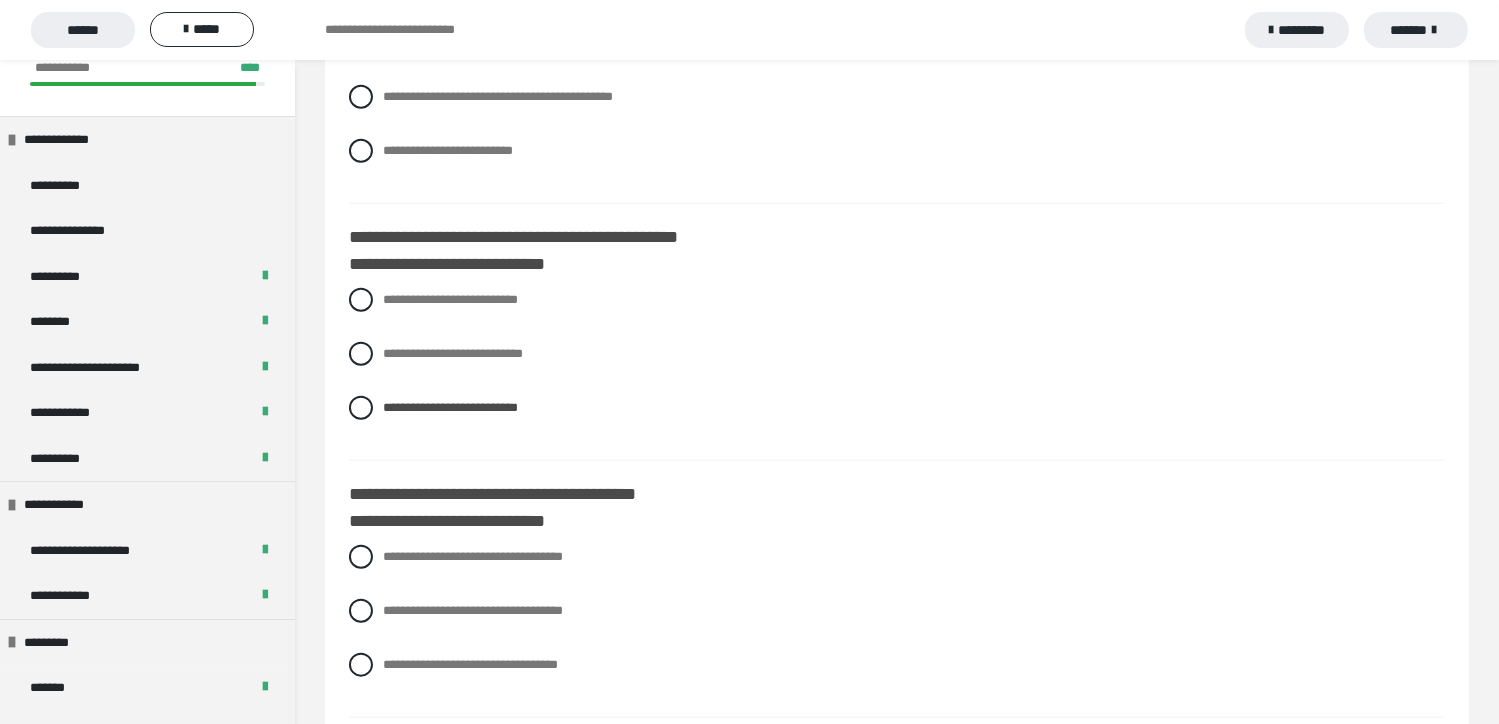 scroll, scrollTop: 2100, scrollLeft: 0, axis: vertical 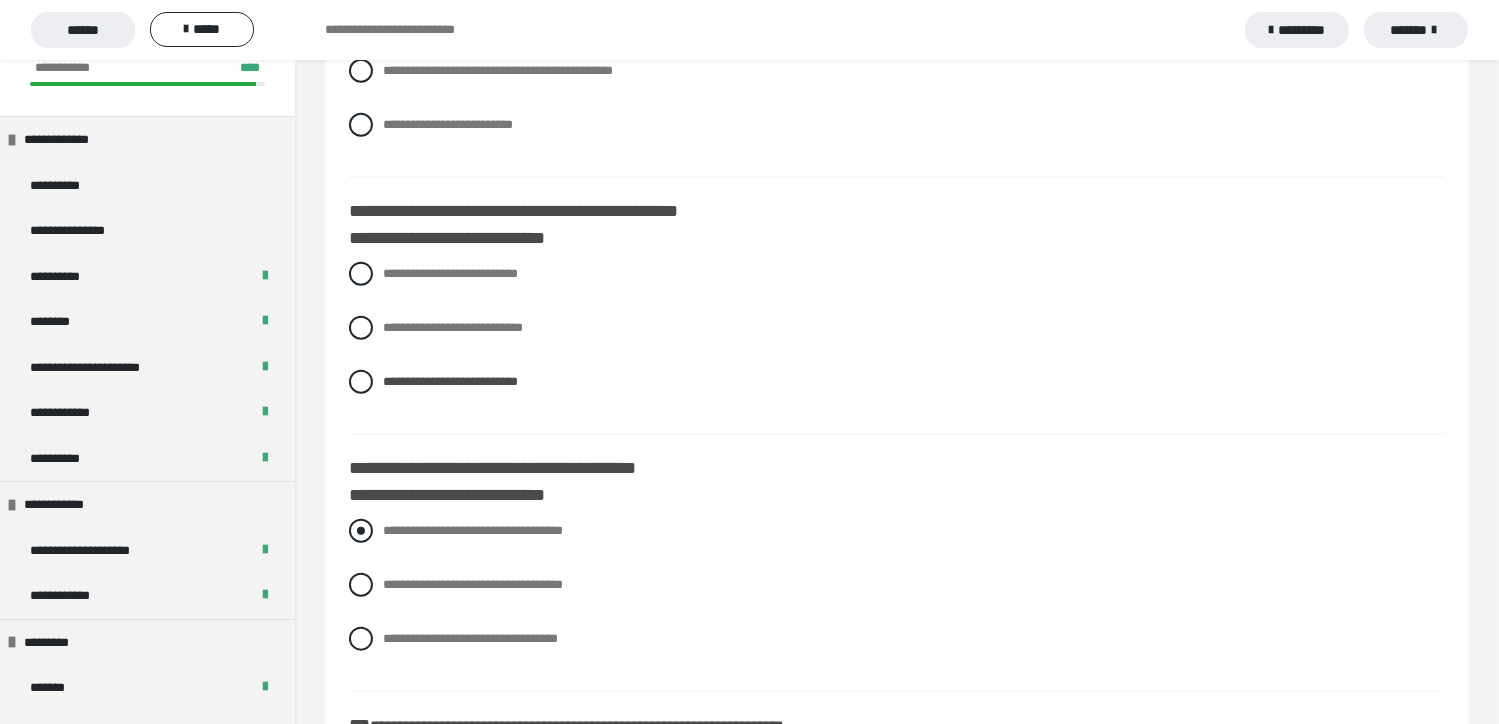 click at bounding box center (361, 531) 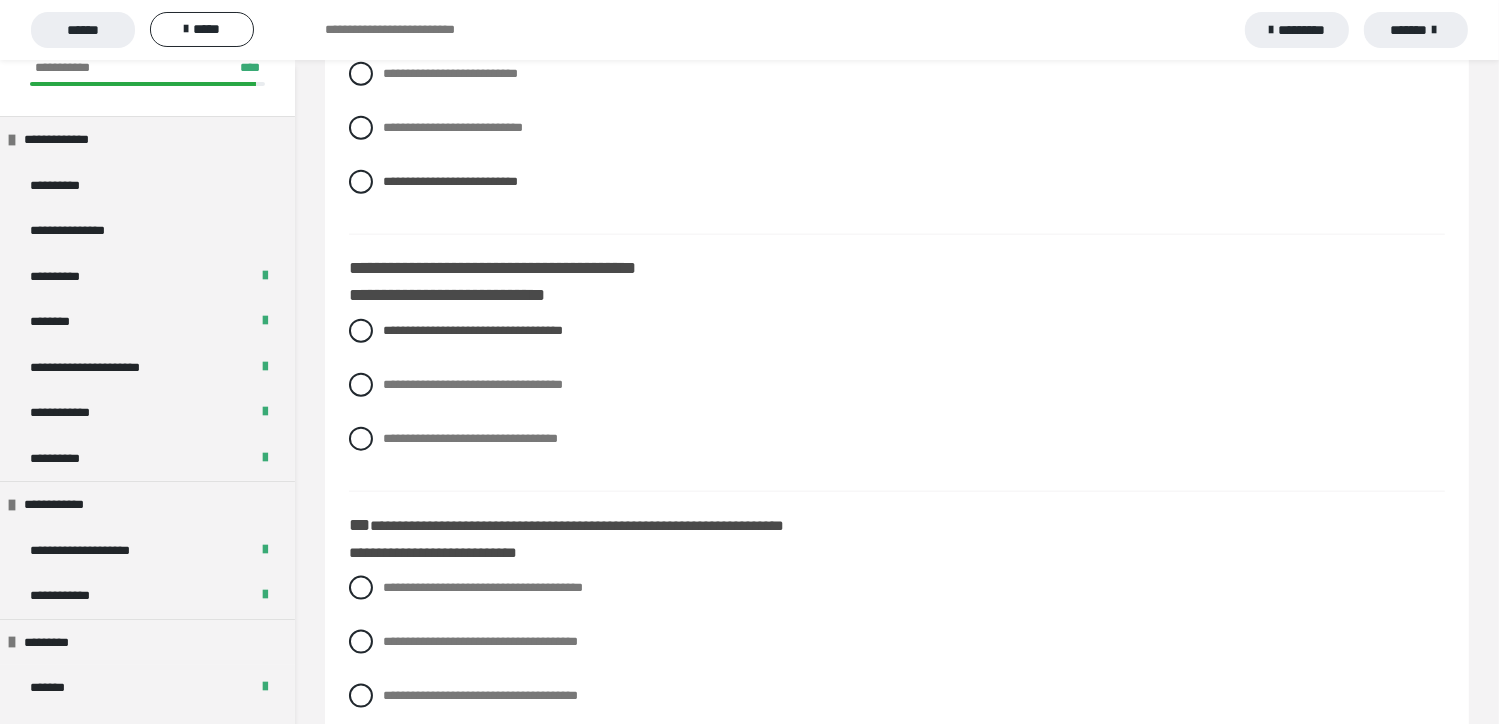 scroll, scrollTop: 2400, scrollLeft: 0, axis: vertical 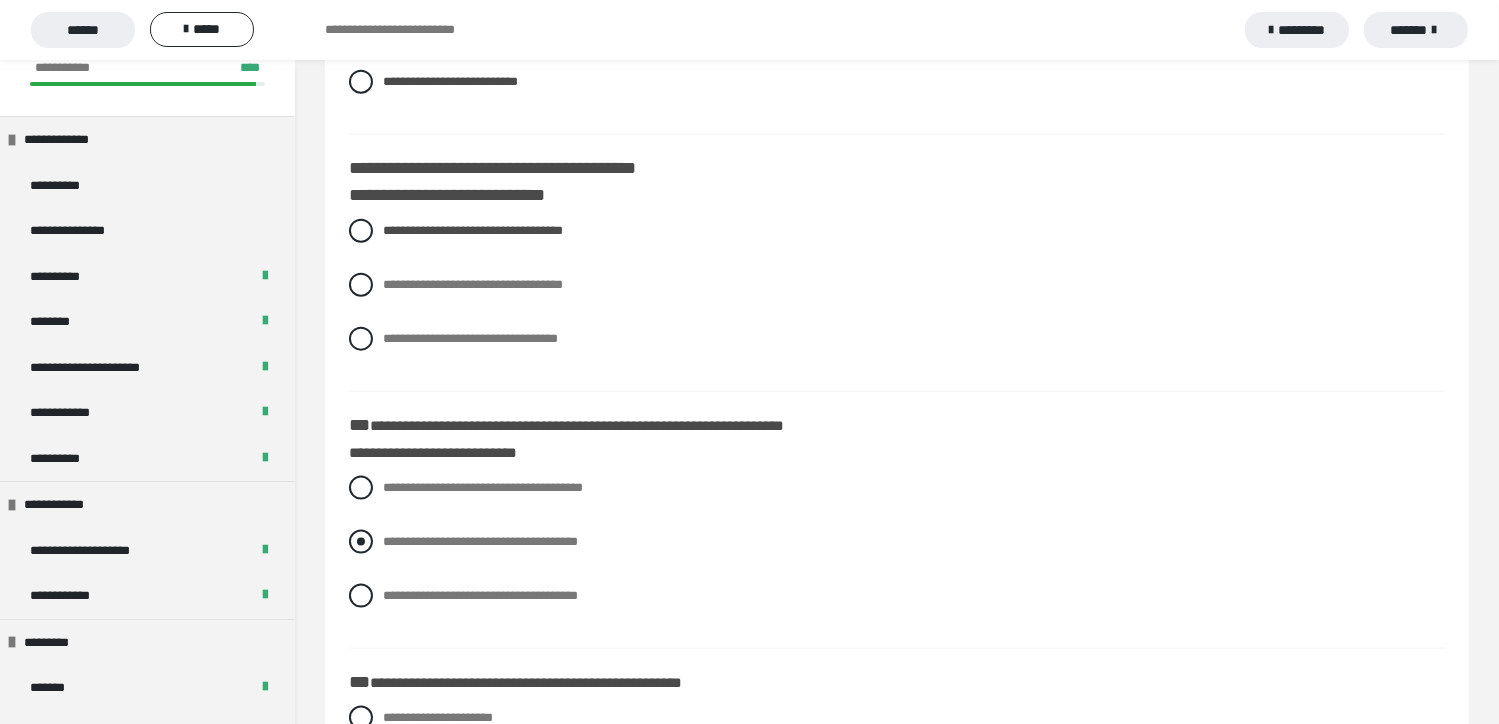 click at bounding box center [361, 542] 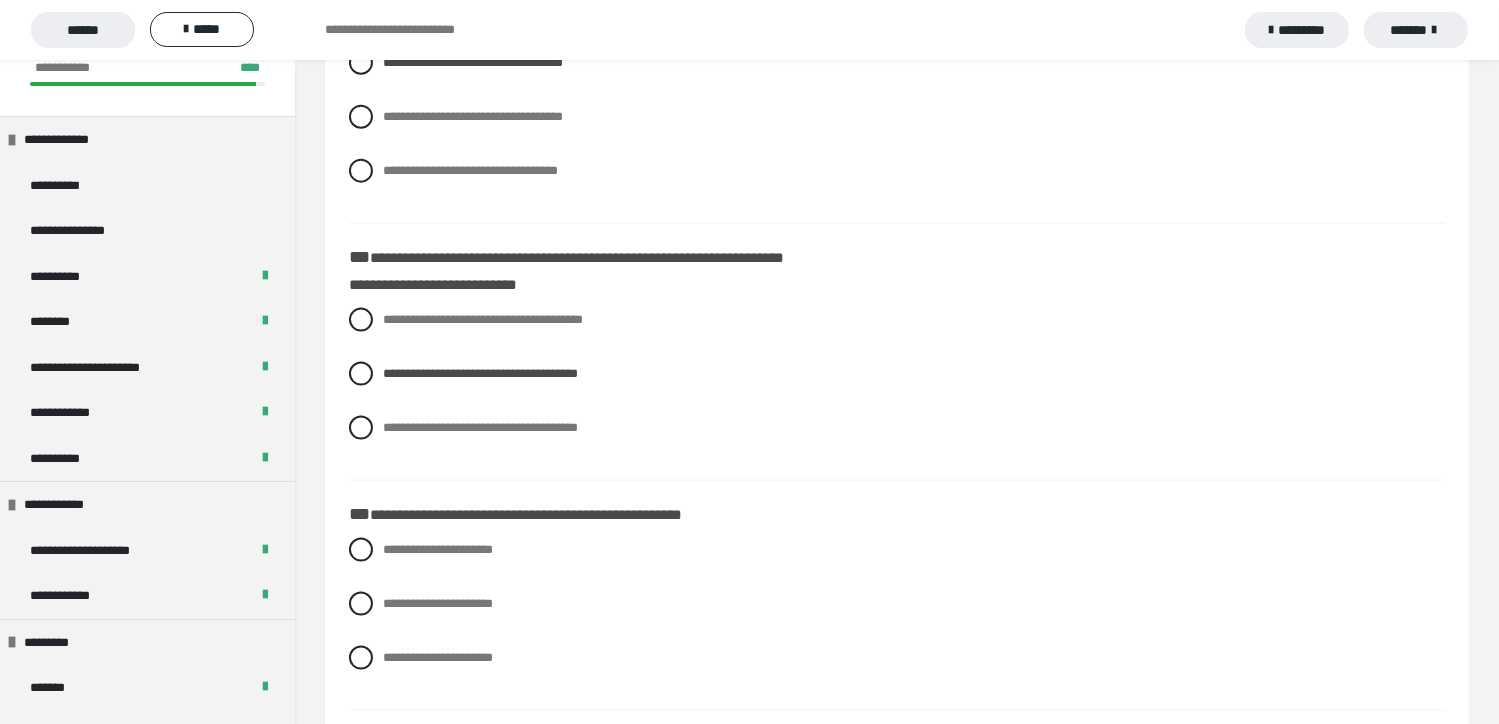 scroll, scrollTop: 2600, scrollLeft: 0, axis: vertical 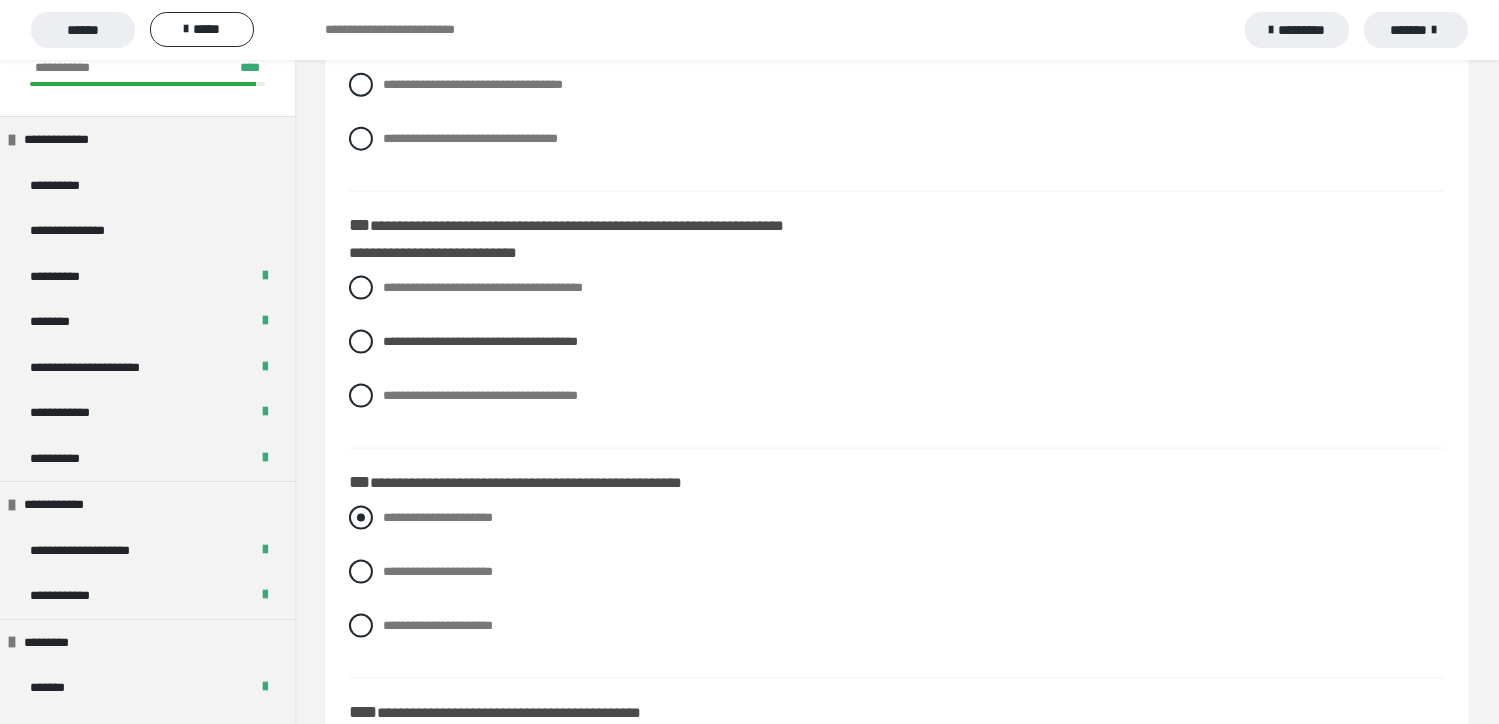 click at bounding box center (361, 518) 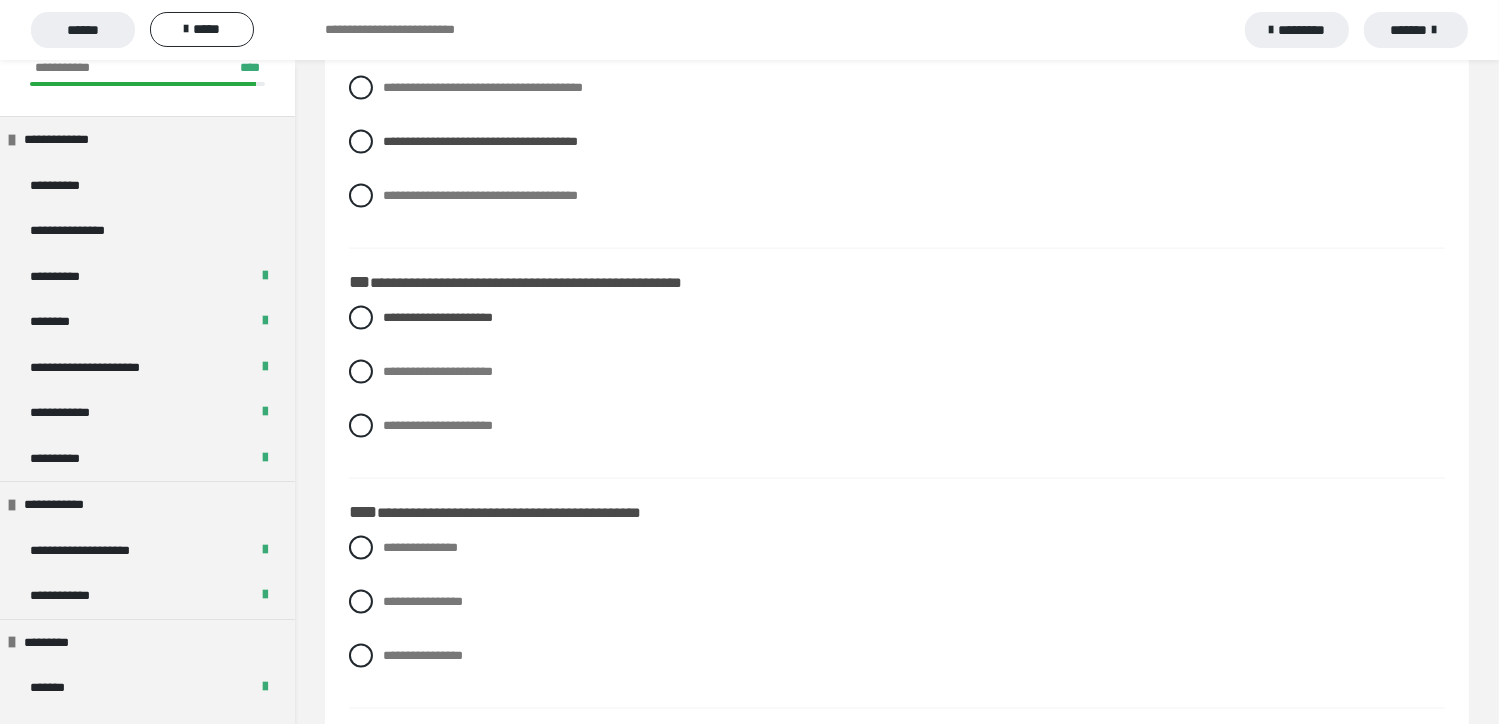 scroll, scrollTop: 2899, scrollLeft: 0, axis: vertical 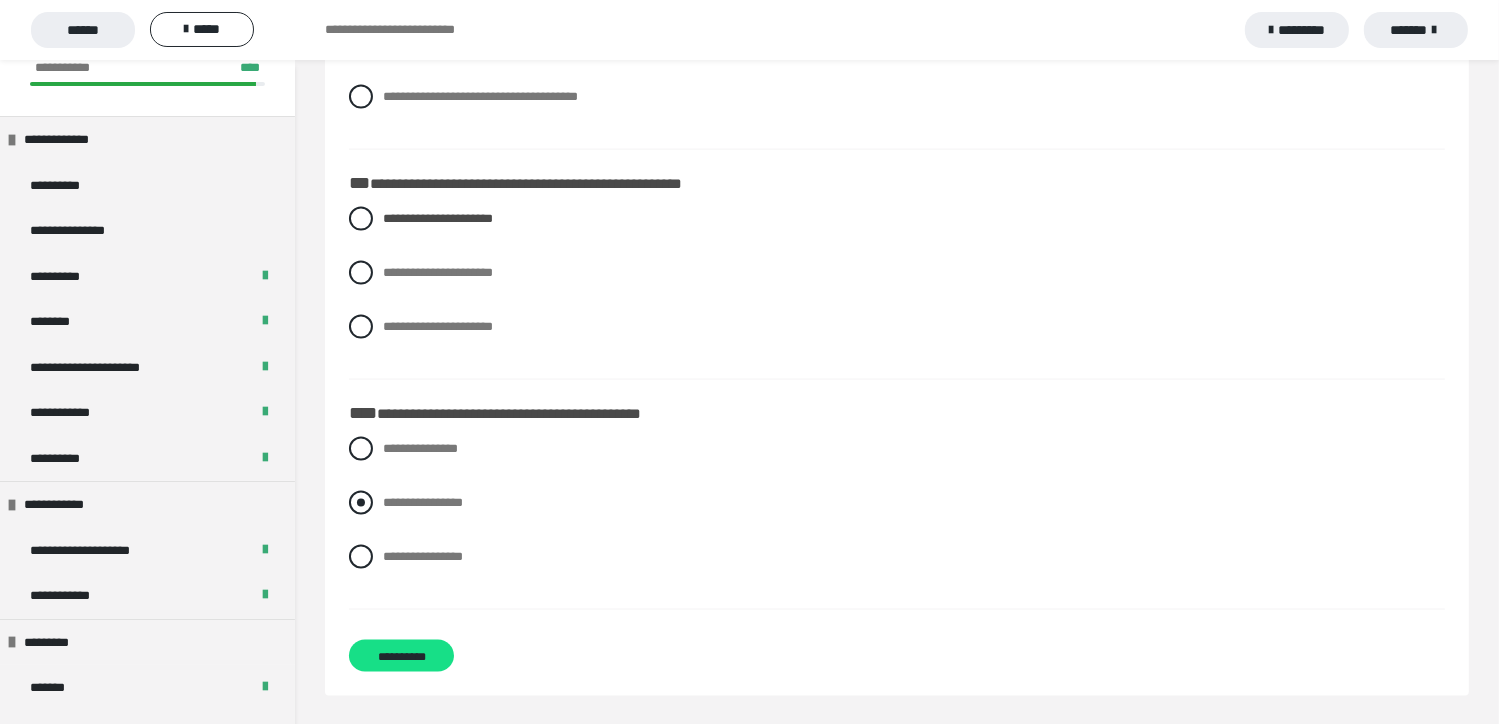 click at bounding box center [361, 503] 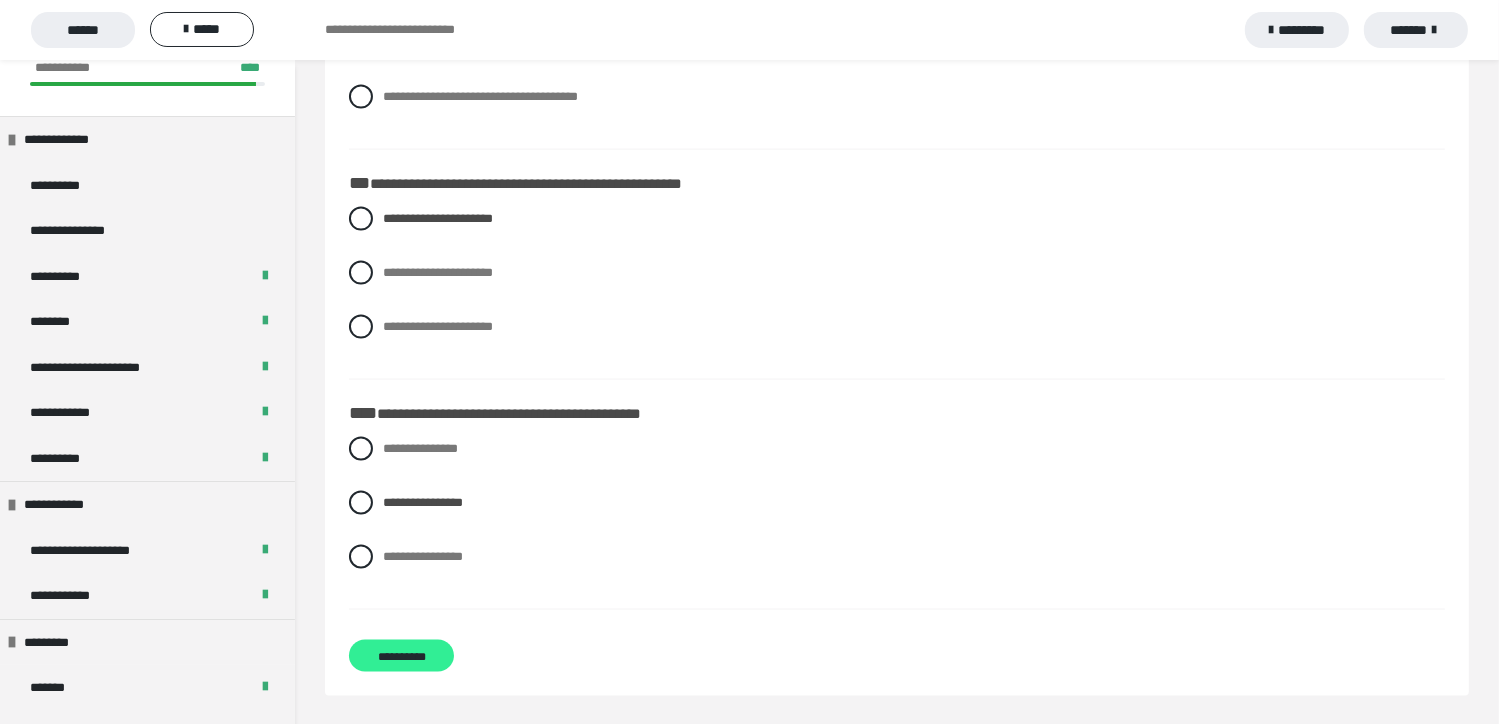 click on "**********" at bounding box center (401, 656) 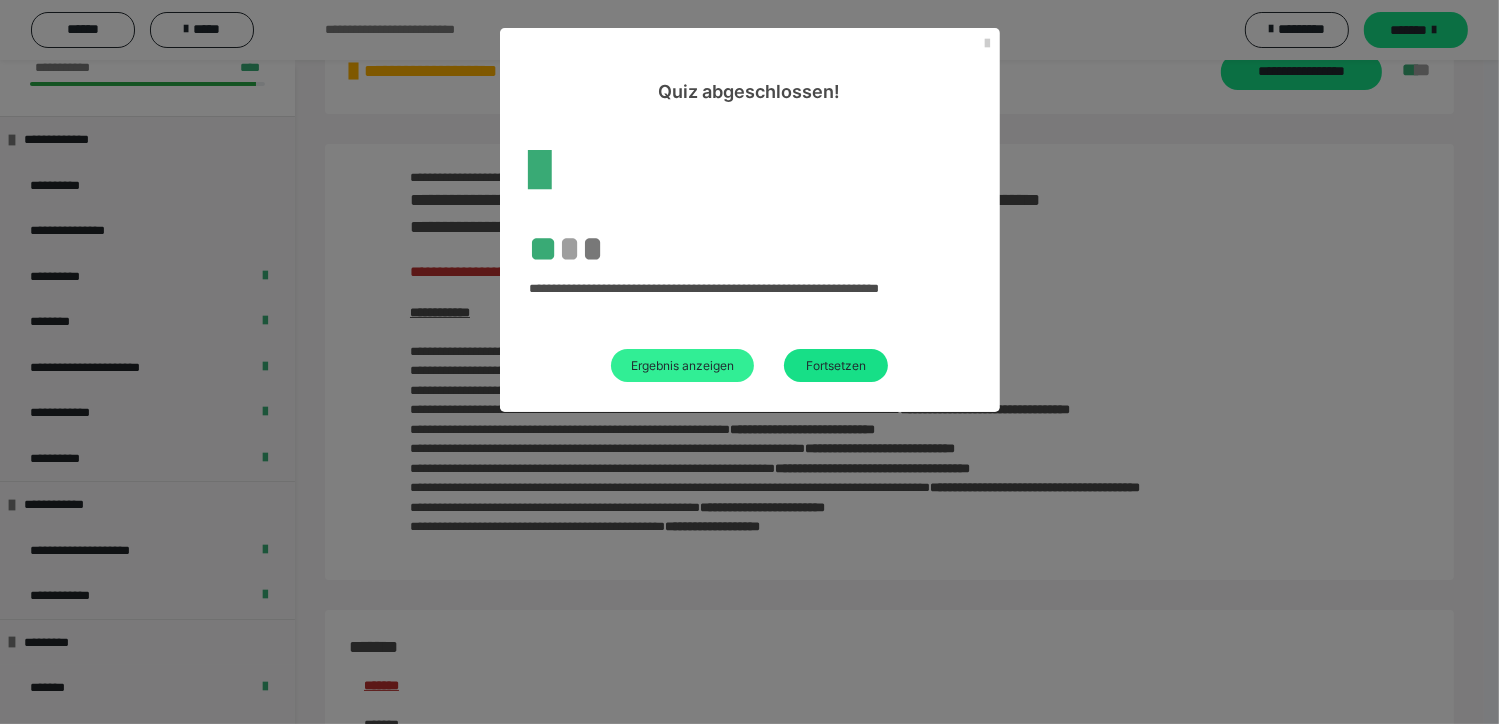 scroll, scrollTop: 2558, scrollLeft: 0, axis: vertical 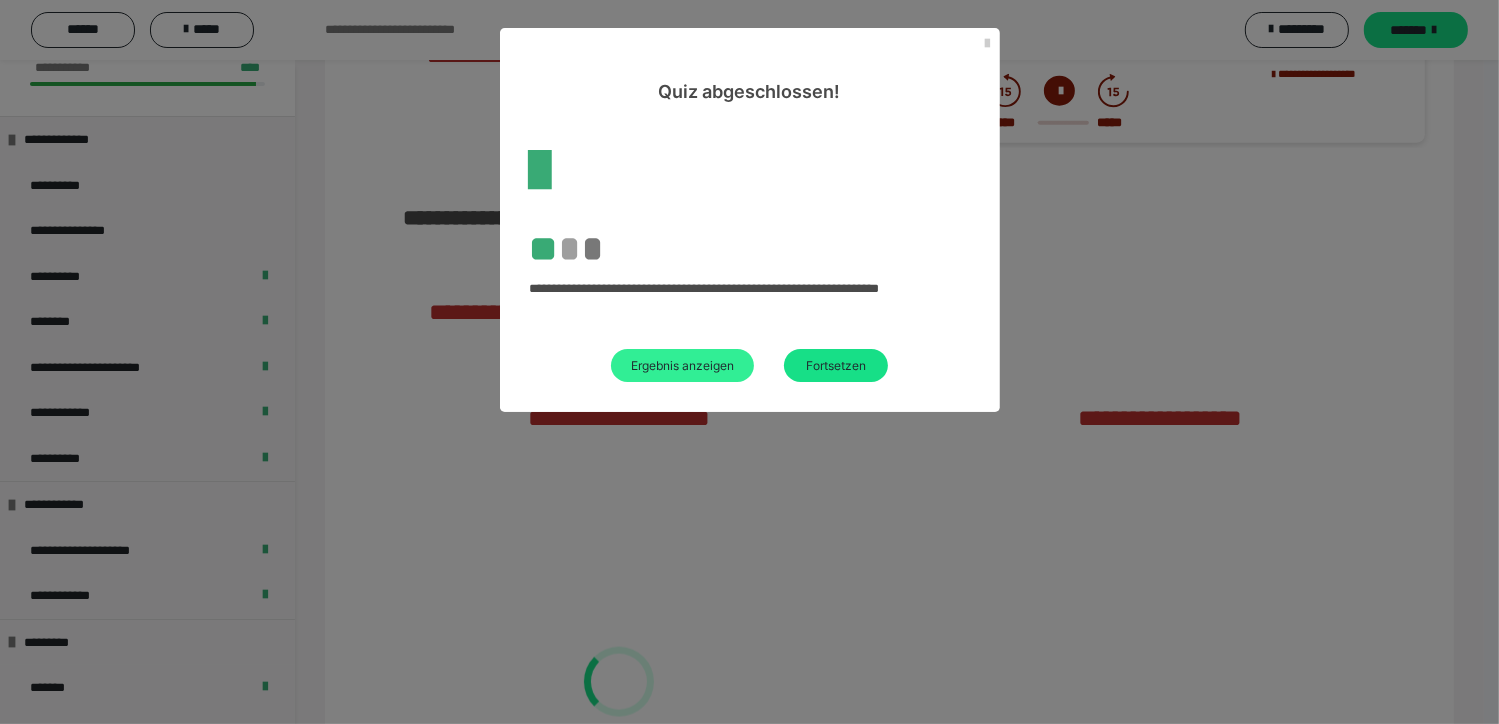 click on "Ergebnis anzeigen" at bounding box center [682, 365] 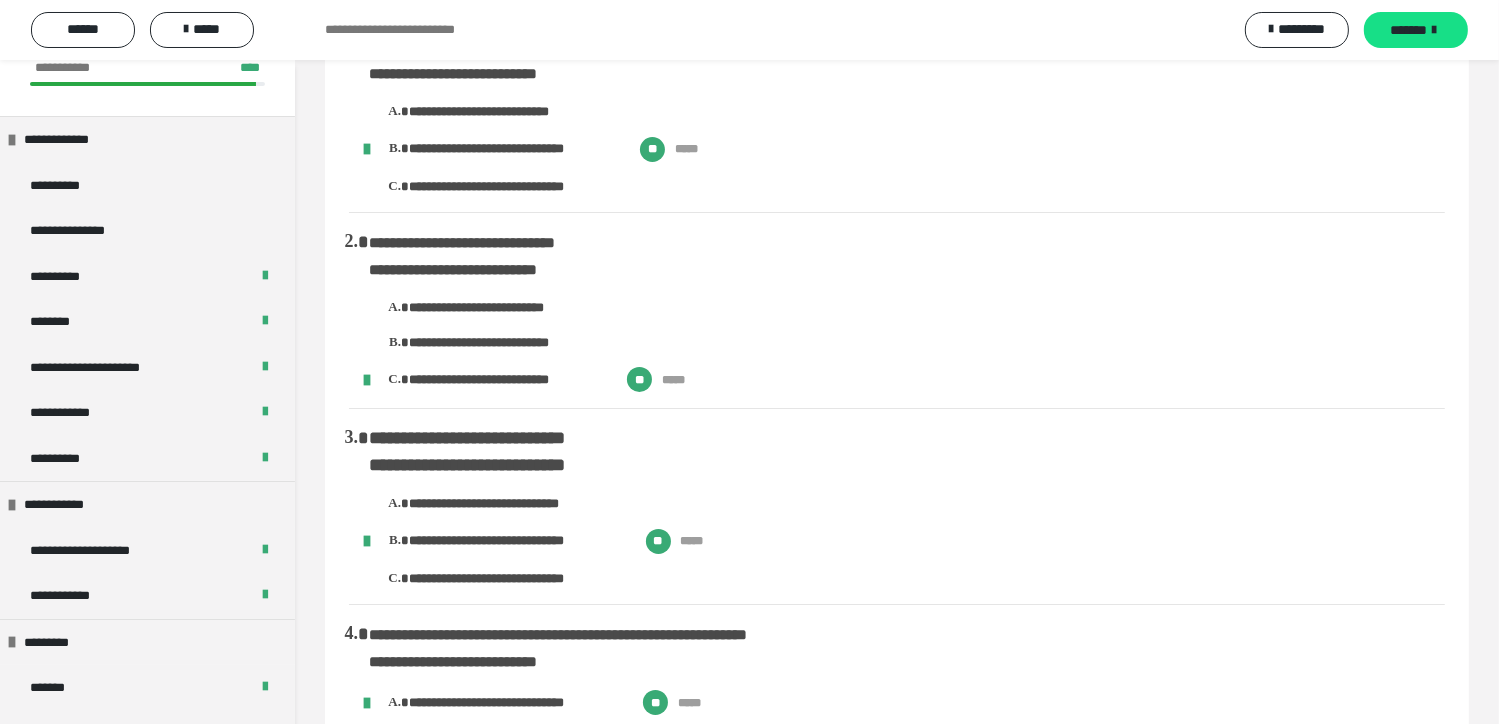 scroll, scrollTop: 0, scrollLeft: 0, axis: both 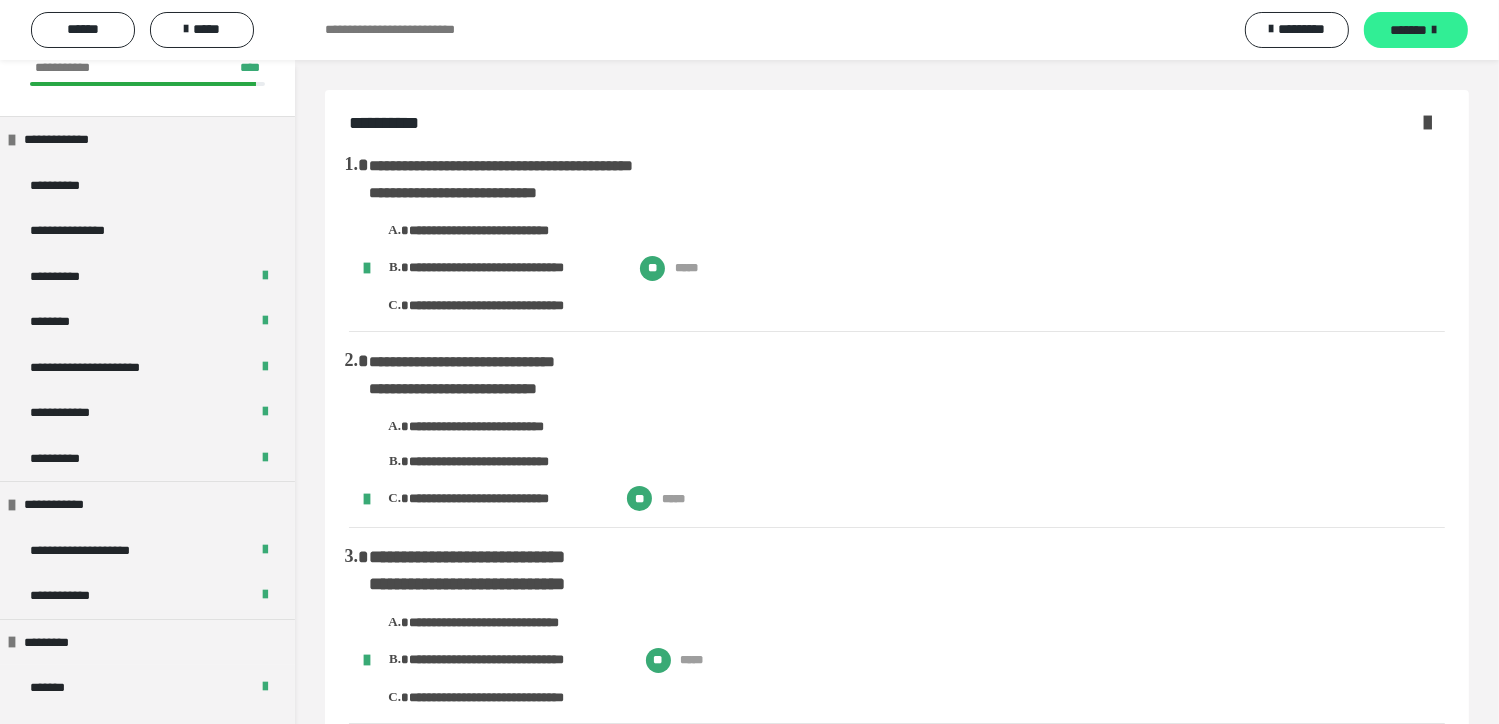 click on "*******" at bounding box center [1409, 30] 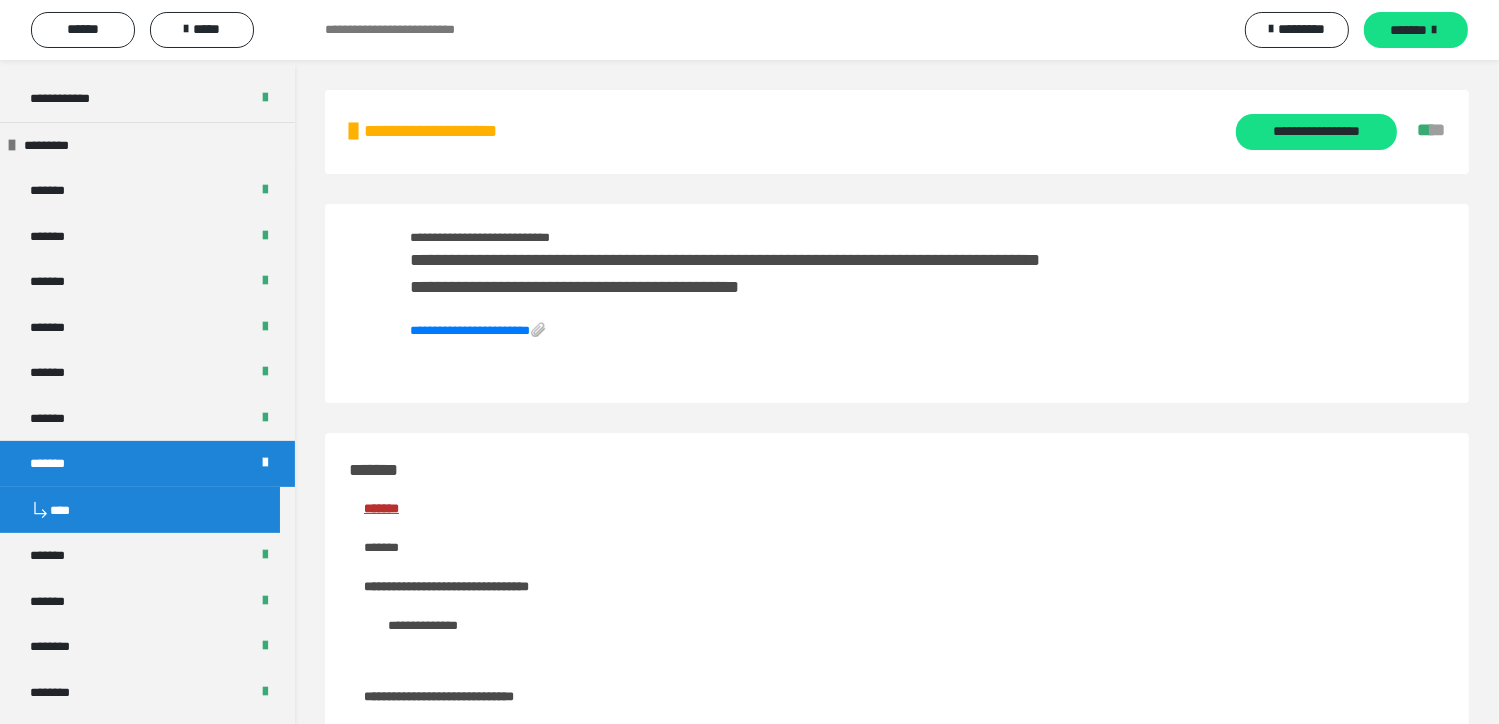 scroll, scrollTop: 600, scrollLeft: 0, axis: vertical 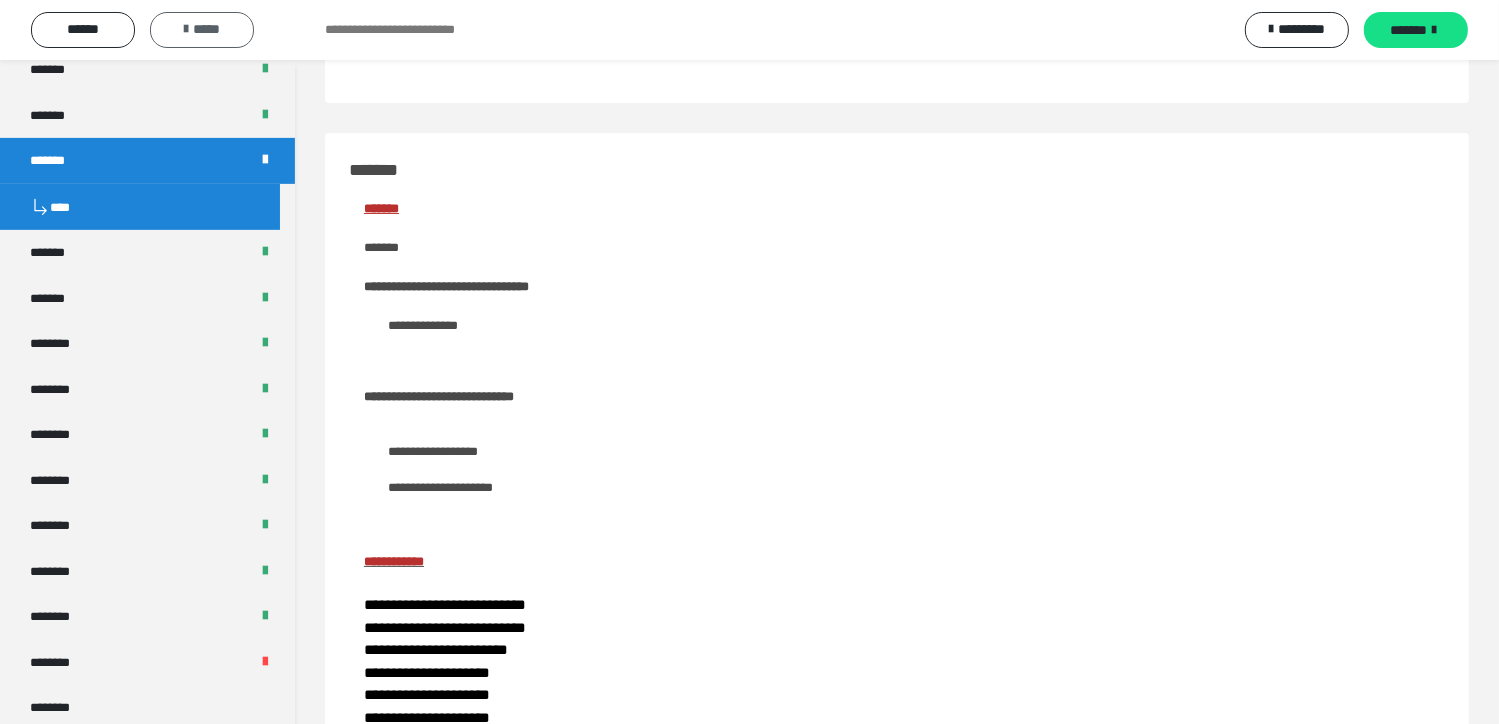 click on "*****" at bounding box center (202, 29) 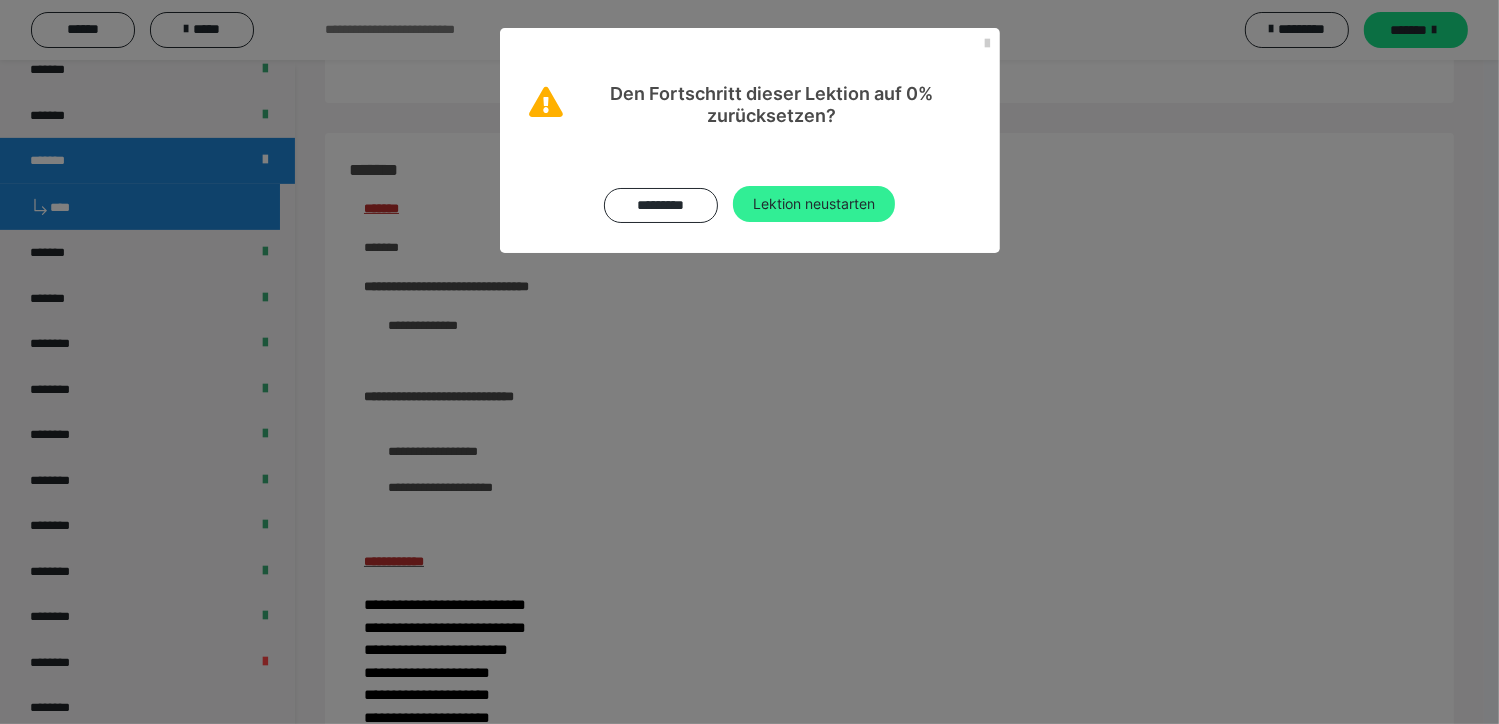 click on "Lektion neustarten" at bounding box center (814, 204) 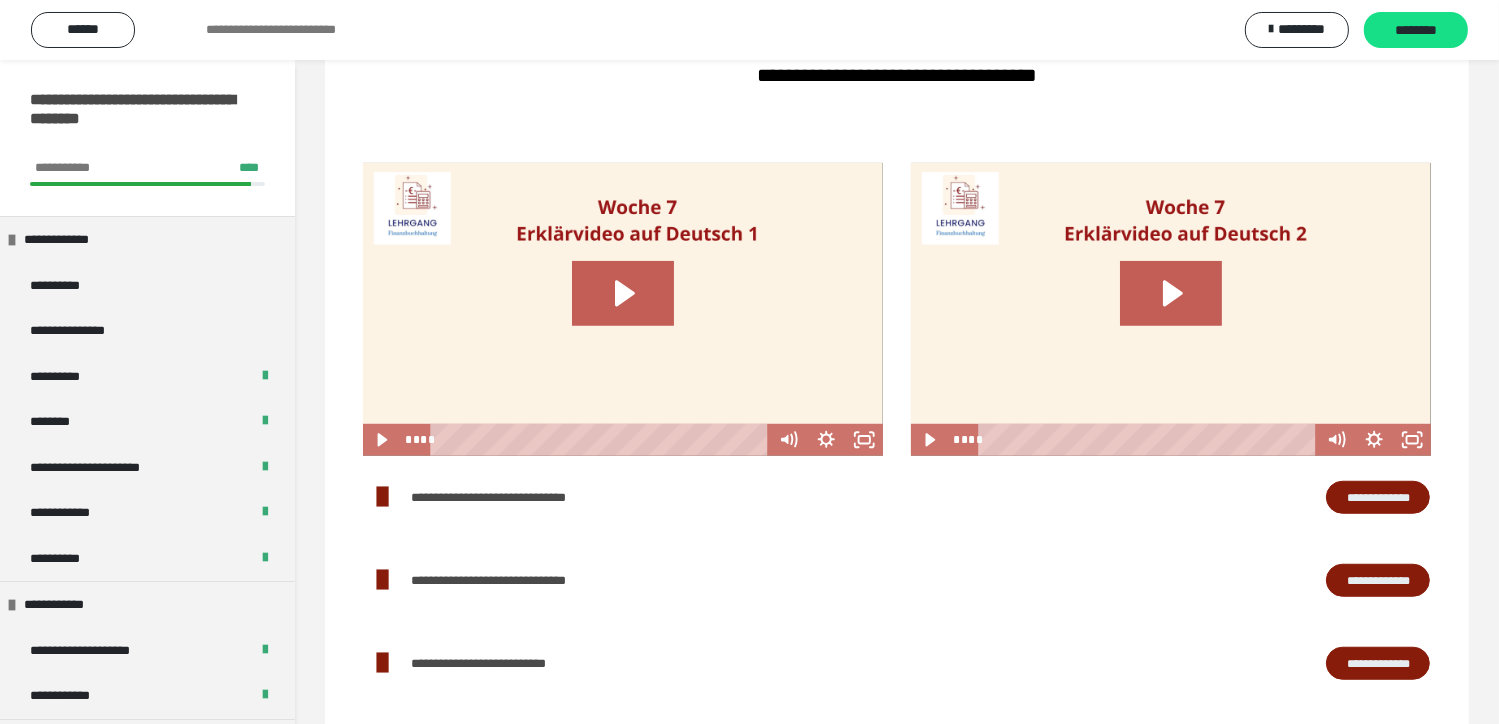 scroll, scrollTop: 1300, scrollLeft: 0, axis: vertical 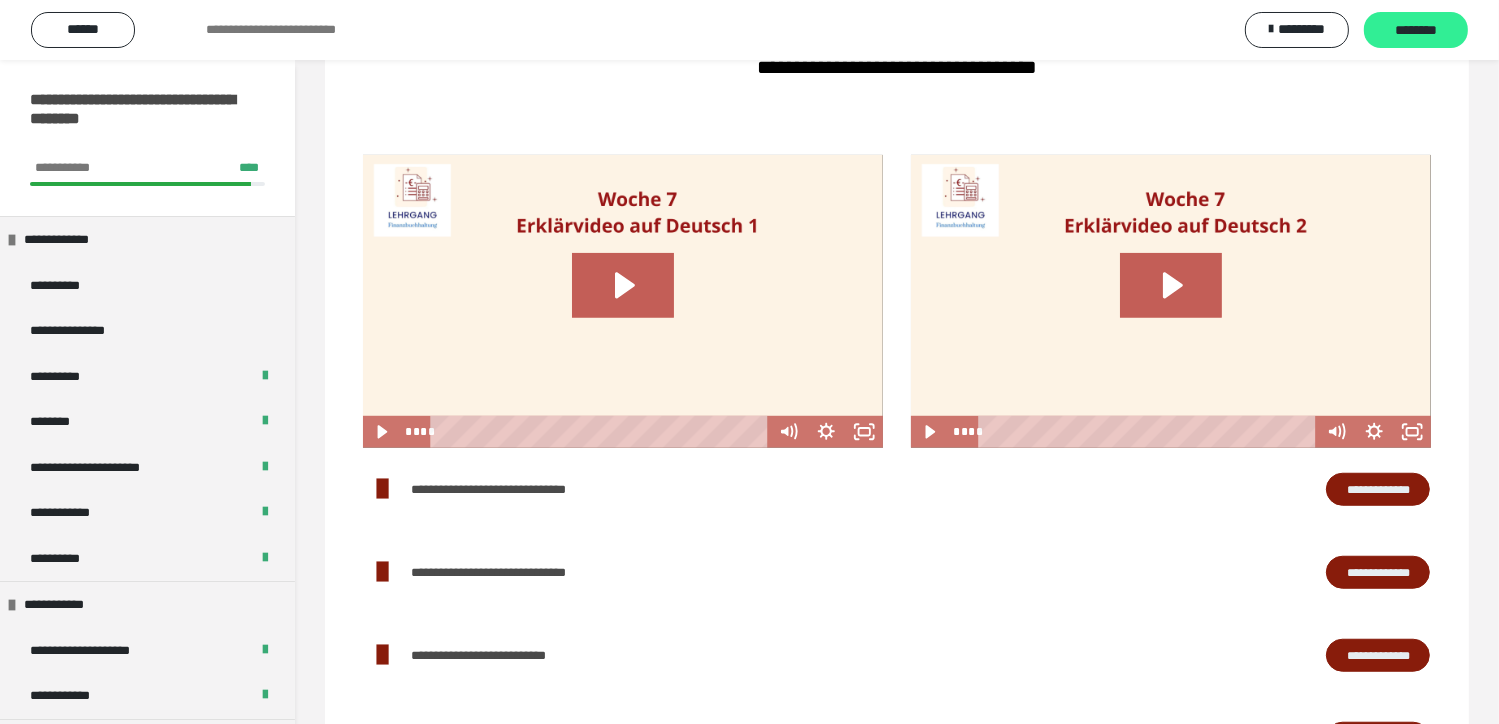 click on "********" at bounding box center (1416, 31) 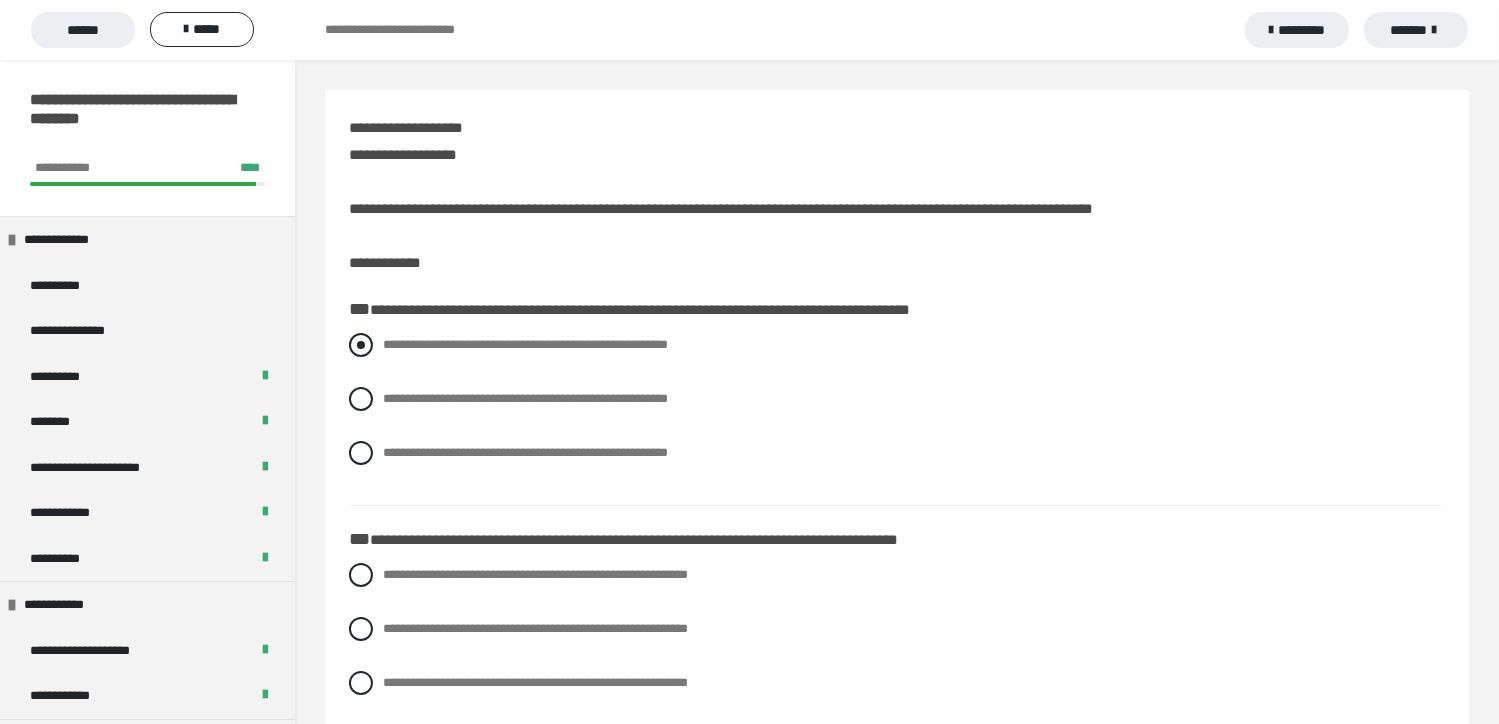 click at bounding box center [361, 345] 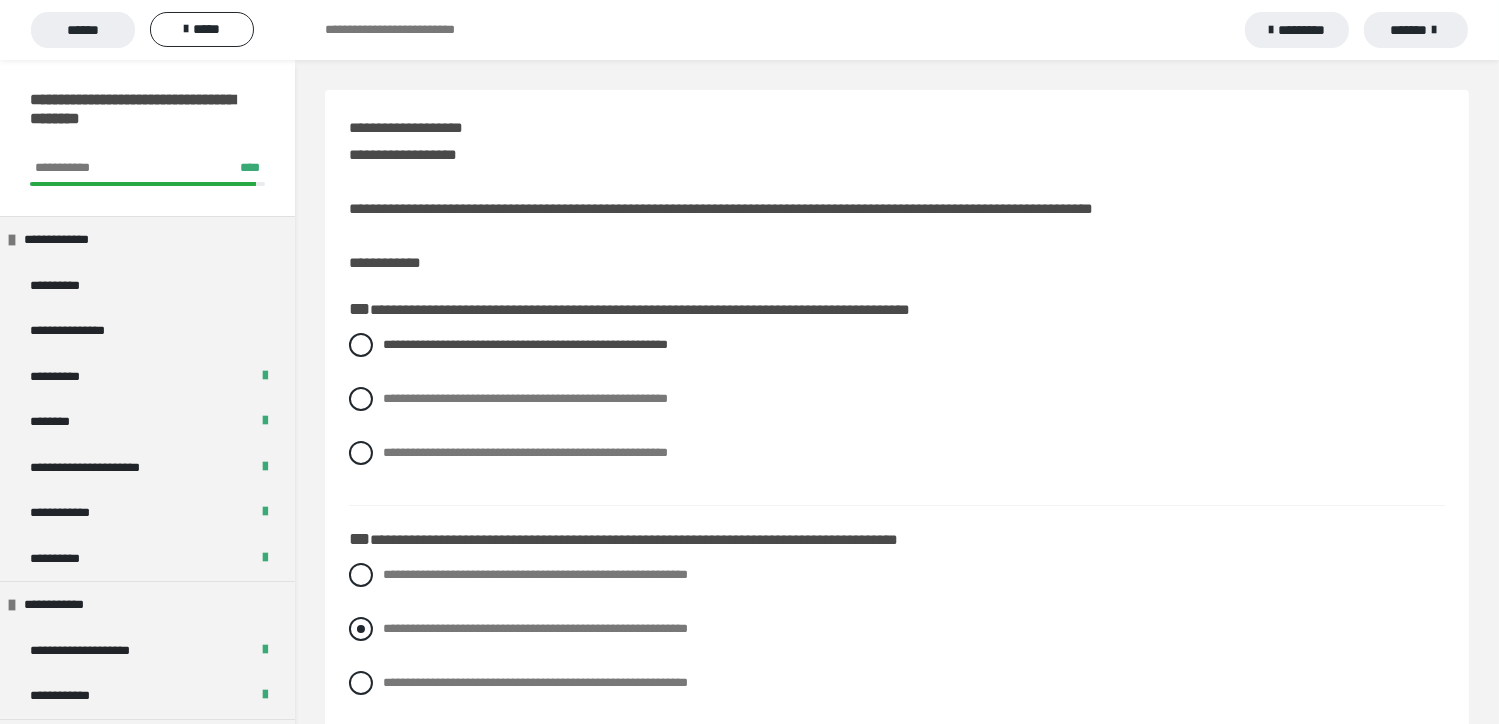 click at bounding box center [361, 629] 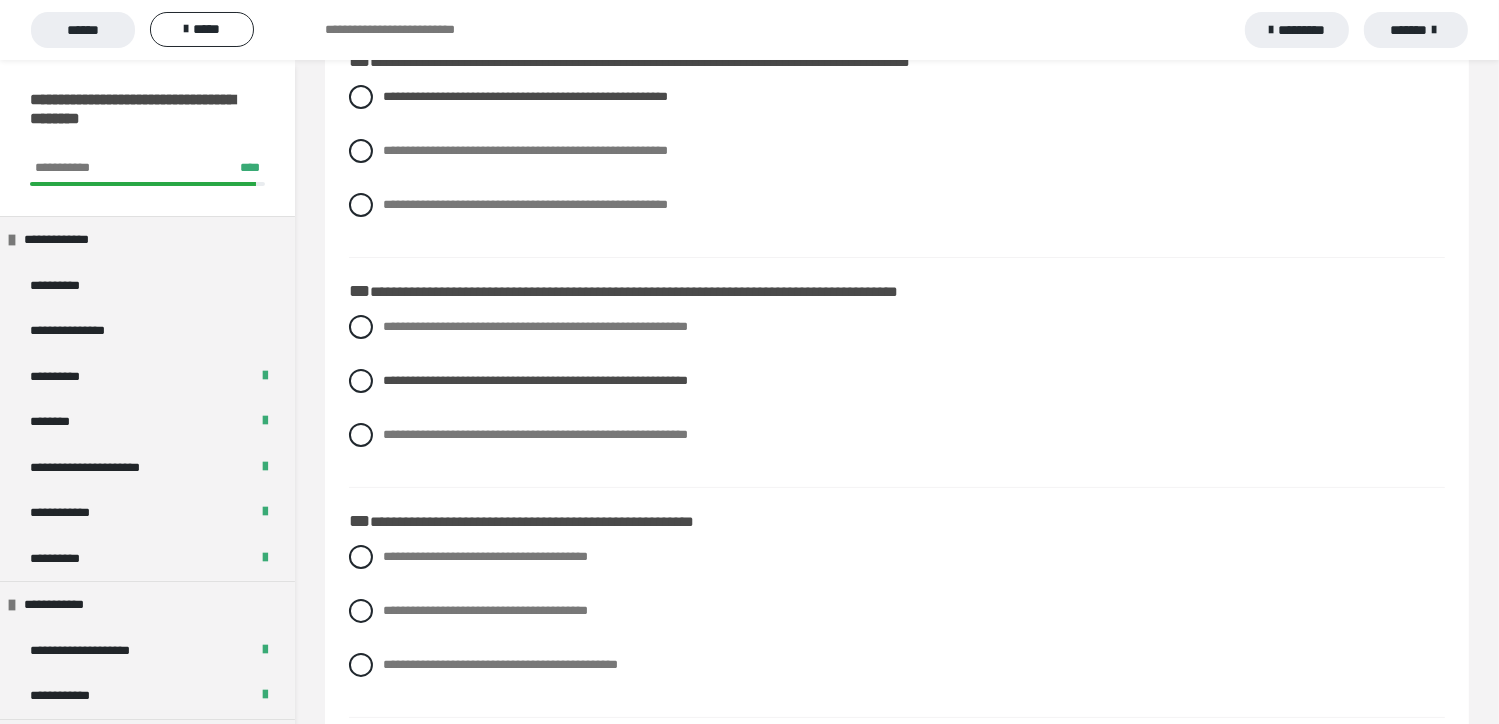 scroll, scrollTop: 300, scrollLeft: 0, axis: vertical 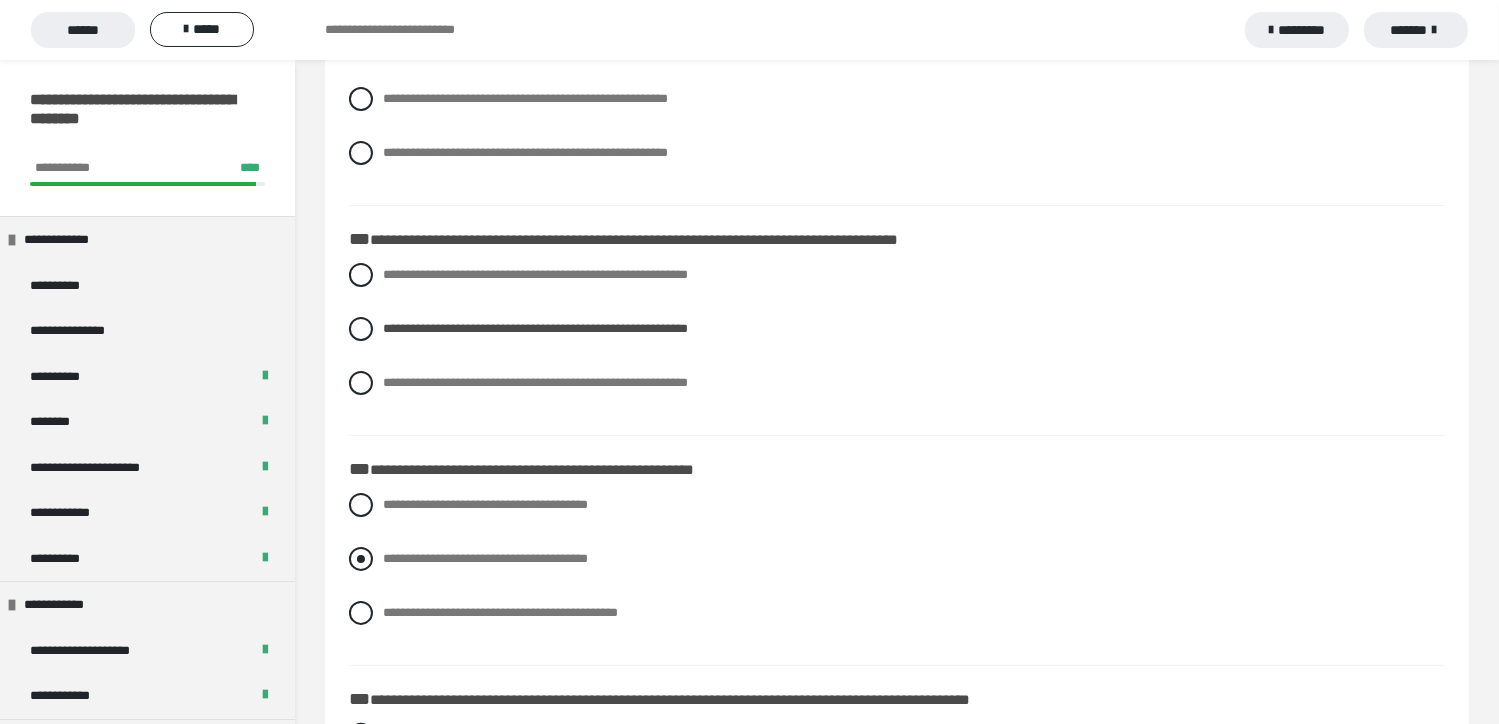 click at bounding box center [361, 559] 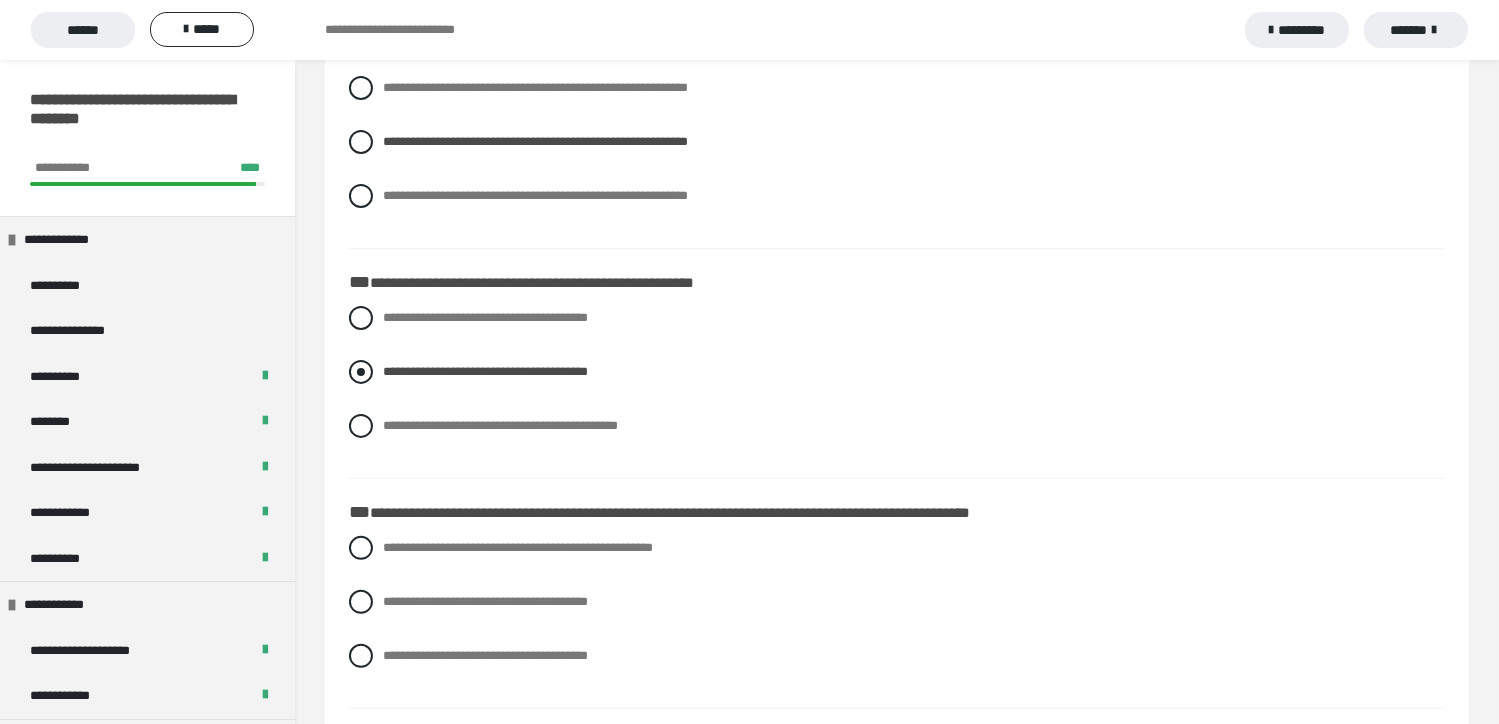 scroll, scrollTop: 500, scrollLeft: 0, axis: vertical 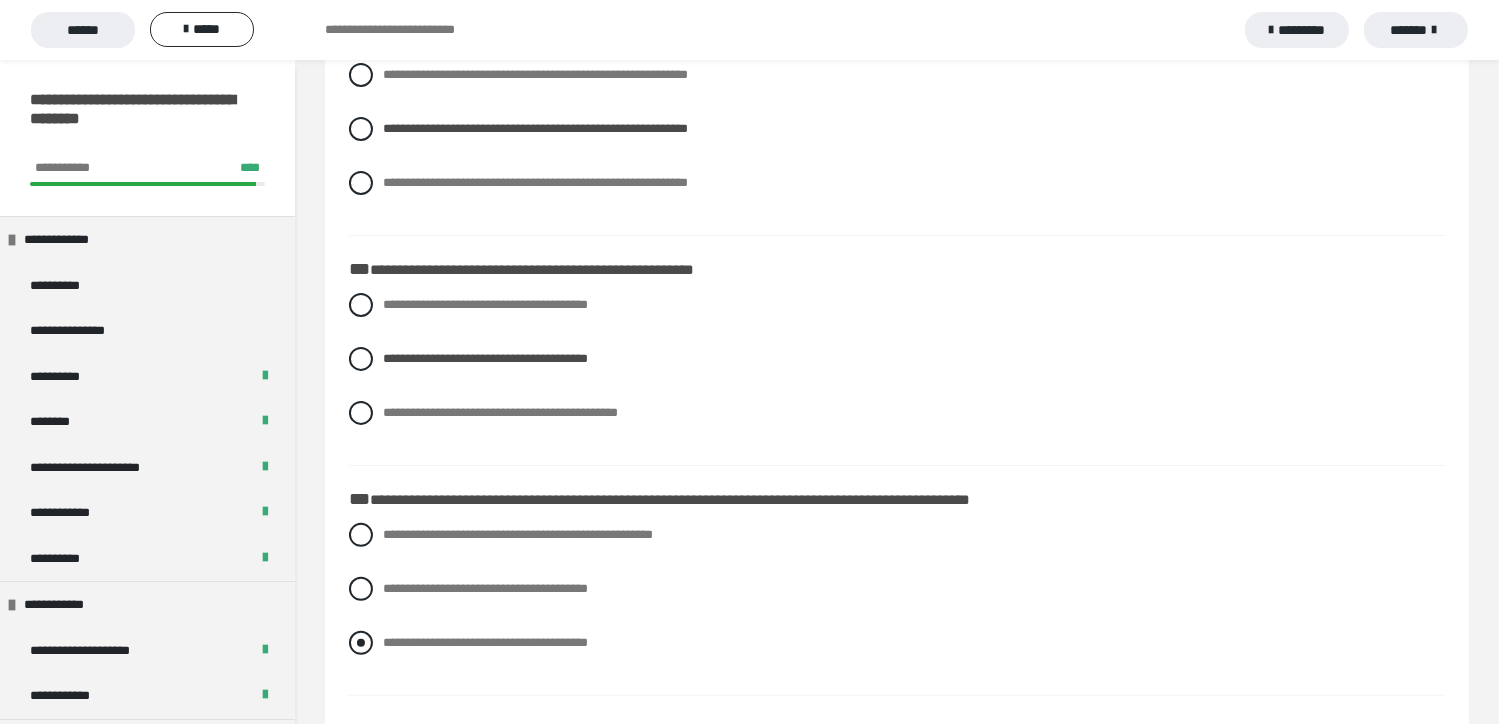 click at bounding box center (361, 643) 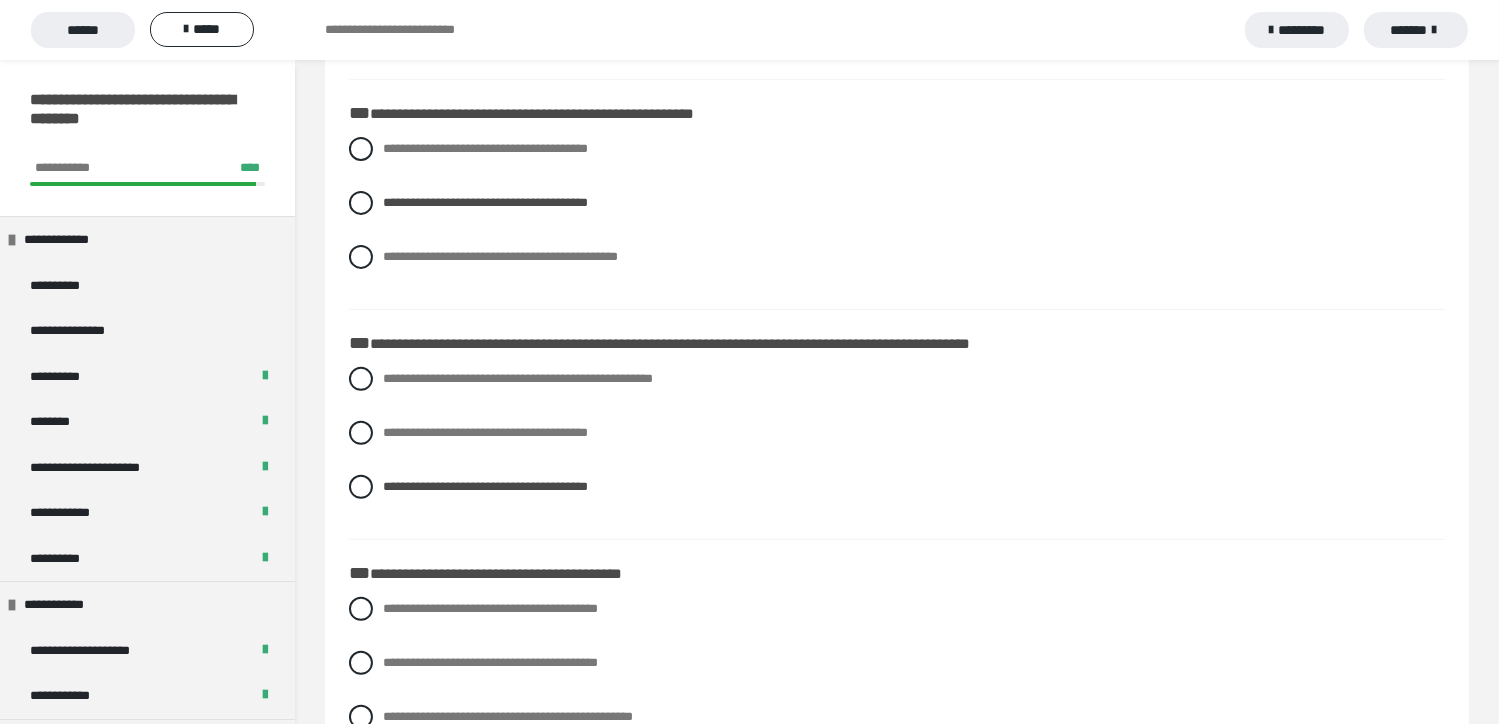 scroll, scrollTop: 700, scrollLeft: 0, axis: vertical 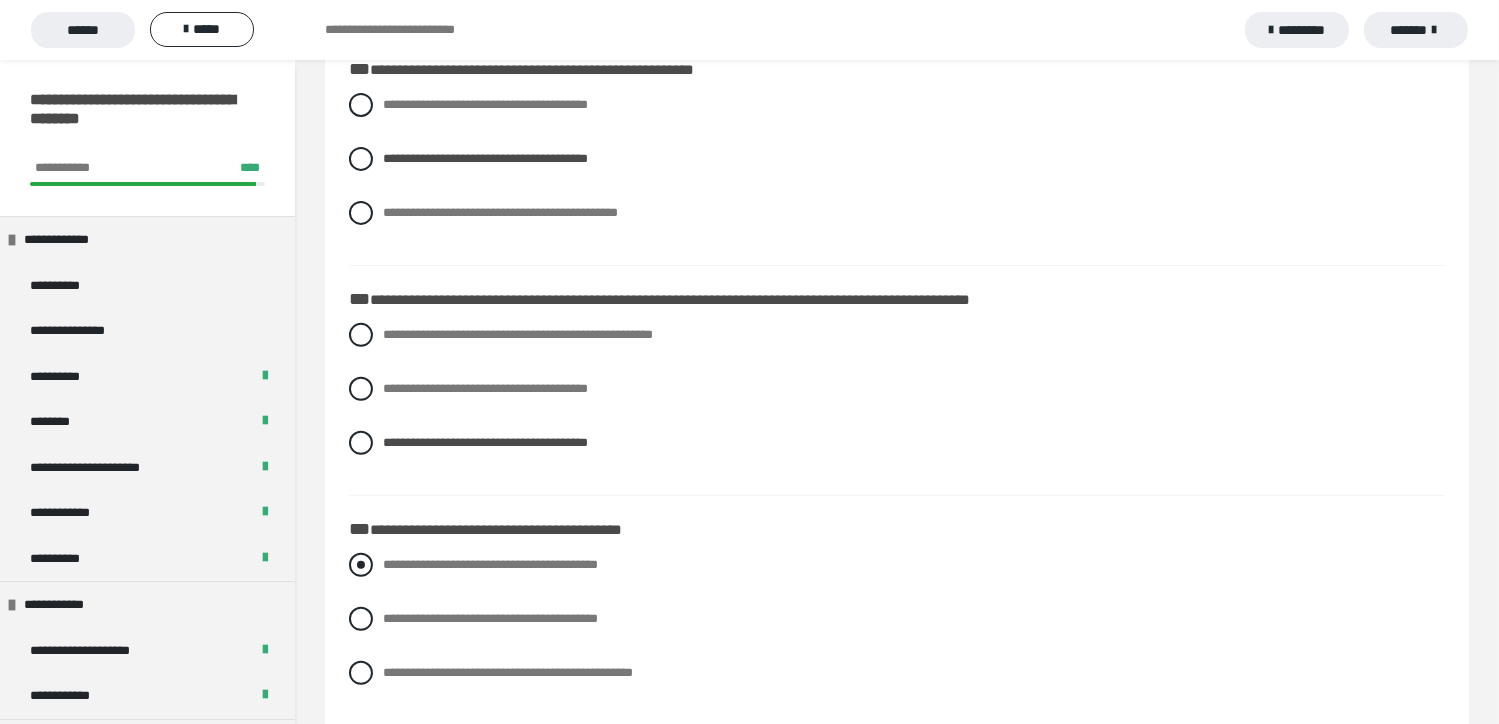 click on "**********" at bounding box center [897, 565] 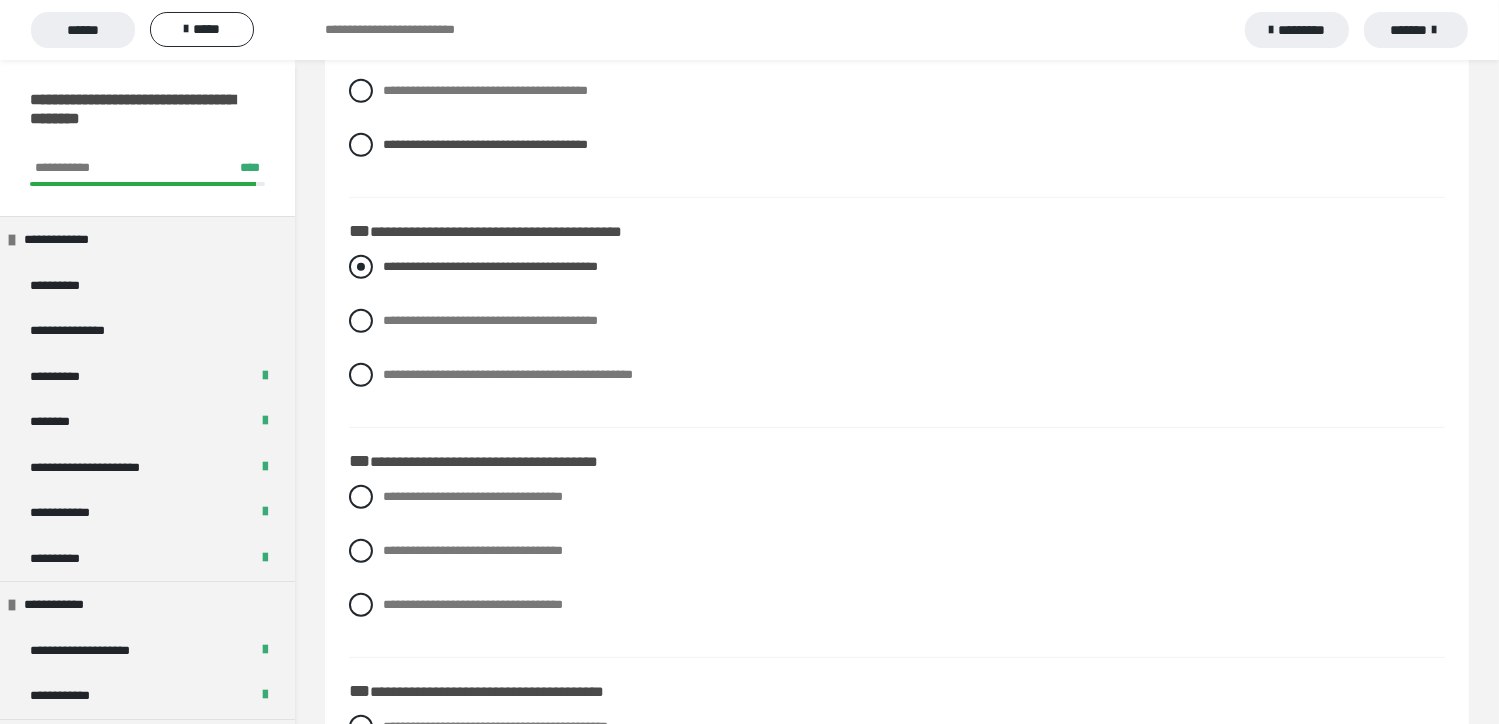 scroll, scrollTop: 1000, scrollLeft: 0, axis: vertical 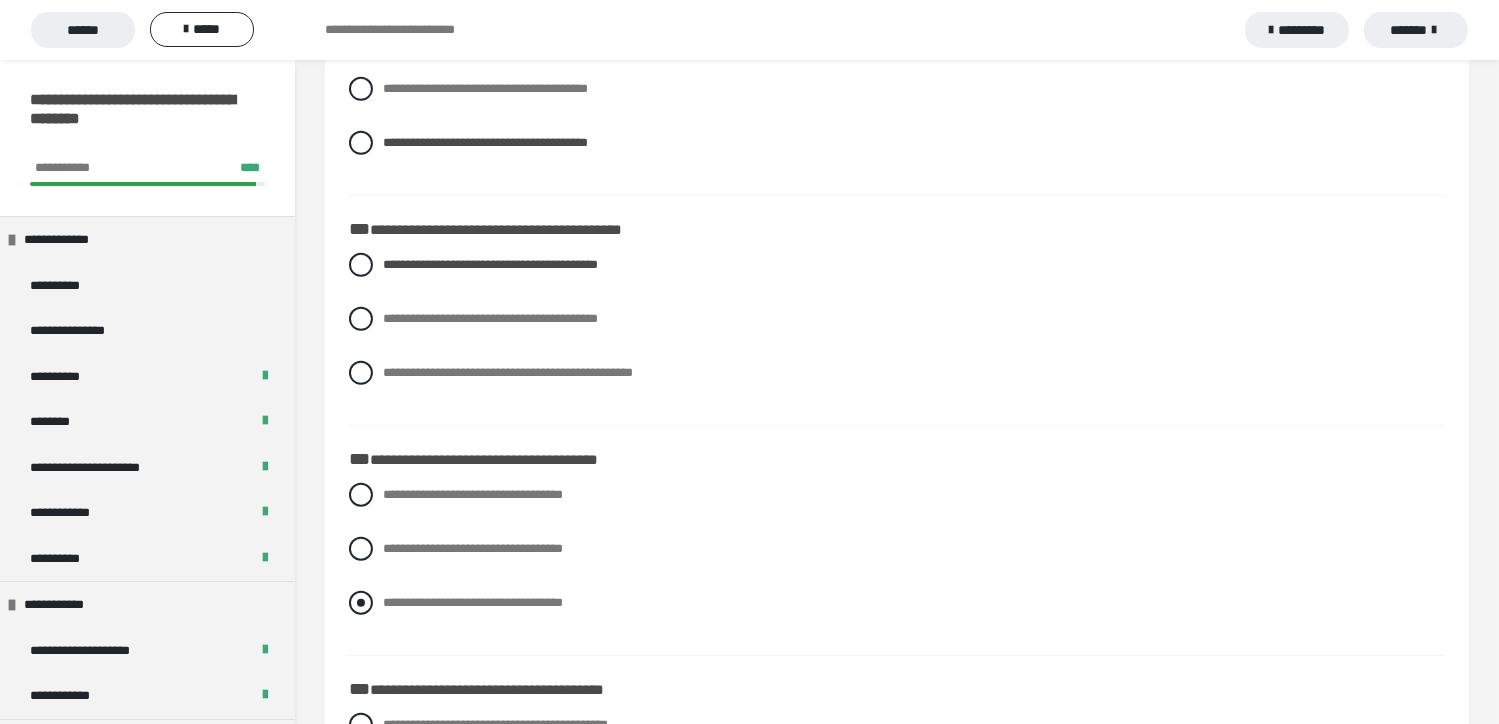 click at bounding box center (361, 603) 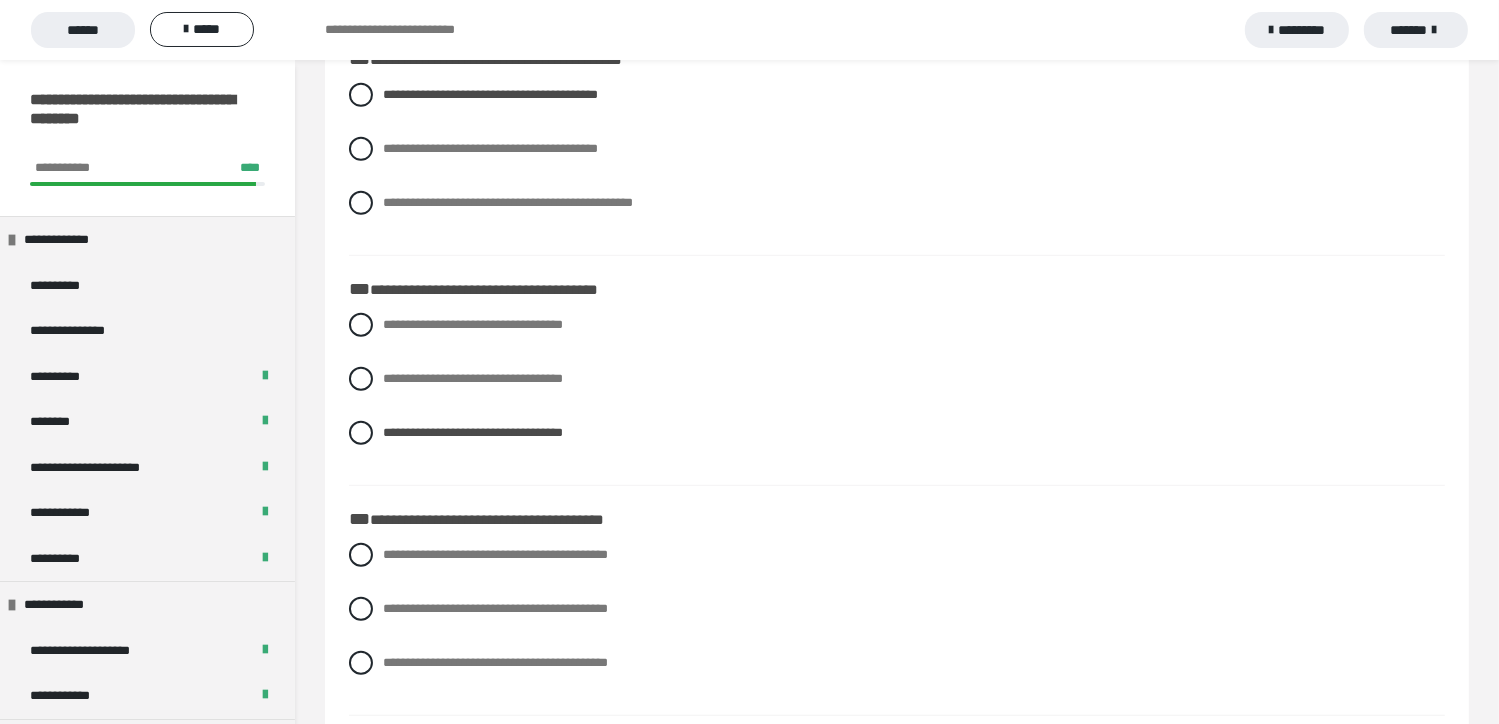 scroll, scrollTop: 1200, scrollLeft: 0, axis: vertical 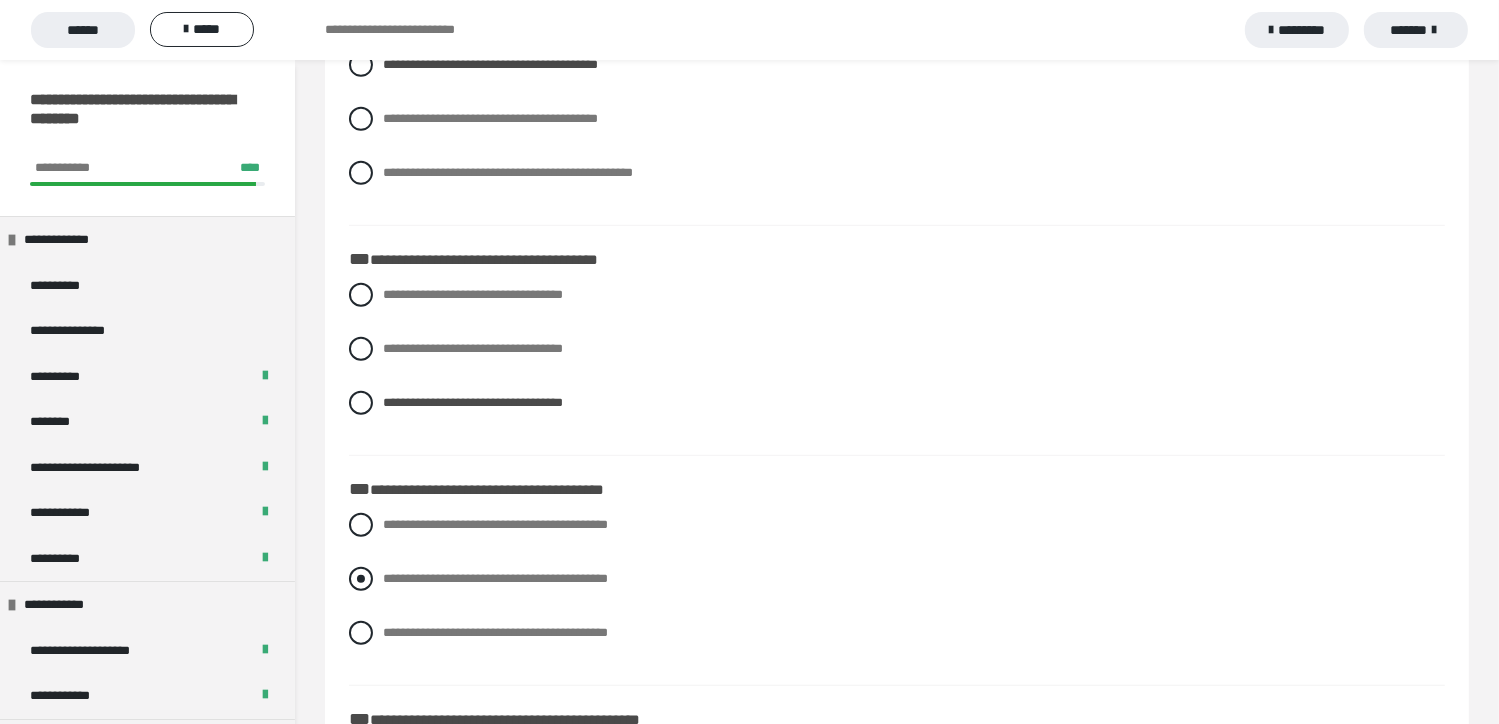 click at bounding box center [361, 579] 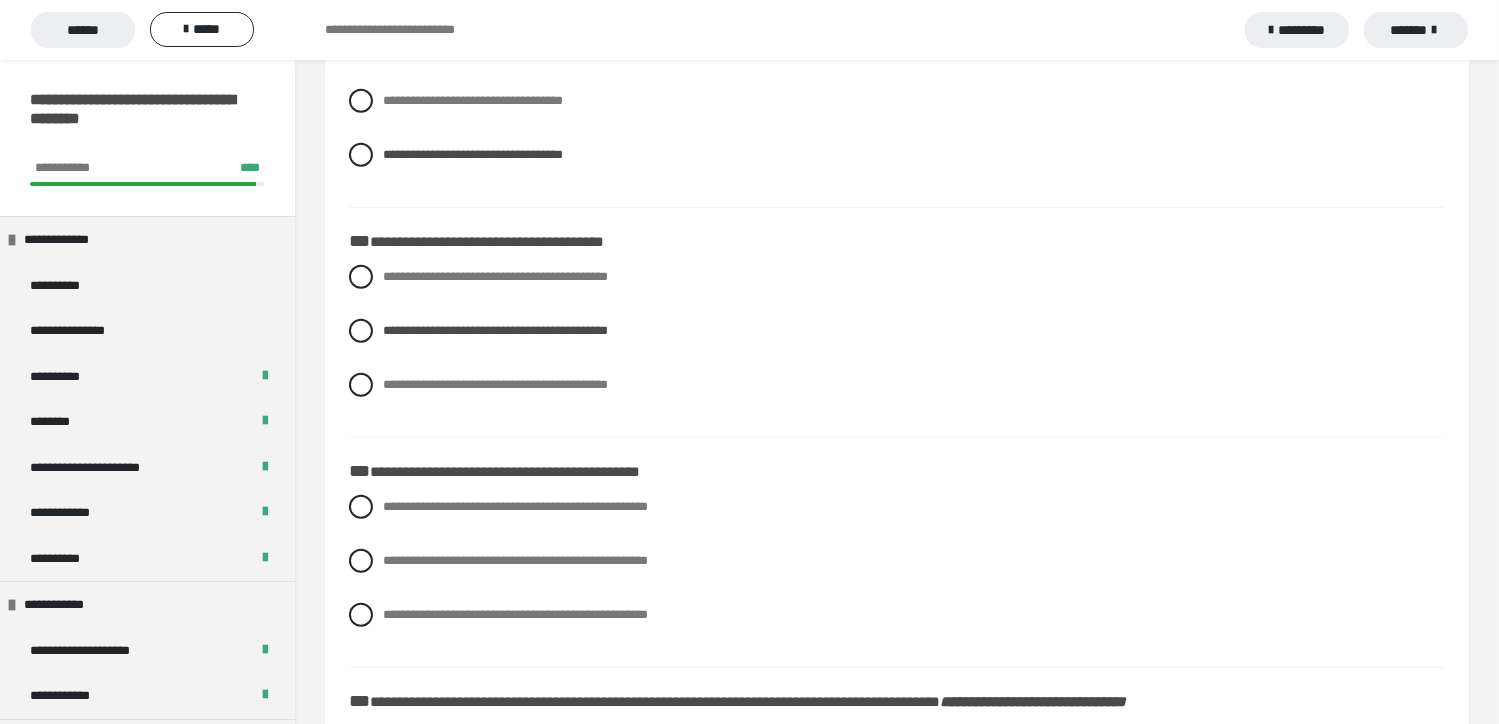 scroll, scrollTop: 1500, scrollLeft: 0, axis: vertical 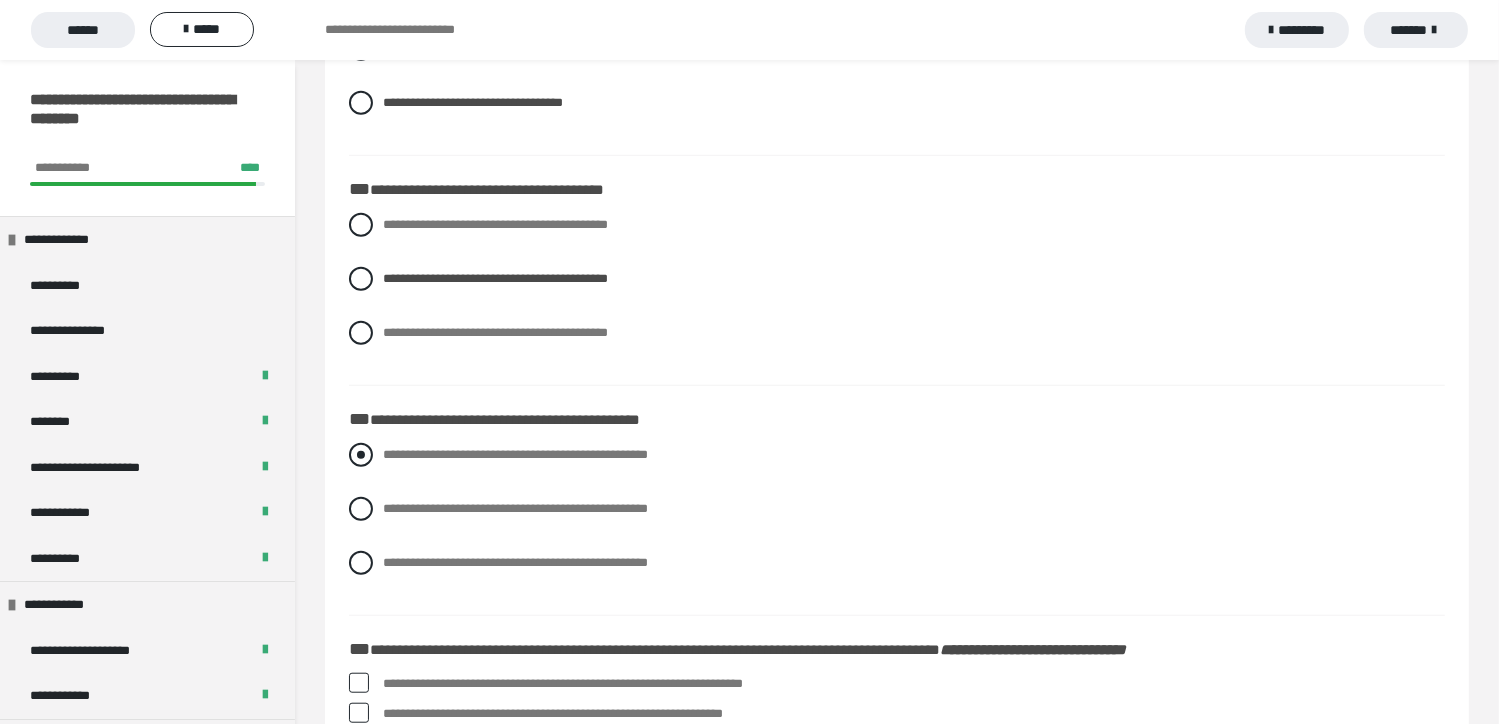 click at bounding box center (361, 455) 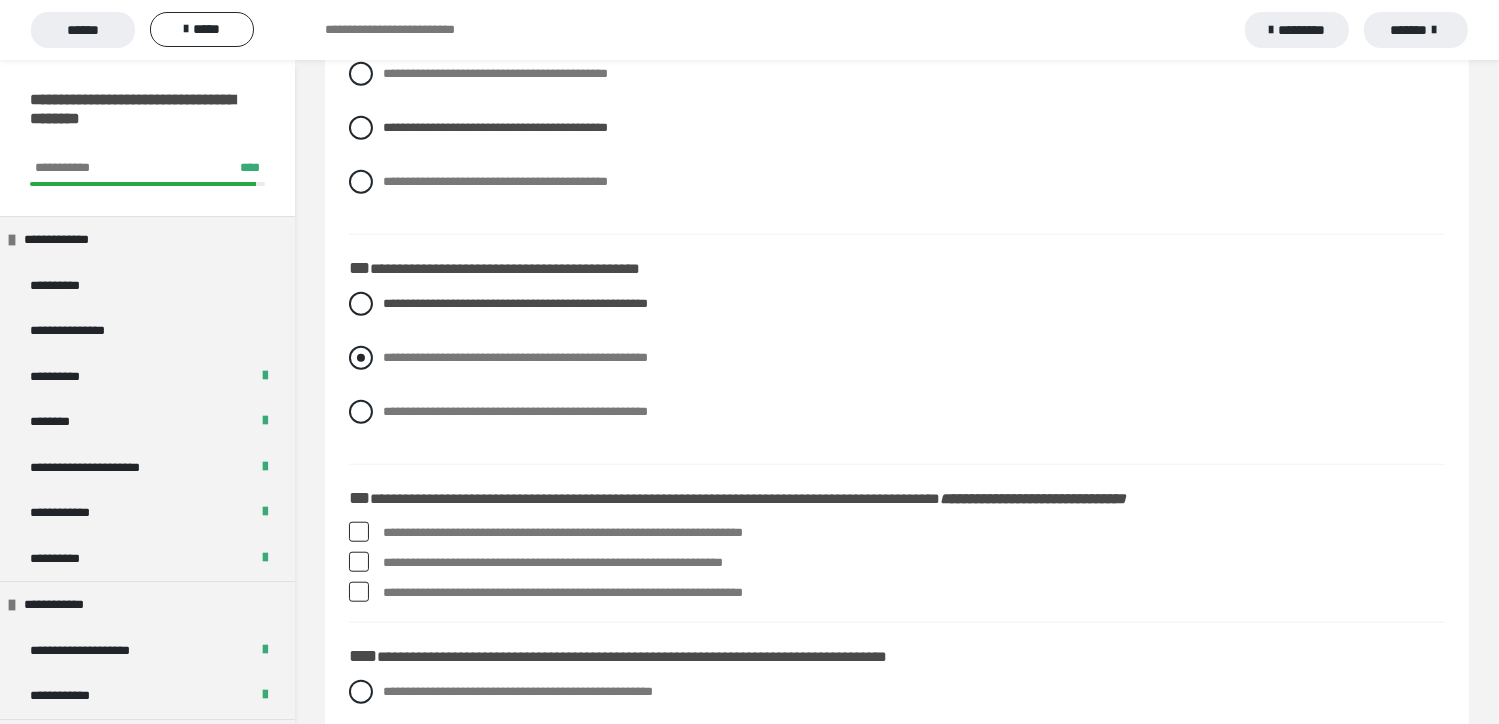 scroll, scrollTop: 1700, scrollLeft: 0, axis: vertical 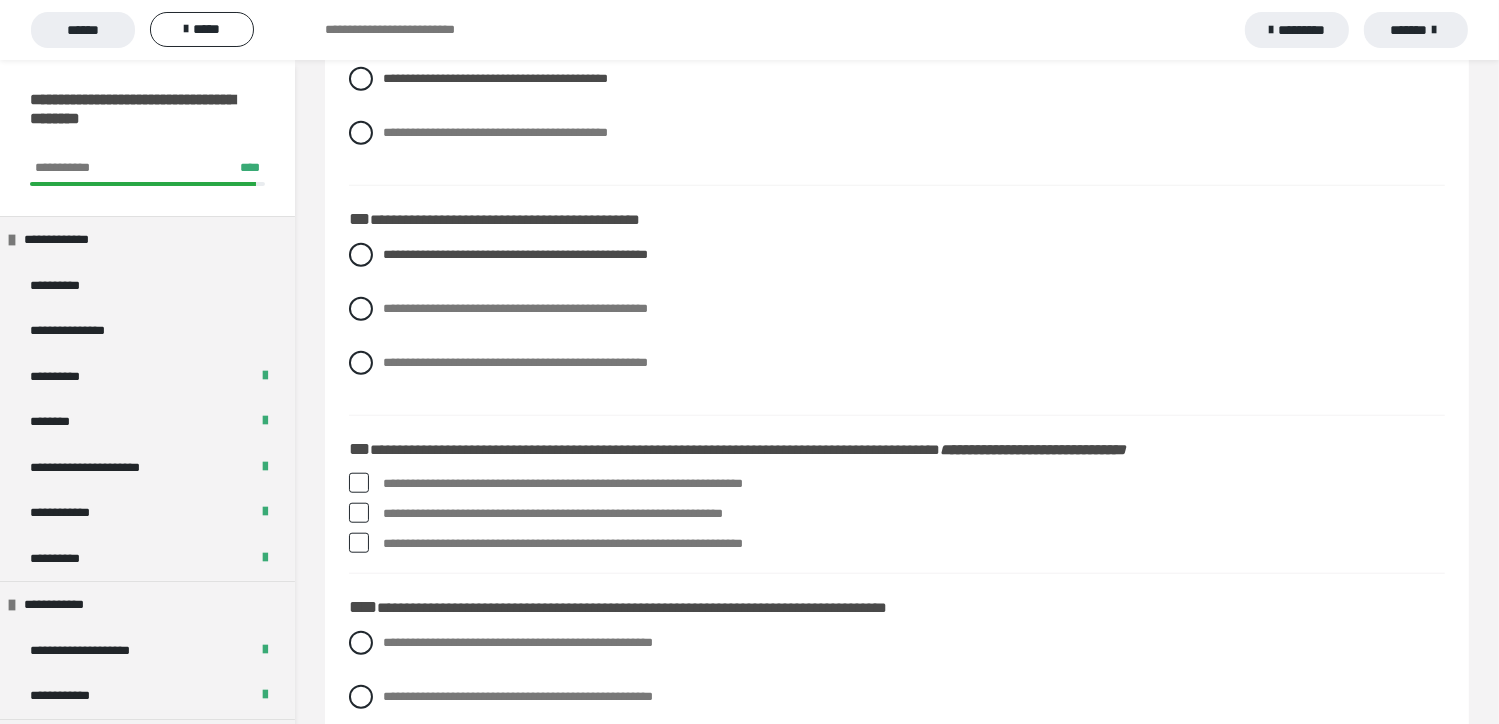 click at bounding box center [359, 513] 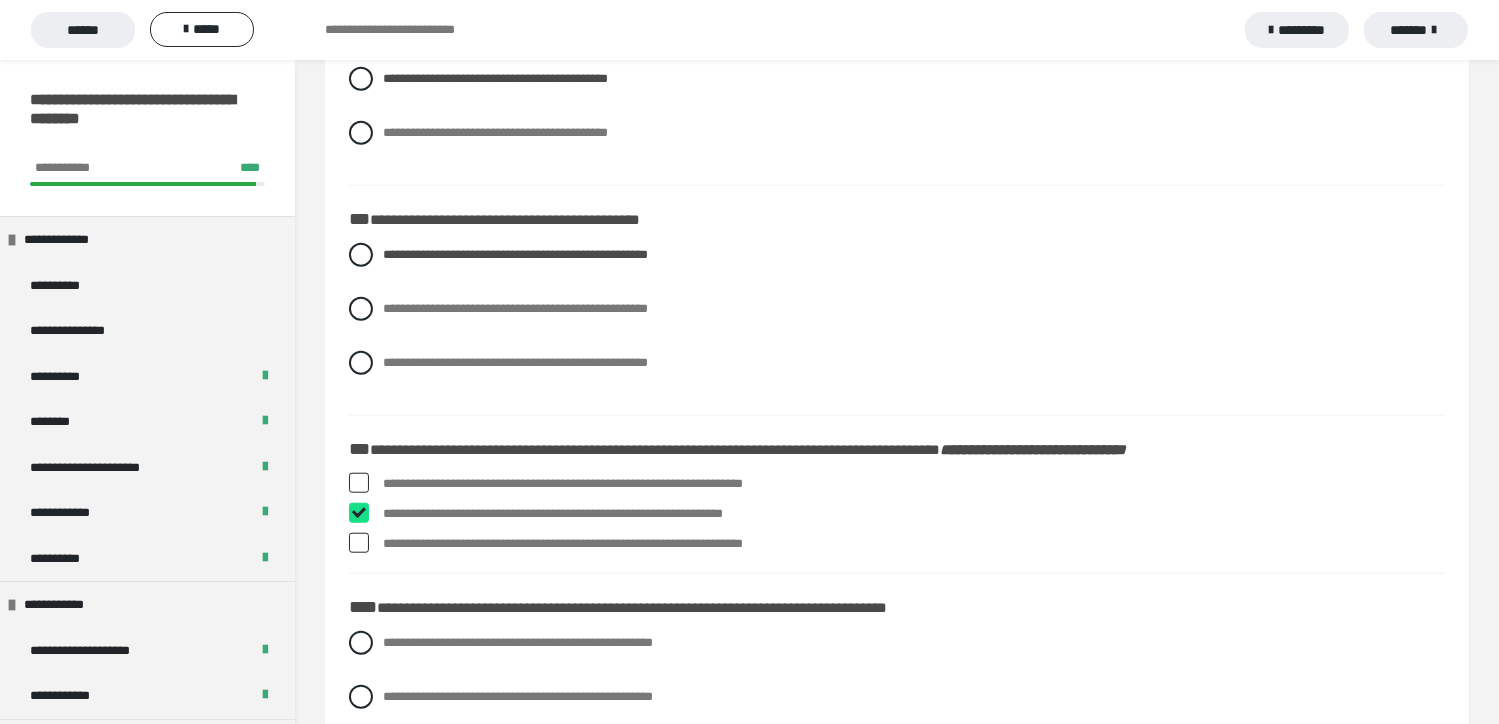 checkbox on "****" 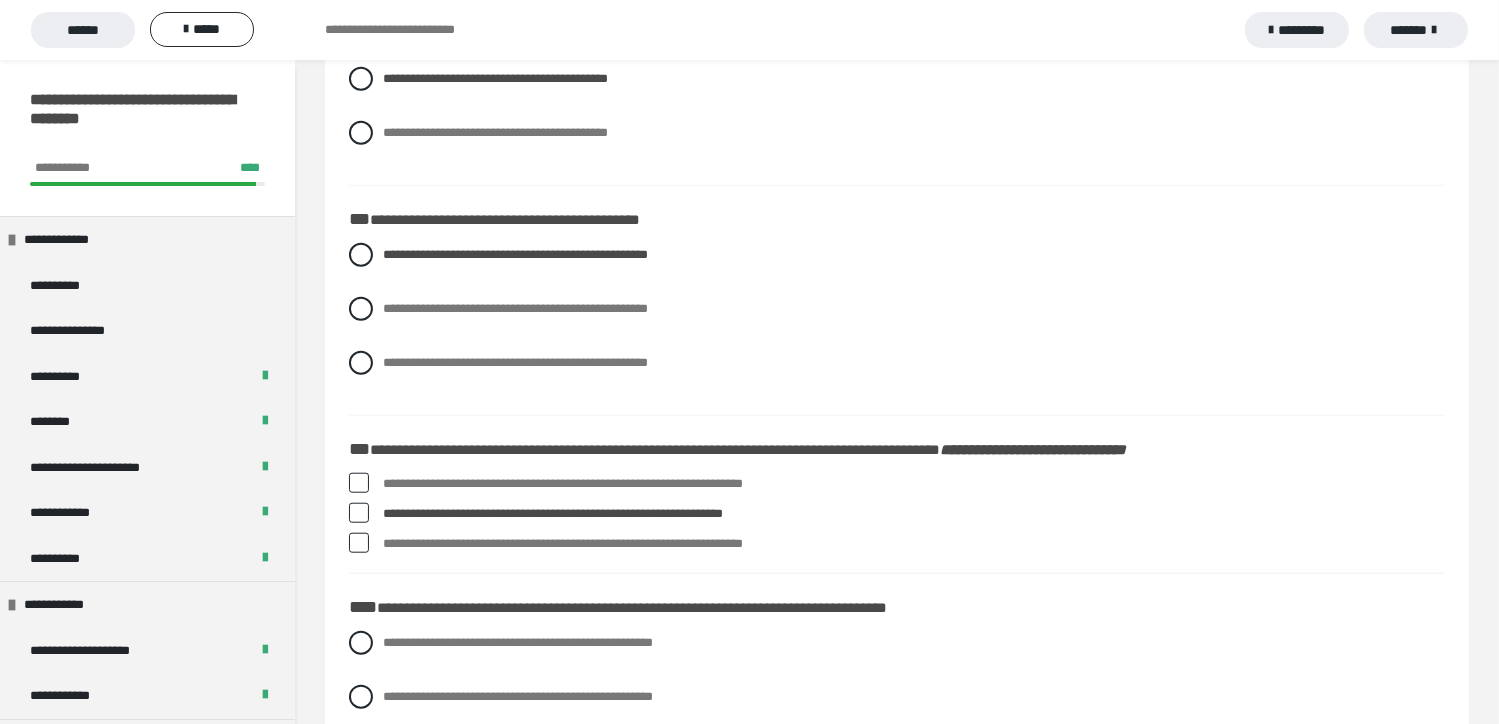 click at bounding box center (359, 543) 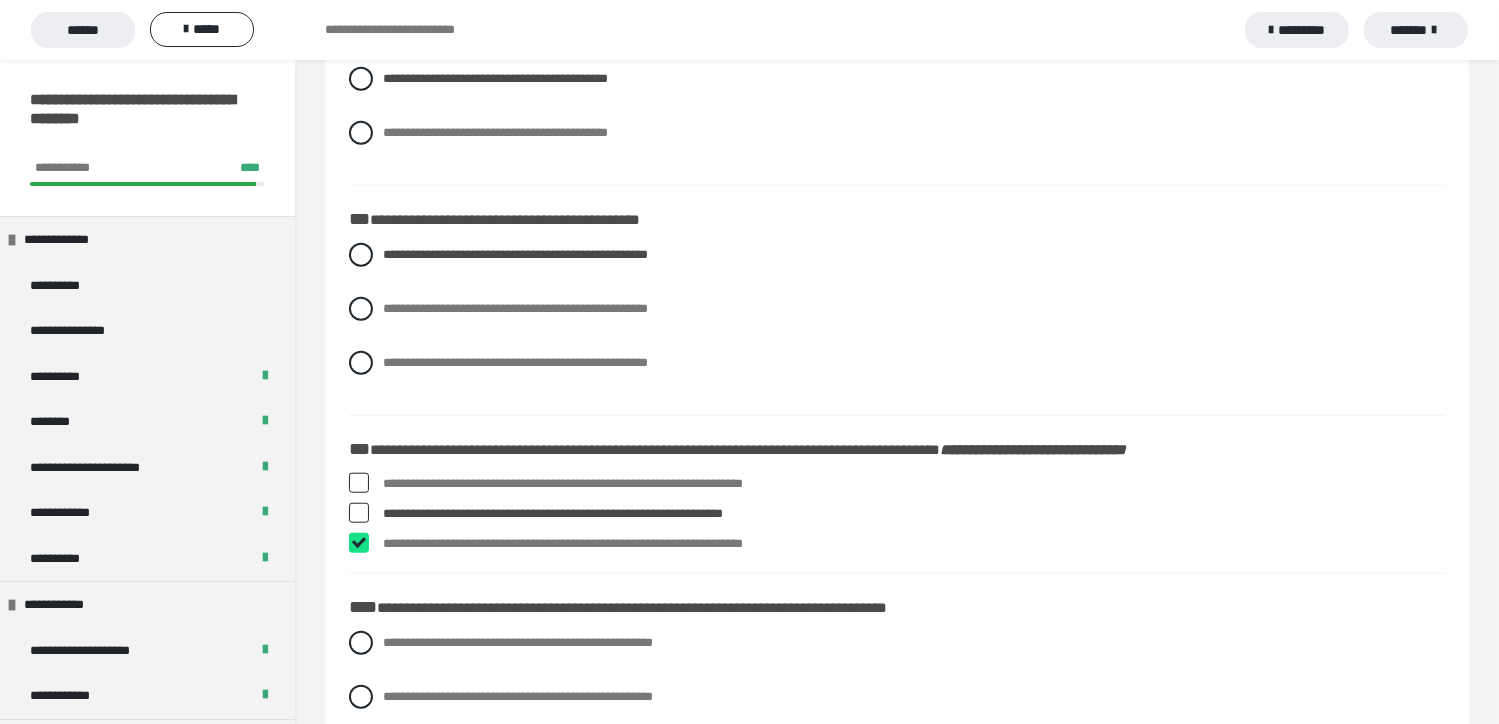 checkbox on "****" 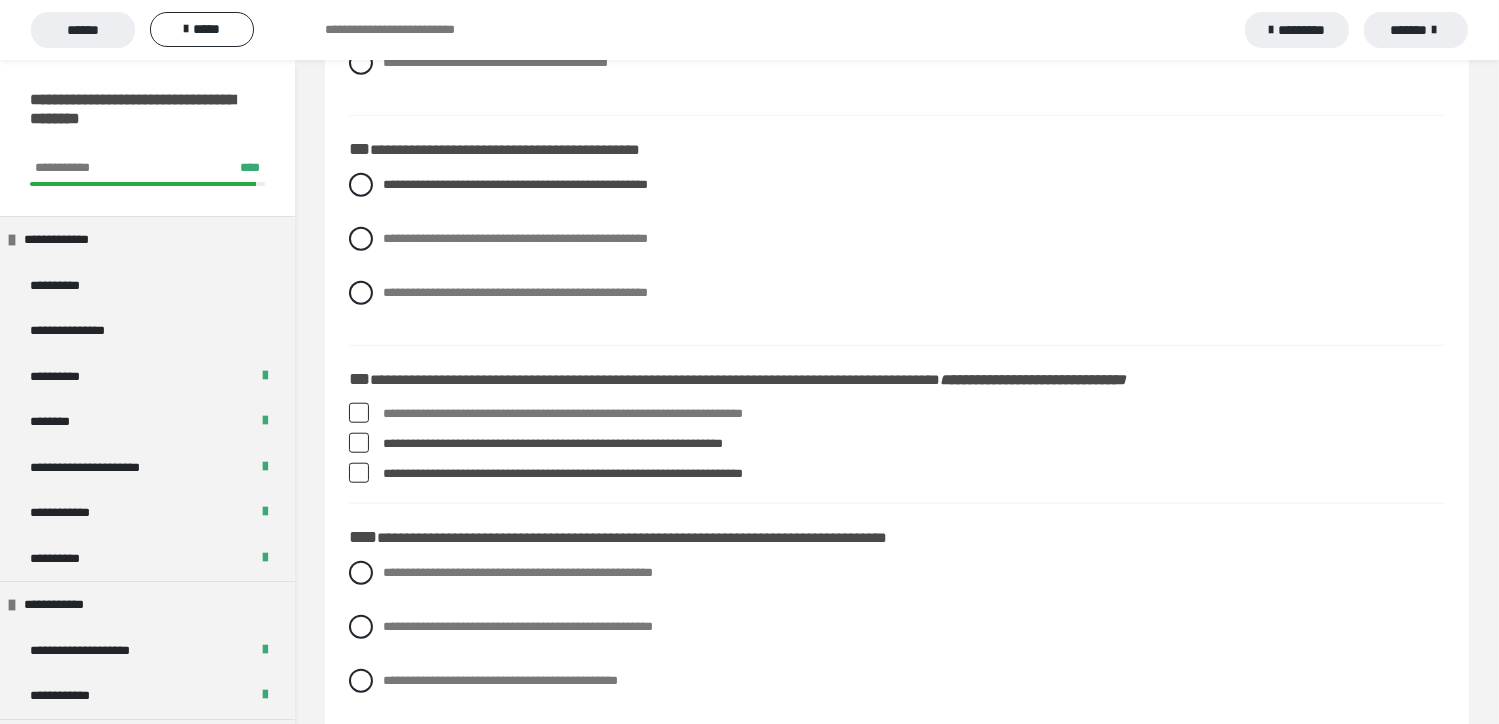 scroll, scrollTop: 1800, scrollLeft: 0, axis: vertical 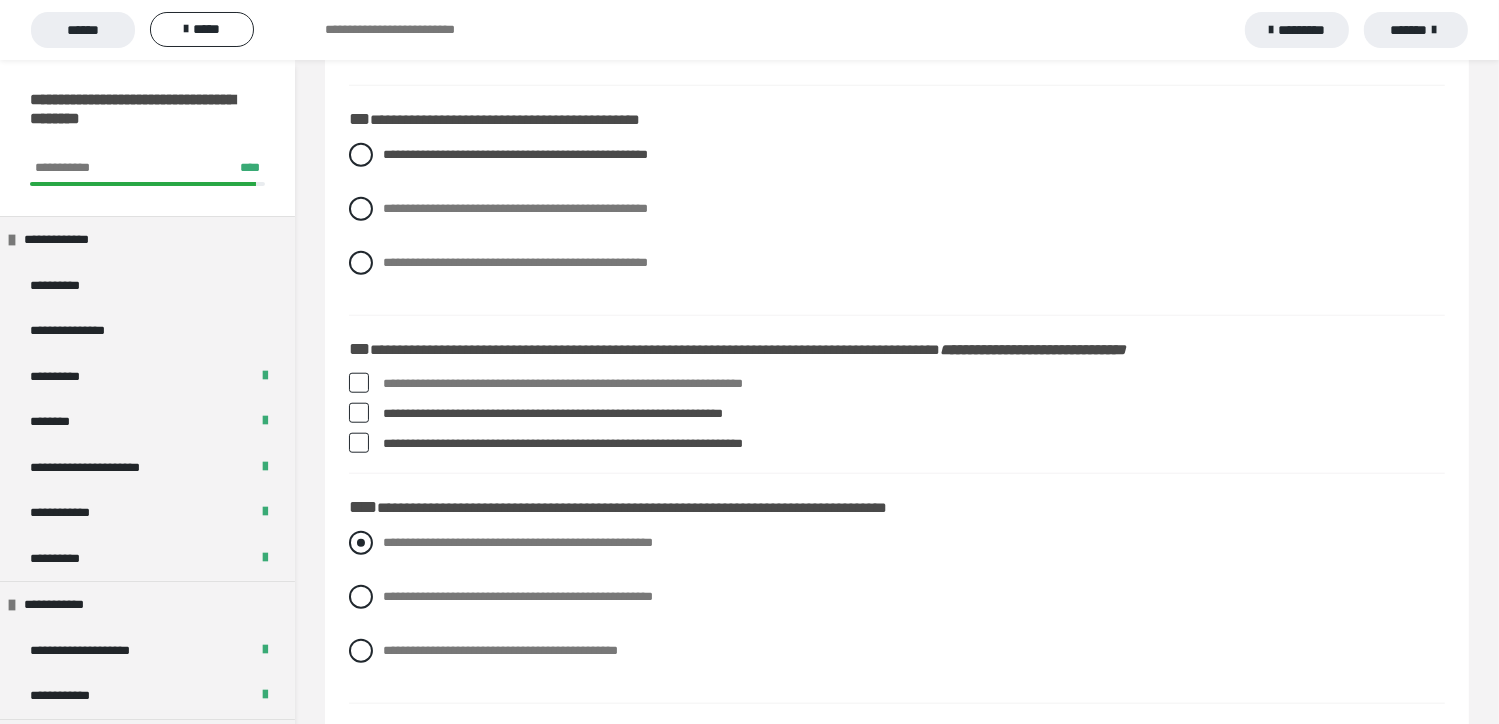 click at bounding box center [361, 543] 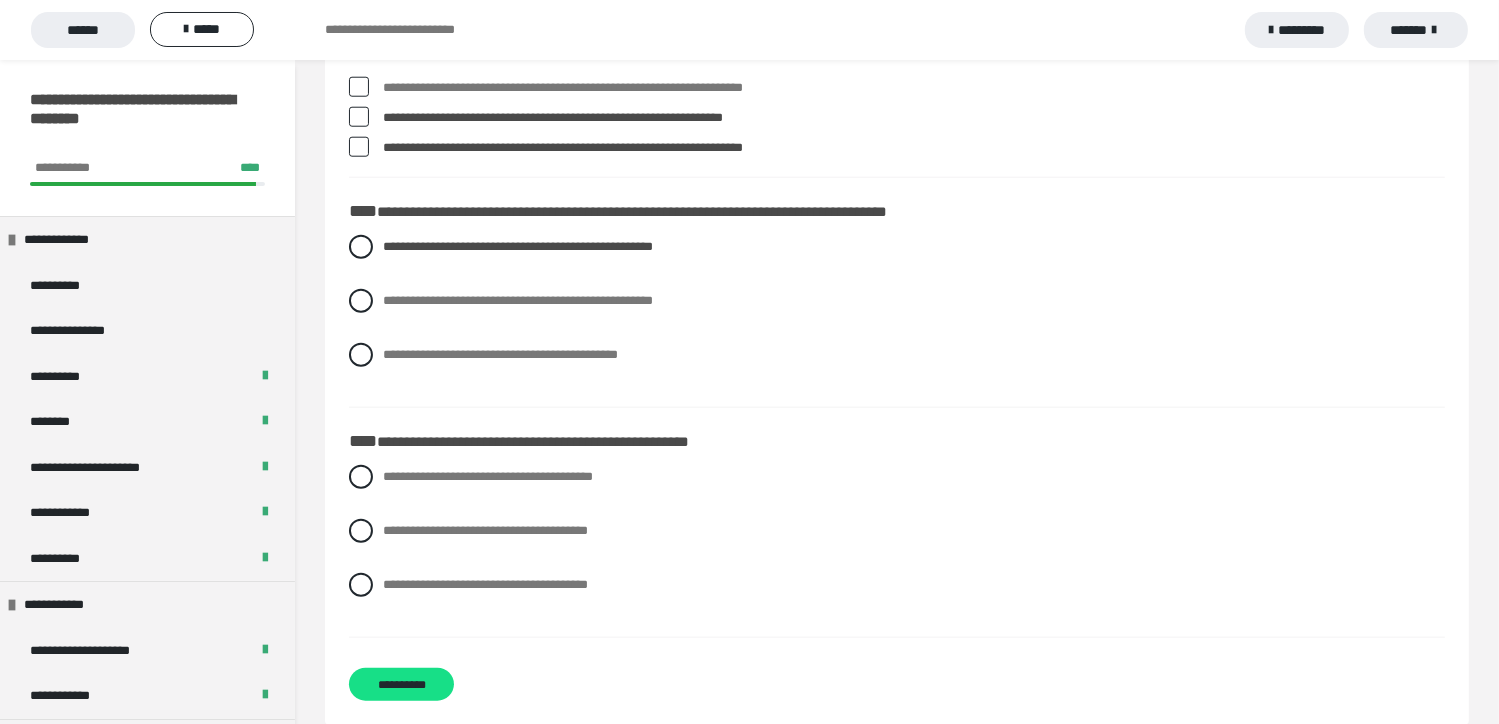 scroll, scrollTop: 2100, scrollLeft: 0, axis: vertical 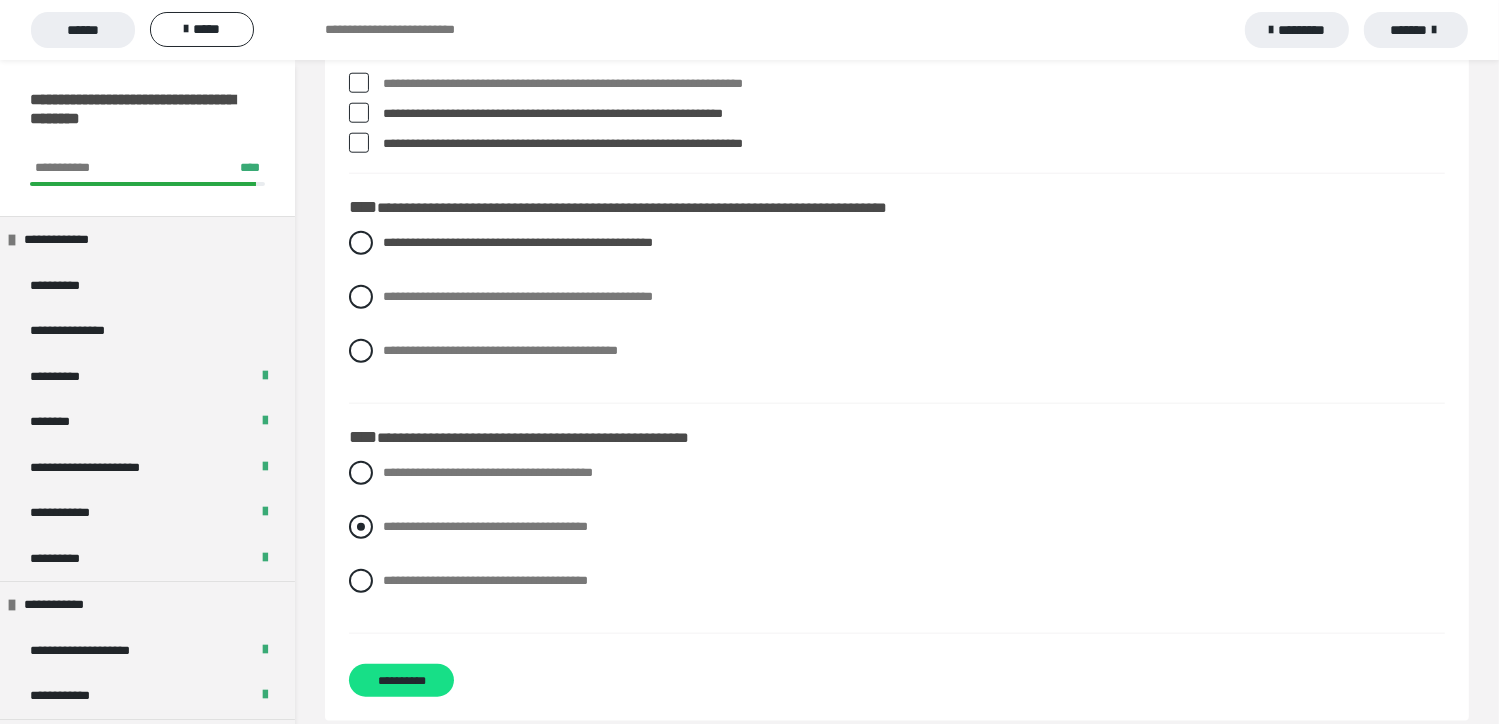 click at bounding box center (361, 527) 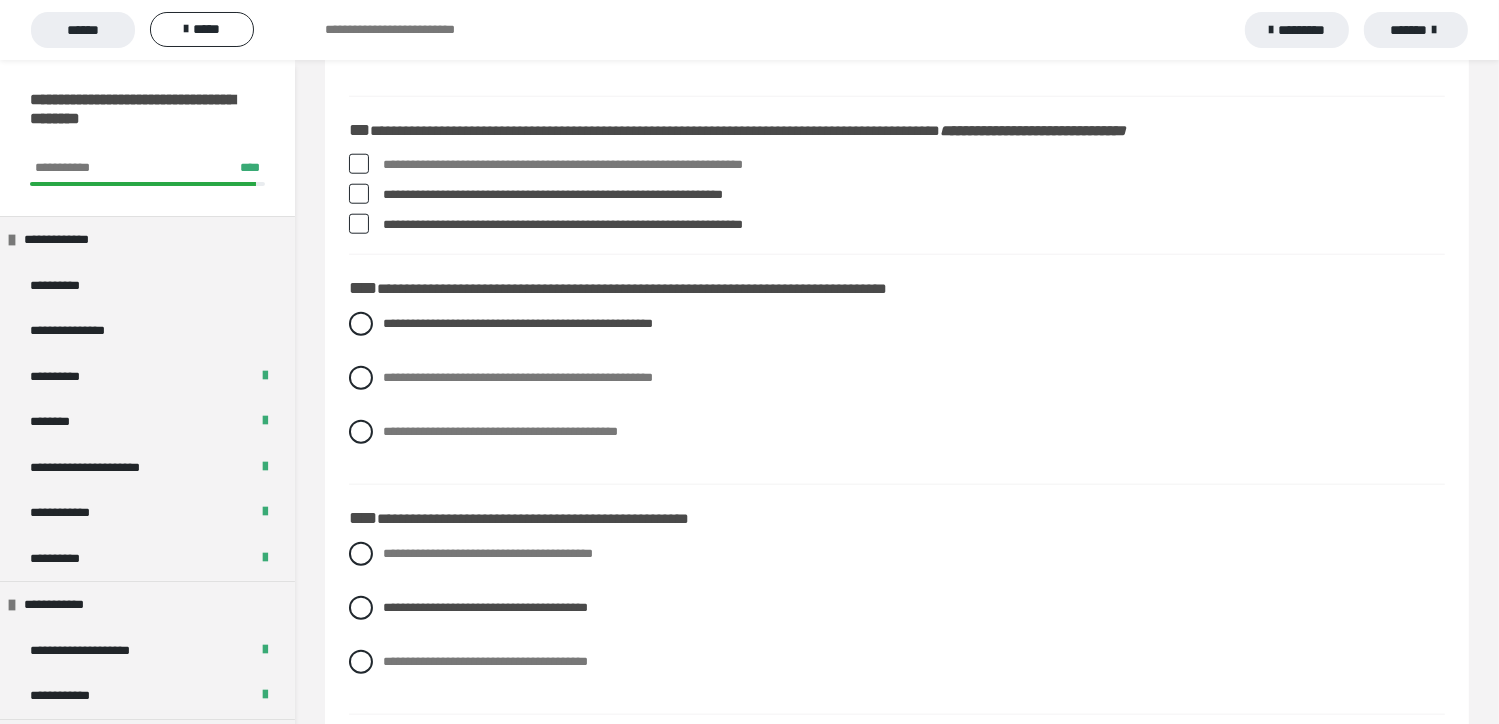 scroll, scrollTop: 2124, scrollLeft: 0, axis: vertical 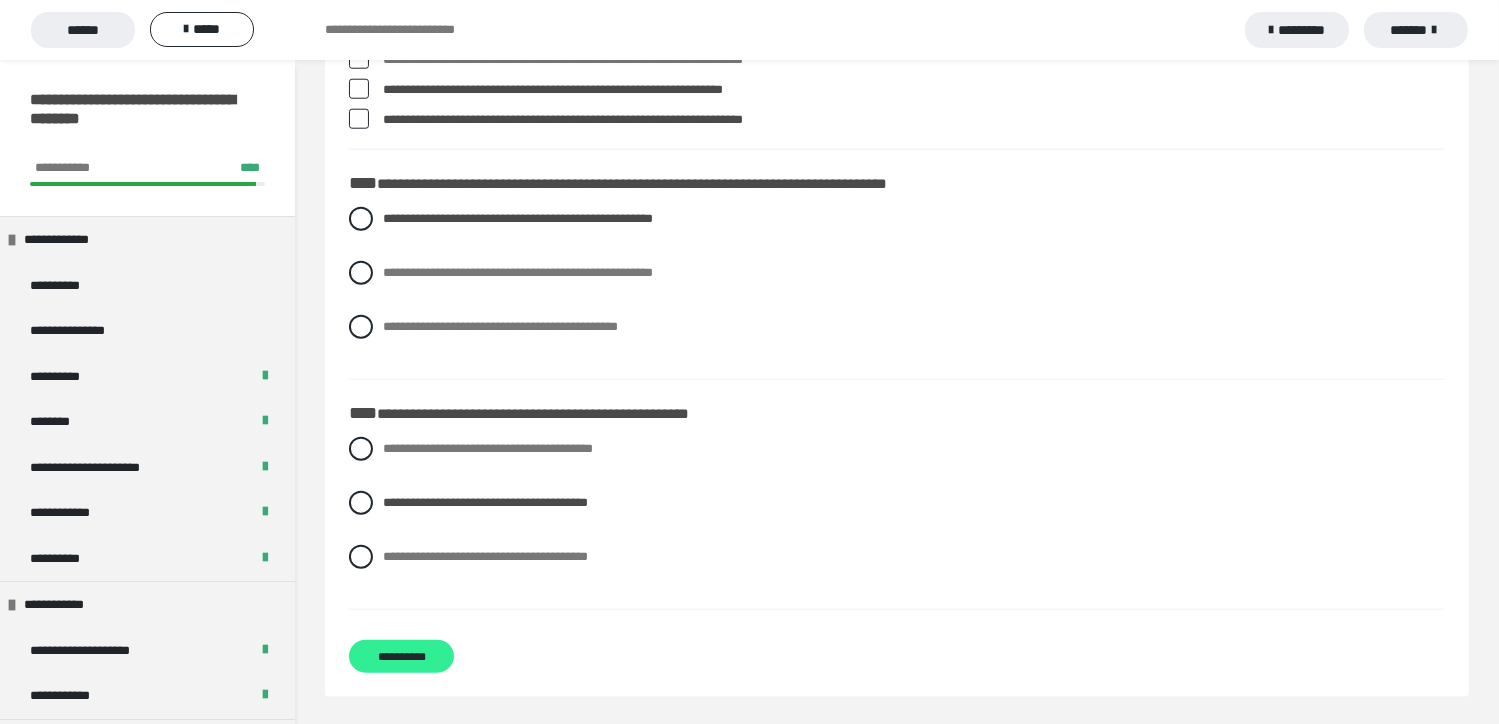 click on "**********" at bounding box center [401, 656] 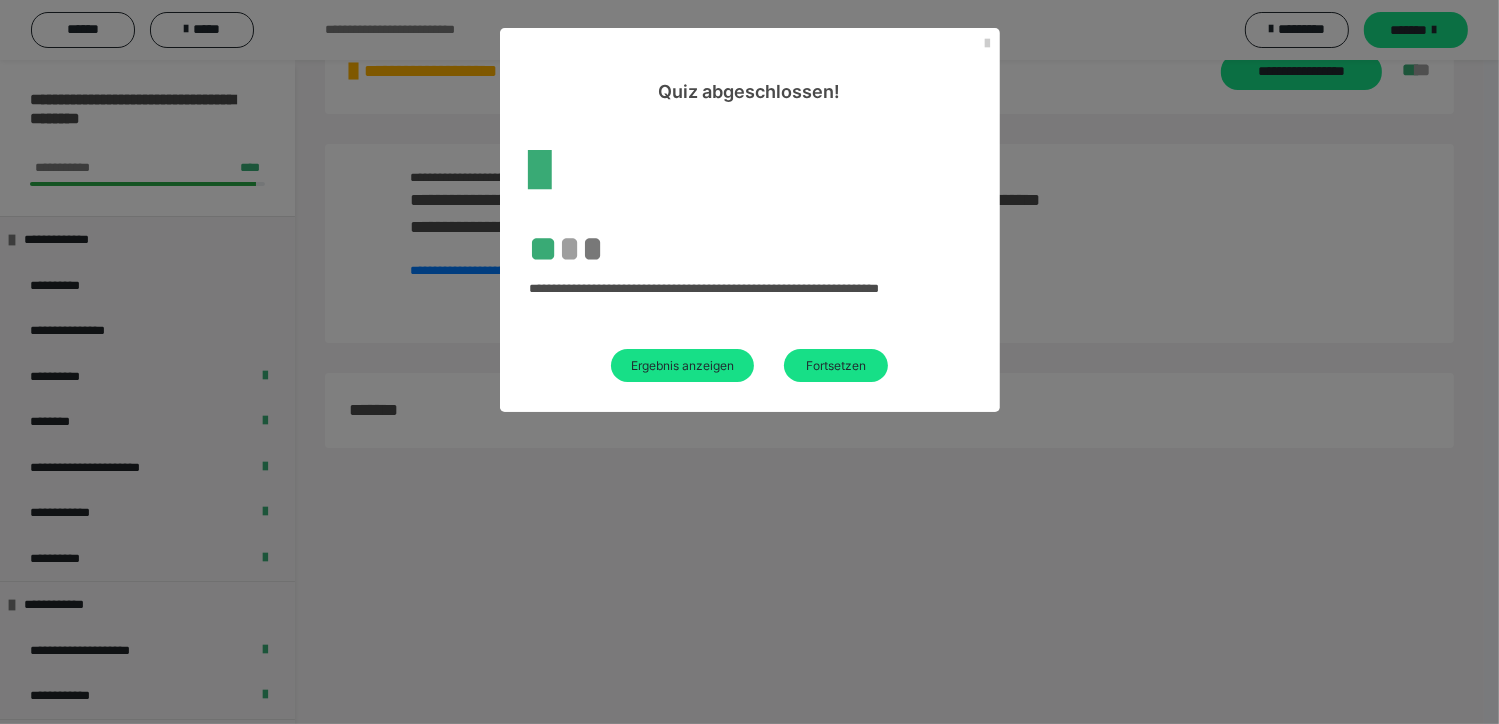 scroll, scrollTop: 60, scrollLeft: 0, axis: vertical 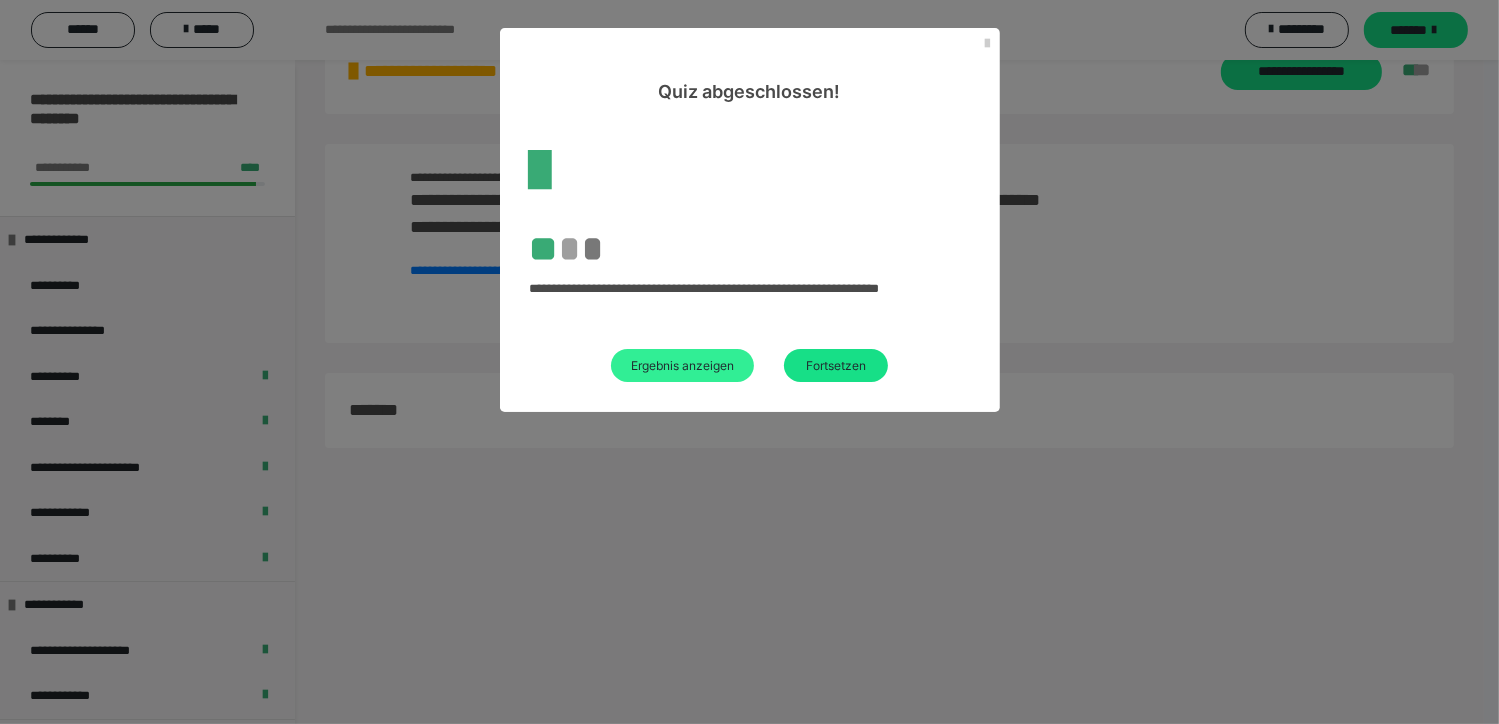 click on "Ergebnis anzeigen" at bounding box center [682, 365] 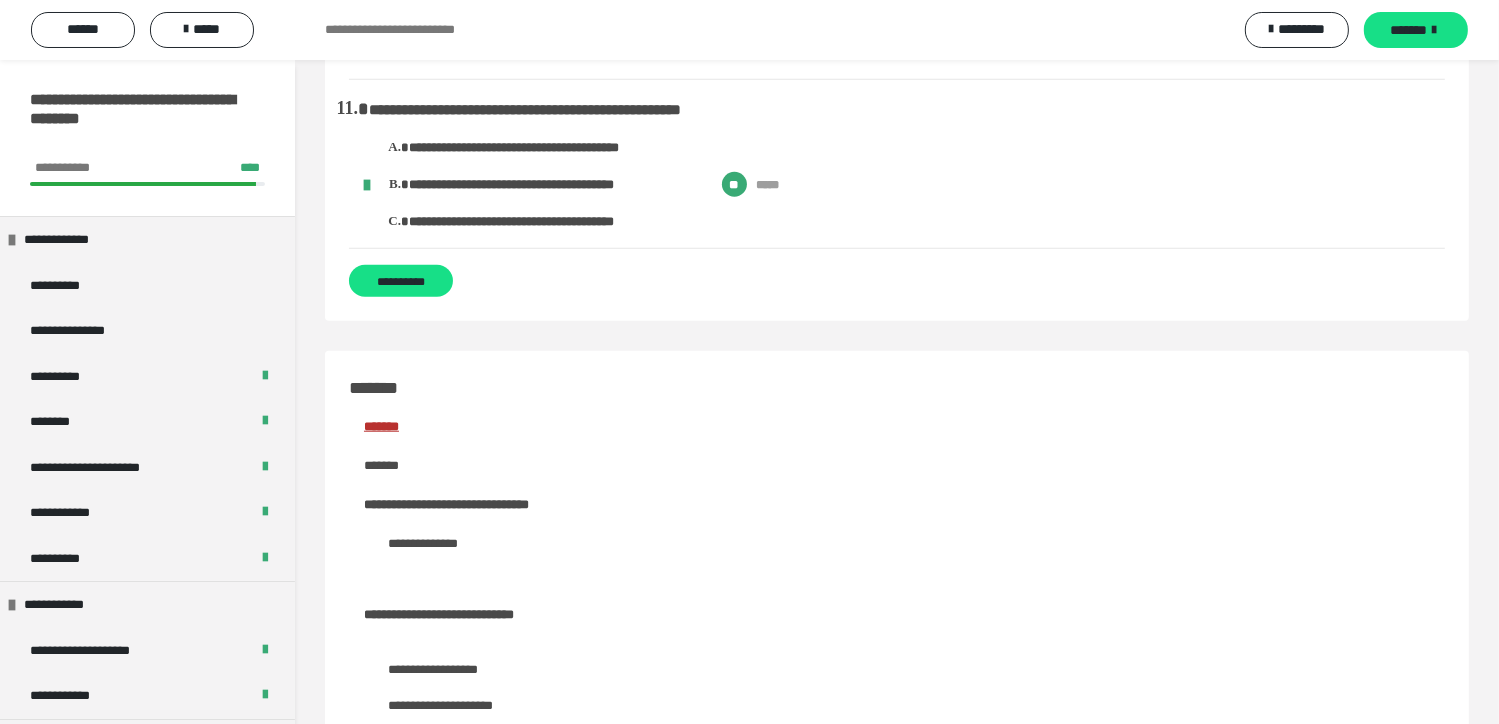 scroll, scrollTop: 1900, scrollLeft: 0, axis: vertical 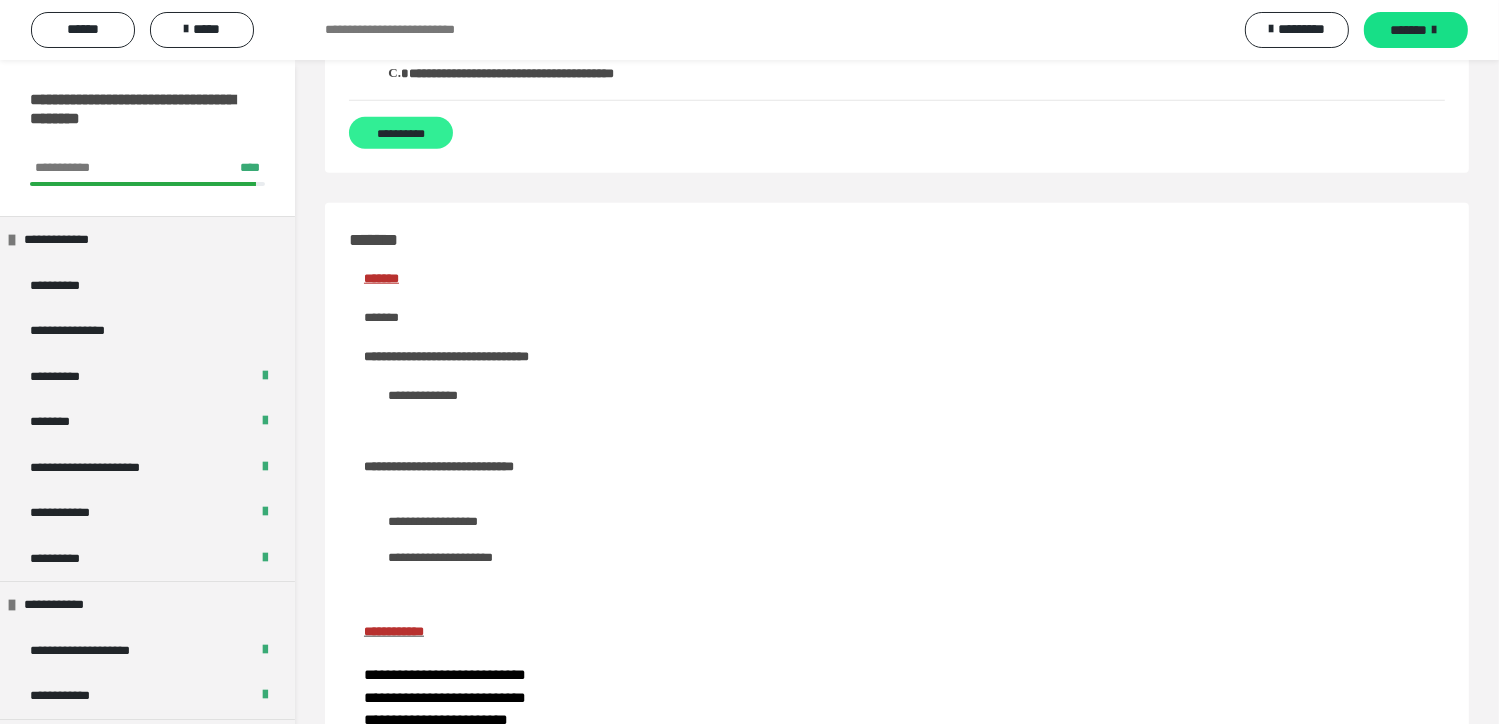 click on "**********" at bounding box center (401, 133) 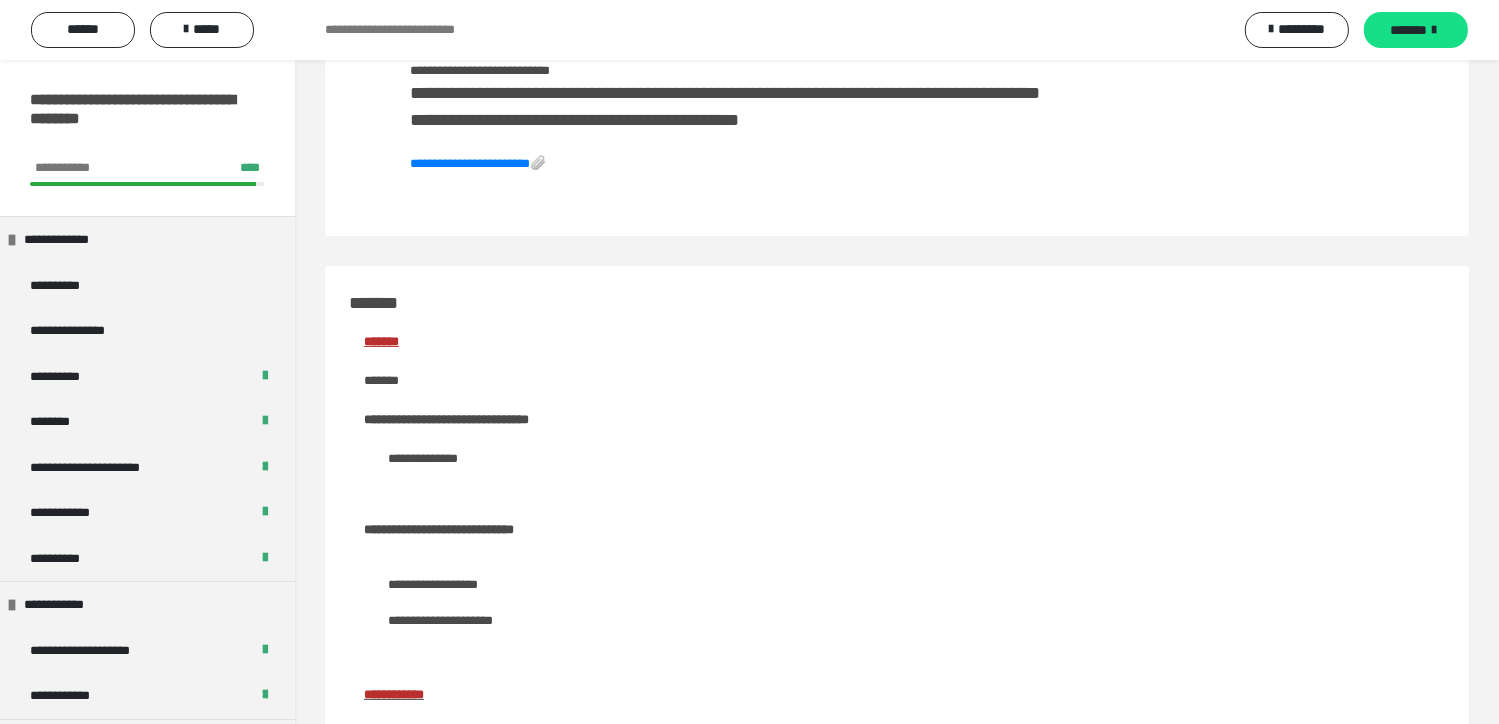 scroll, scrollTop: 32, scrollLeft: 0, axis: vertical 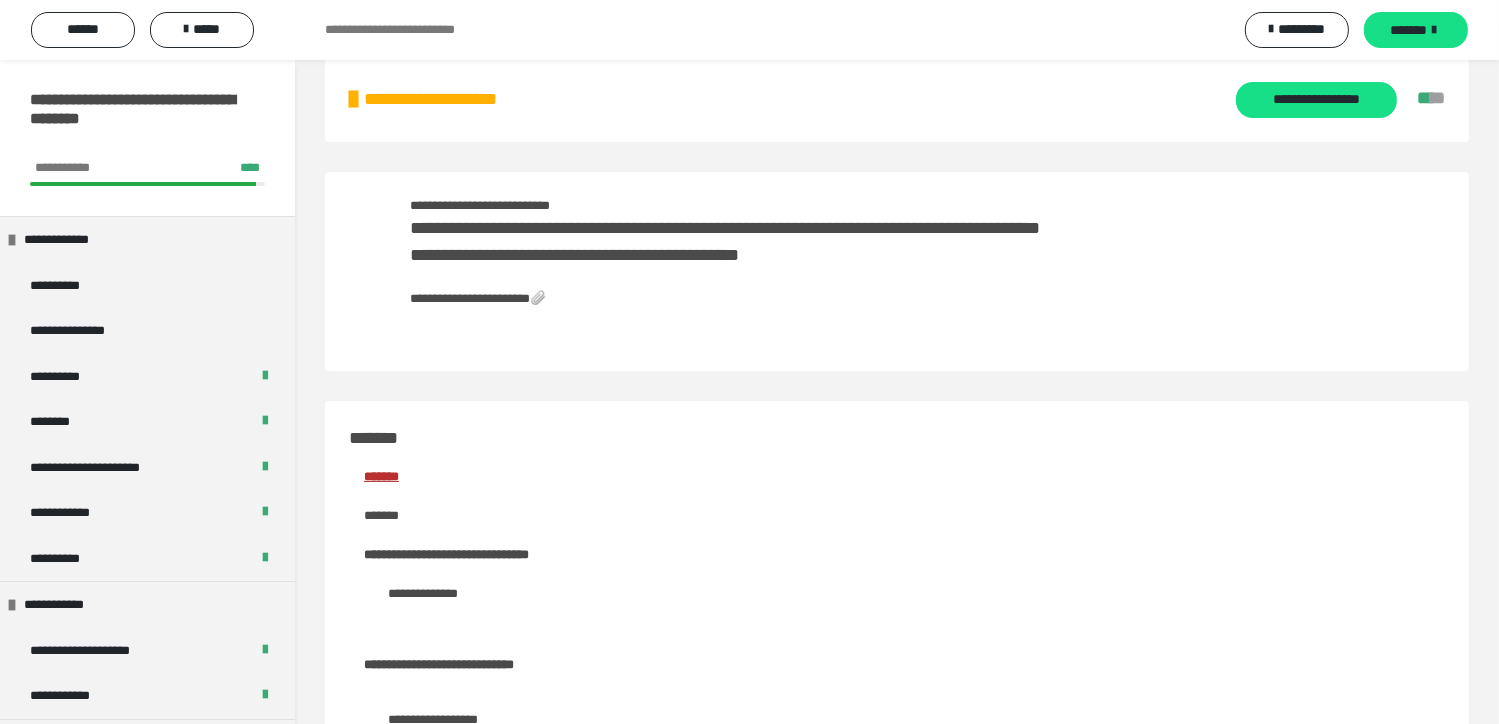 click on "**********" at bounding box center [478, 298] 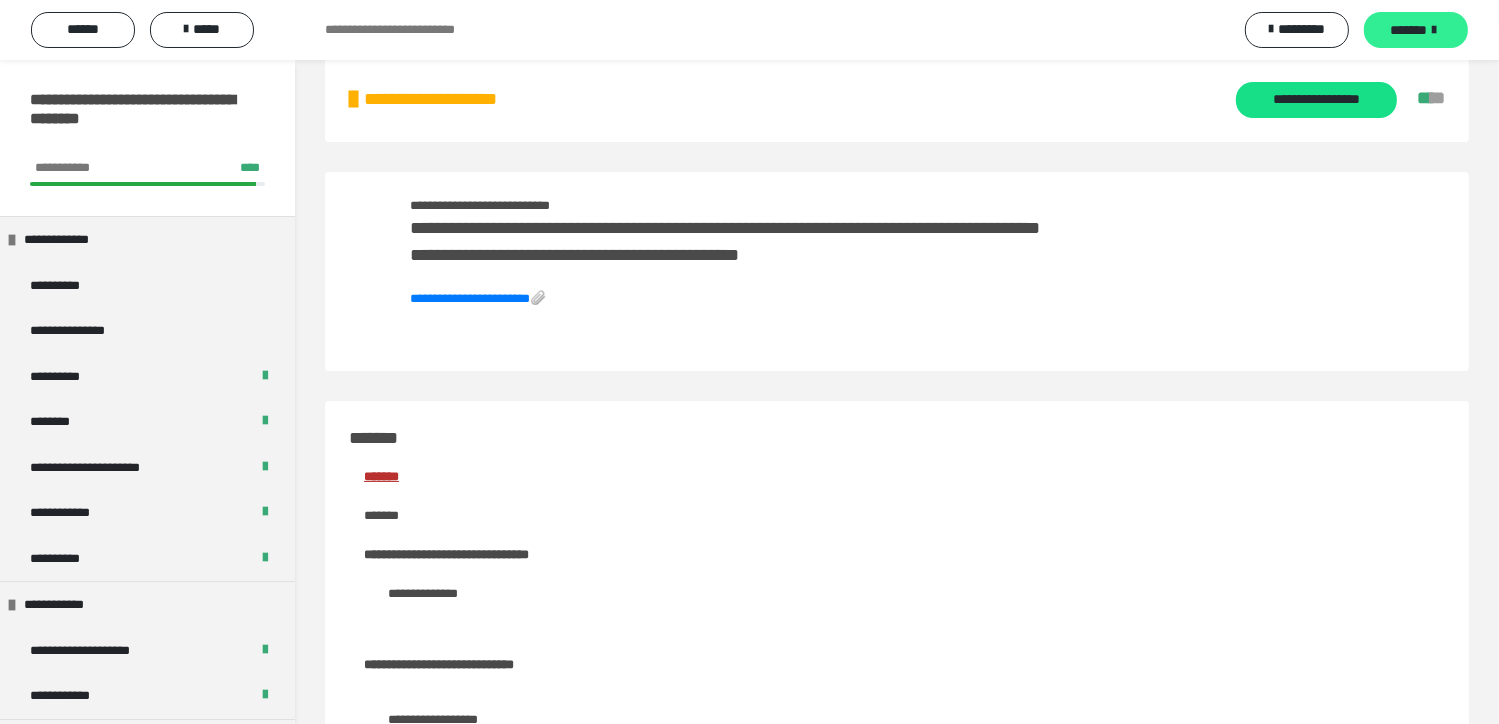 click on "*******" at bounding box center (1409, 30) 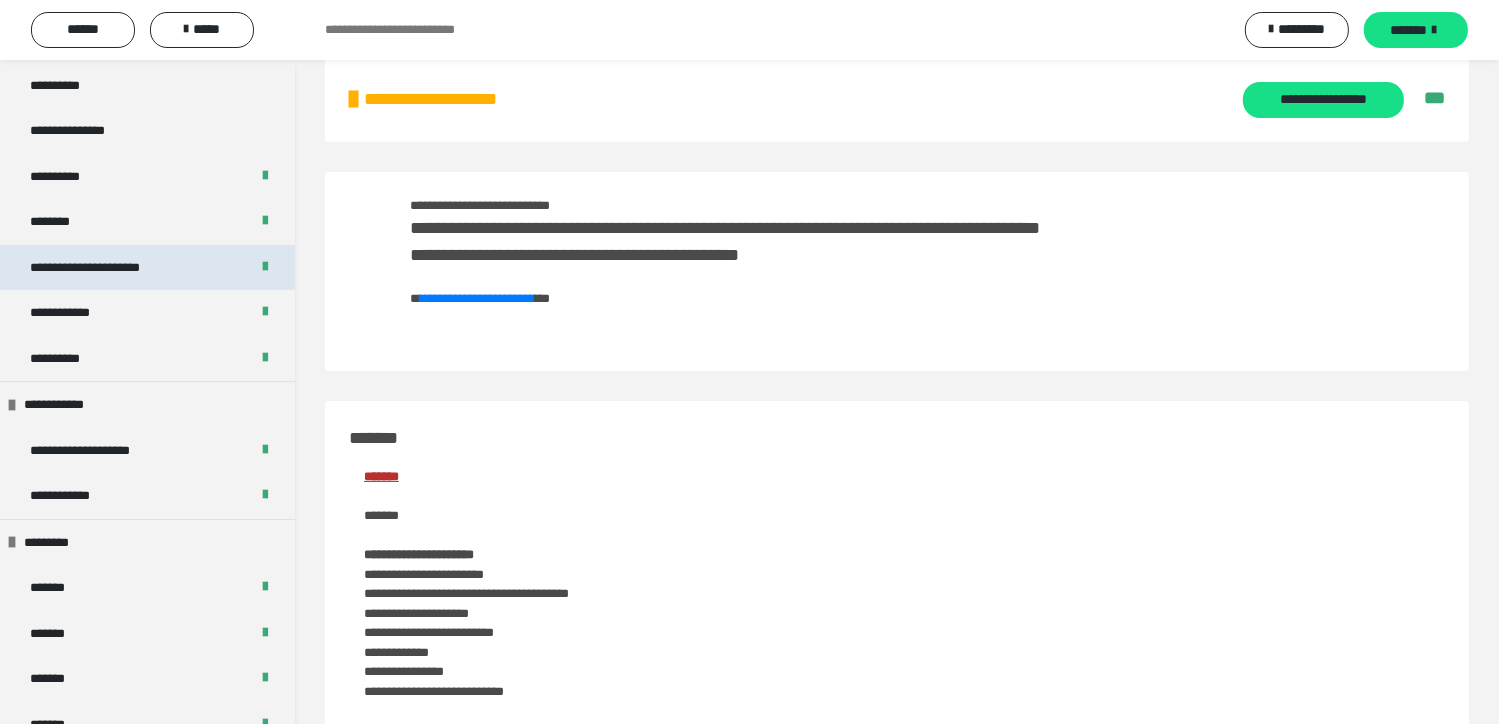 scroll, scrollTop: 300, scrollLeft: 0, axis: vertical 